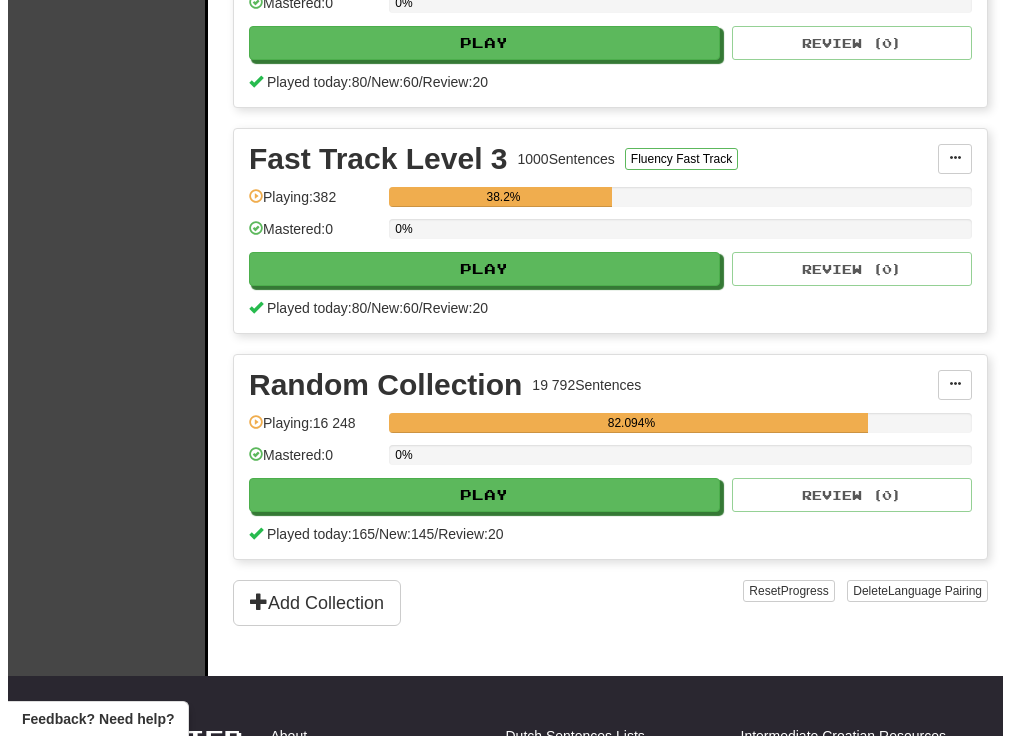 scroll, scrollTop: 851, scrollLeft: 0, axis: vertical 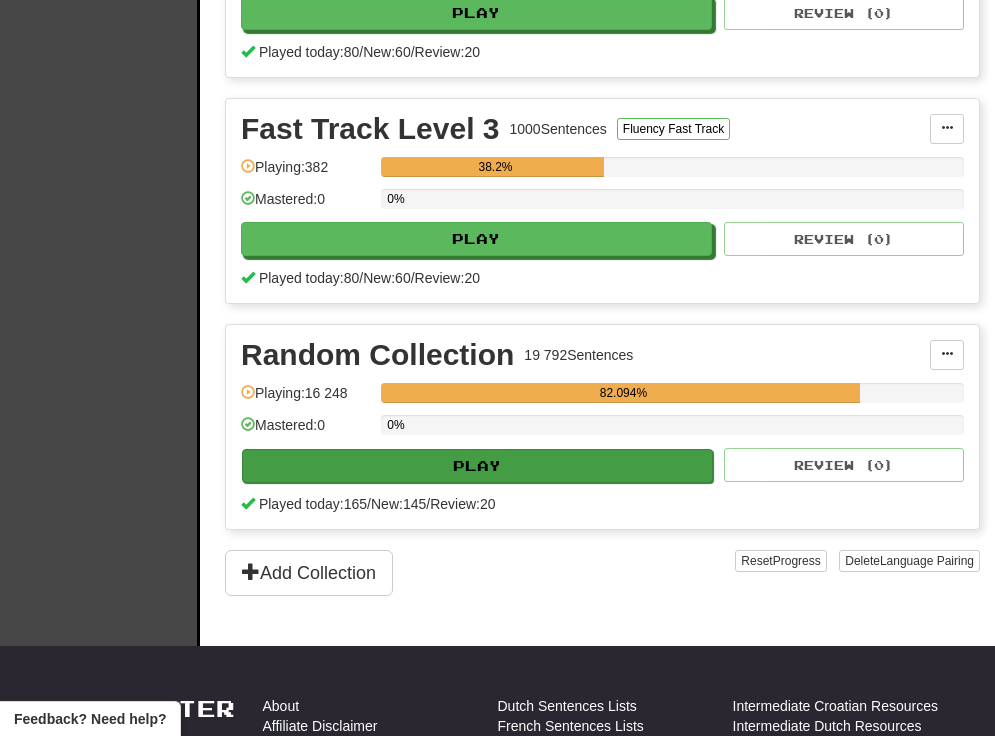 click on "Play" at bounding box center (477, 466) 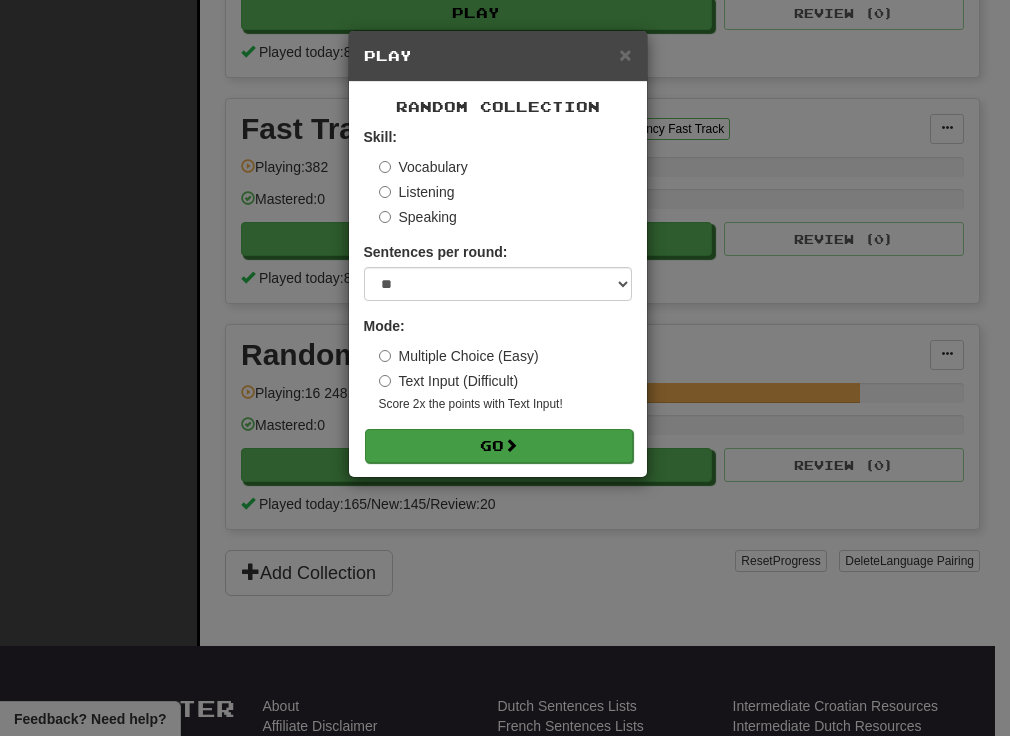 click at bounding box center (511, 445) 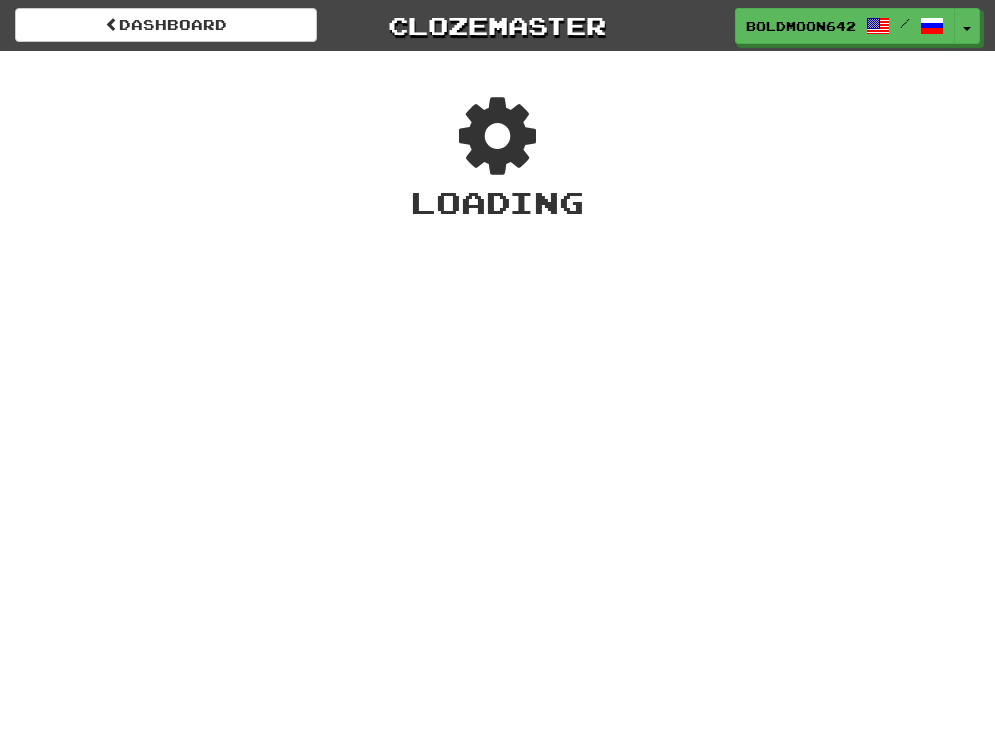 scroll, scrollTop: 0, scrollLeft: 0, axis: both 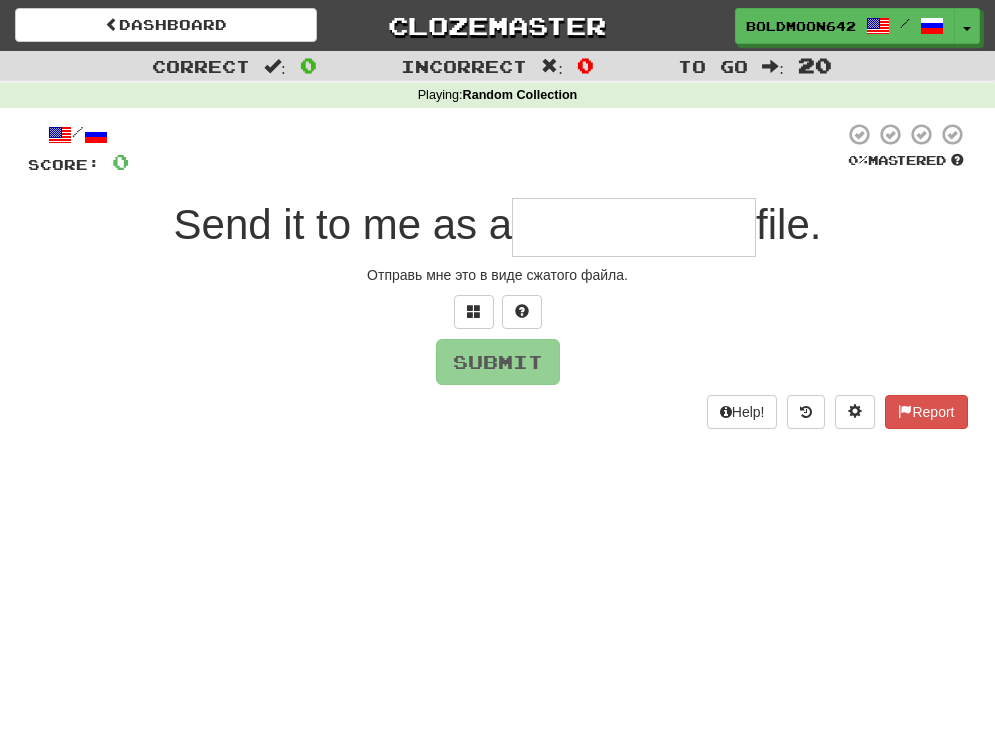 click at bounding box center (634, 227) 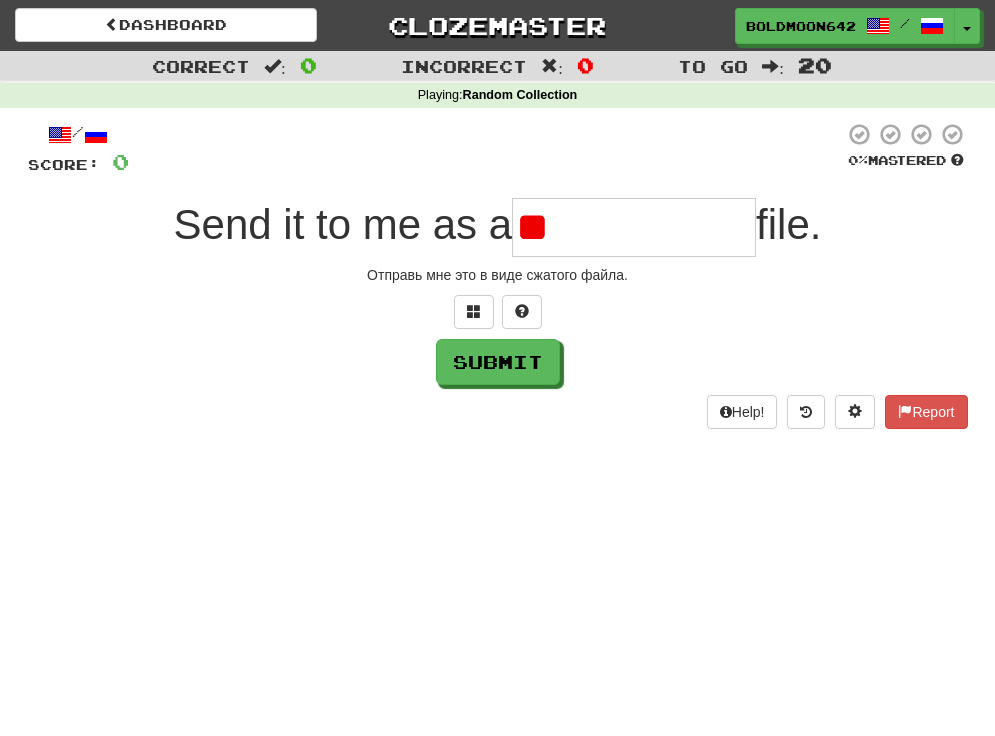type on "*" 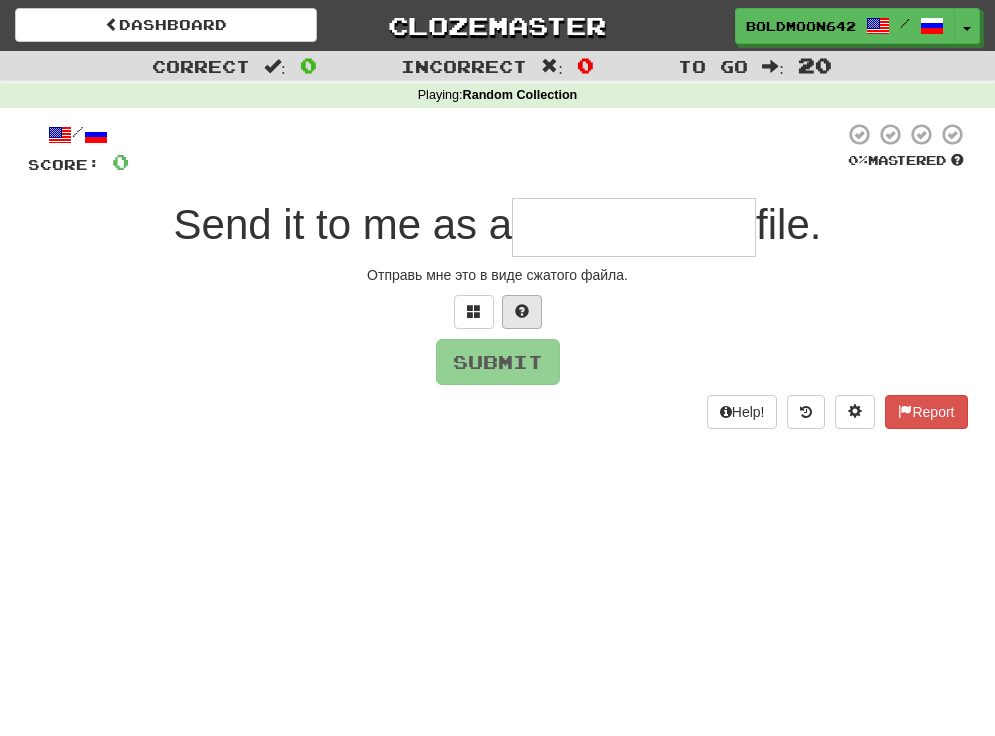click at bounding box center (522, 312) 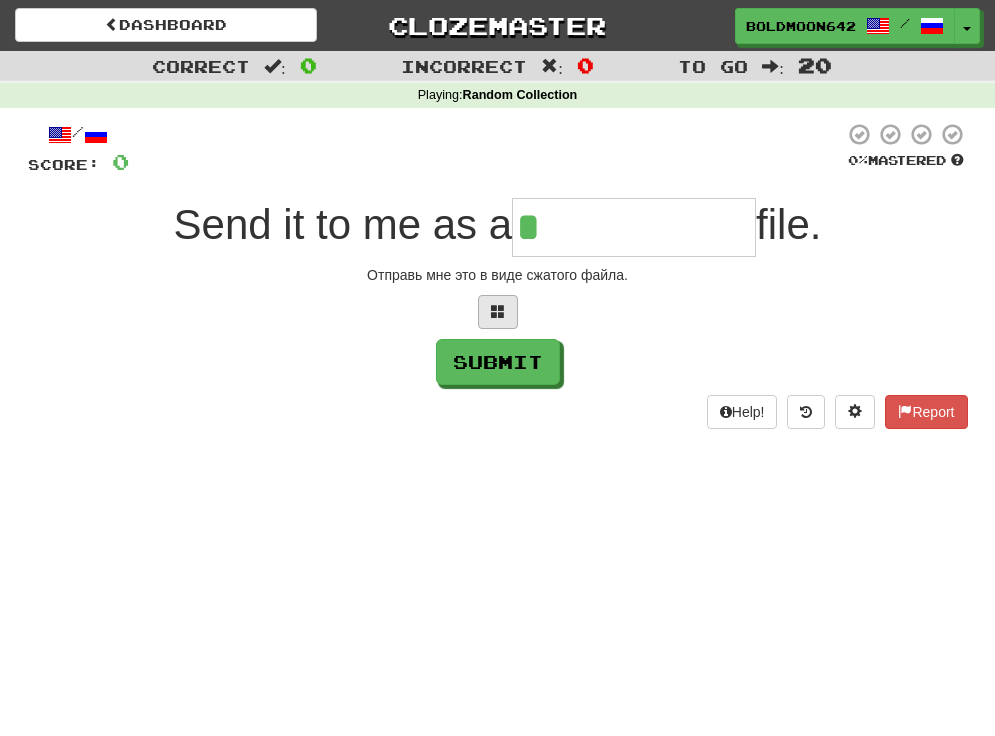 click at bounding box center [498, 312] 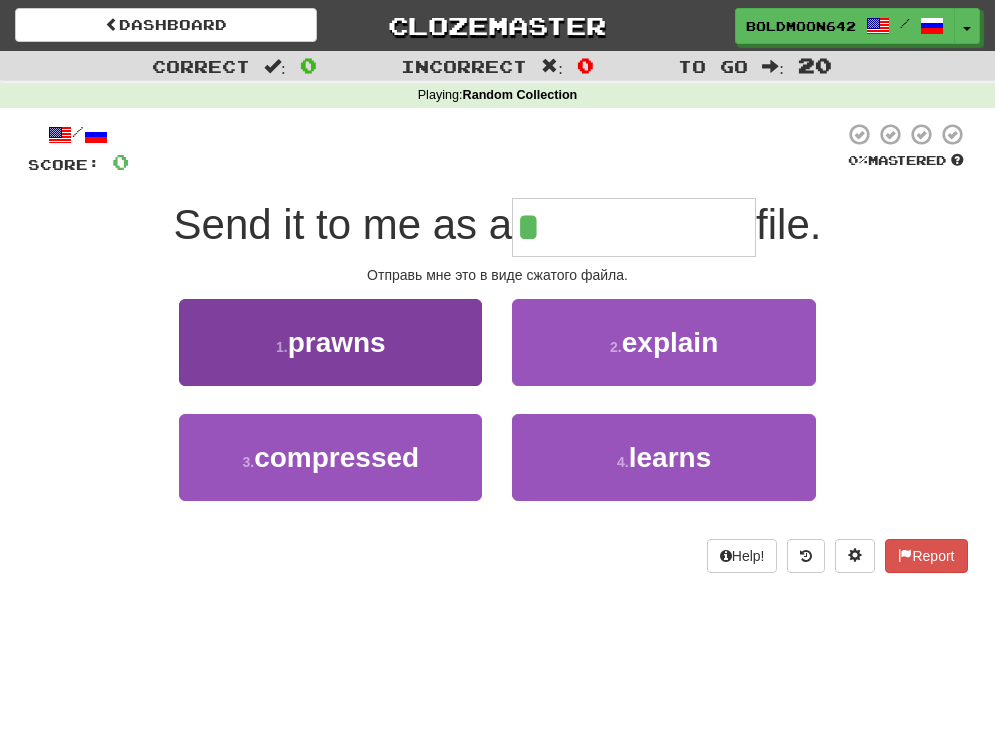 click on "compressed" at bounding box center [336, 457] 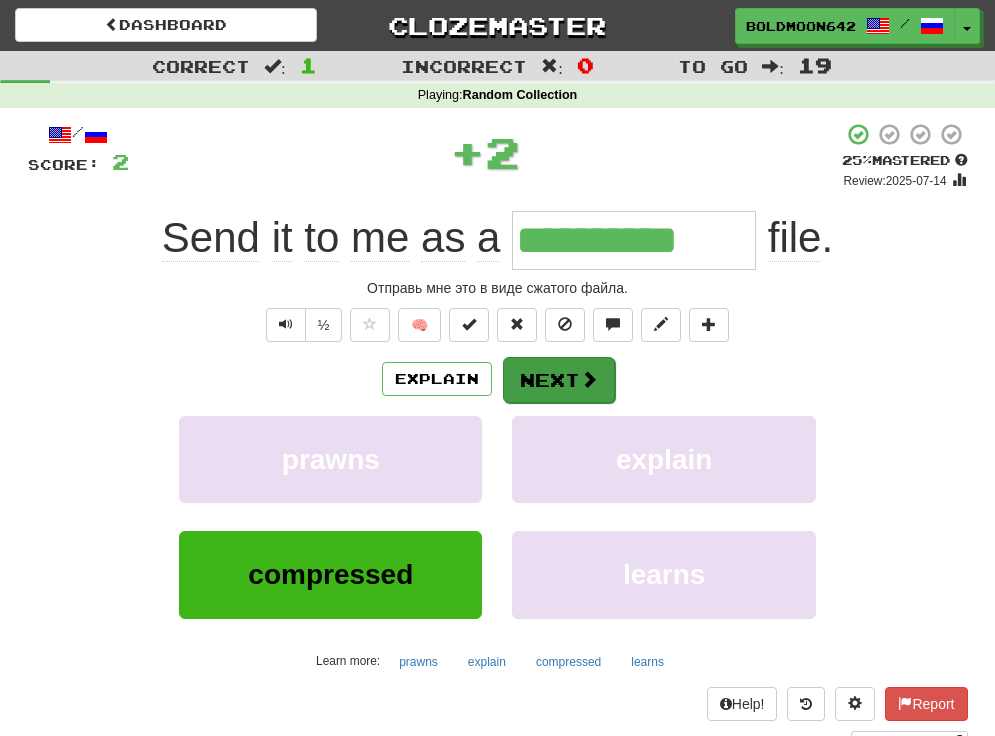 click on "Next" at bounding box center (559, 380) 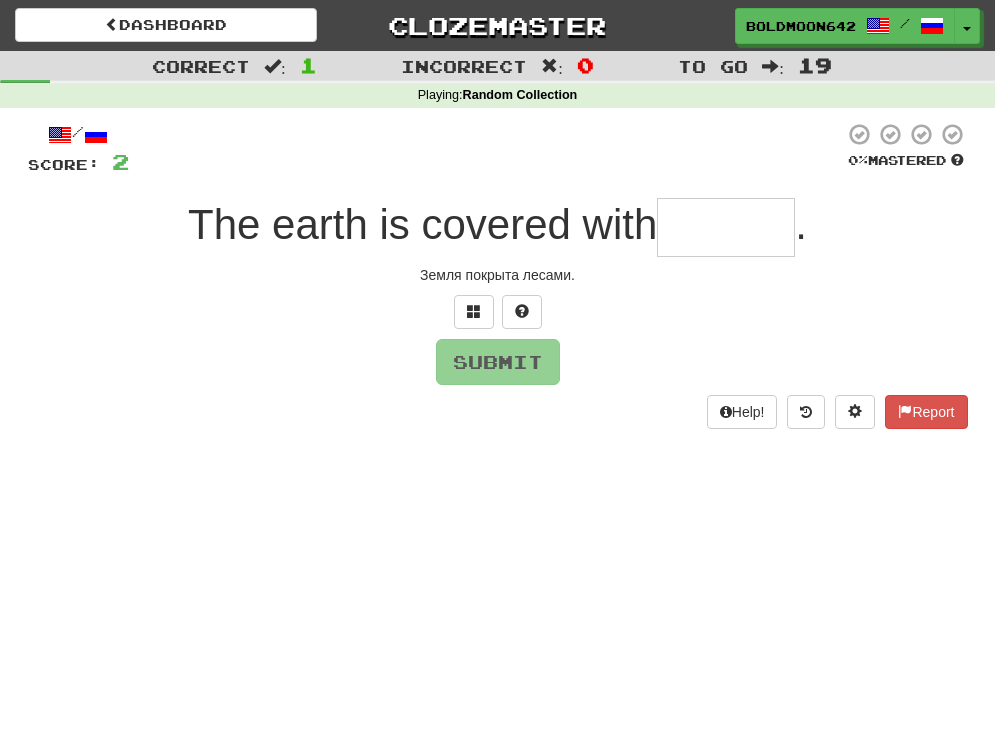 click at bounding box center (726, 227) 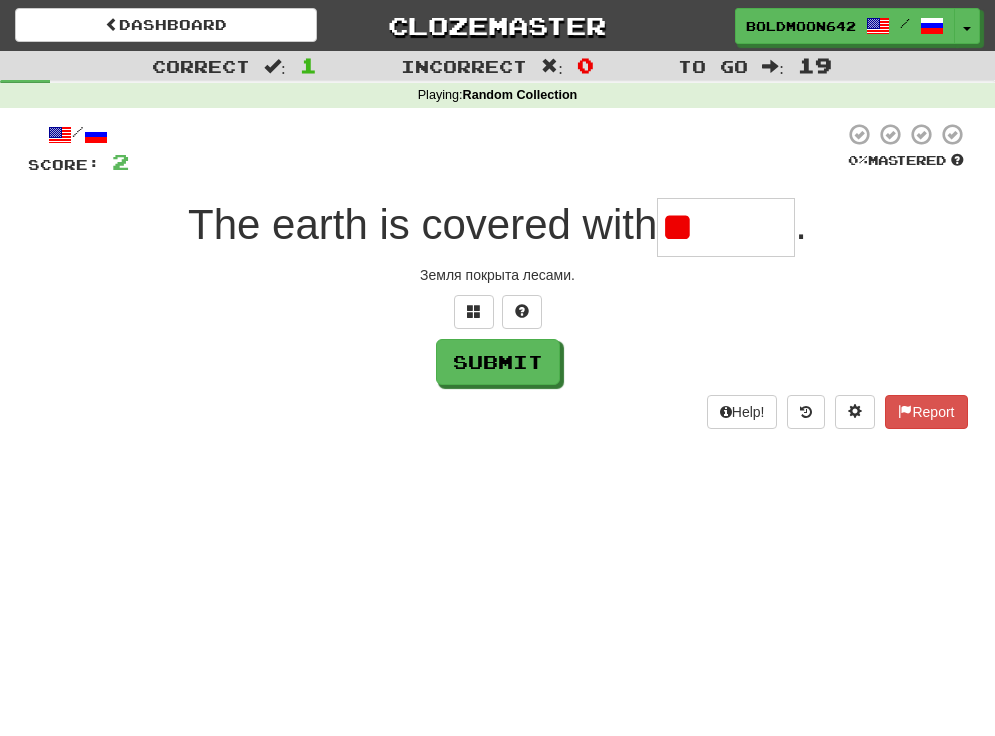 type on "*" 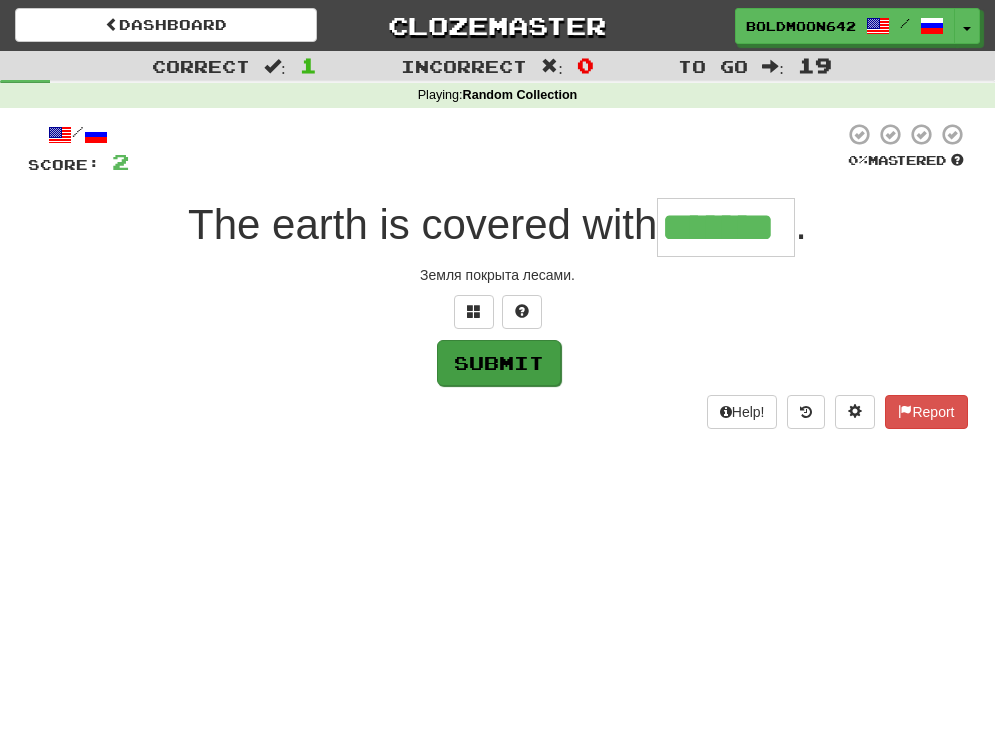type on "*******" 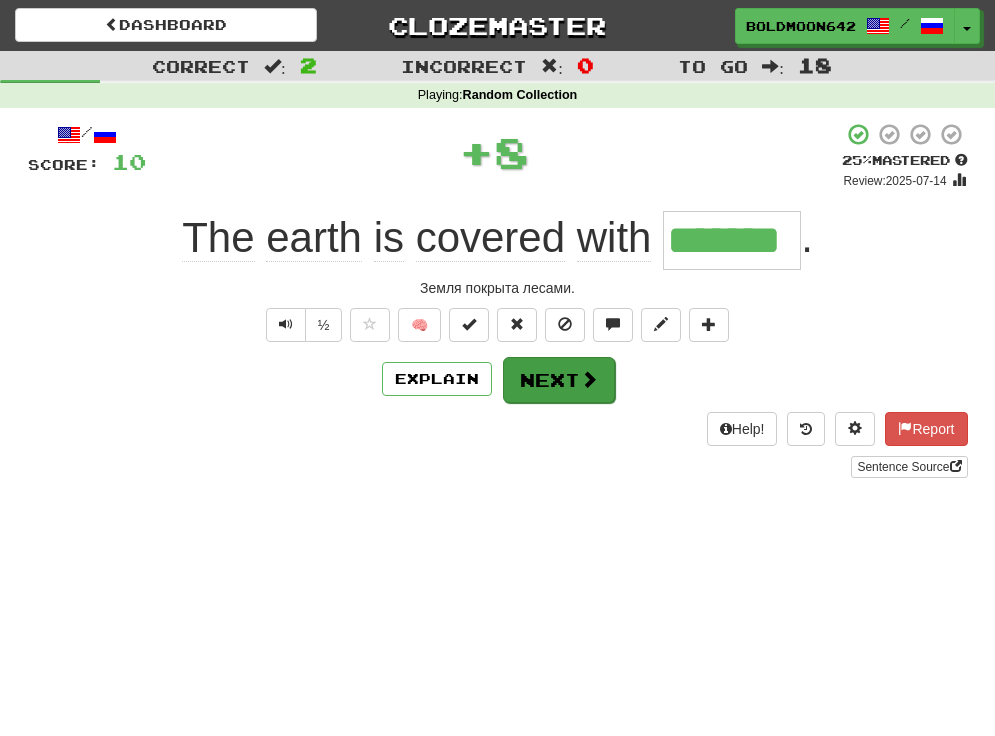 click on "Next" at bounding box center [559, 380] 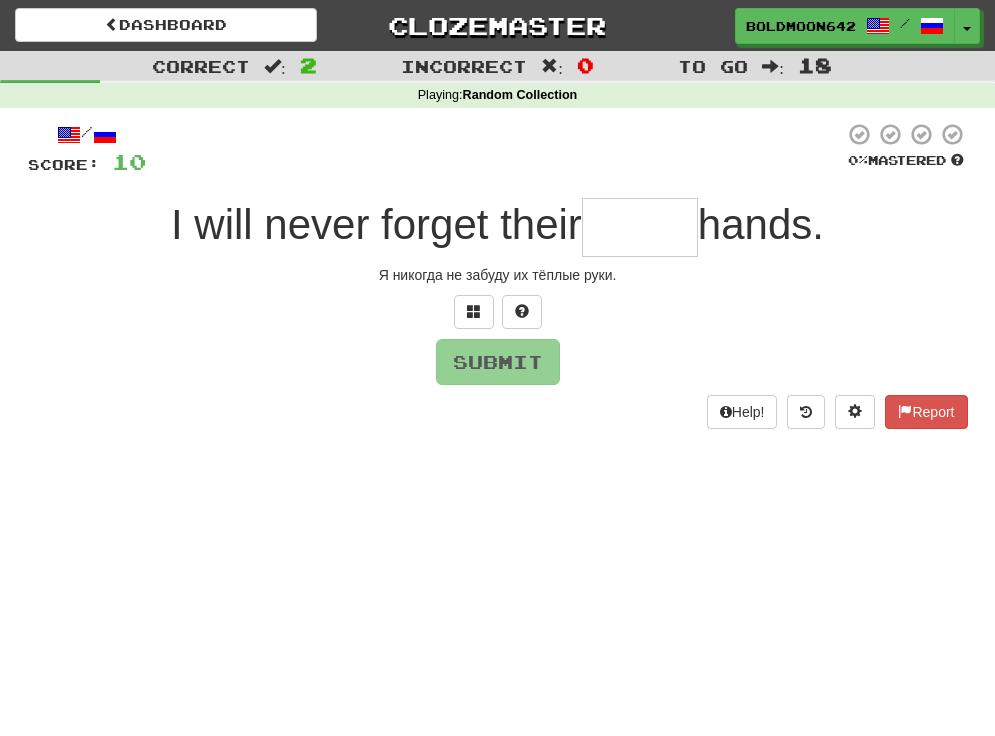 click at bounding box center [640, 227] 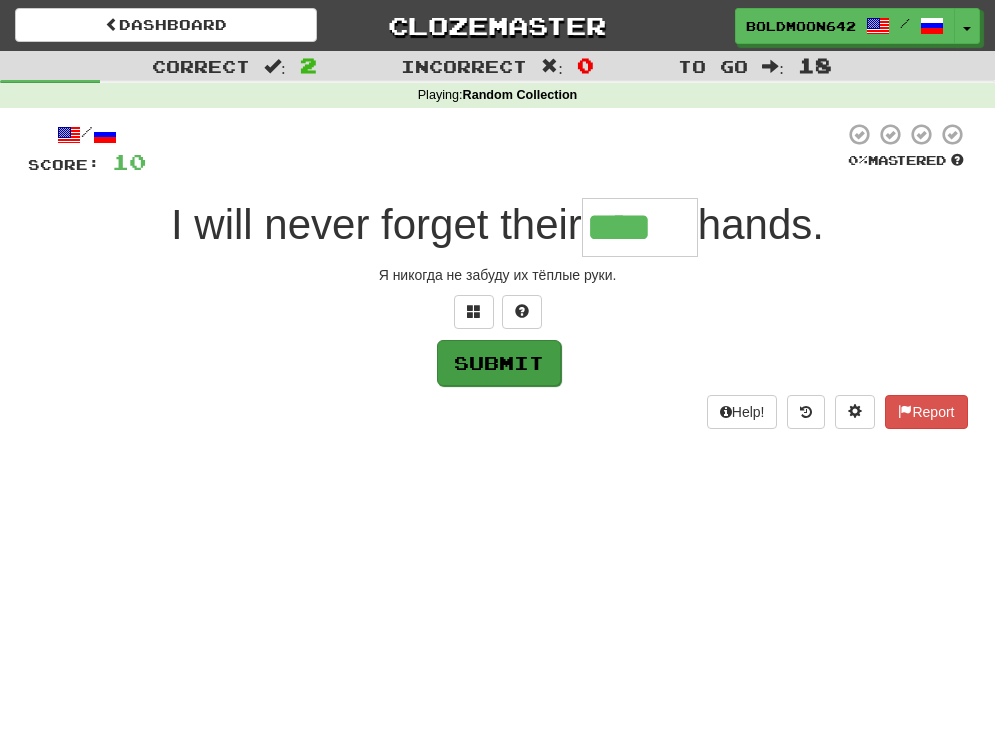 type on "****" 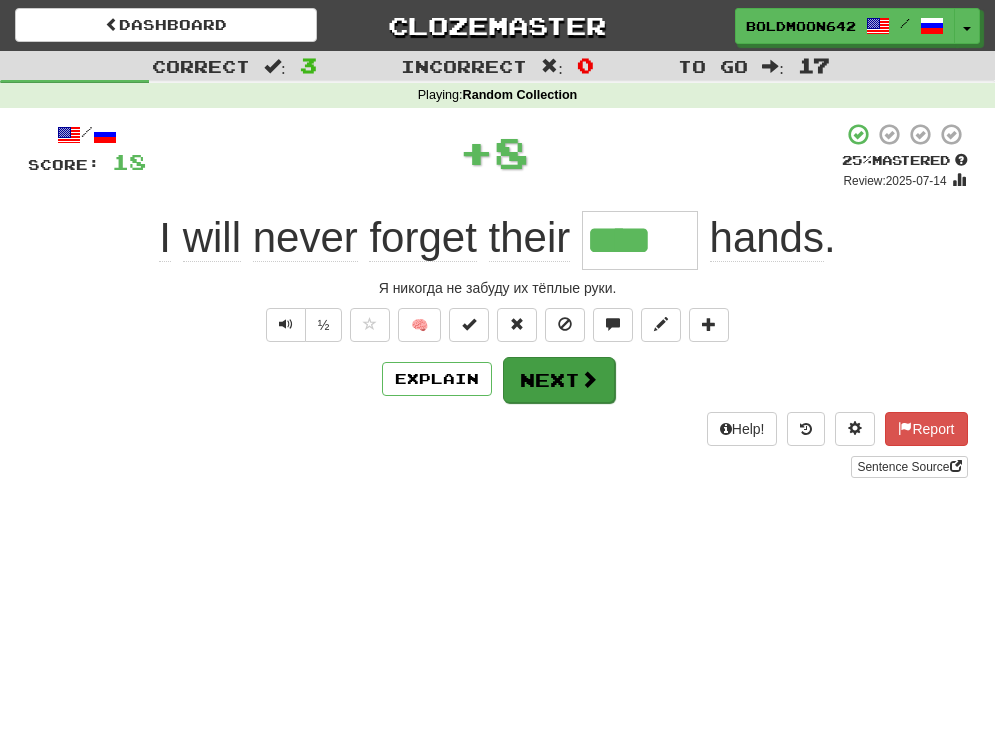 click on "Next" at bounding box center [559, 380] 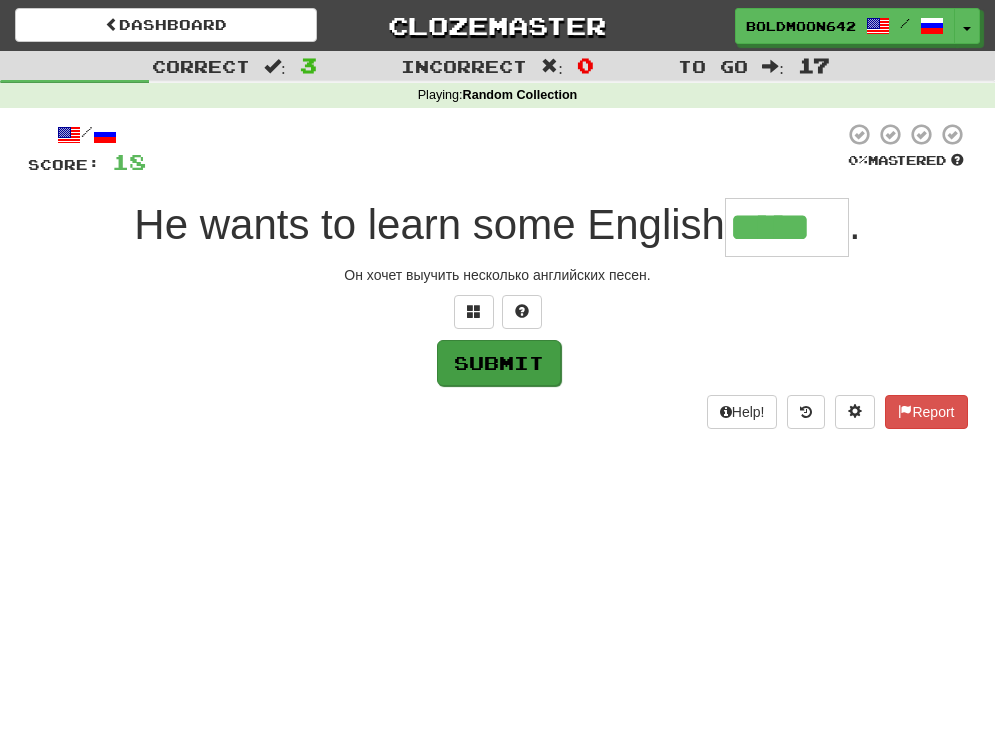 type on "*****" 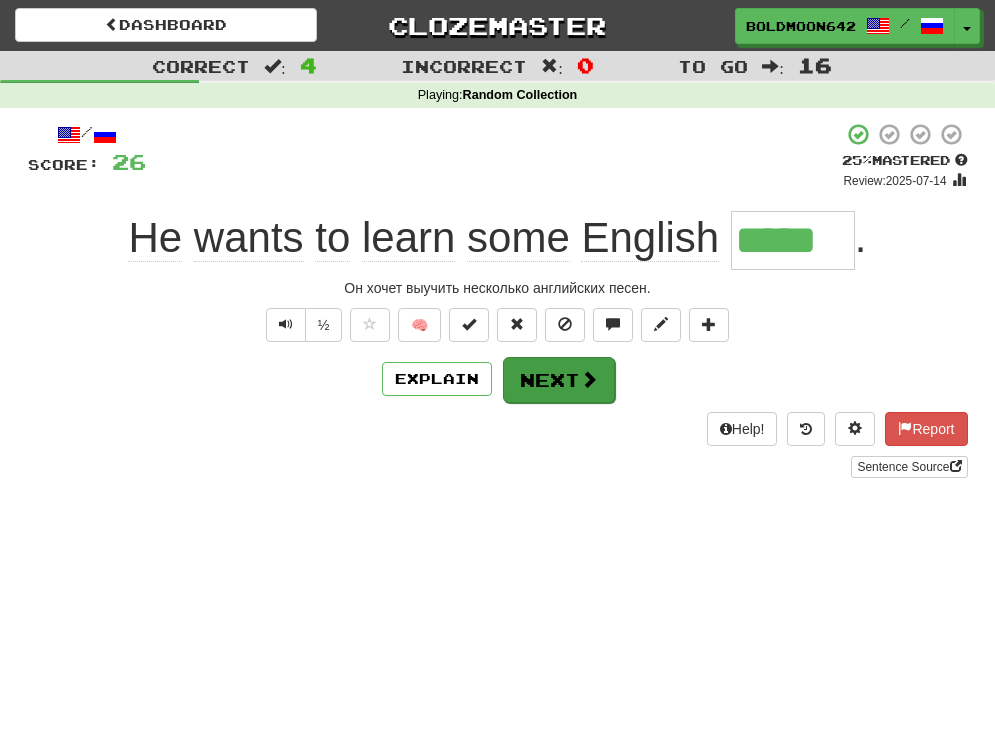 click on "Next" at bounding box center (559, 380) 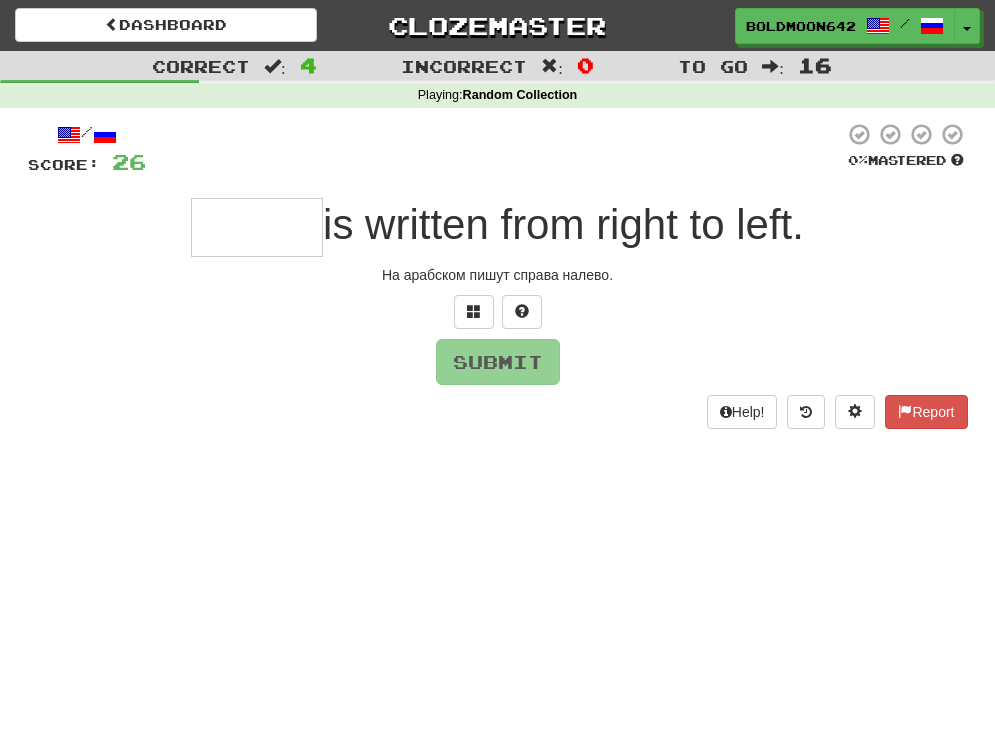 click at bounding box center (257, 227) 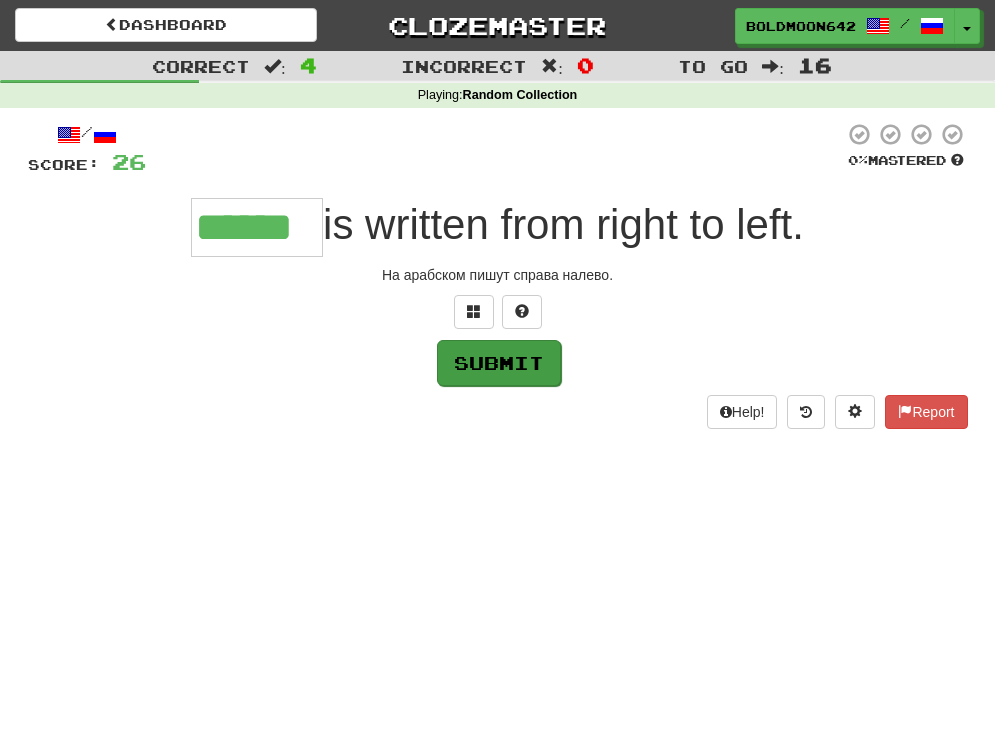 click on "Submit" at bounding box center [499, 363] 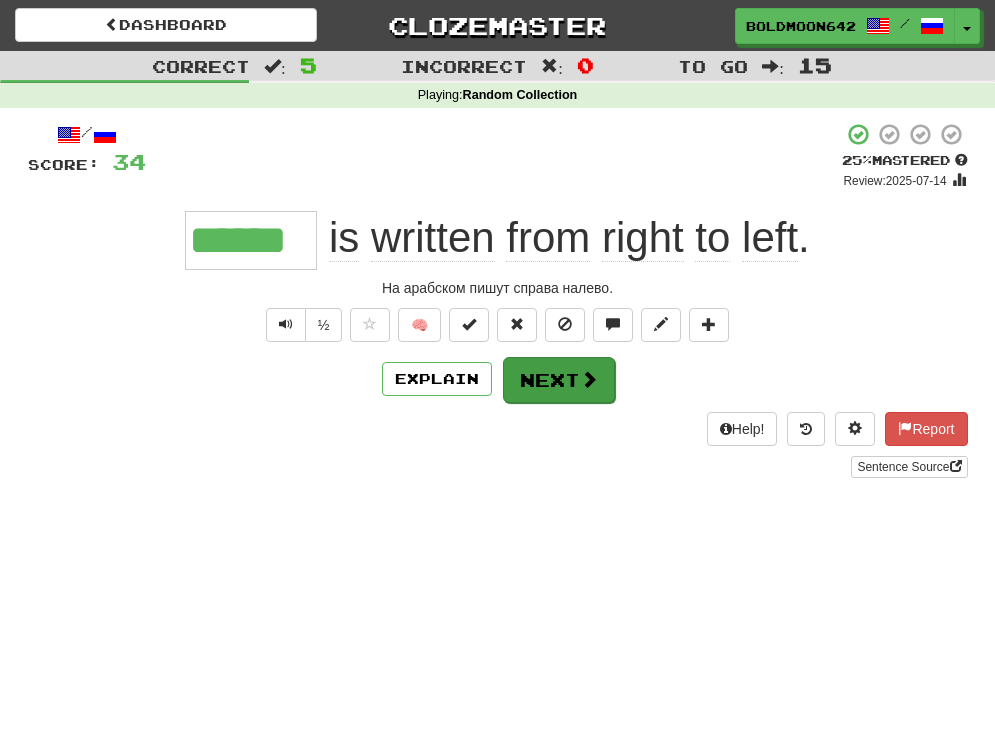 click on "Next" at bounding box center [559, 380] 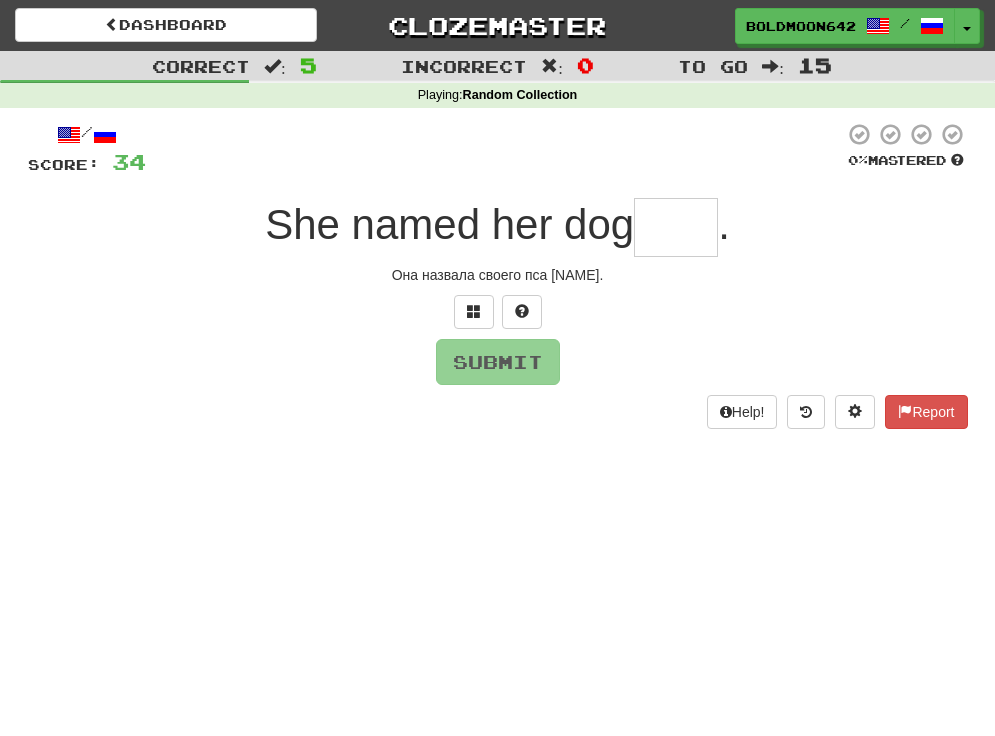 click at bounding box center (676, 227) 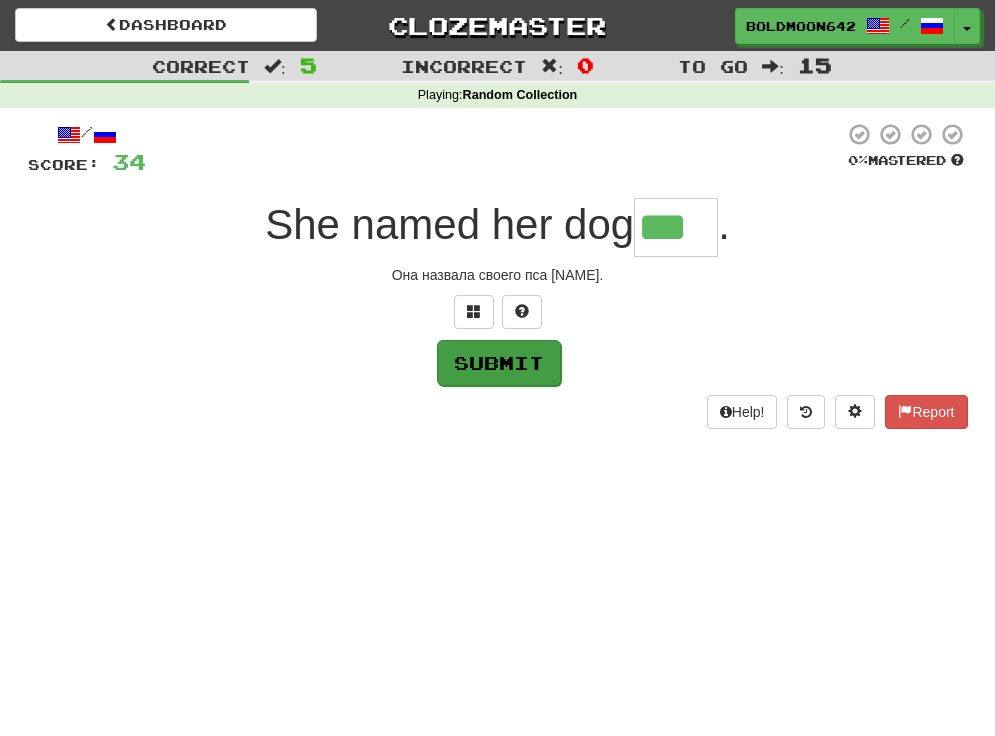 type on "***" 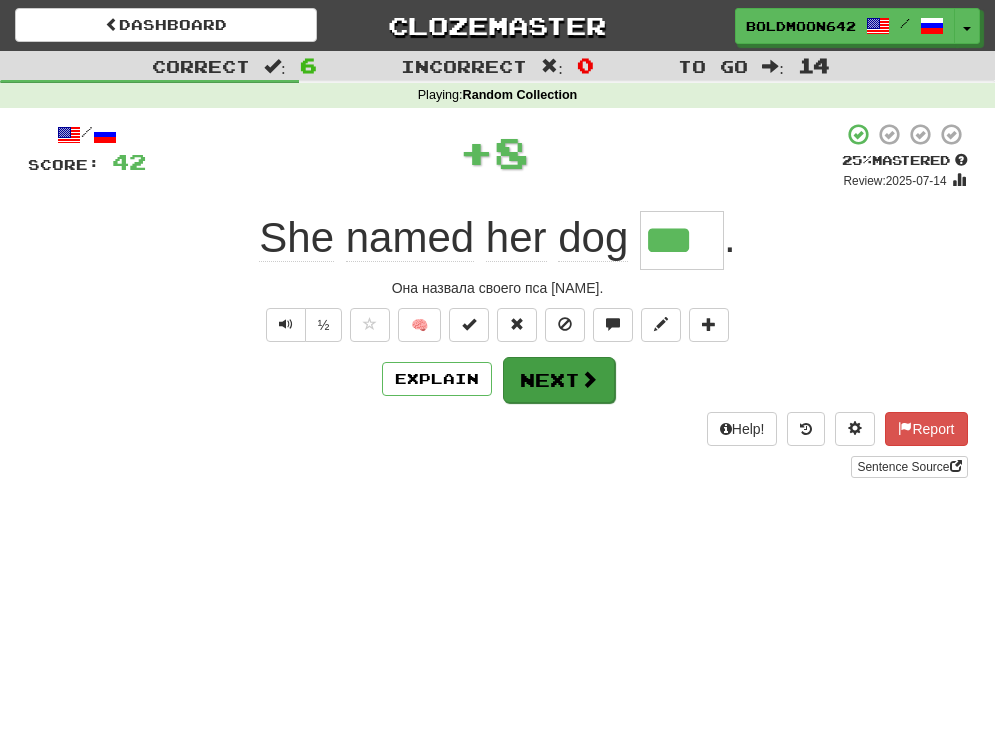 click at bounding box center (589, 379) 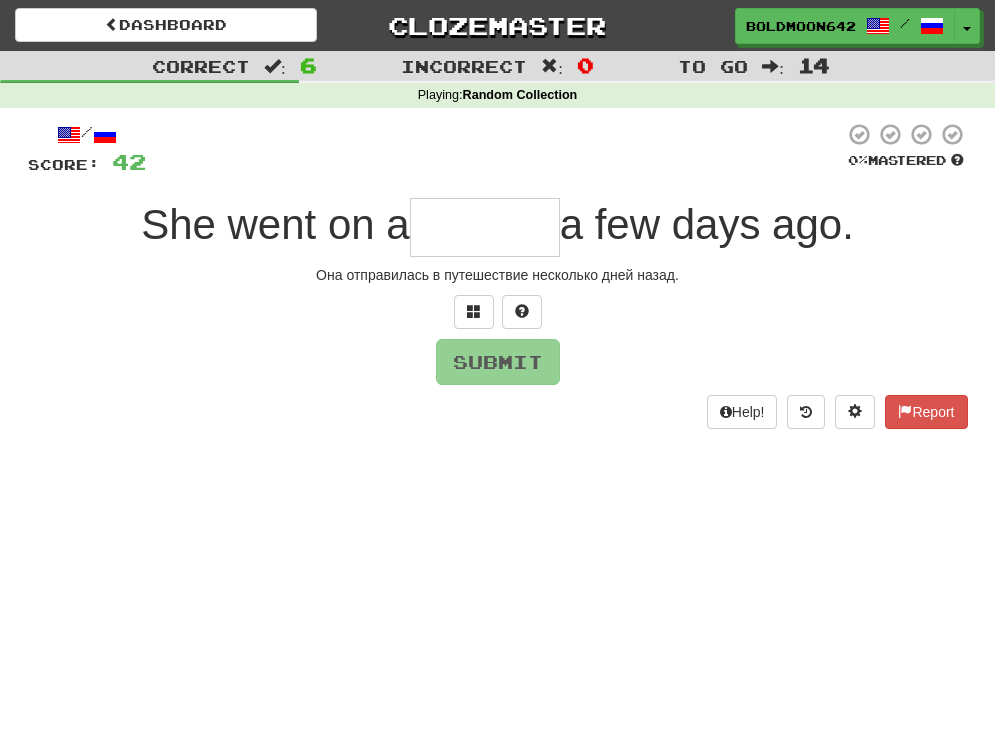 click at bounding box center [485, 227] 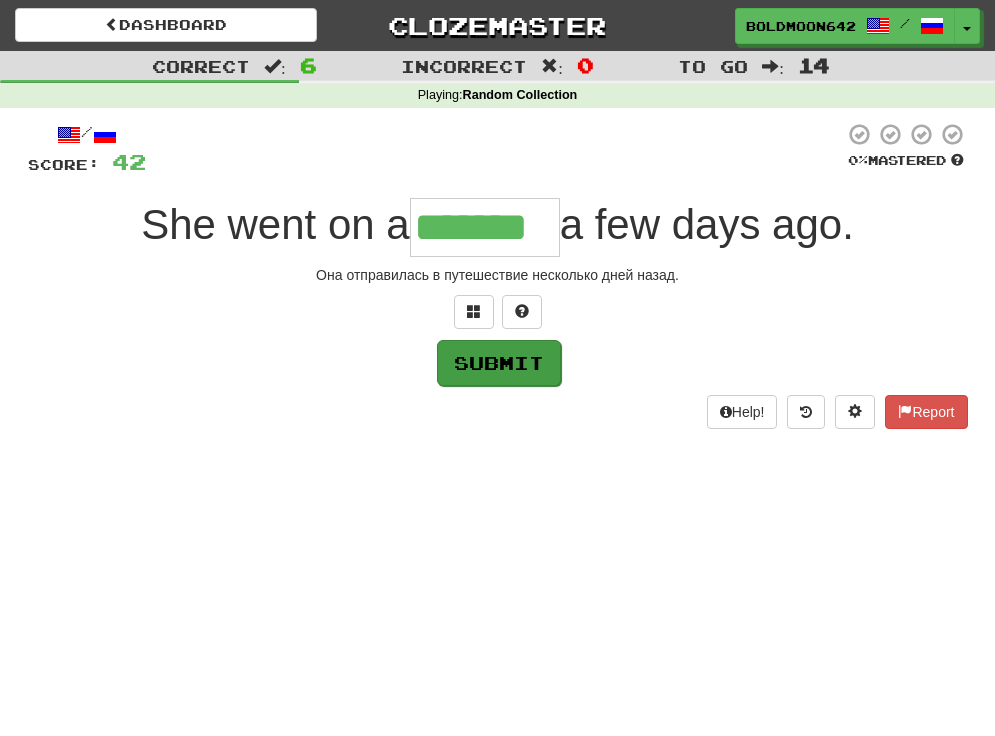 type on "*******" 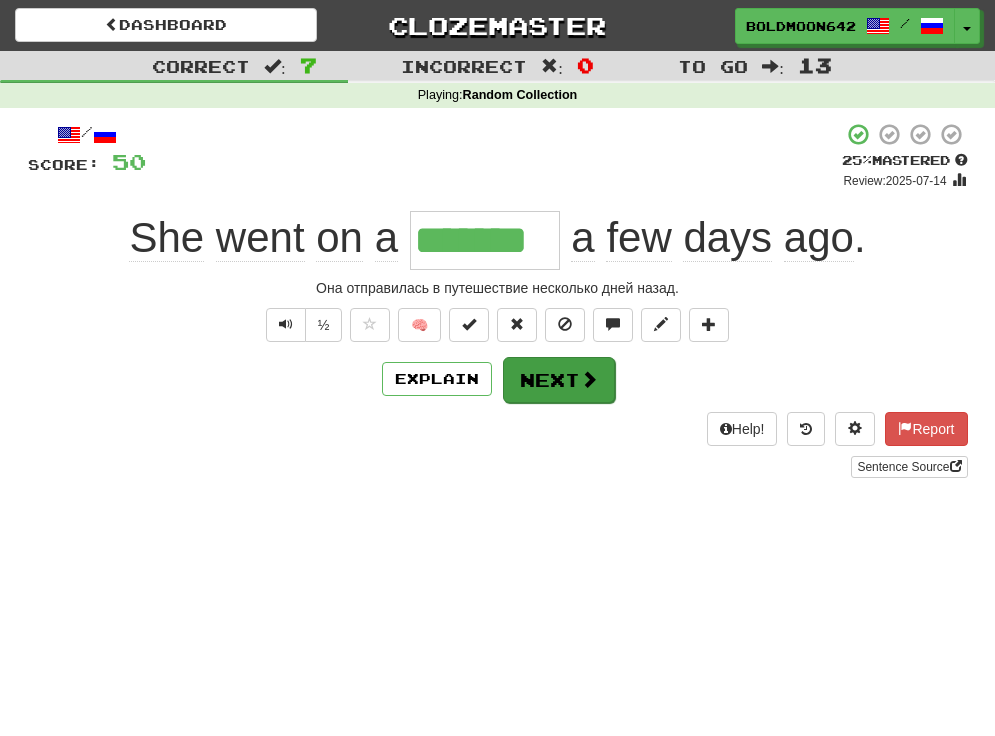 click on "Next" at bounding box center (559, 380) 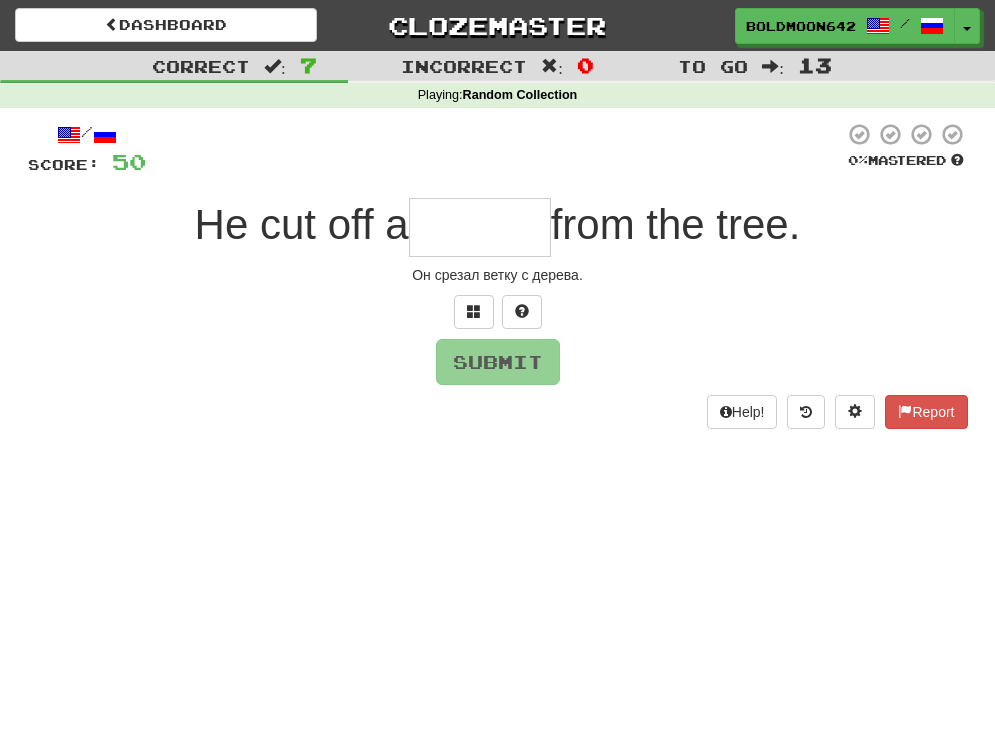 click at bounding box center (480, 227) 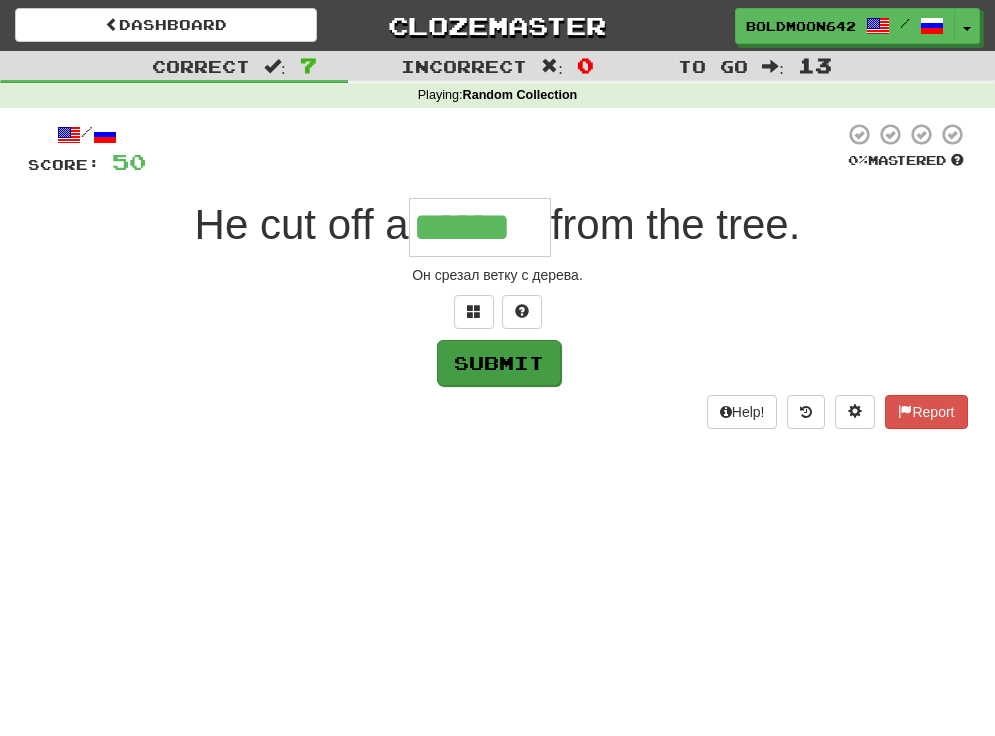 type on "******" 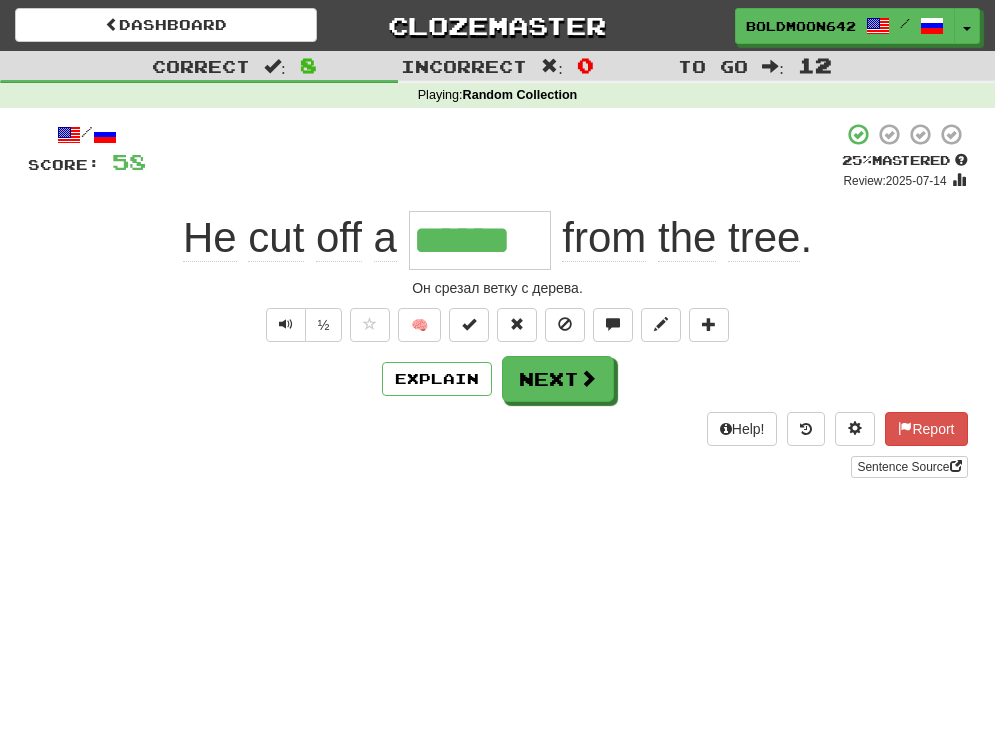 click at bounding box center (588, 378) 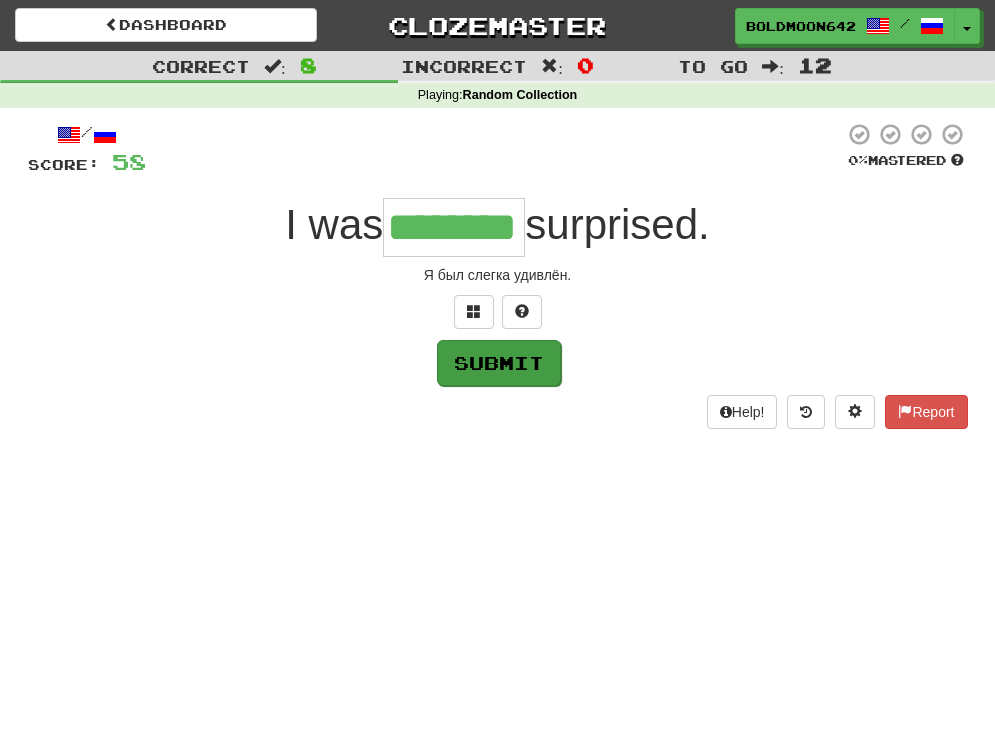 type on "********" 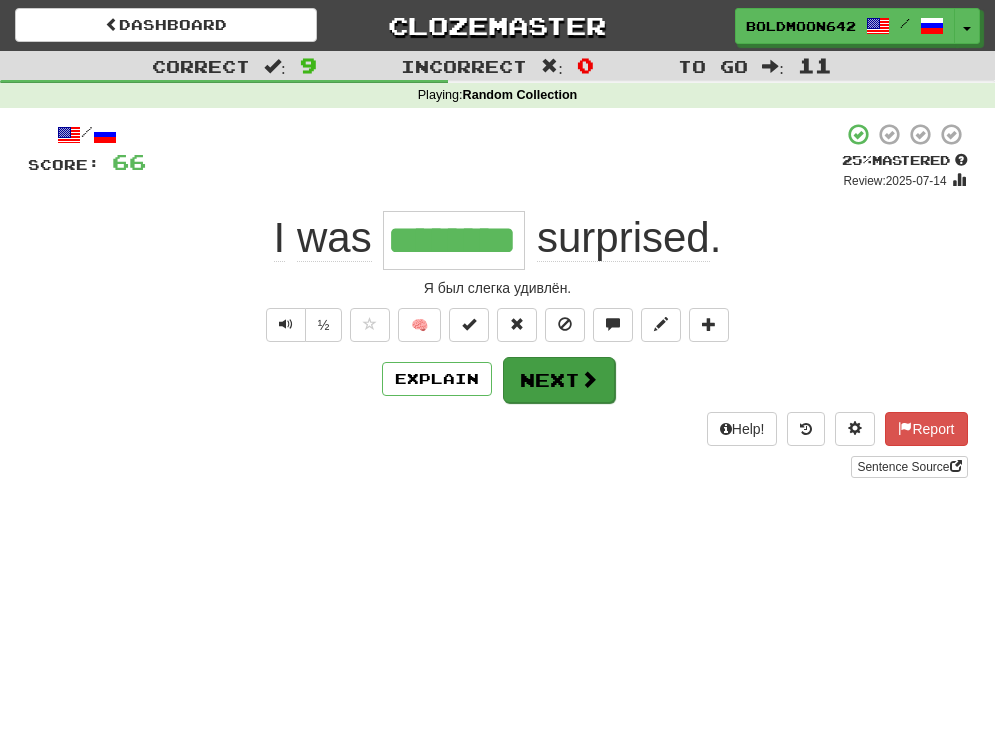 click on "Next" at bounding box center [559, 380] 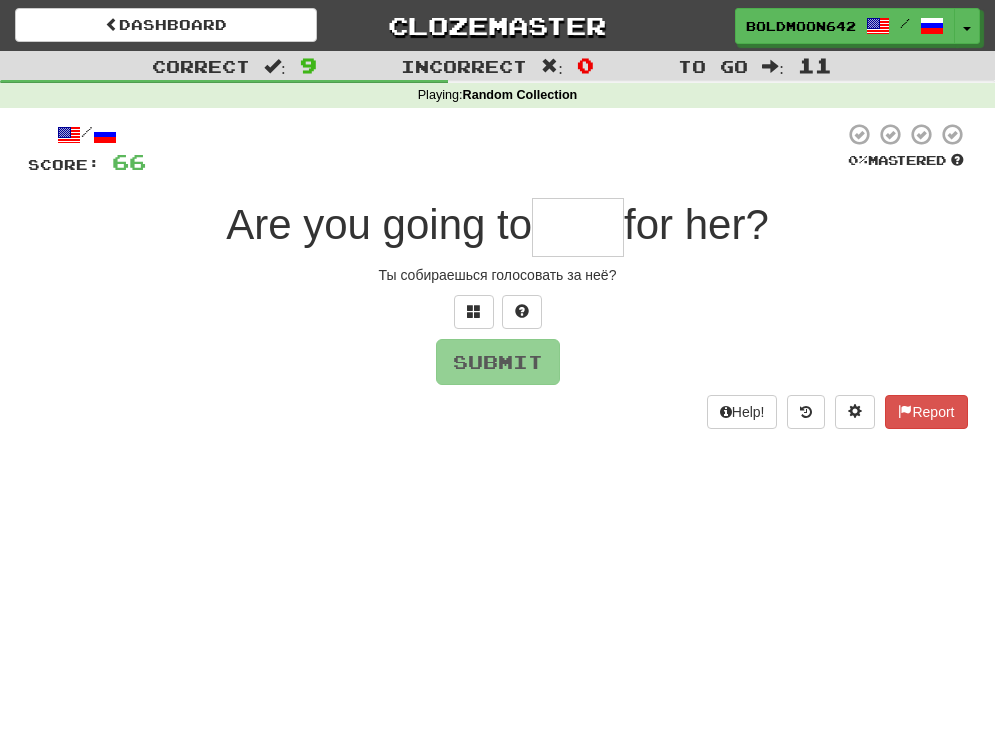 click at bounding box center (578, 227) 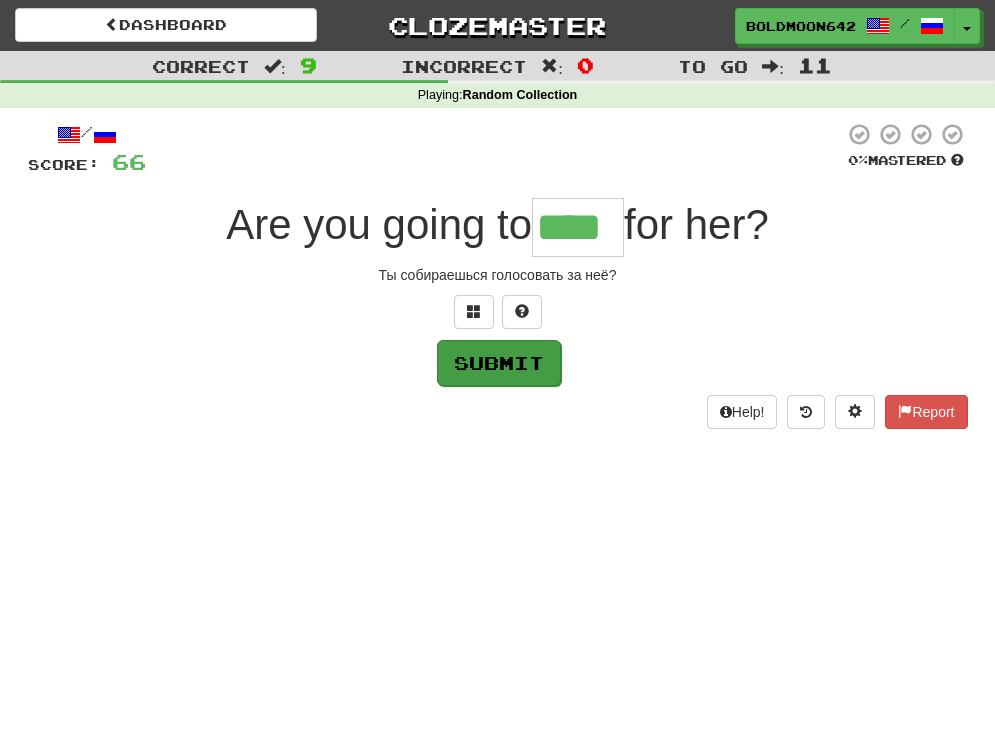 type on "****" 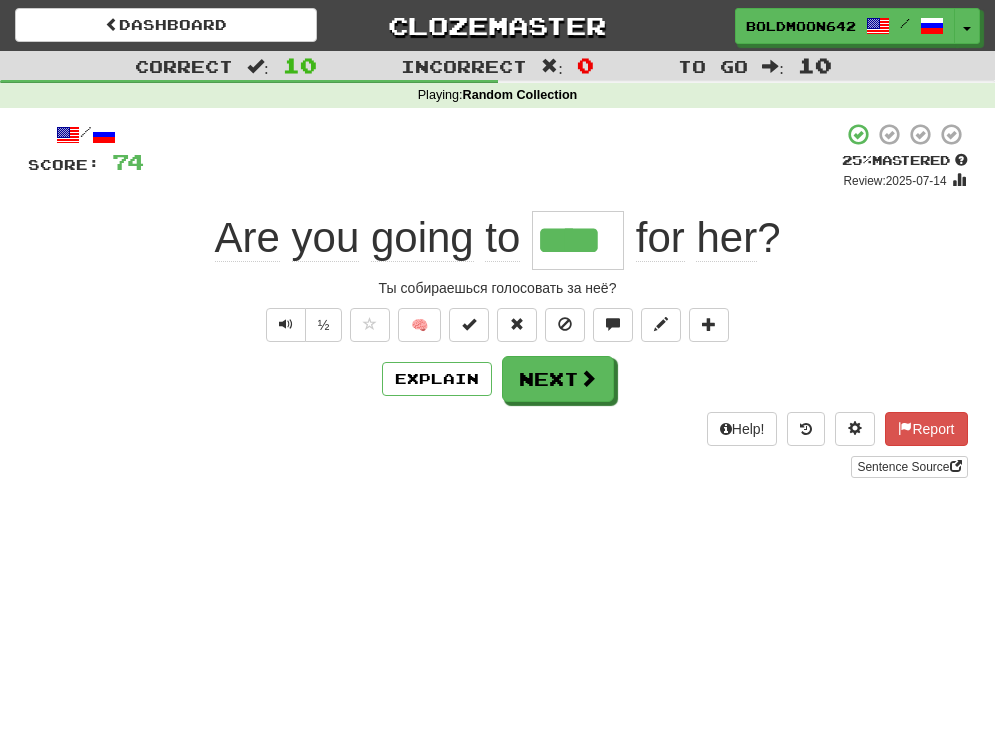 click on "Next" at bounding box center (558, 379) 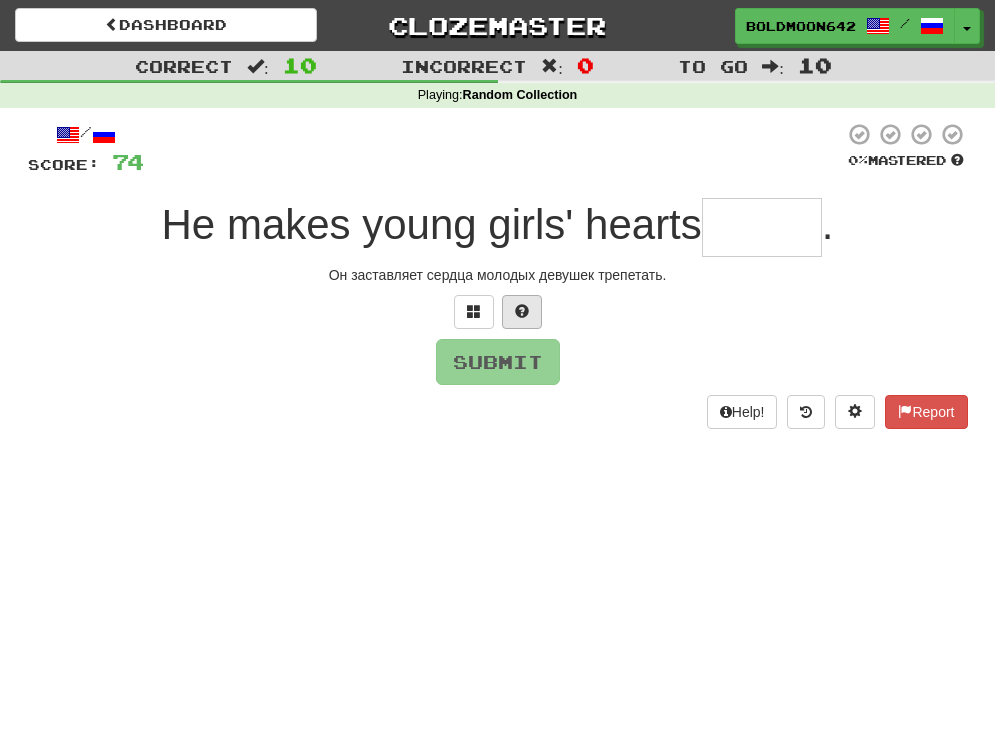 click at bounding box center (522, 312) 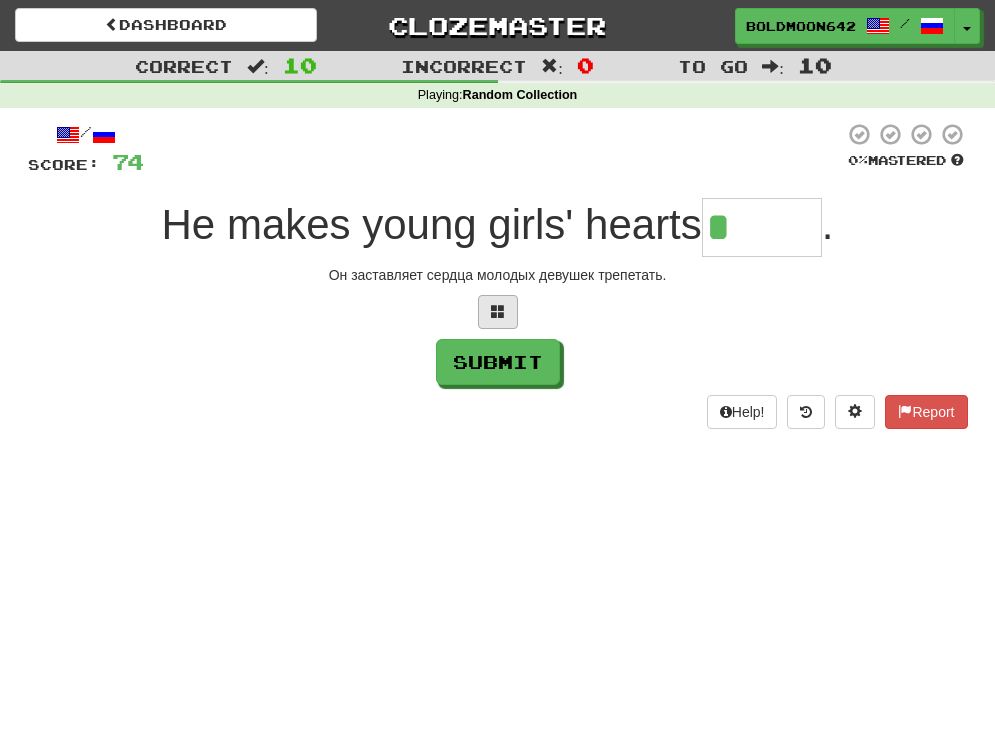 click at bounding box center [498, 312] 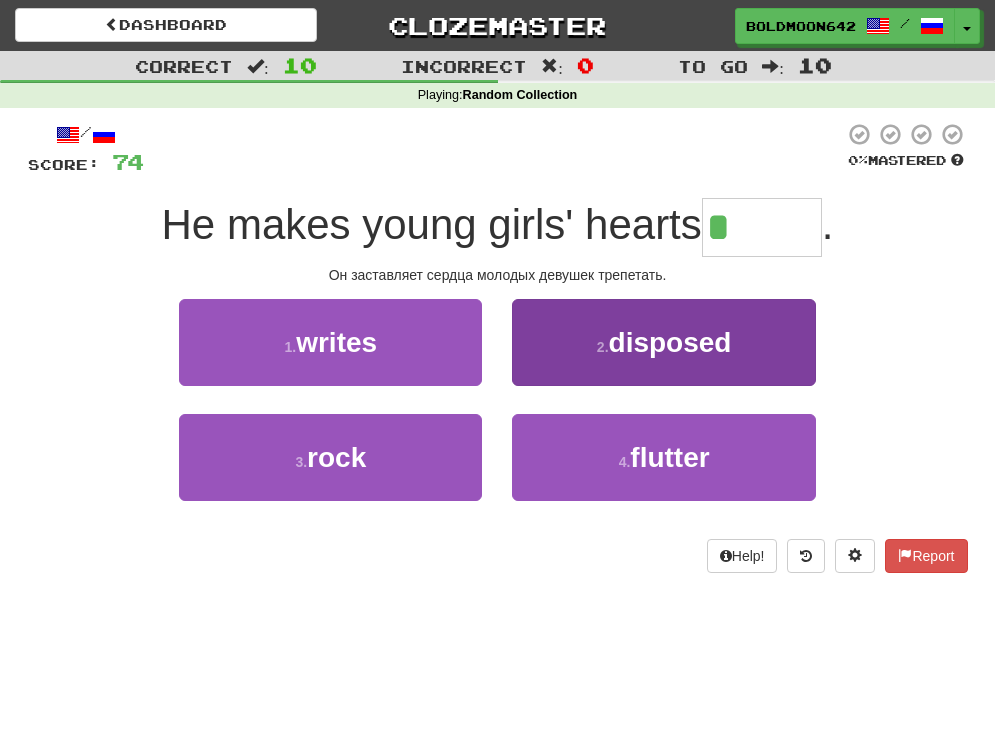 click on "flutter" at bounding box center (669, 457) 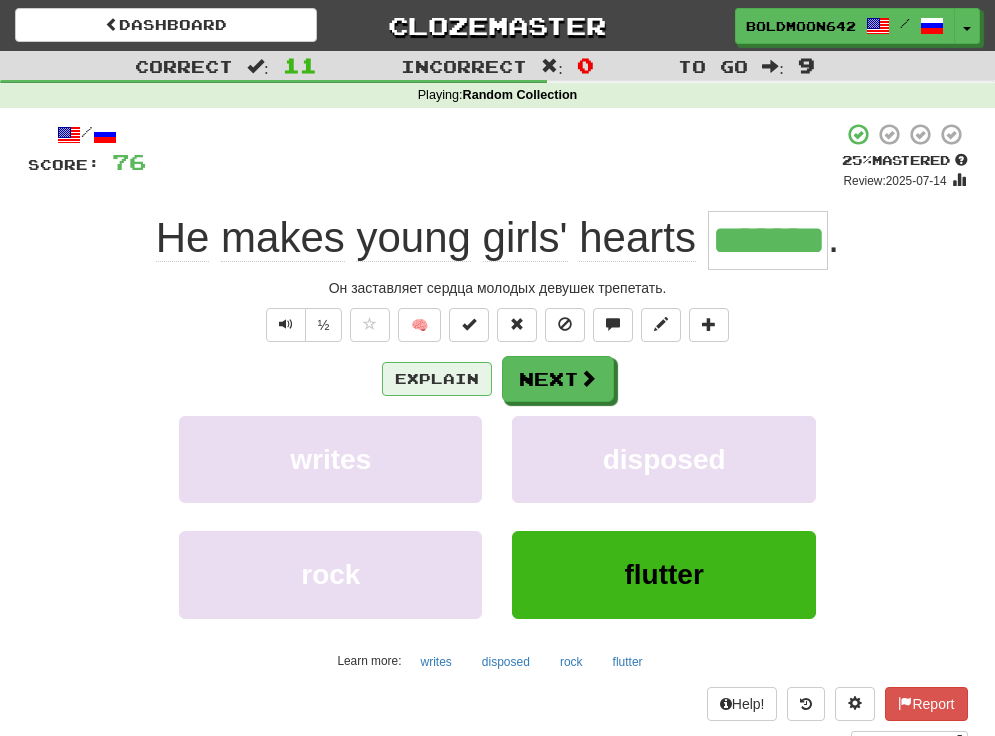 click on "Explain" at bounding box center [437, 379] 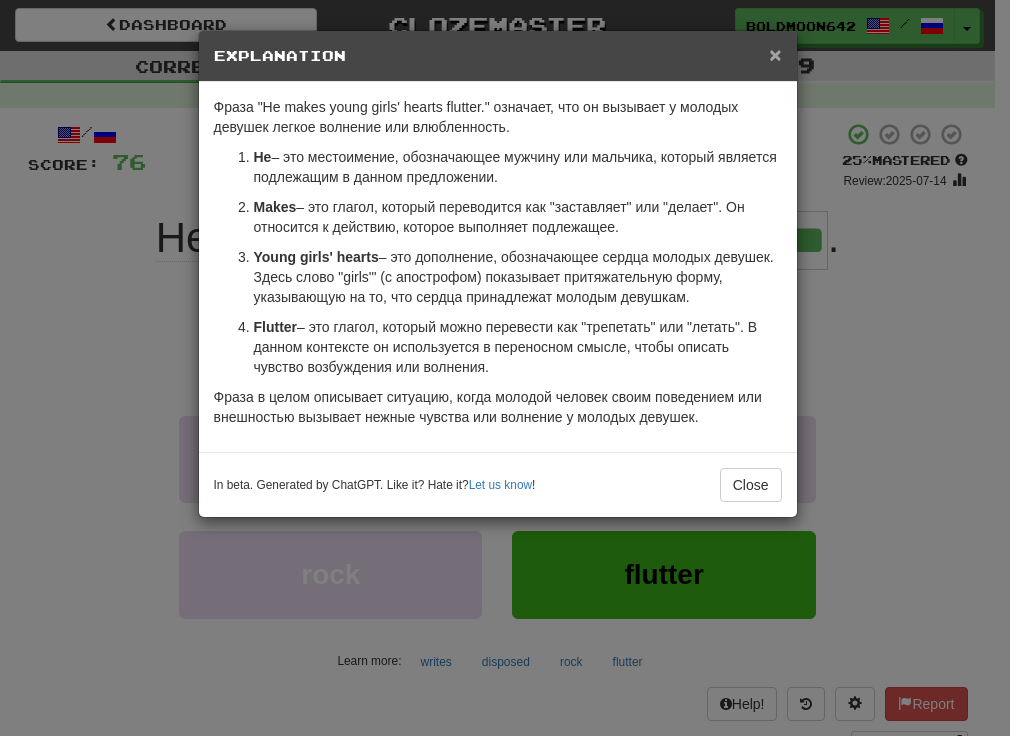 click on "×" at bounding box center (775, 54) 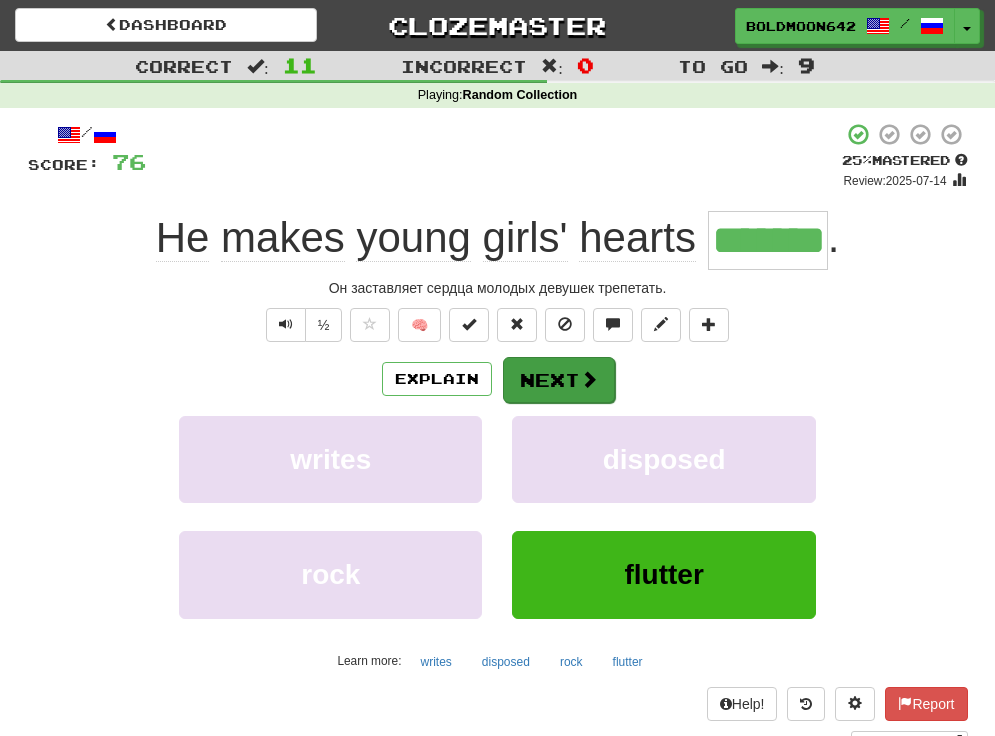 click on "Next" at bounding box center (559, 380) 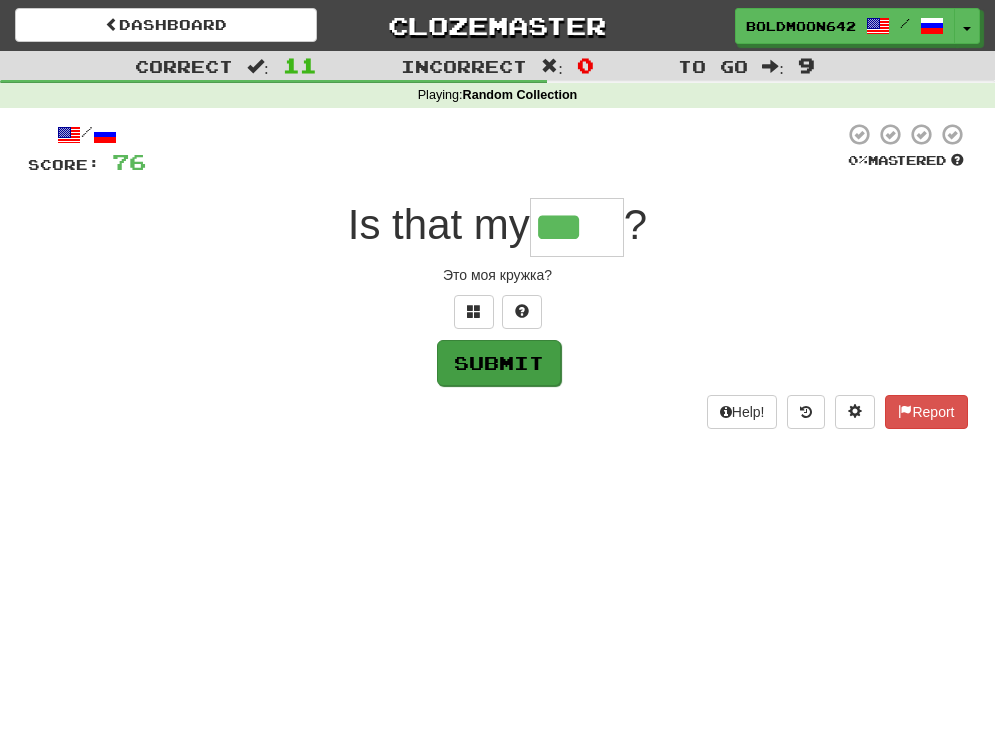 type on "***" 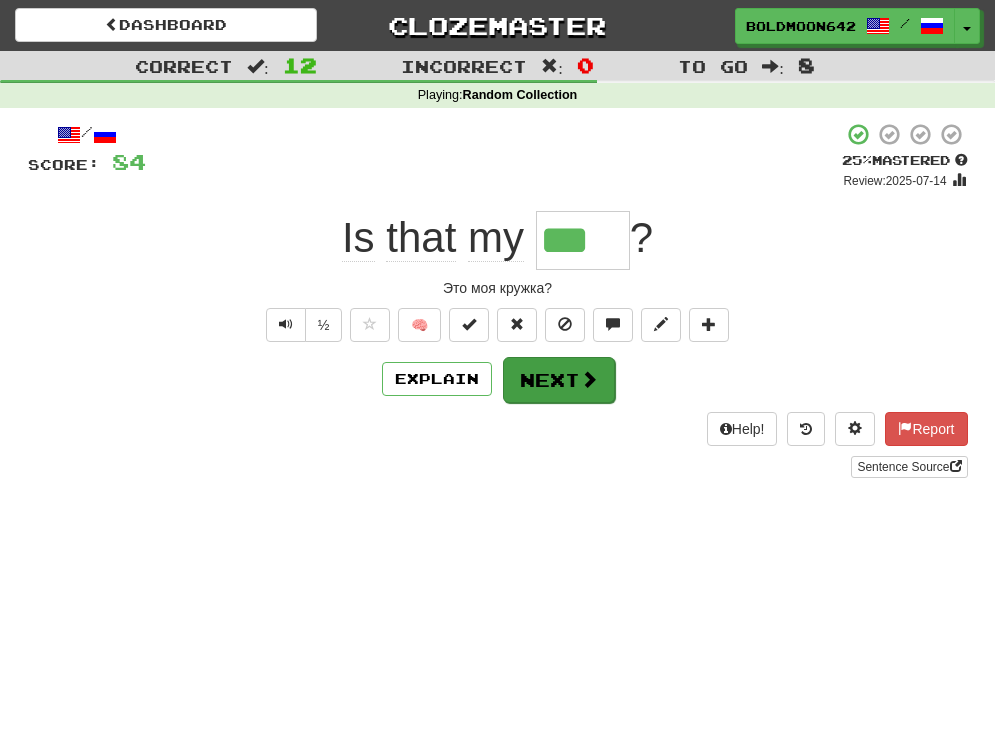 click on "Next" at bounding box center [559, 380] 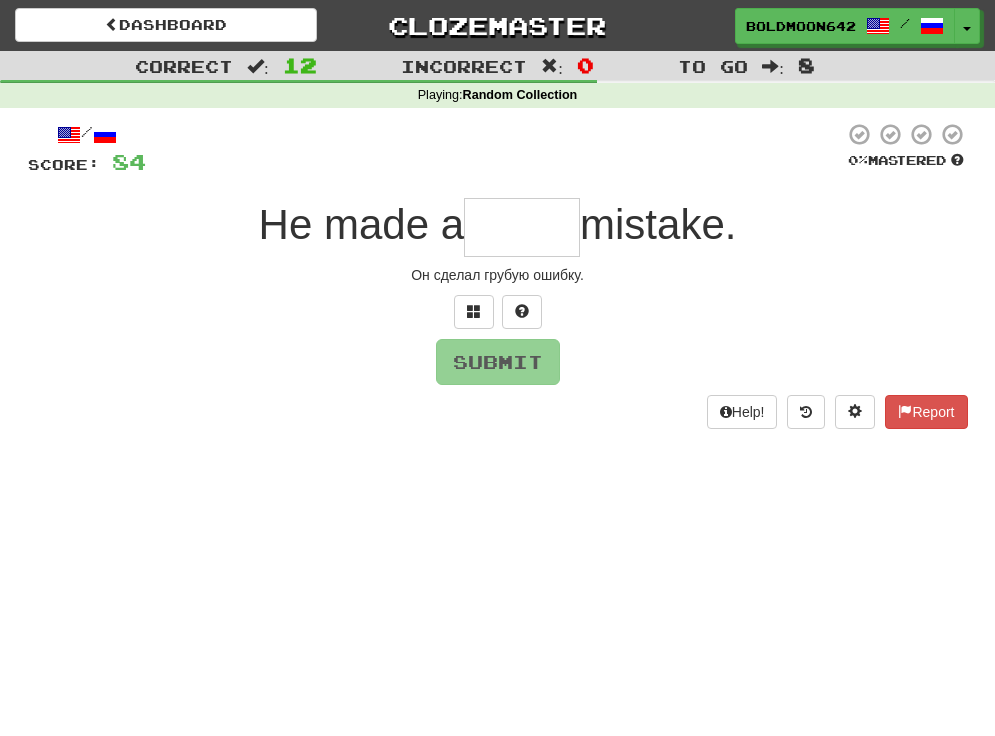 click at bounding box center [522, 227] 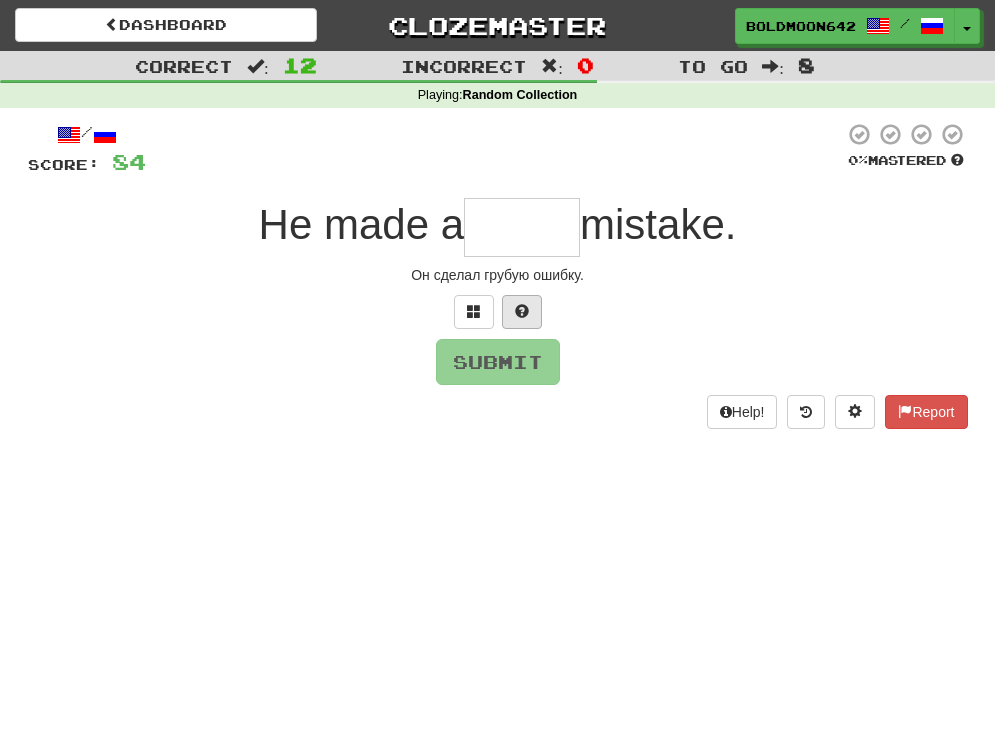 click at bounding box center [522, 312] 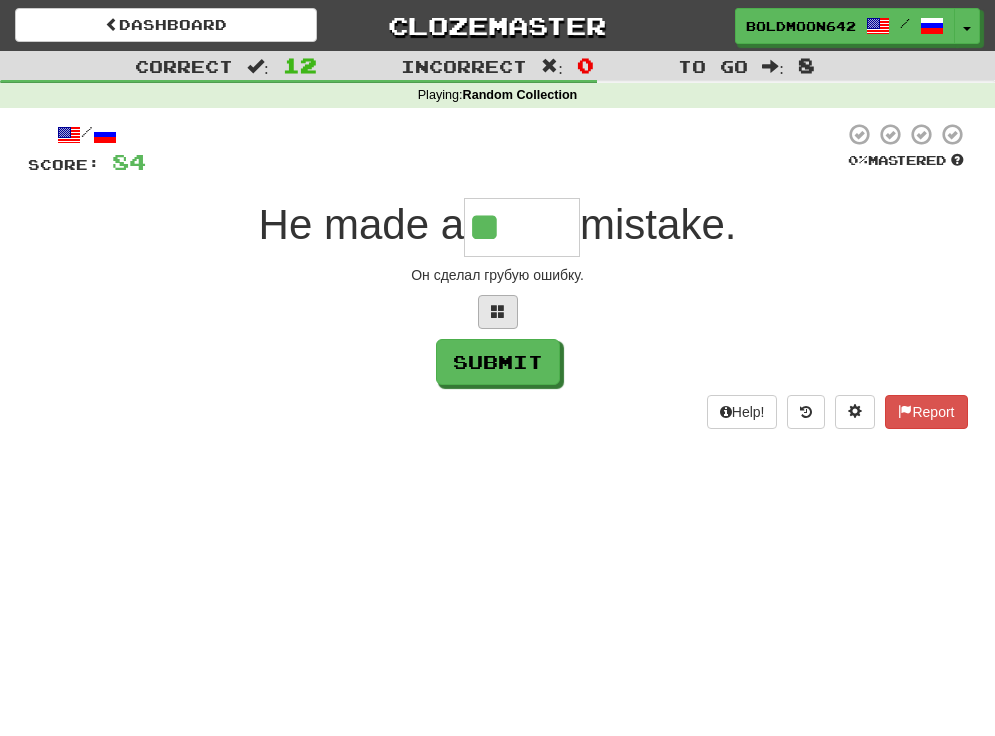 click at bounding box center [498, 311] 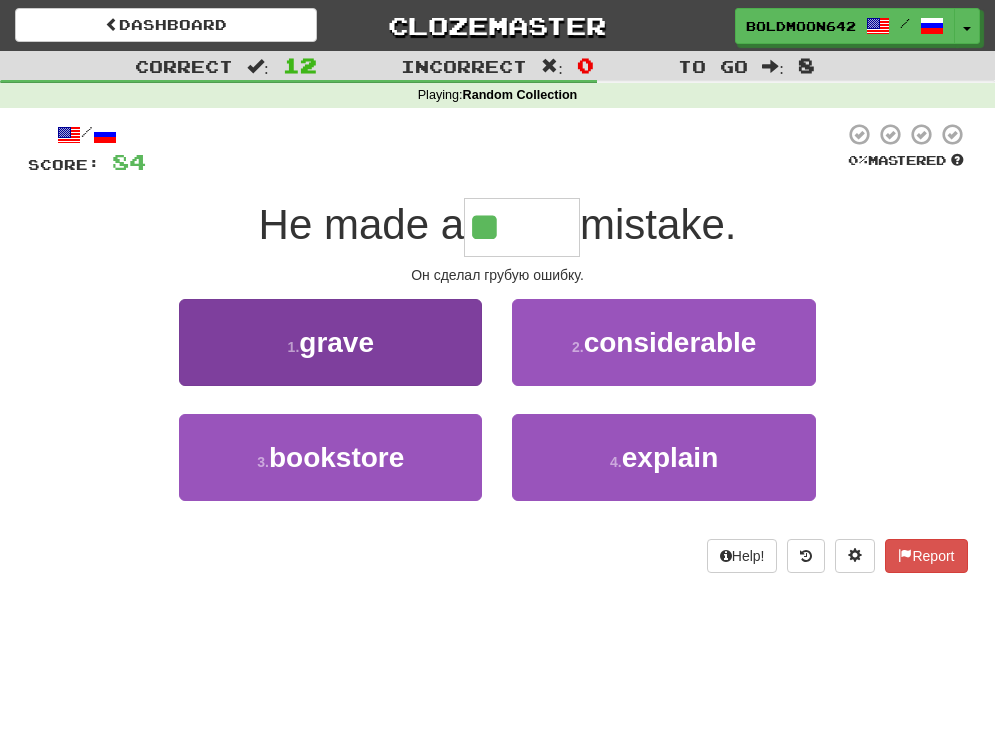 click on "1 .  grave" at bounding box center (330, 342) 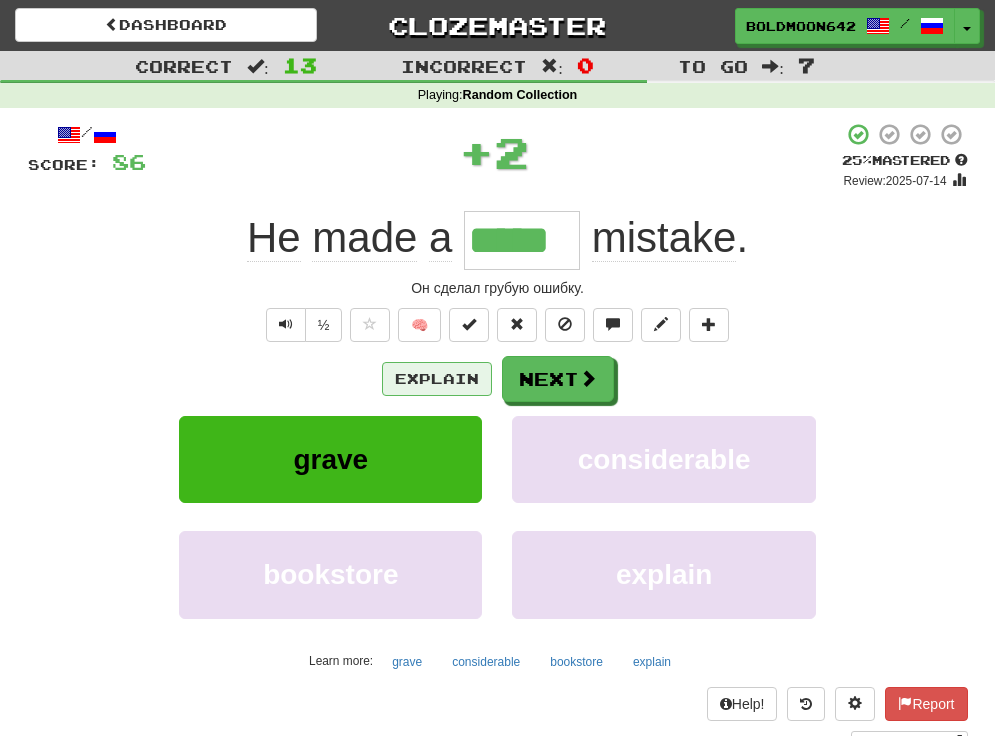 click on "Explain" at bounding box center (437, 379) 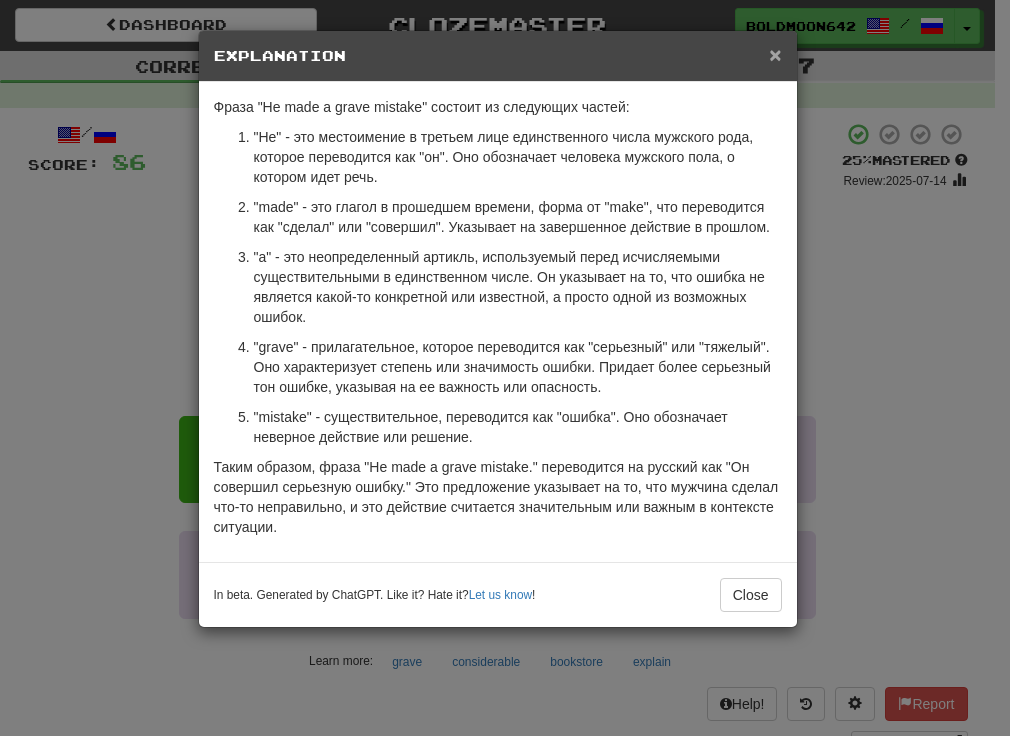 click on "×" at bounding box center [775, 54] 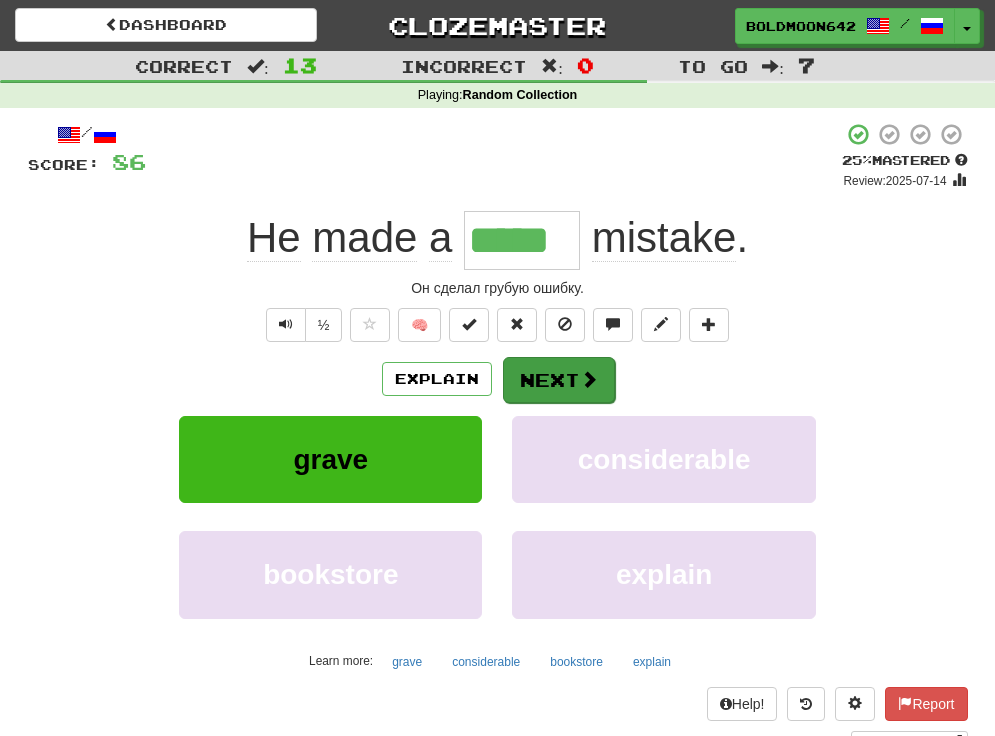 click on "Next" at bounding box center [559, 380] 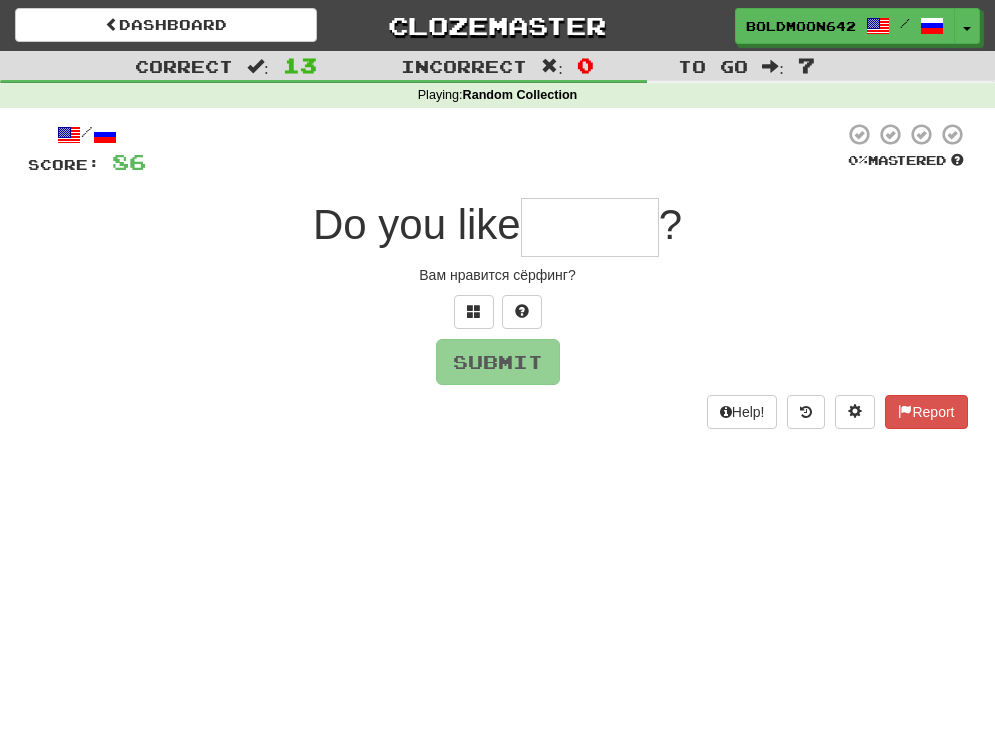 click at bounding box center (590, 227) 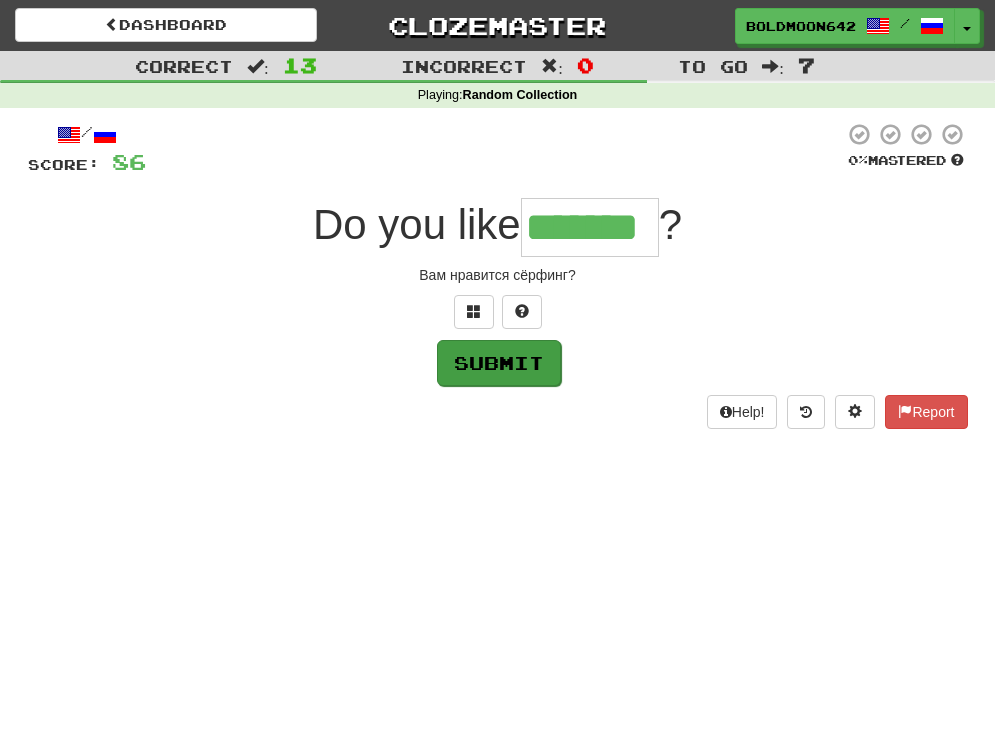 type on "*******" 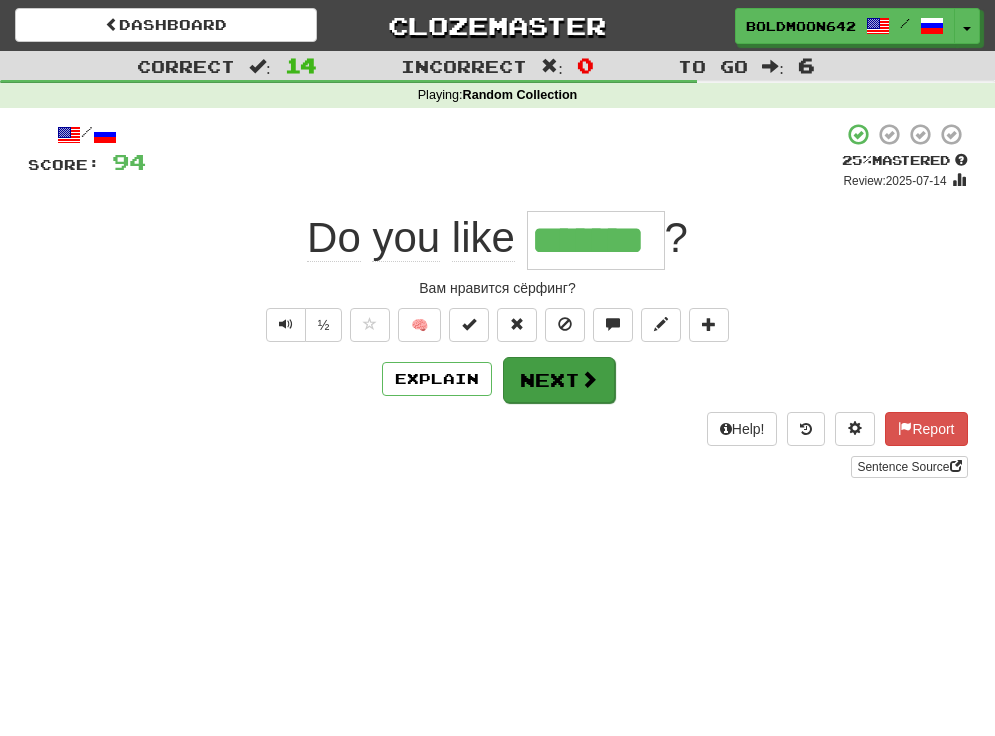 click on "Next" at bounding box center [559, 380] 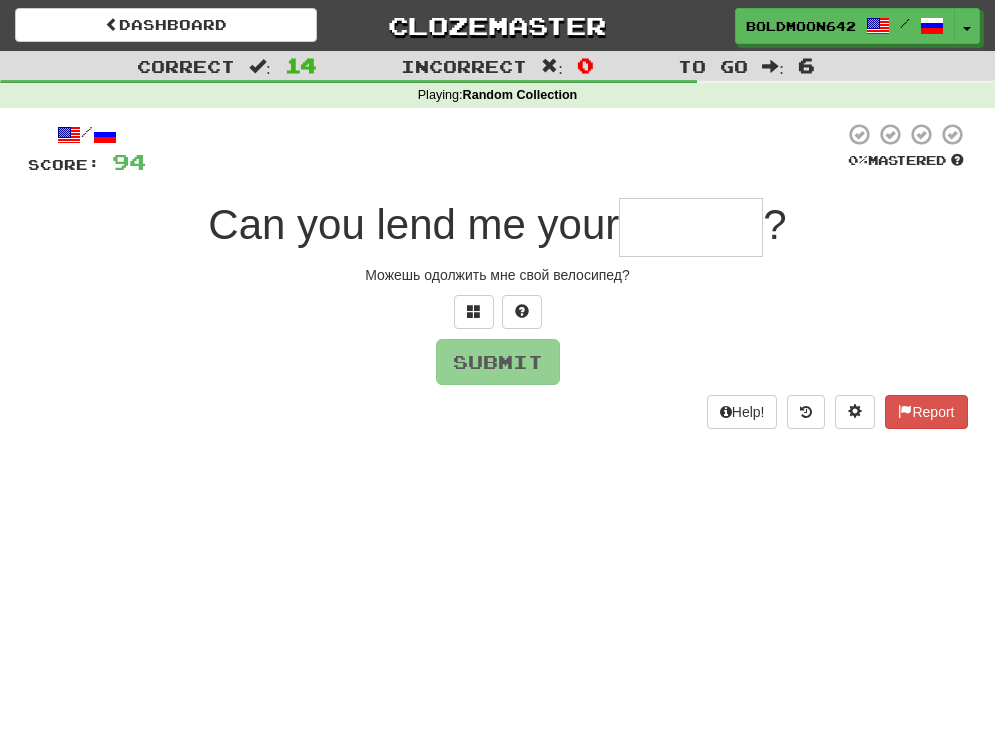 click at bounding box center [691, 227] 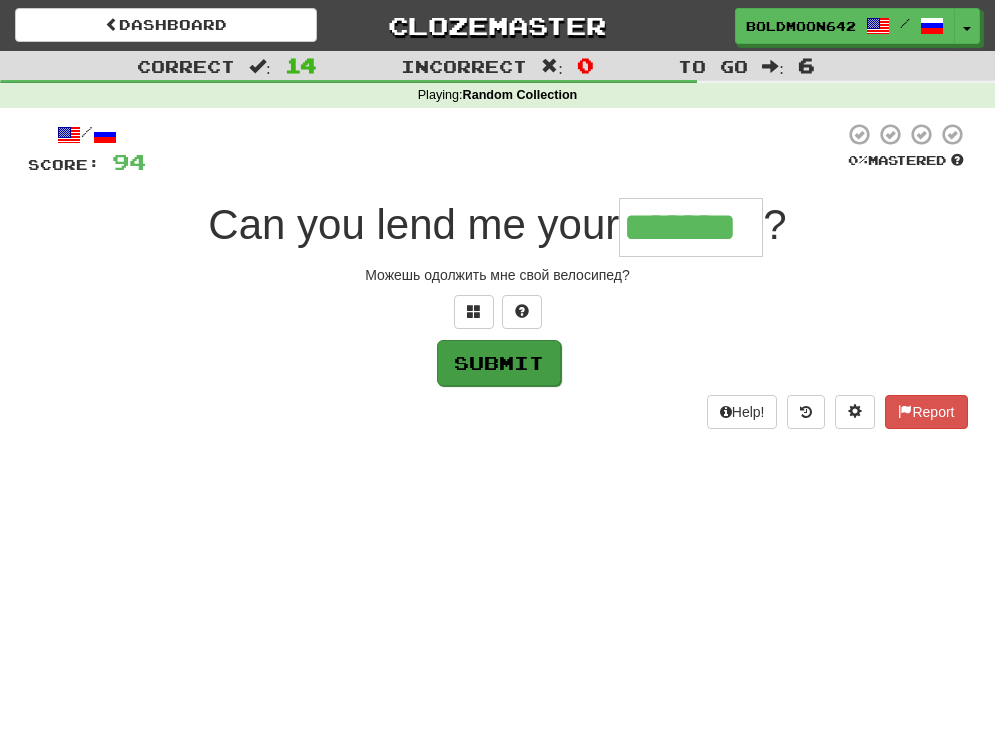 type on "*******" 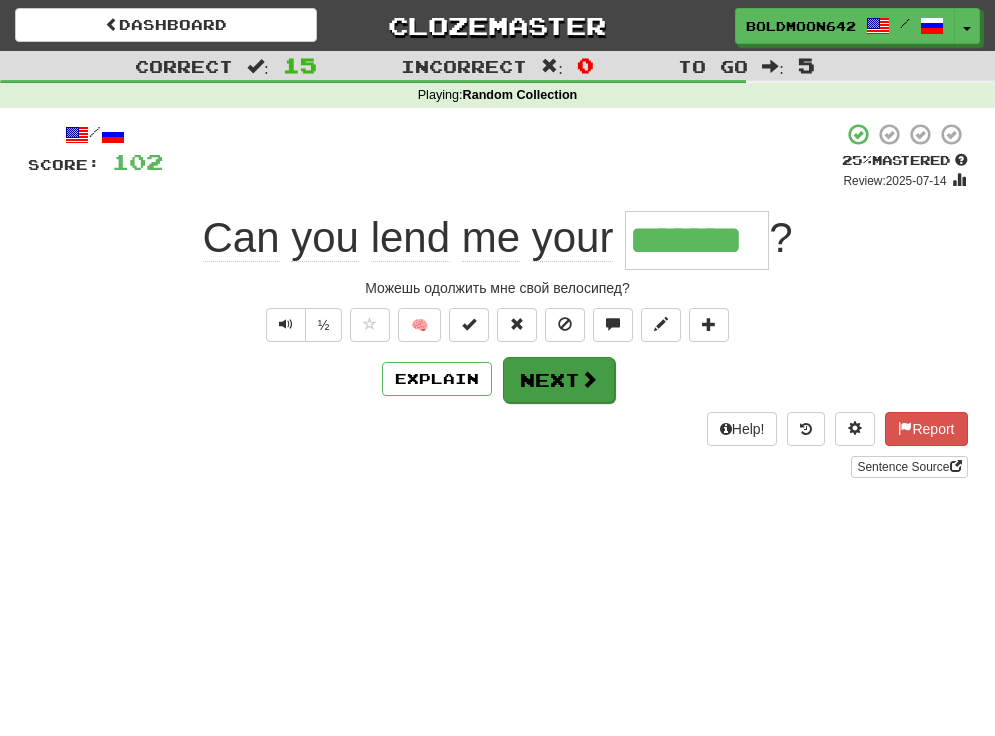 click at bounding box center (589, 379) 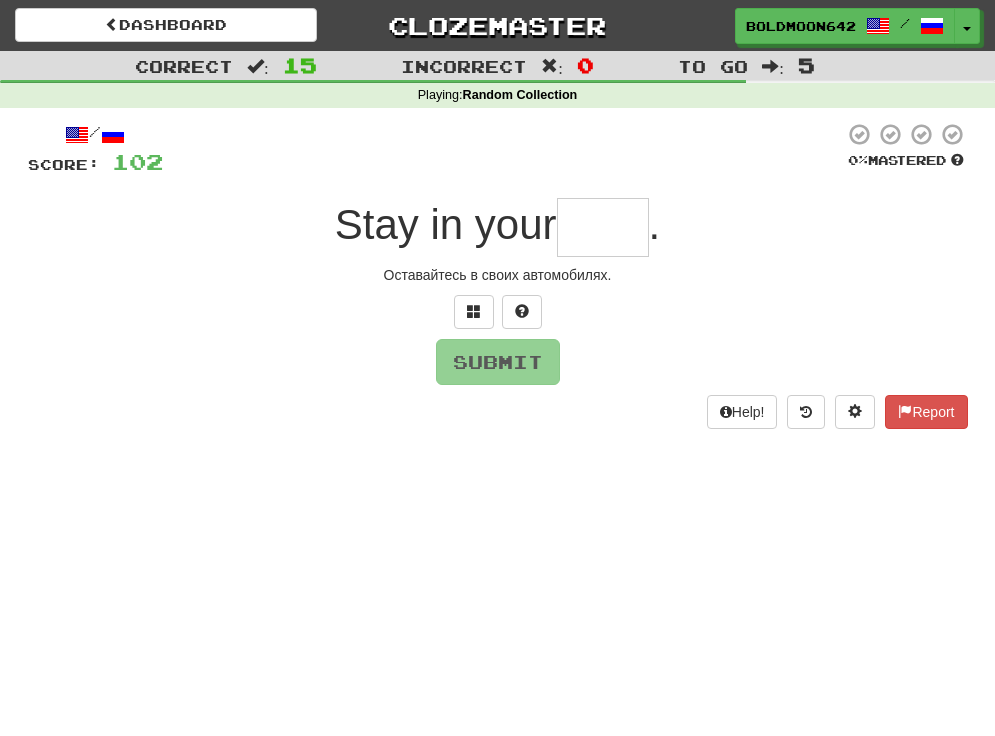 click at bounding box center (603, 227) 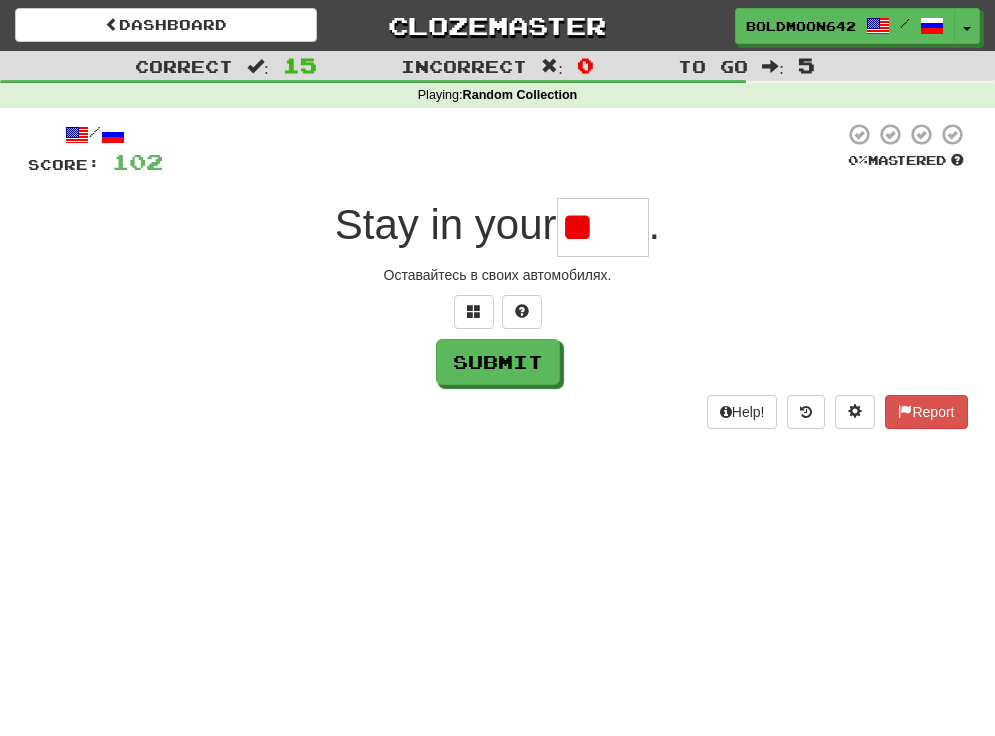 type on "*" 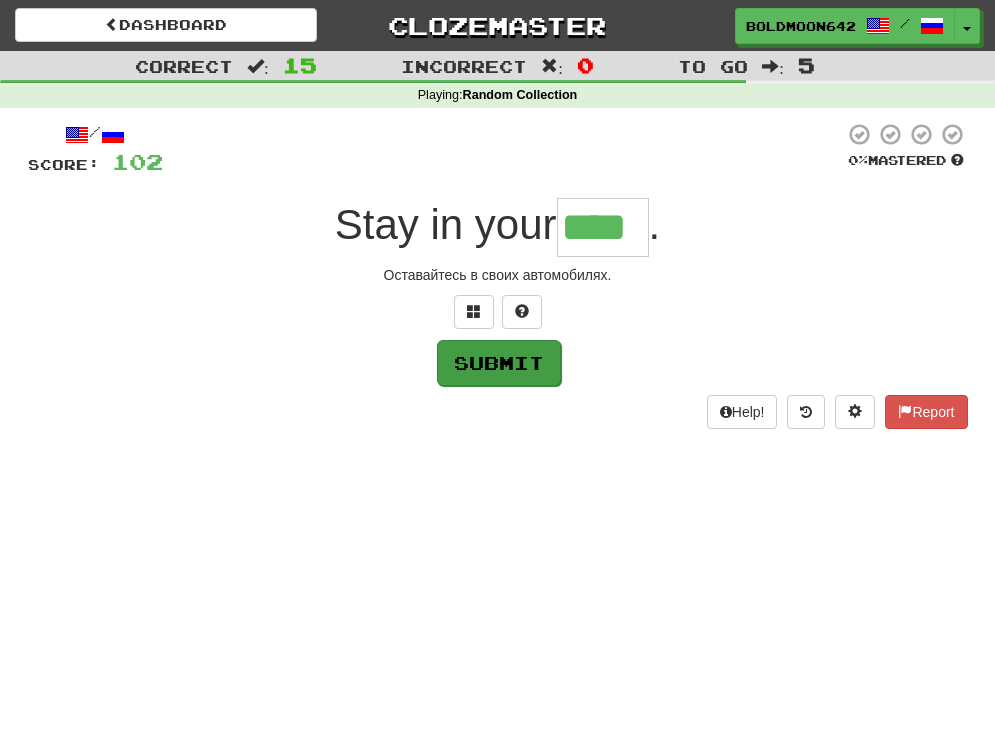 type on "****" 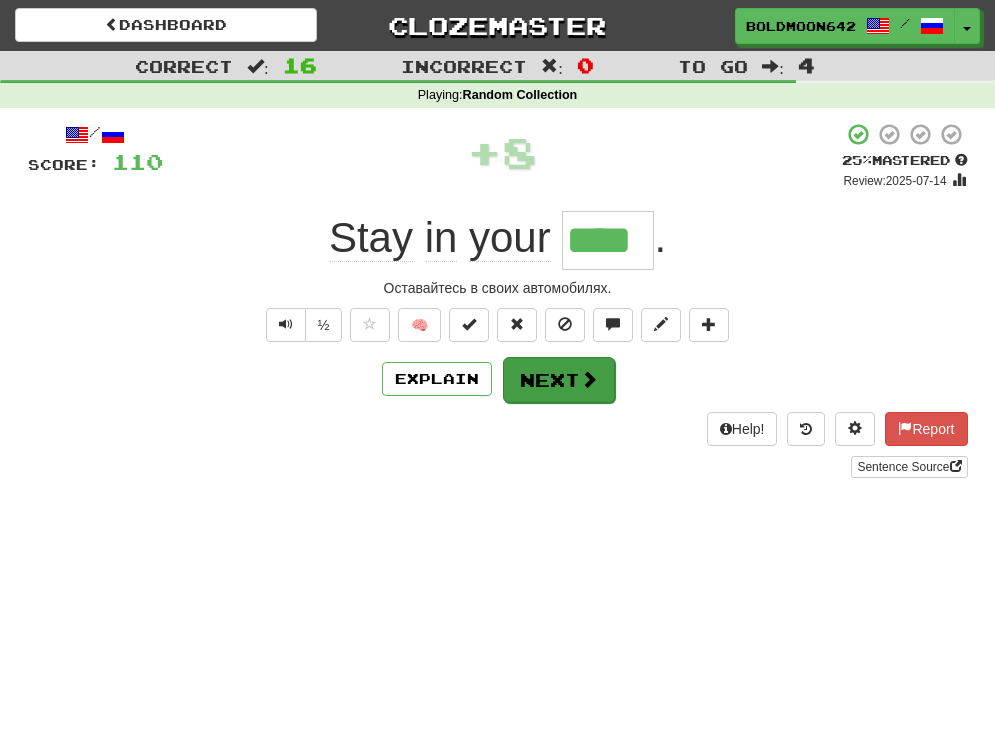 click on "Next" at bounding box center [559, 380] 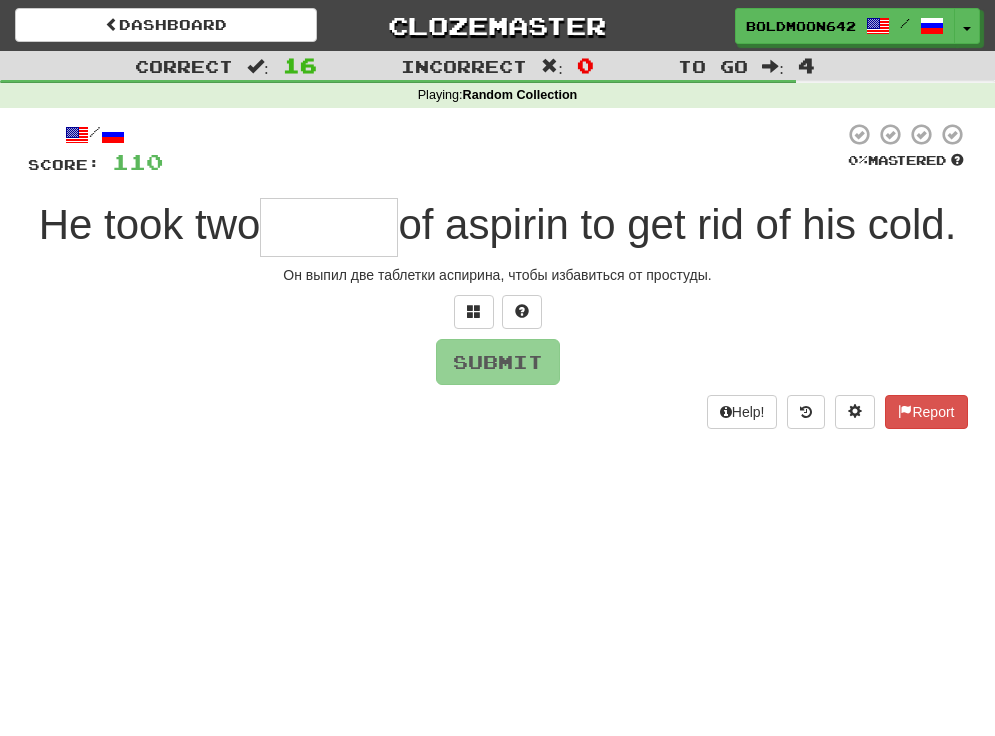 type on "*" 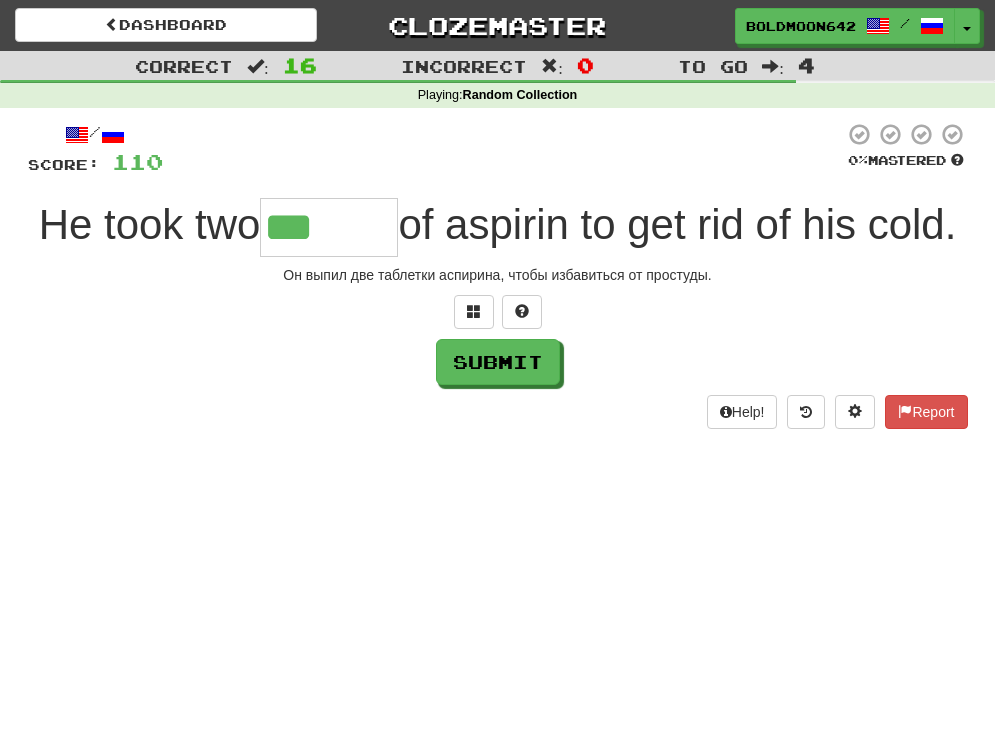 click on "***" at bounding box center [329, 227] 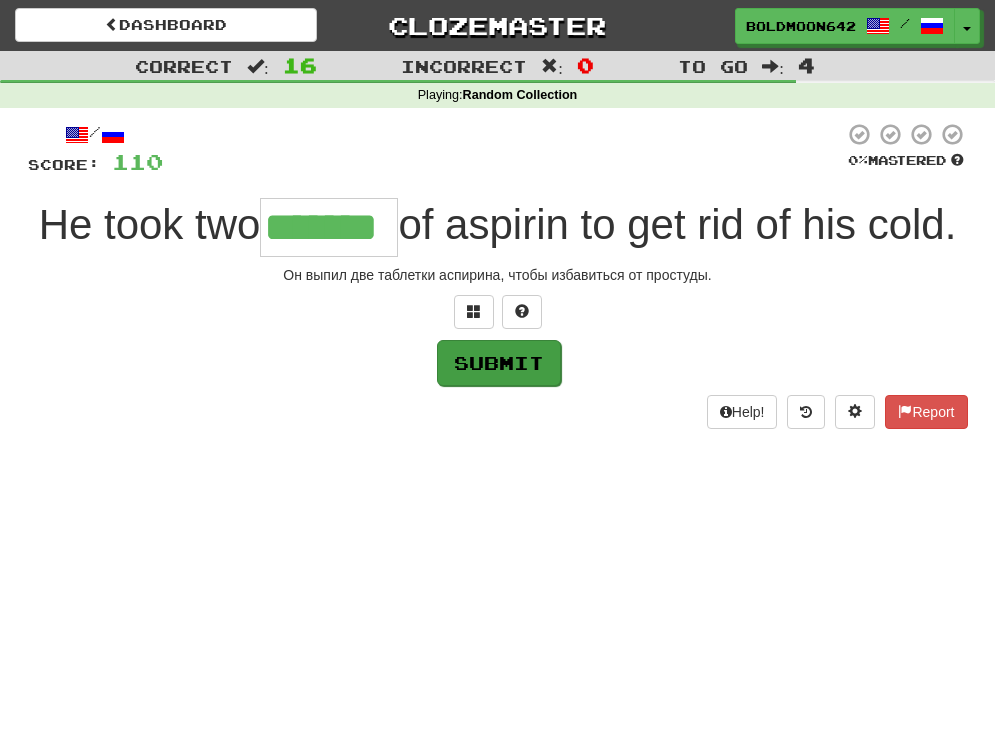 type on "*******" 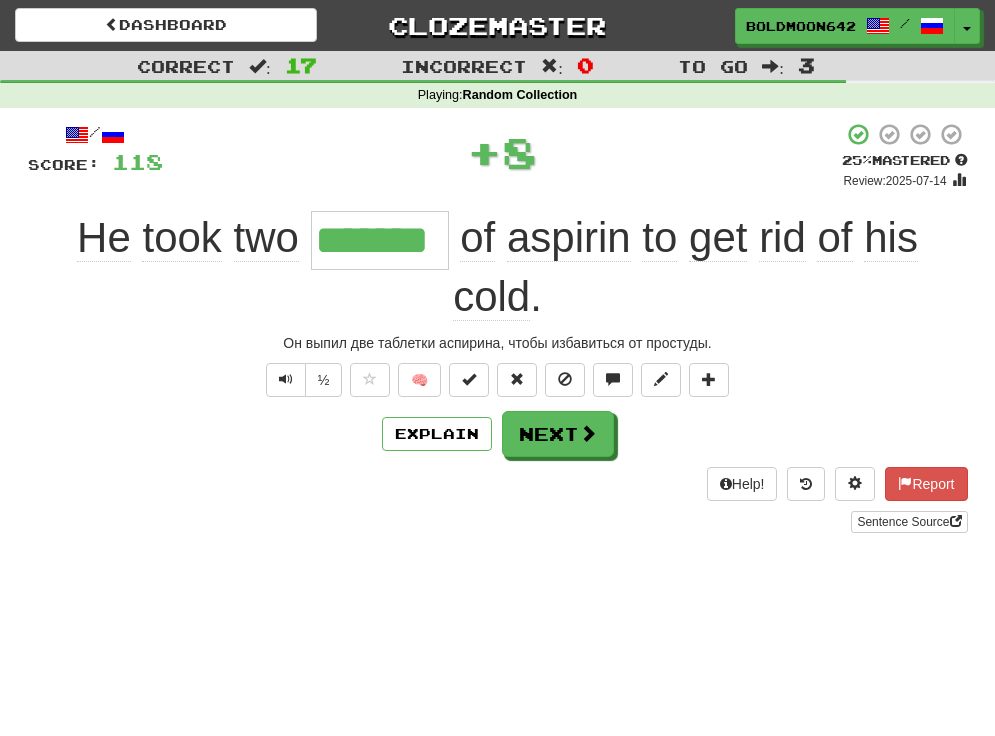 click on "Next" at bounding box center (558, 434) 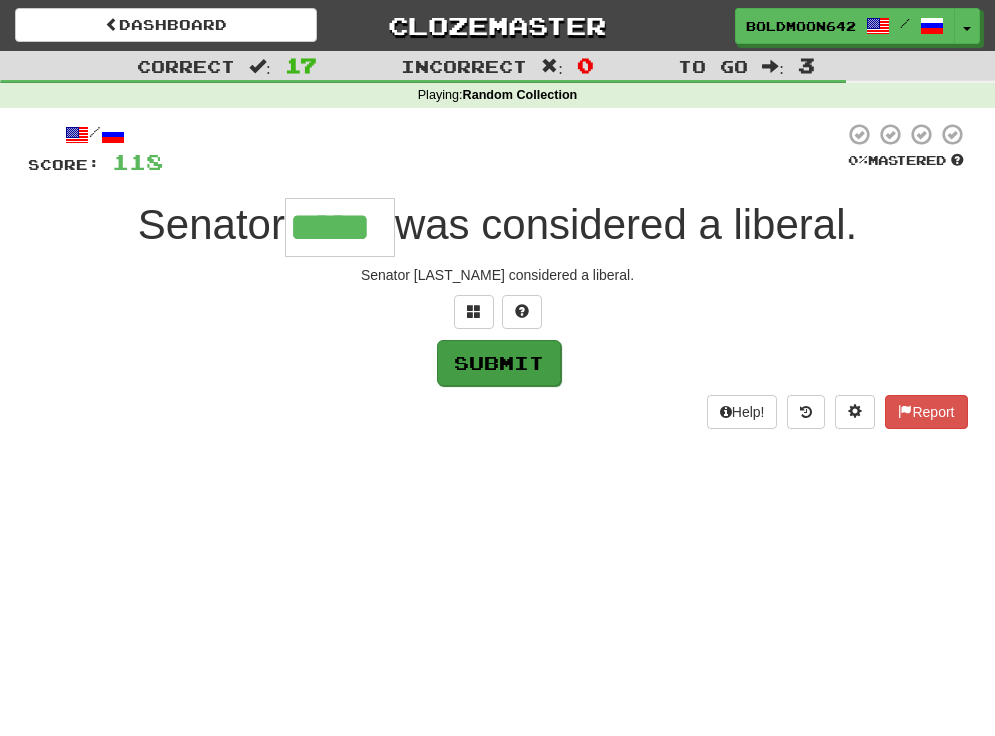 type on "*****" 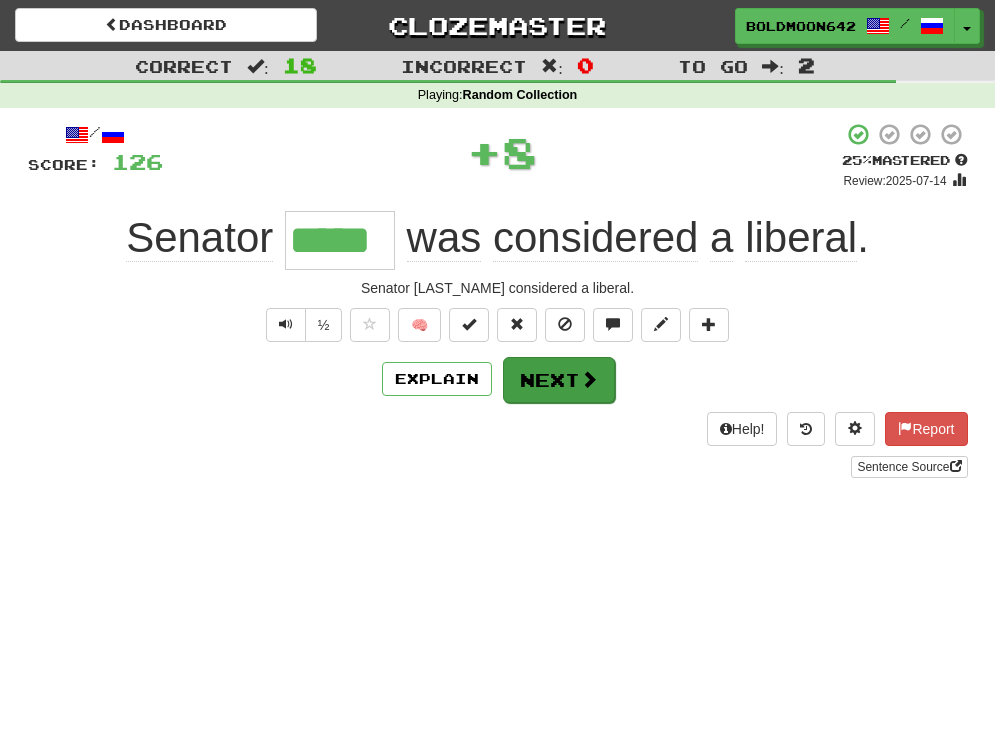 click on "Next" at bounding box center [559, 380] 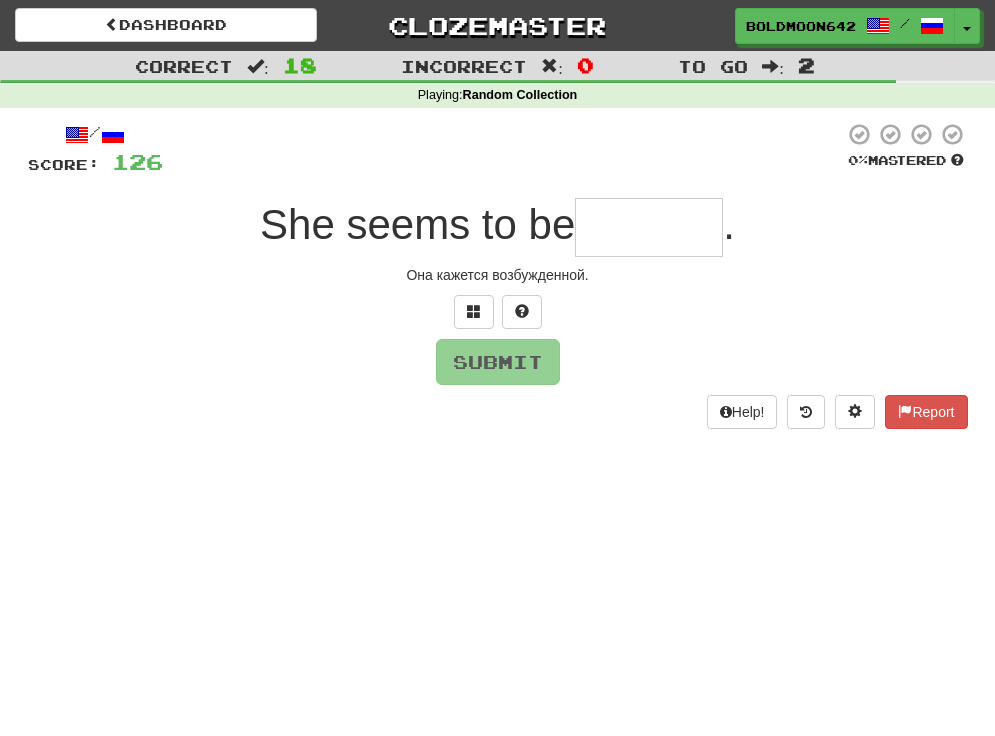 click at bounding box center [649, 227] 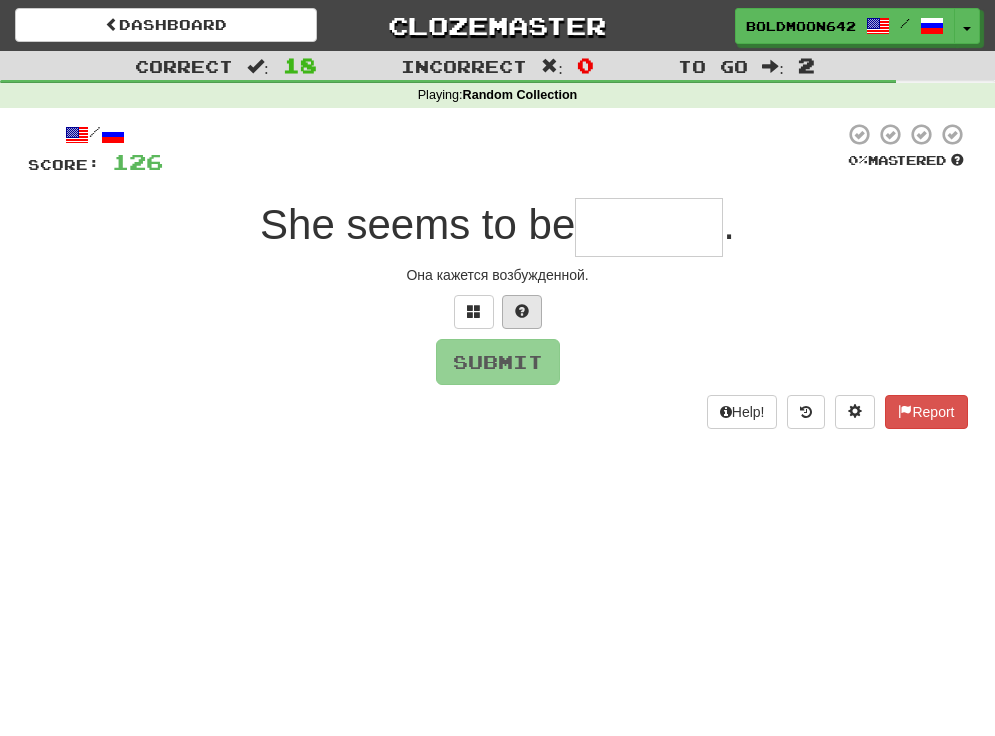 click at bounding box center [522, 312] 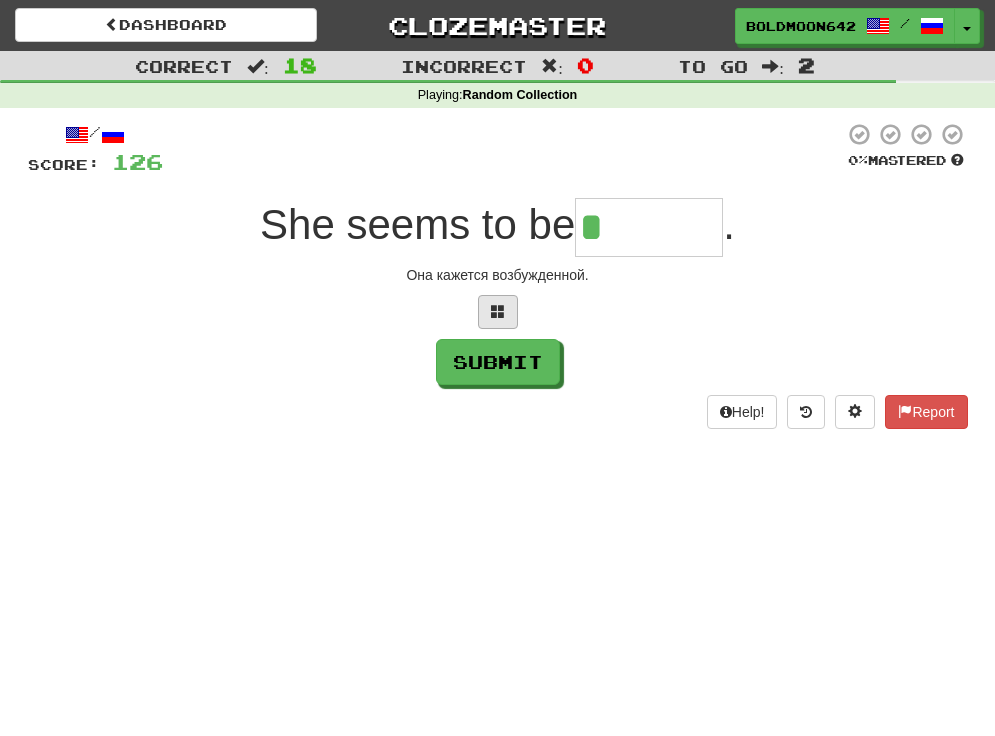 click at bounding box center [498, 312] 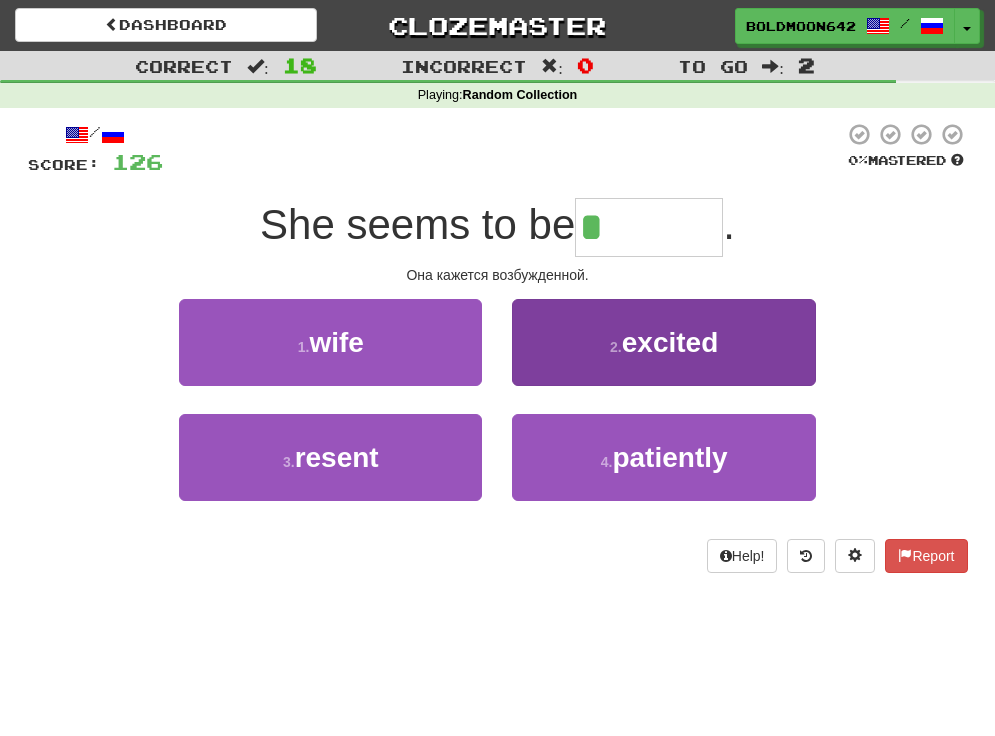 click on "2 .  excited" at bounding box center [663, 342] 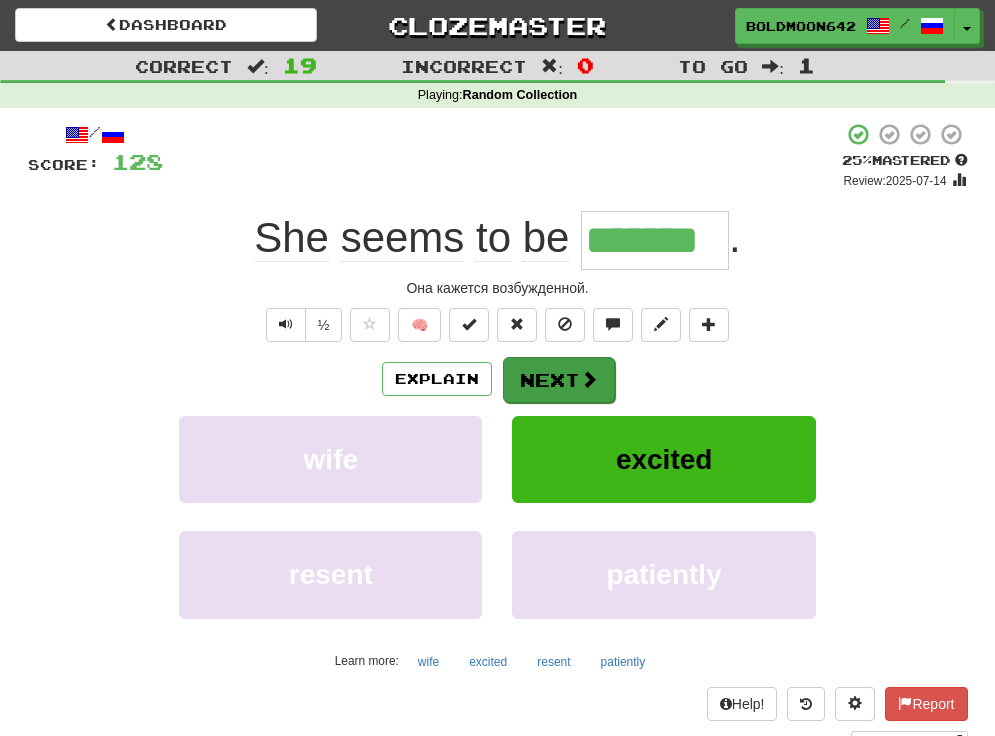 click on "Next" at bounding box center [559, 380] 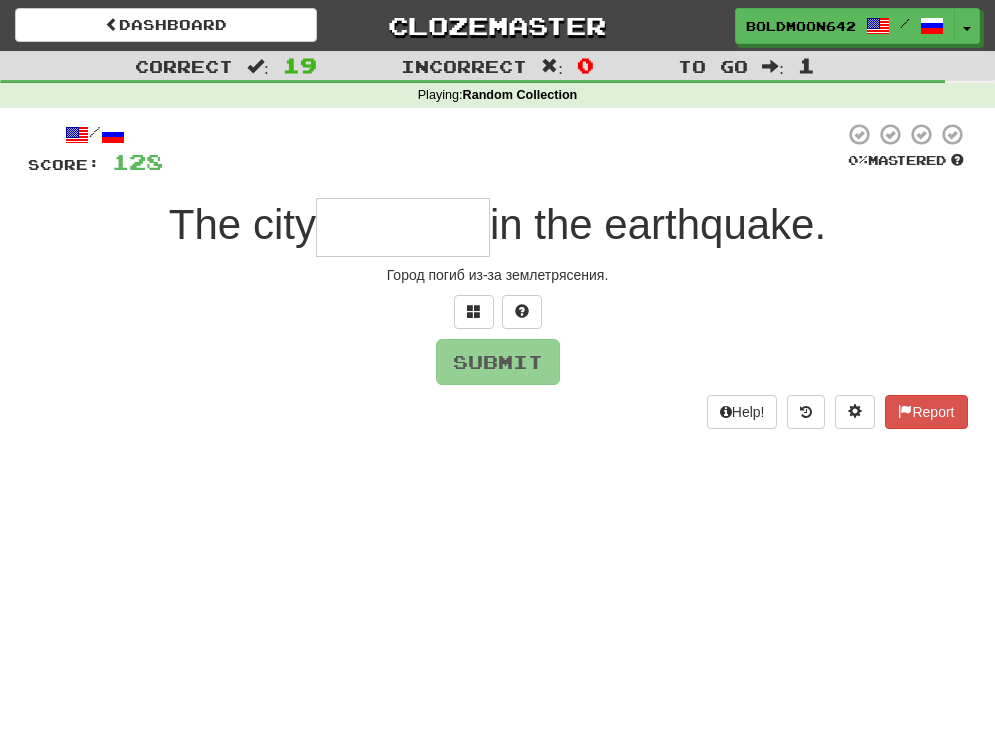 click at bounding box center [522, 311] 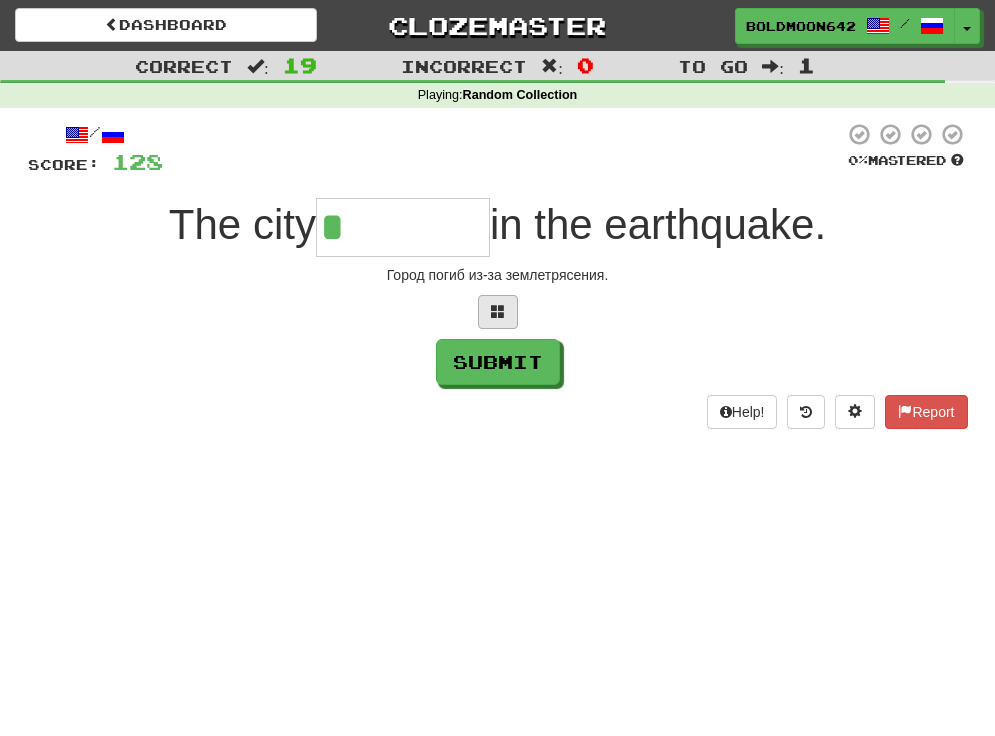 click at bounding box center (498, 312) 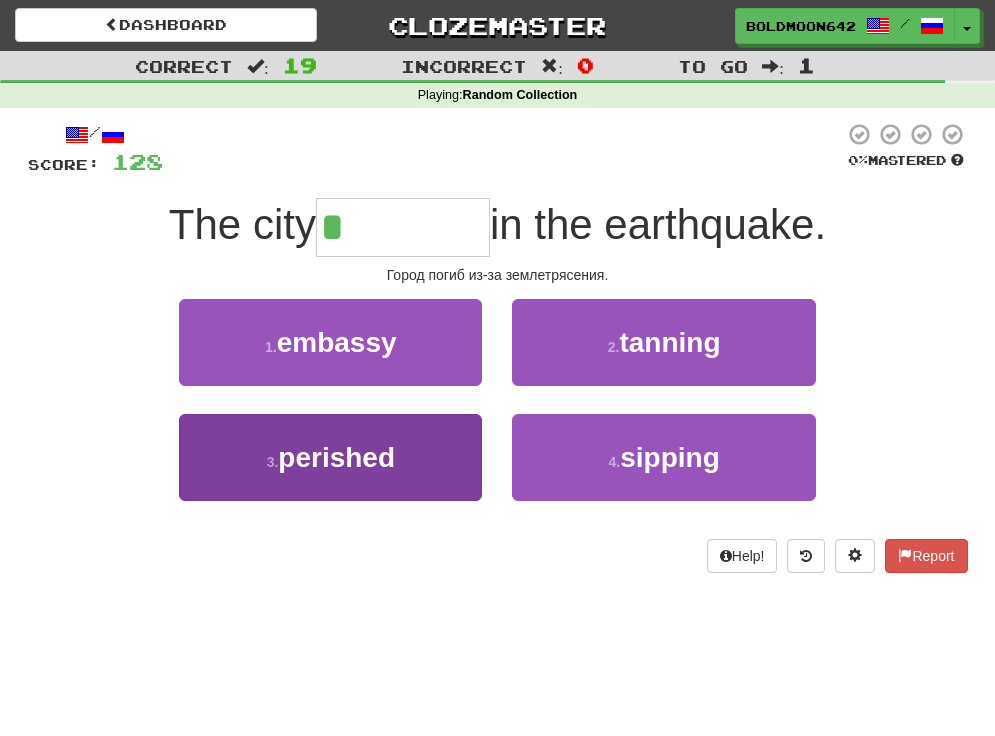 click on "3 .  perished" at bounding box center [330, 457] 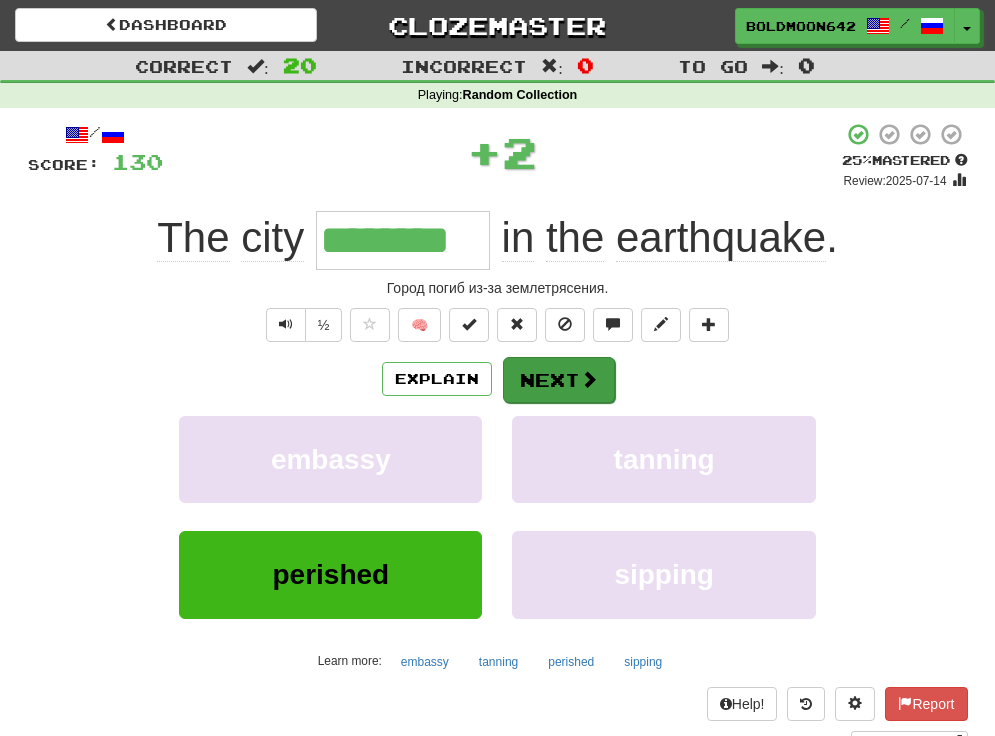 click on "Next" at bounding box center [559, 380] 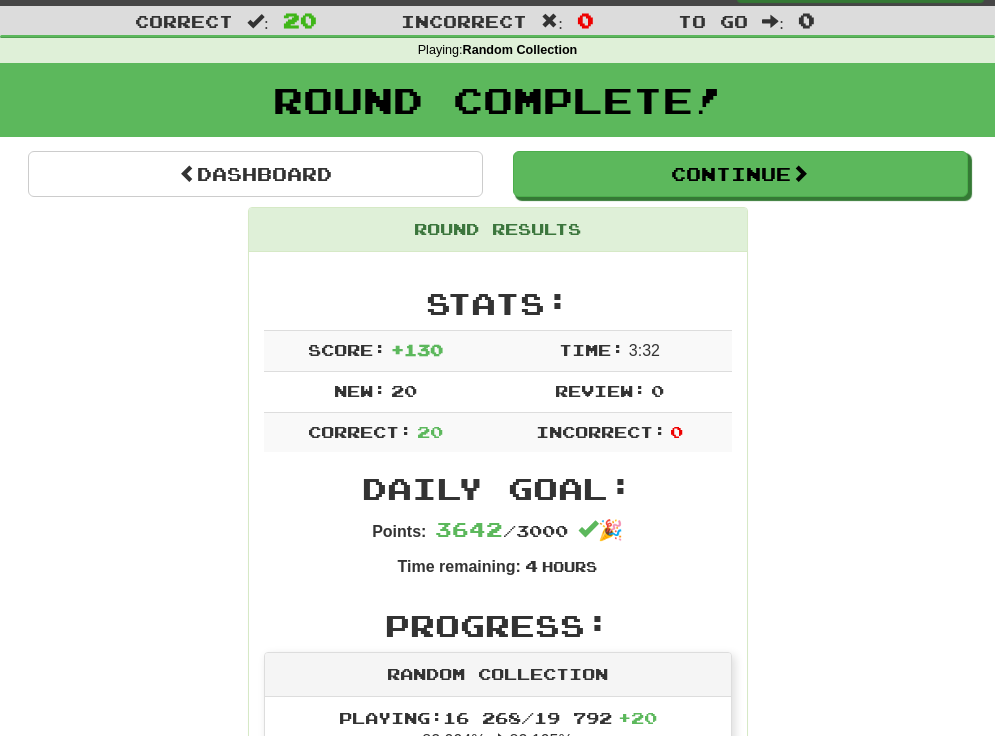scroll, scrollTop: 9, scrollLeft: 0, axis: vertical 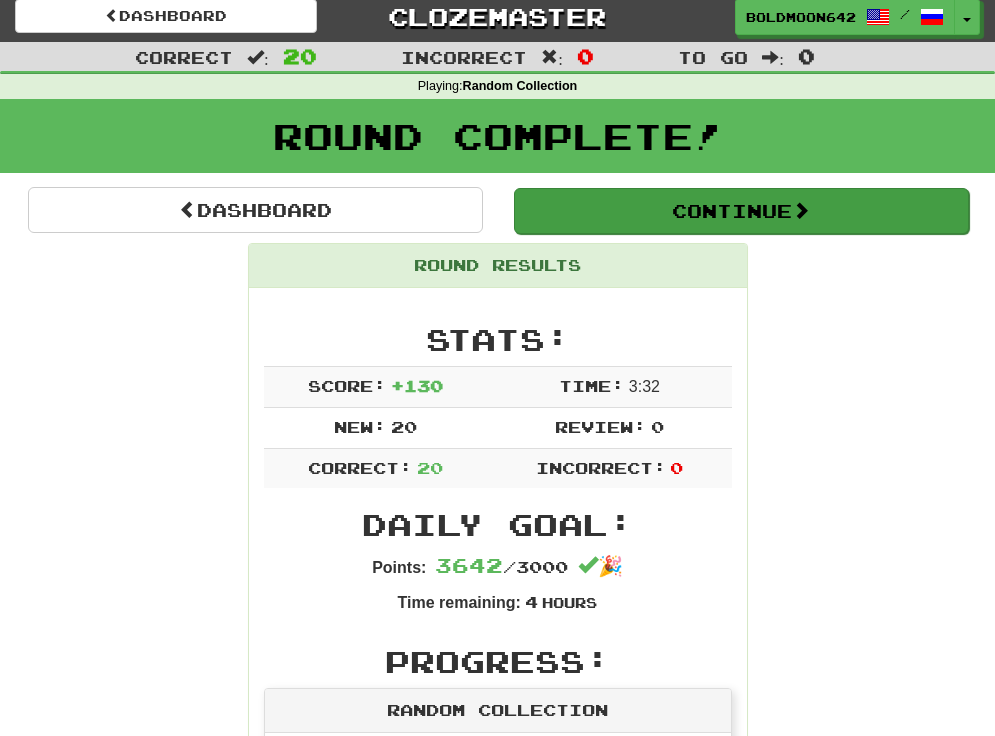 click on "Continue" at bounding box center [741, 211] 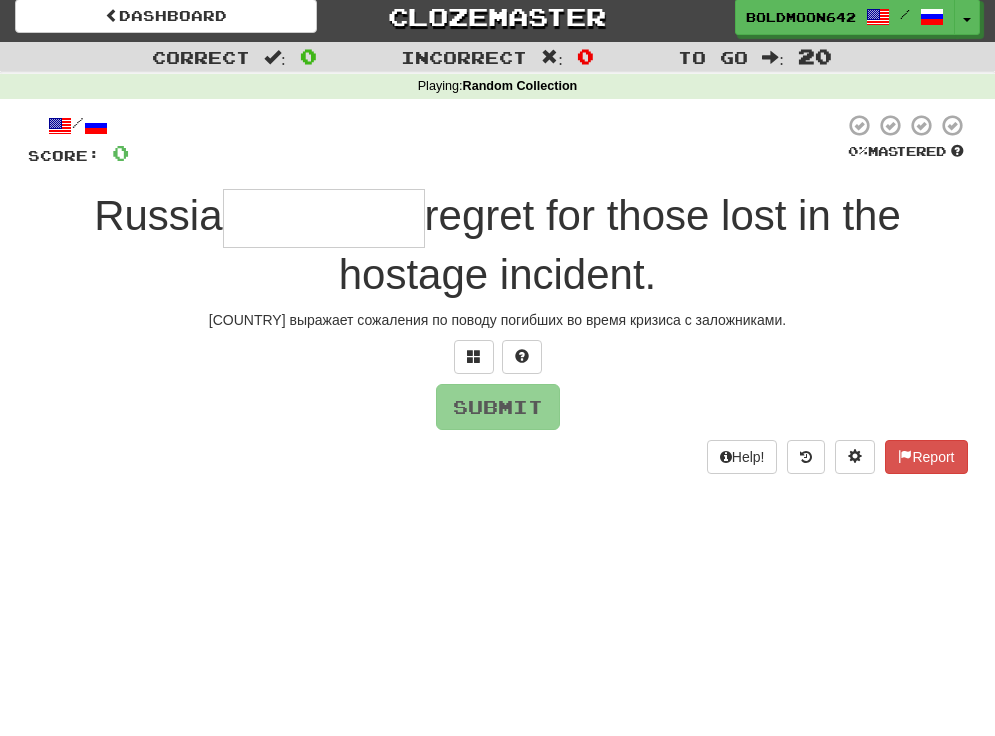 click at bounding box center (324, 218) 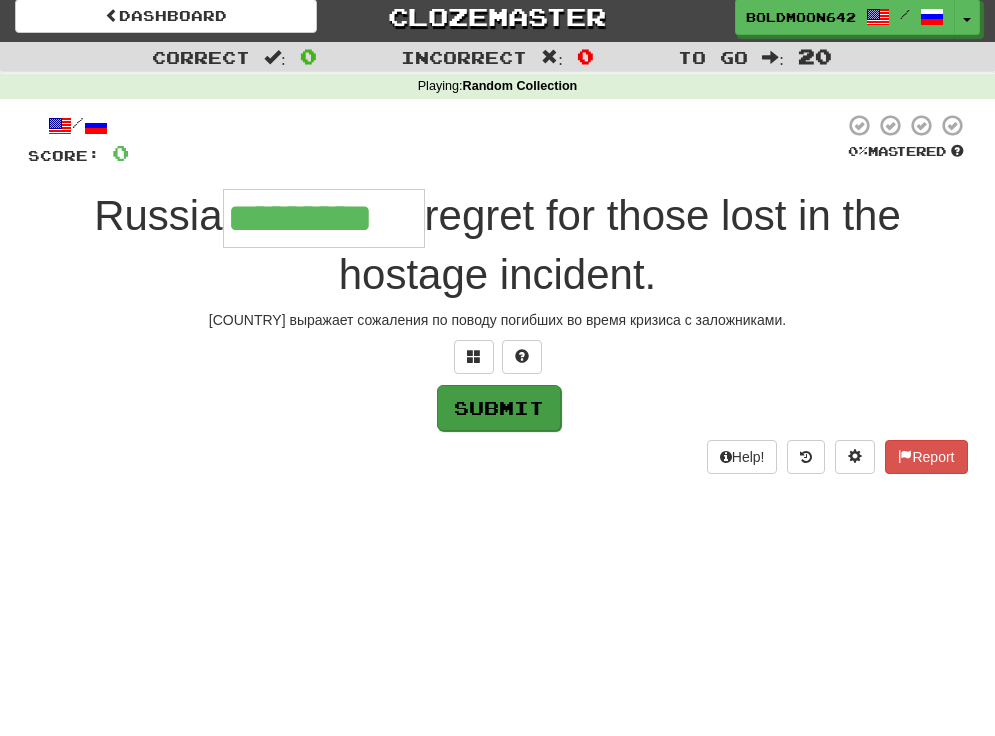 type on "*********" 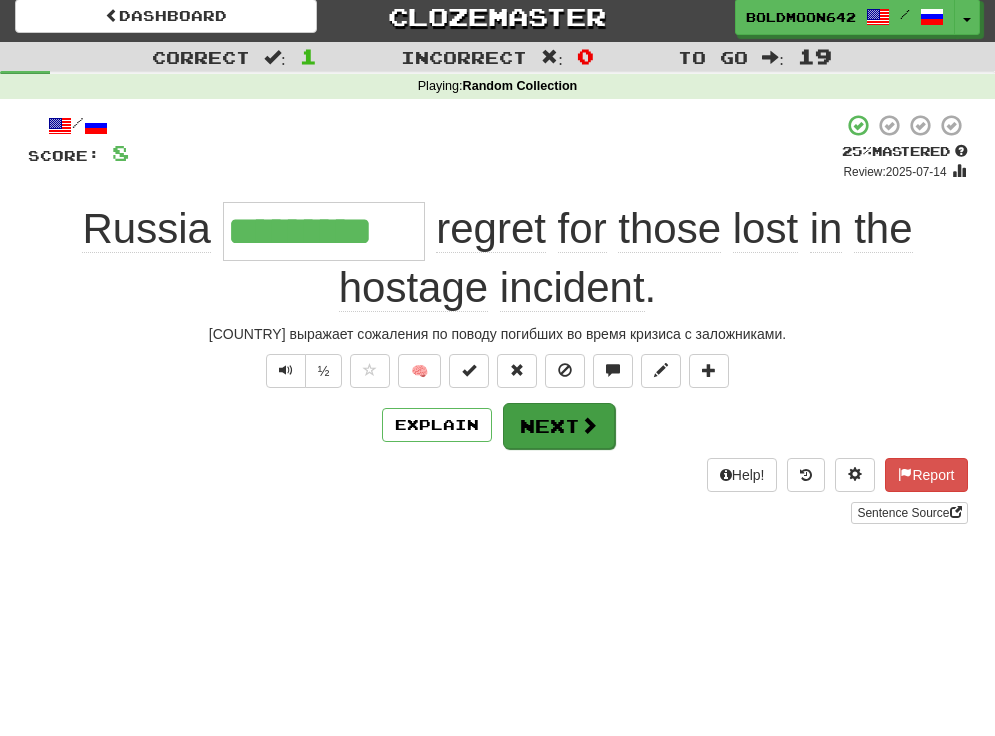 click on "Next" at bounding box center [559, 426] 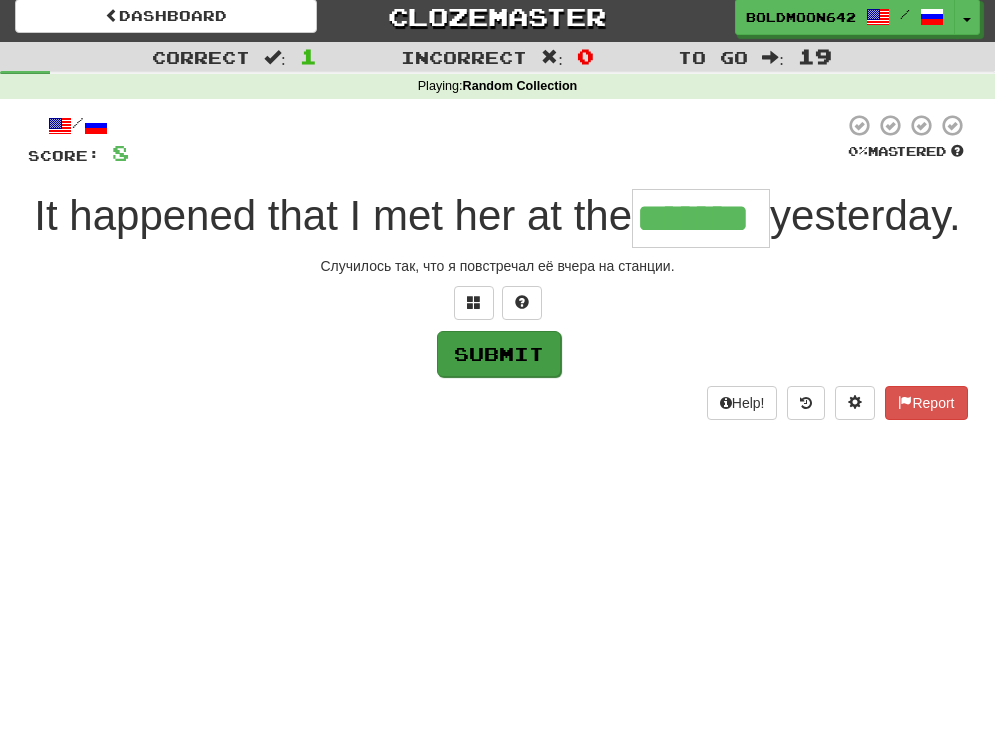 type on "*******" 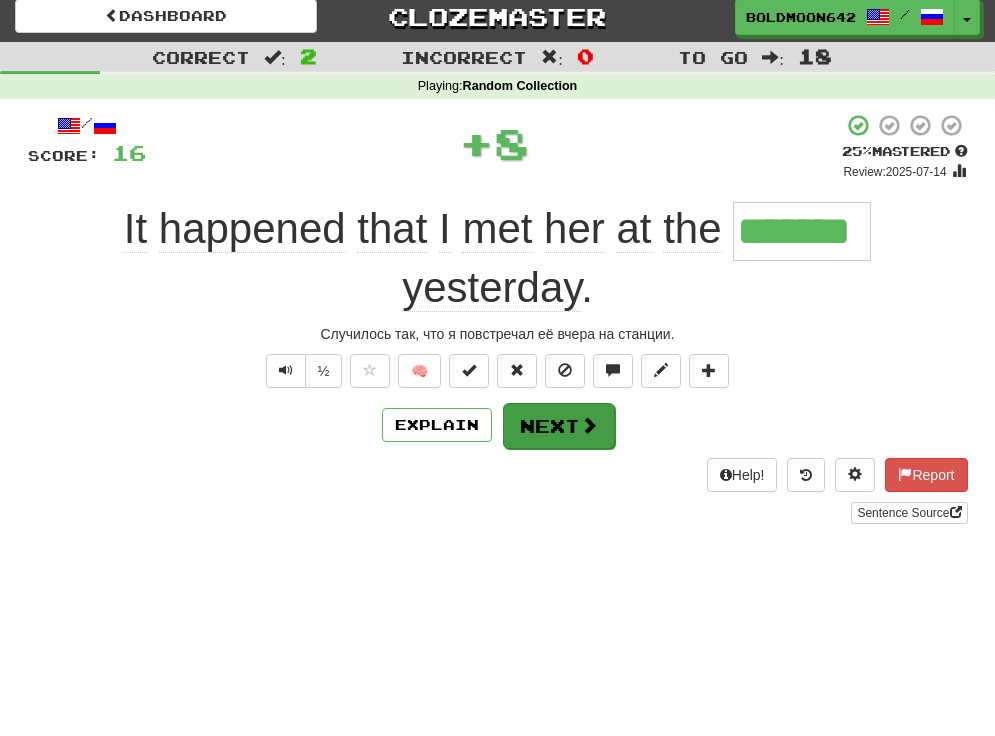 click on "Next" at bounding box center [559, 426] 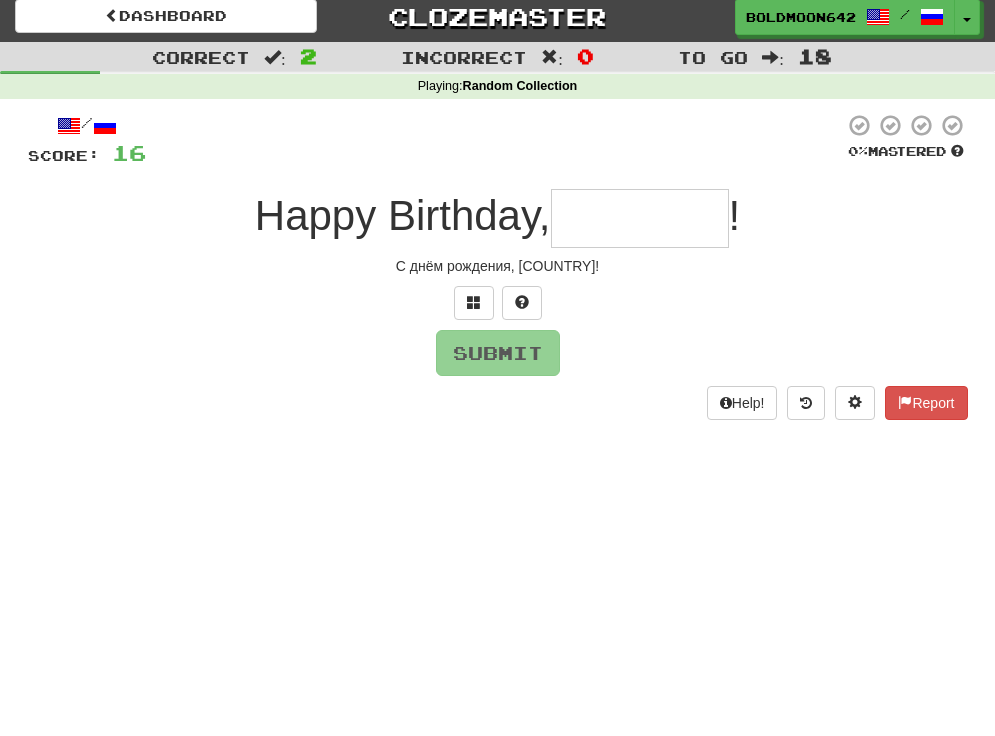 click at bounding box center [640, 218] 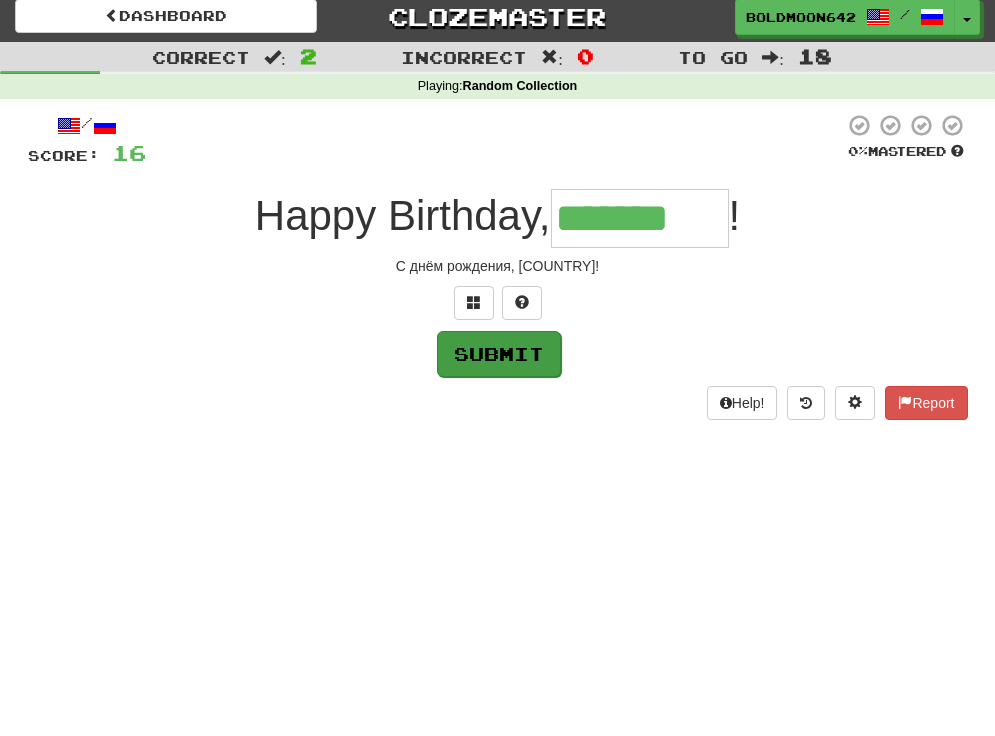 type on "*******" 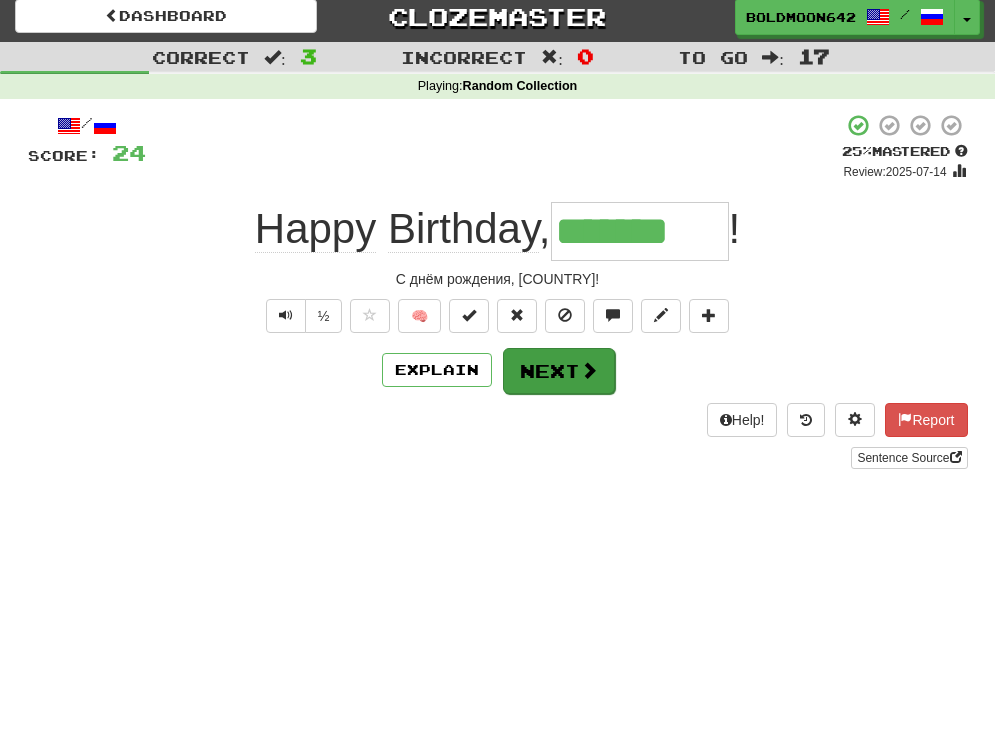 click on "Next" at bounding box center [559, 371] 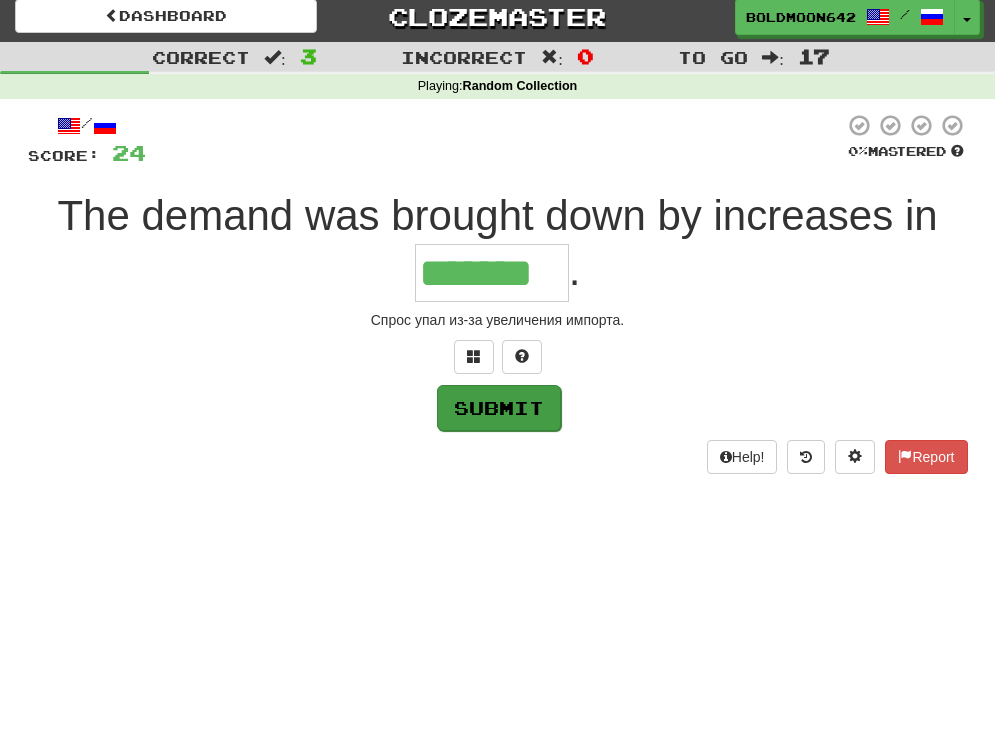 type on "*******" 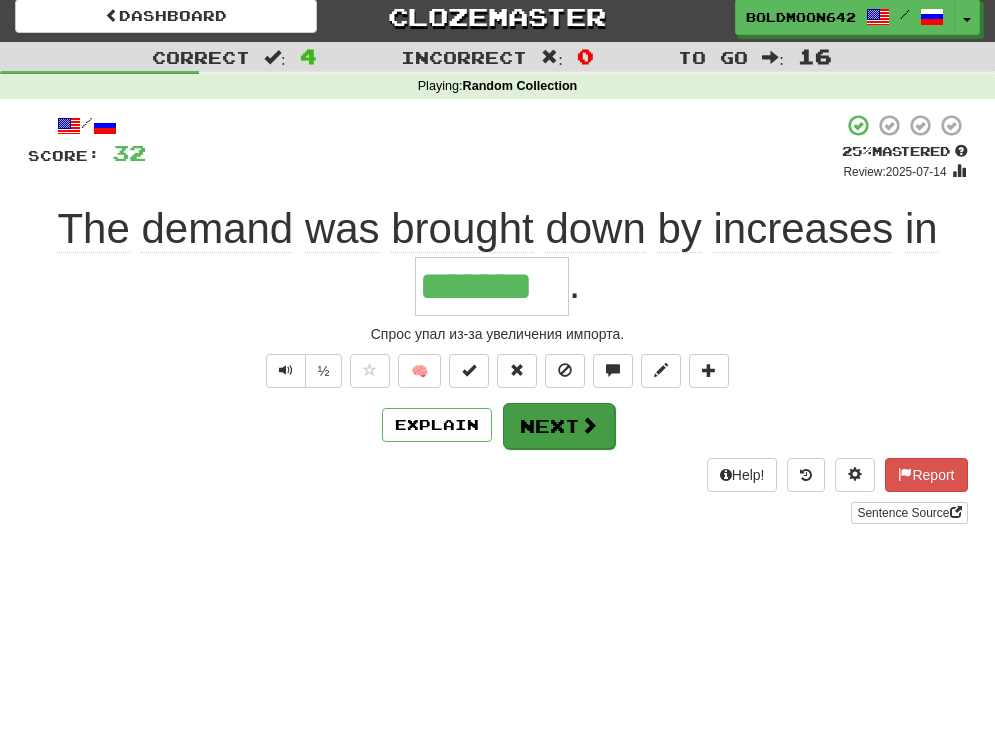 click on "Next" at bounding box center (559, 426) 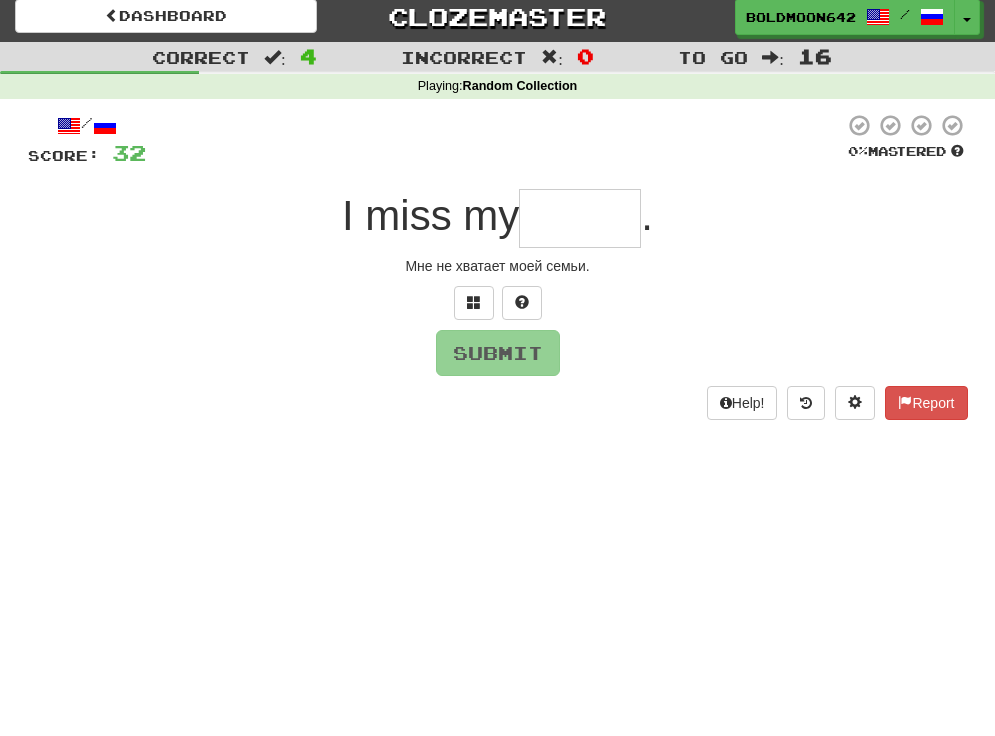 click at bounding box center [580, 218] 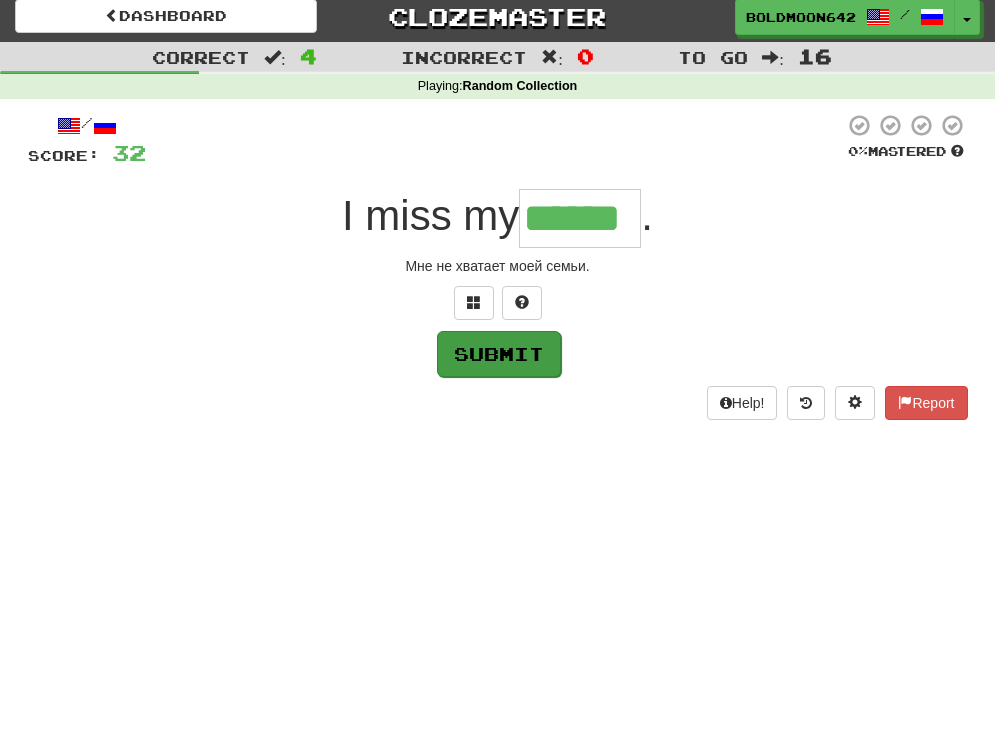 type on "******" 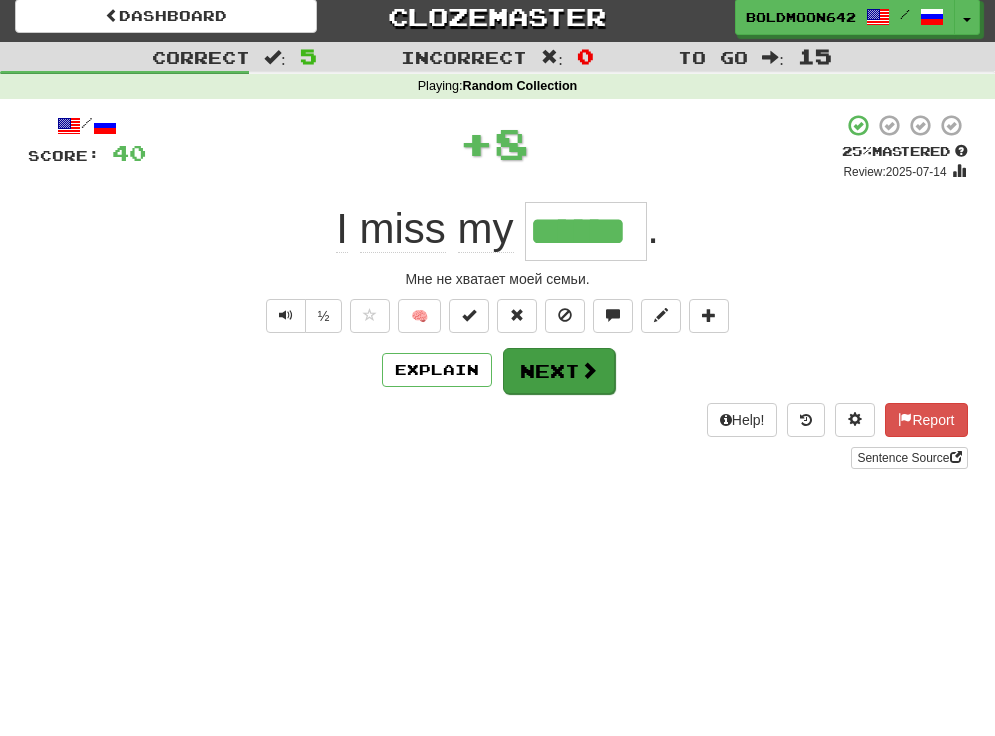 click on "Next" at bounding box center (559, 371) 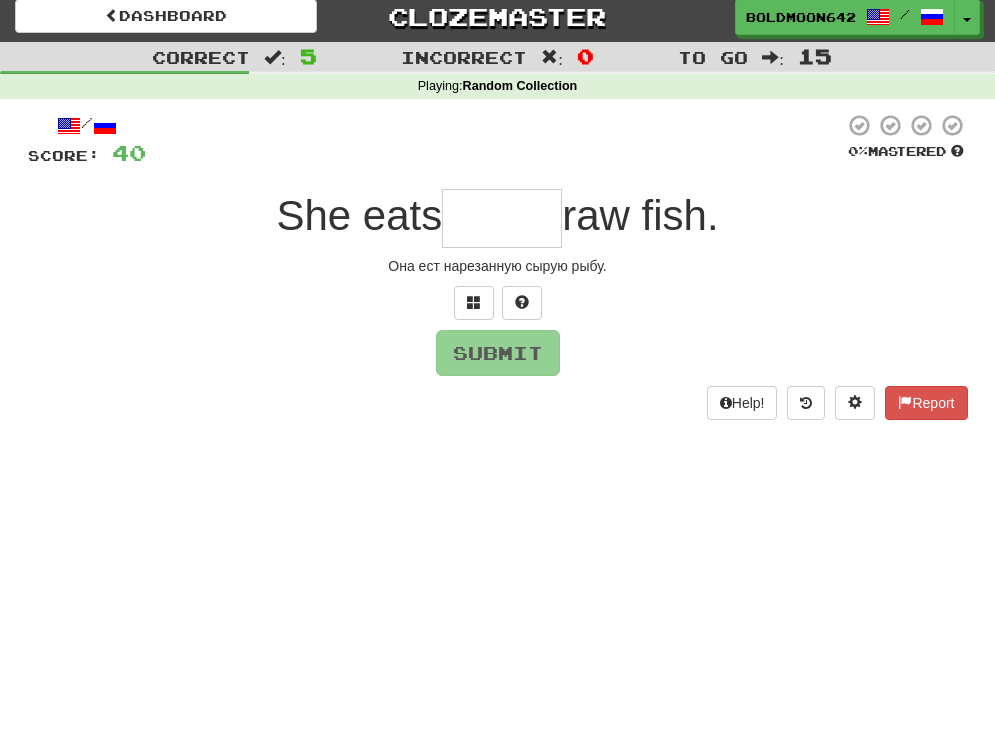 click at bounding box center (502, 218) 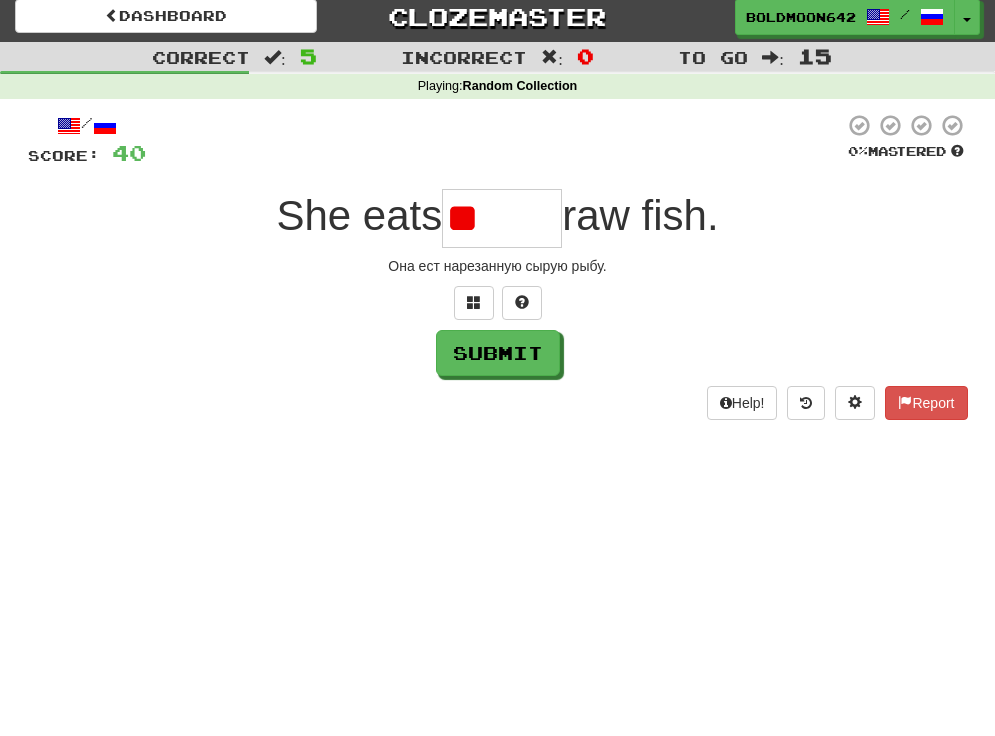 type on "*" 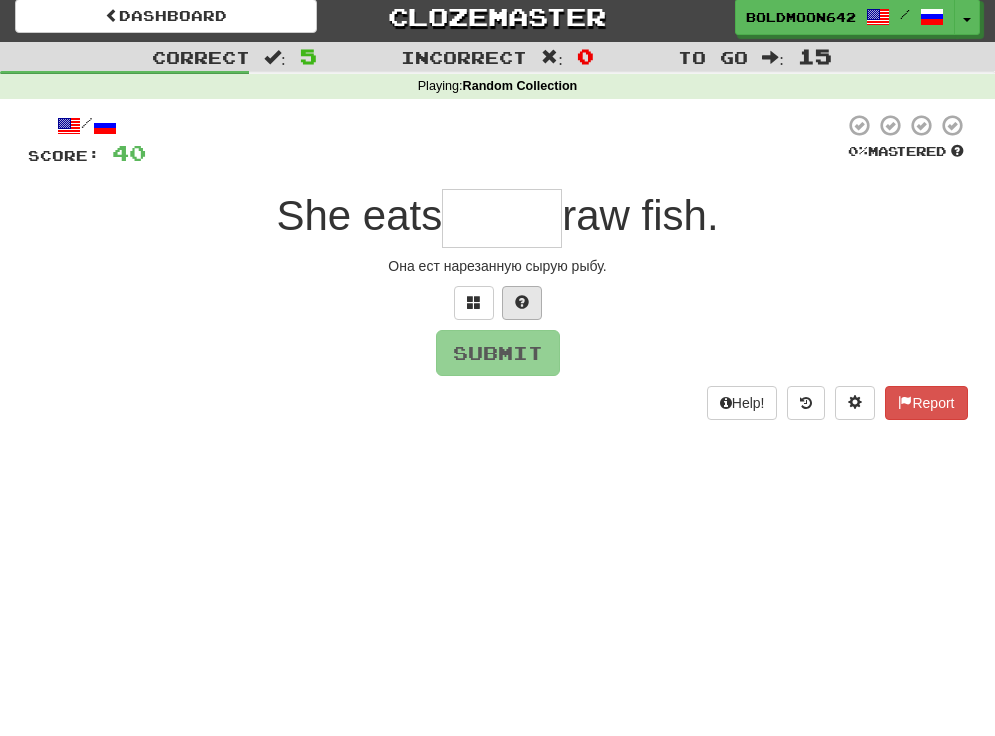 click at bounding box center [522, 303] 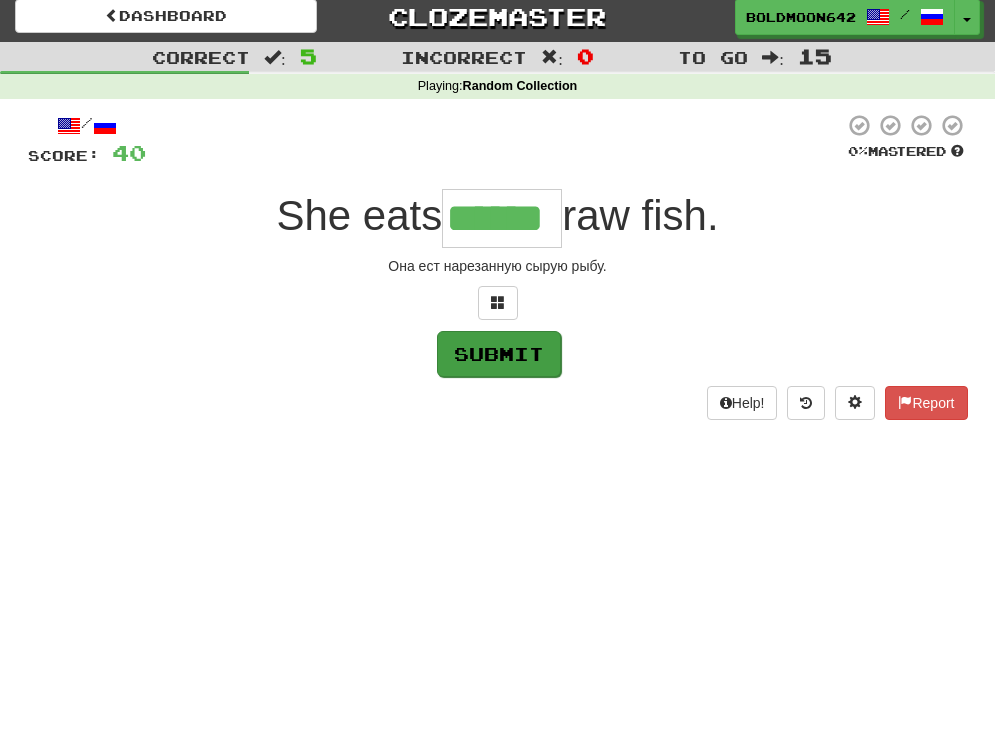 type on "******" 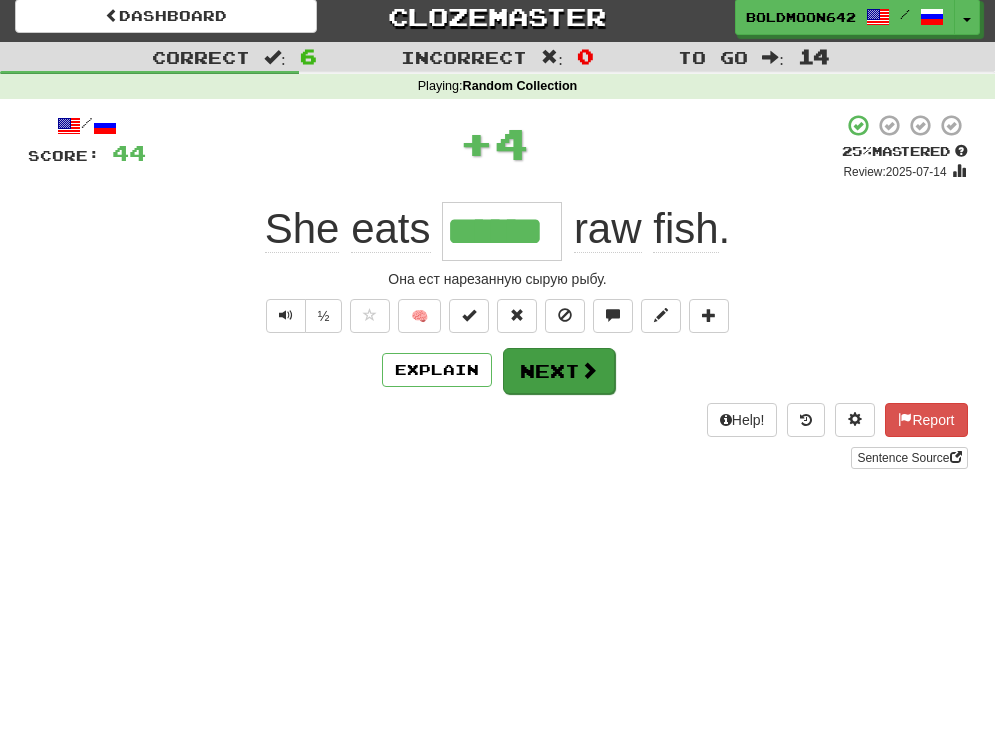 click on "Next" at bounding box center (559, 371) 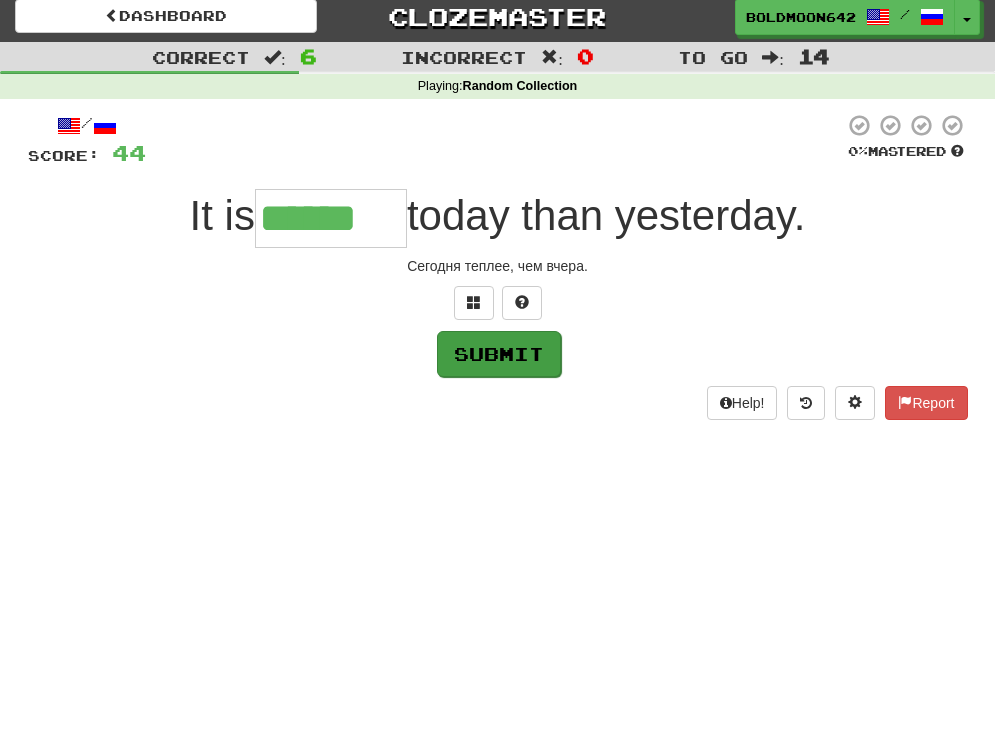 type on "******" 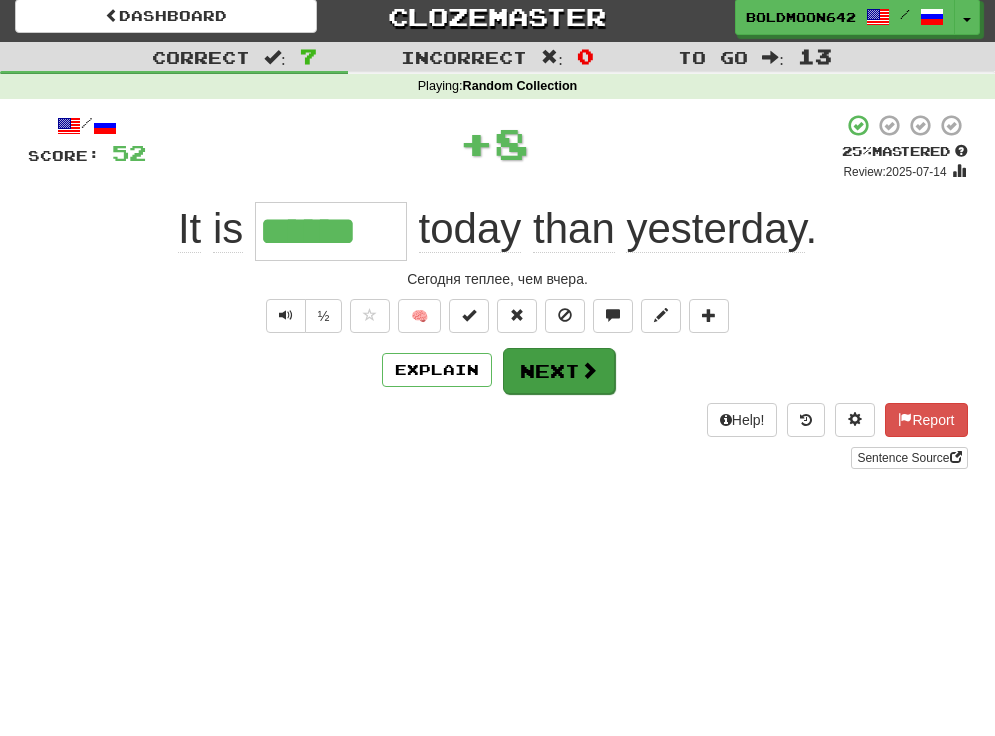 click on "Next" at bounding box center (559, 371) 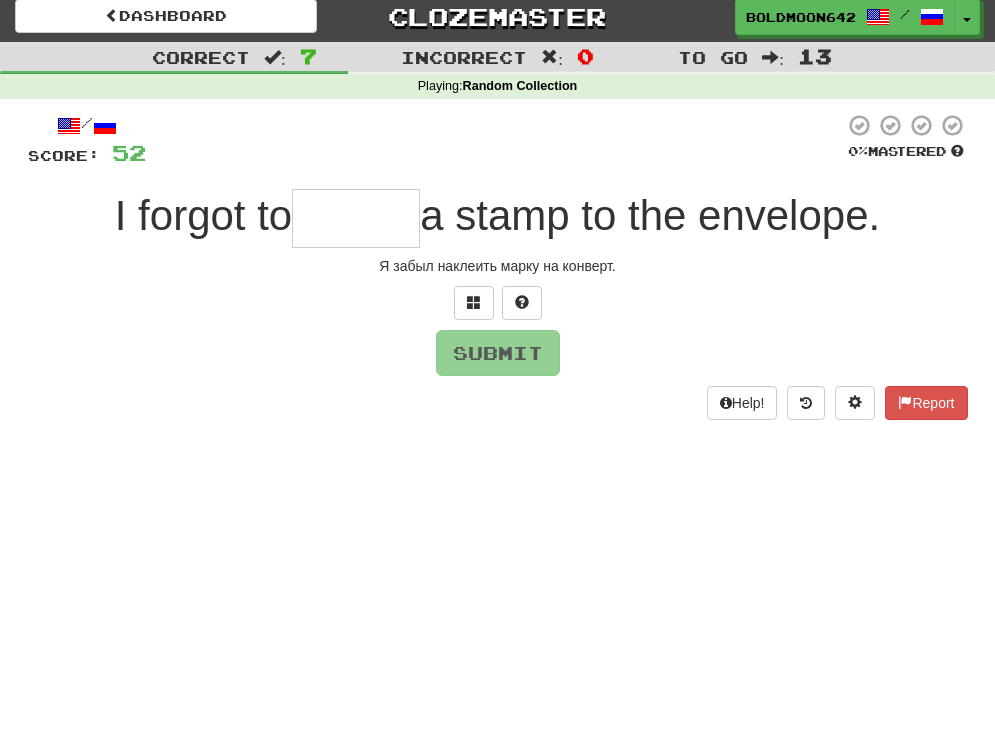 click at bounding box center [356, 218] 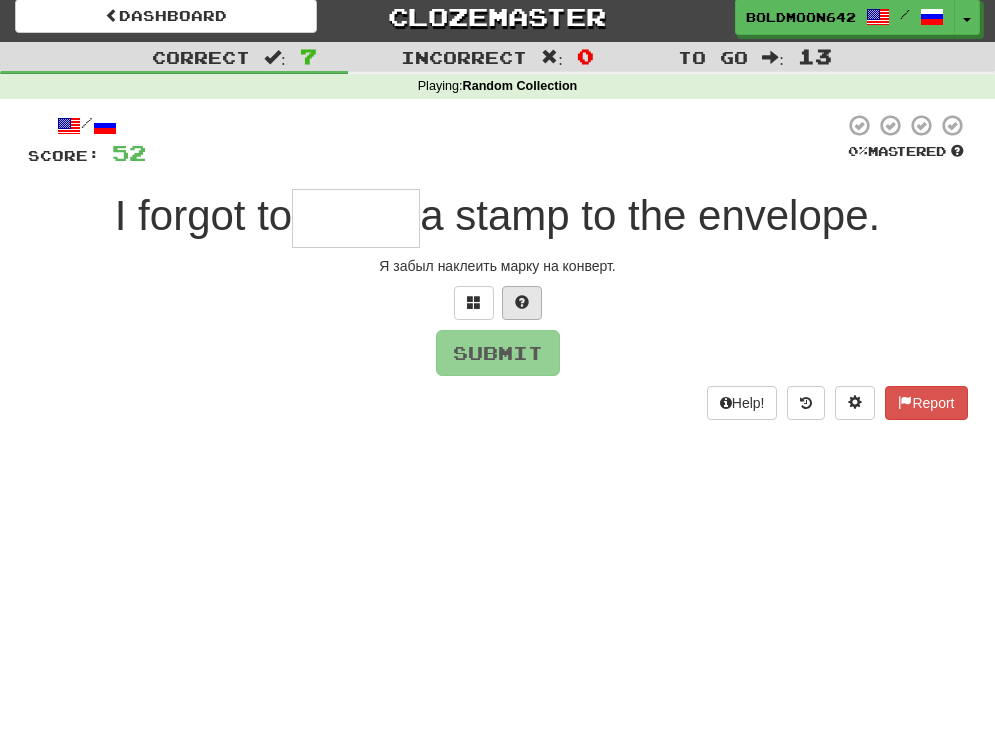 click at bounding box center [522, 303] 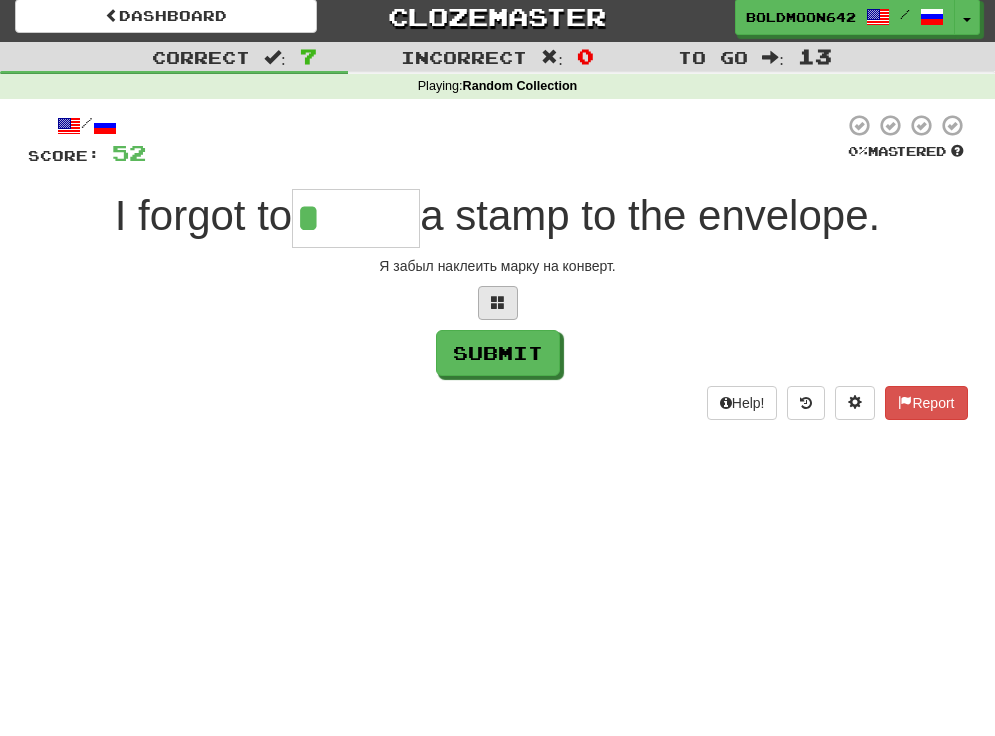 click at bounding box center (498, 303) 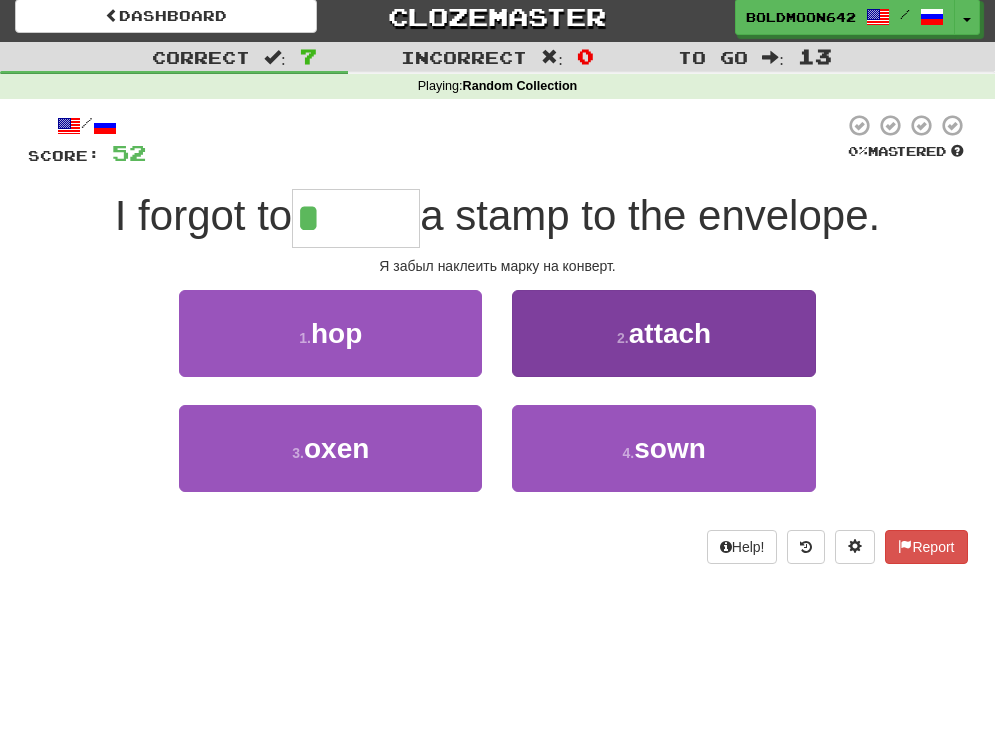 click on "attach" at bounding box center [670, 333] 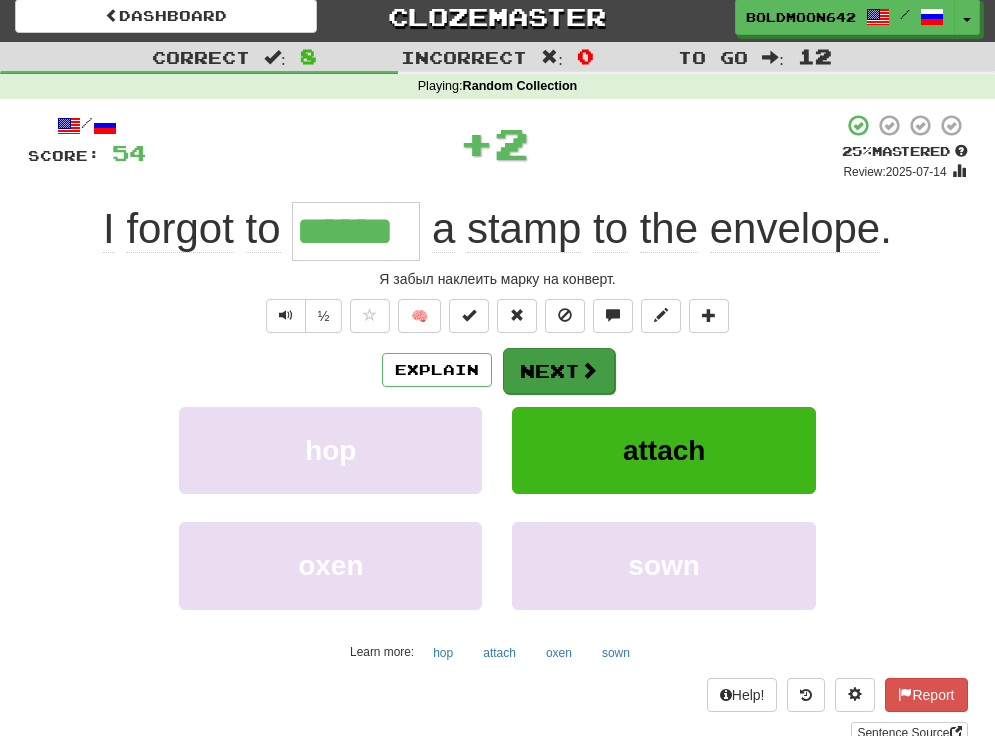 click on "Next" at bounding box center (559, 371) 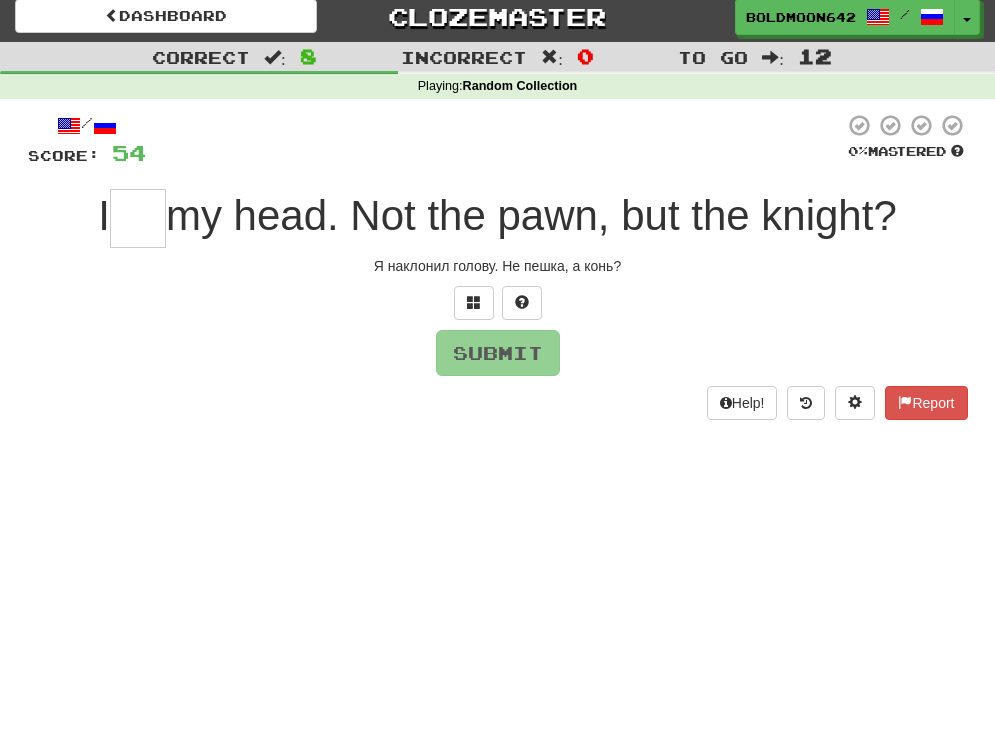 type on "*" 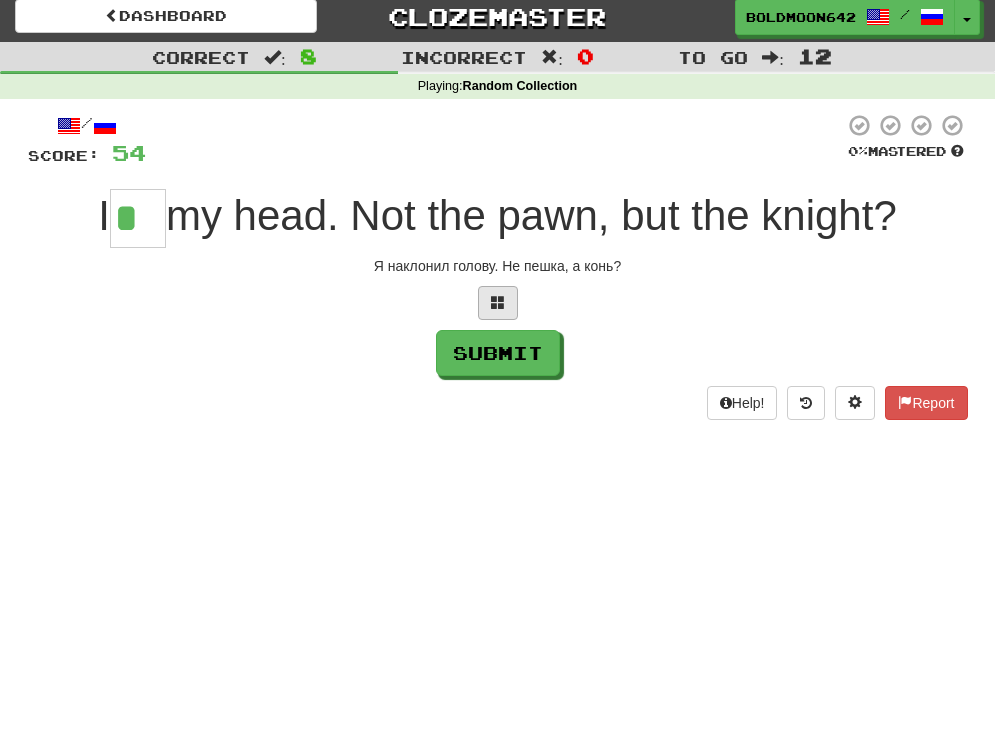click at bounding box center [498, 302] 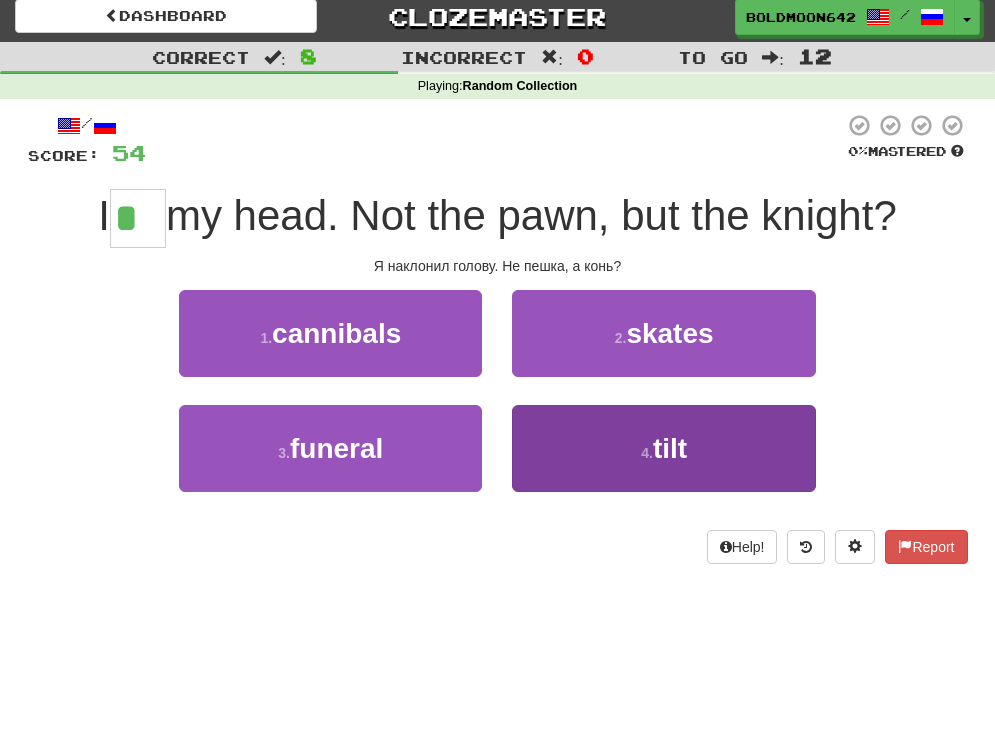 click on "tilt" at bounding box center [670, 448] 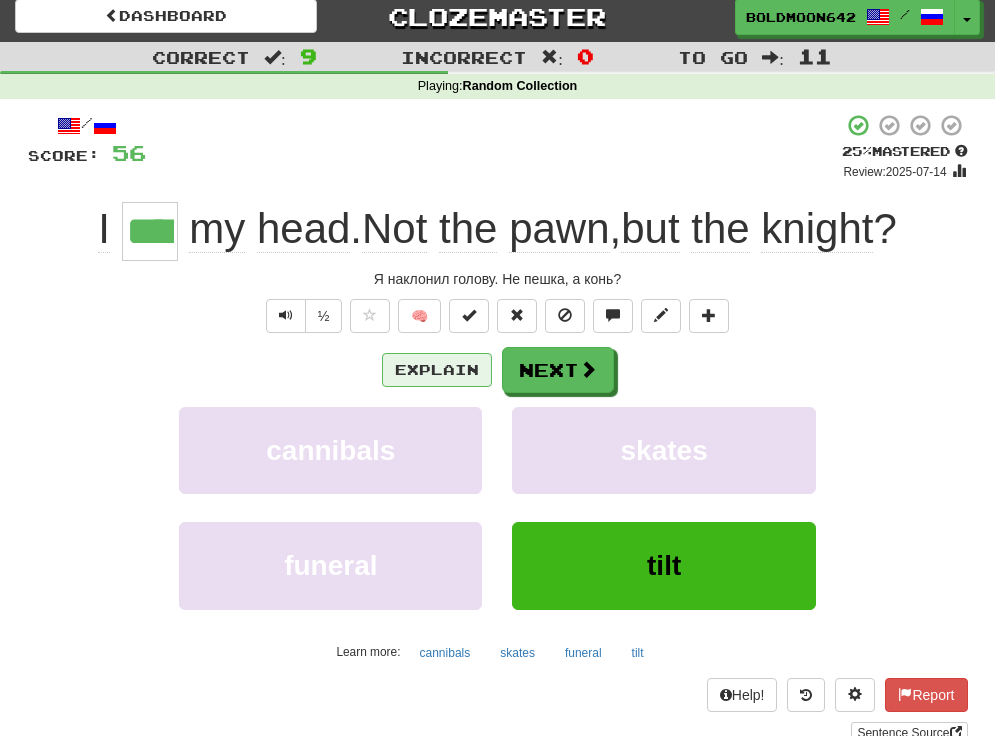 click on "Explain" at bounding box center [437, 370] 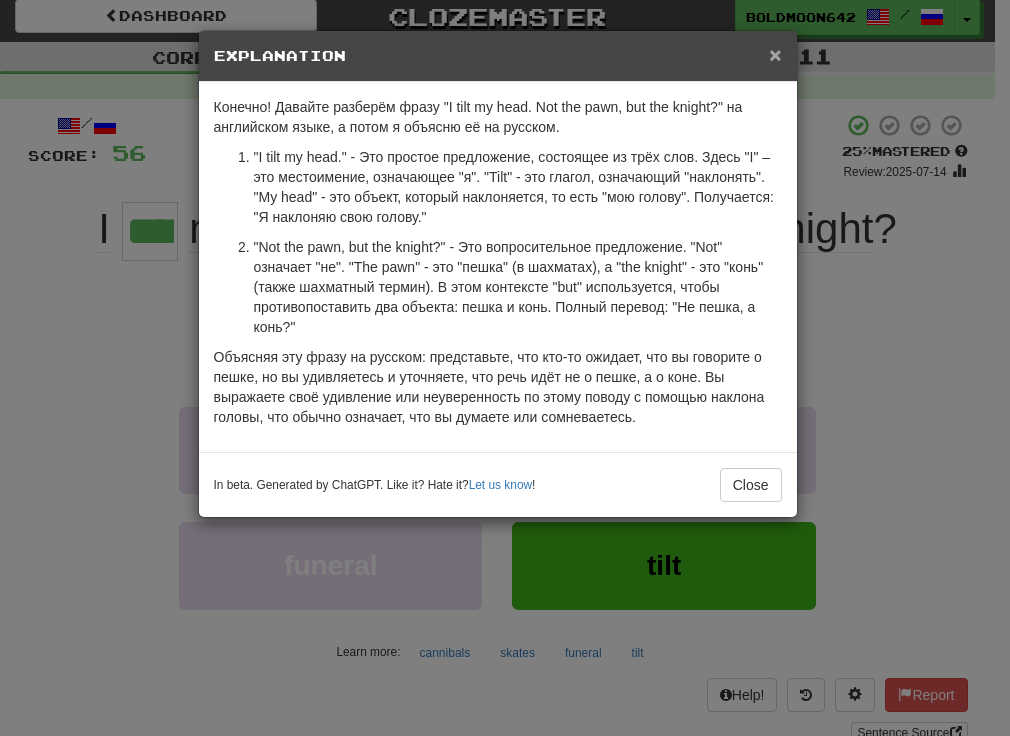 click on "×" at bounding box center (775, 54) 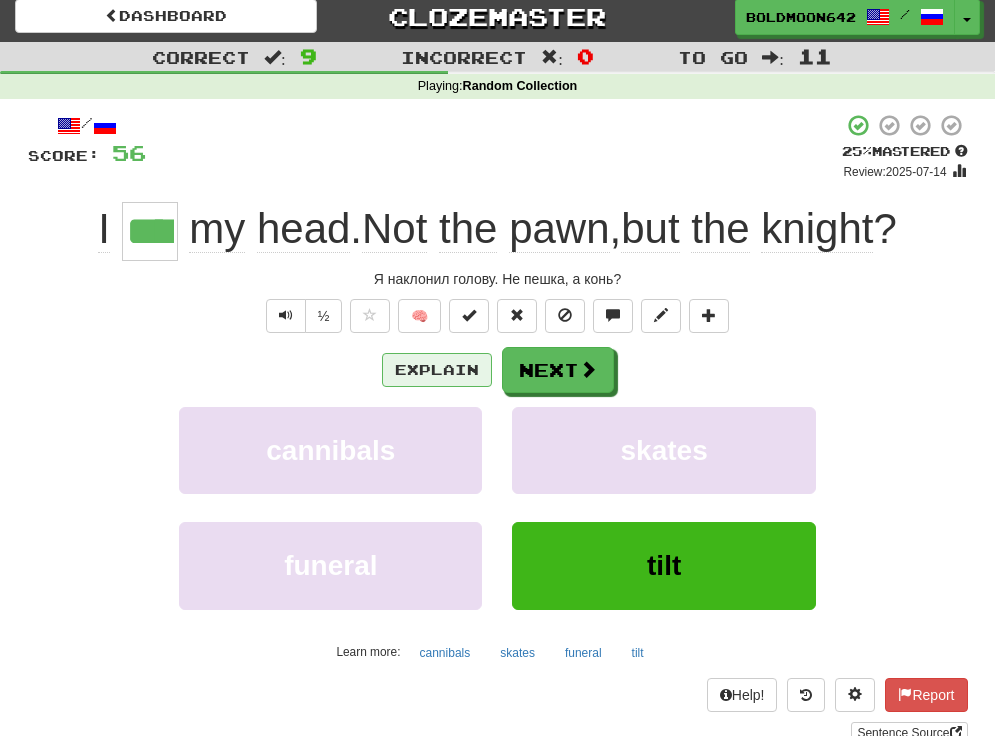 click on "Explain" at bounding box center (437, 370) 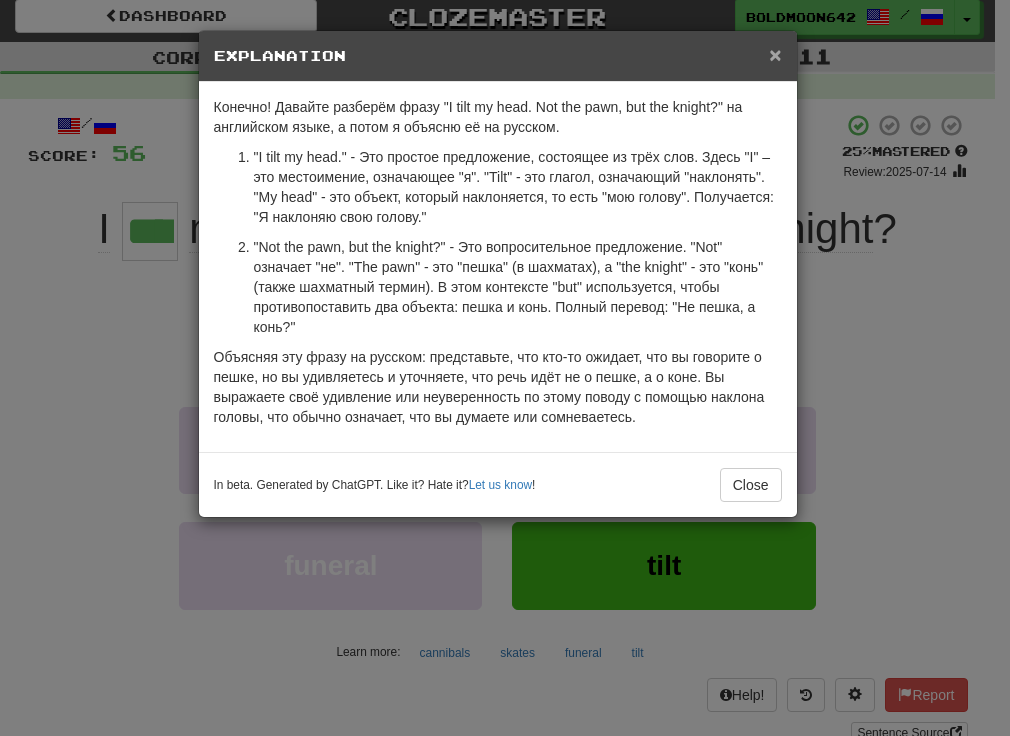 click on "×" at bounding box center [775, 54] 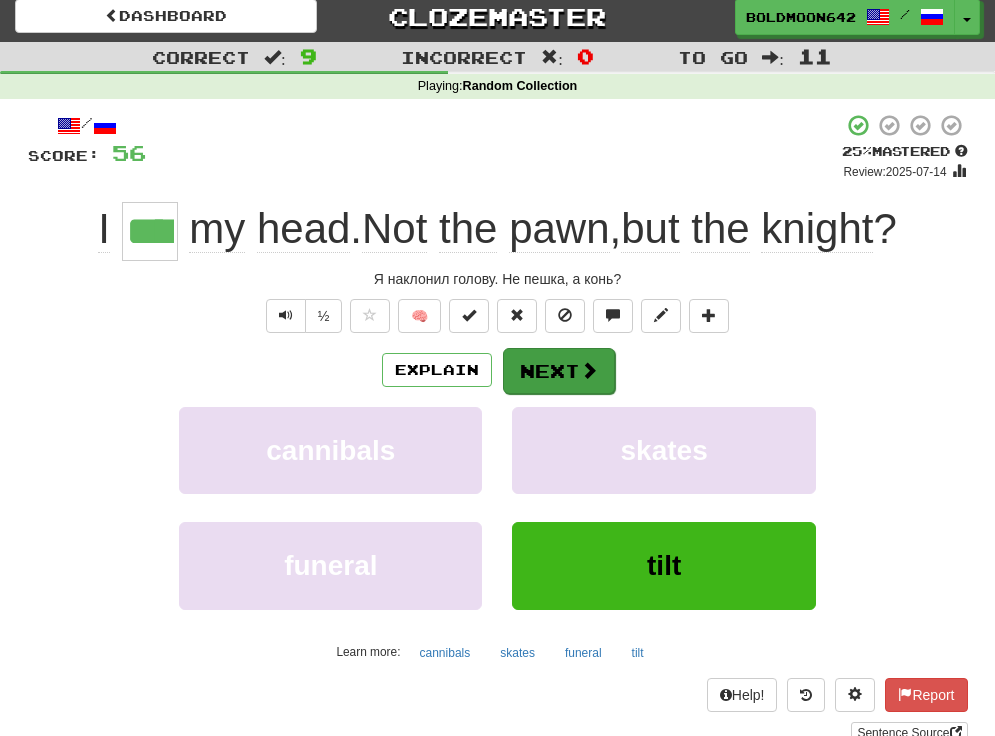 click on "Next" at bounding box center [559, 371] 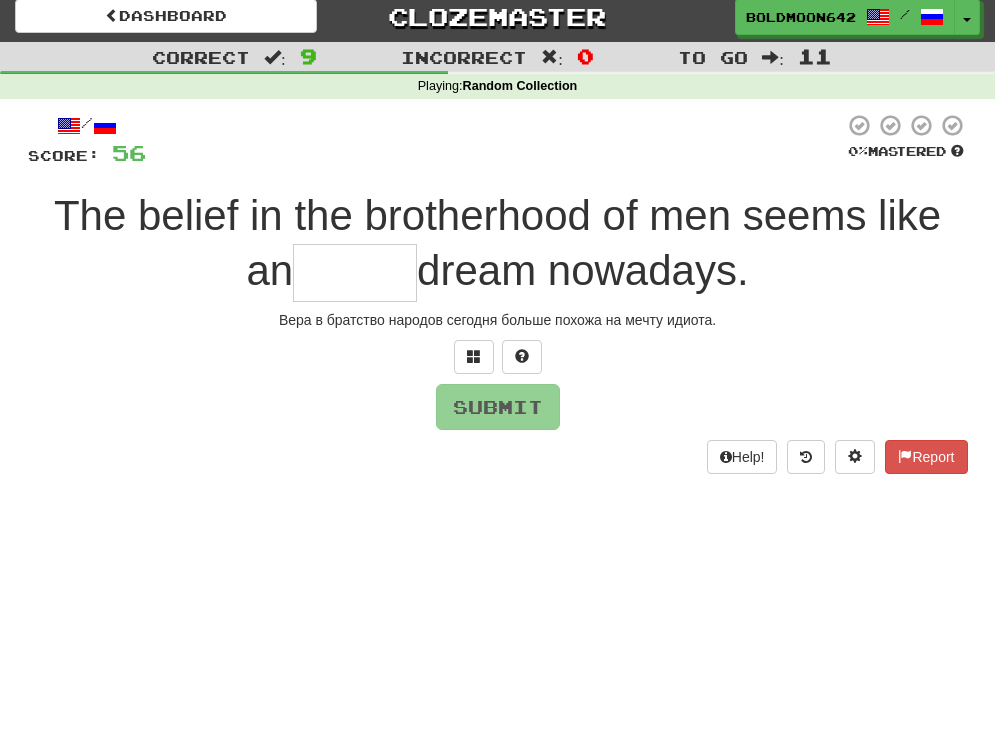 click at bounding box center (355, 273) 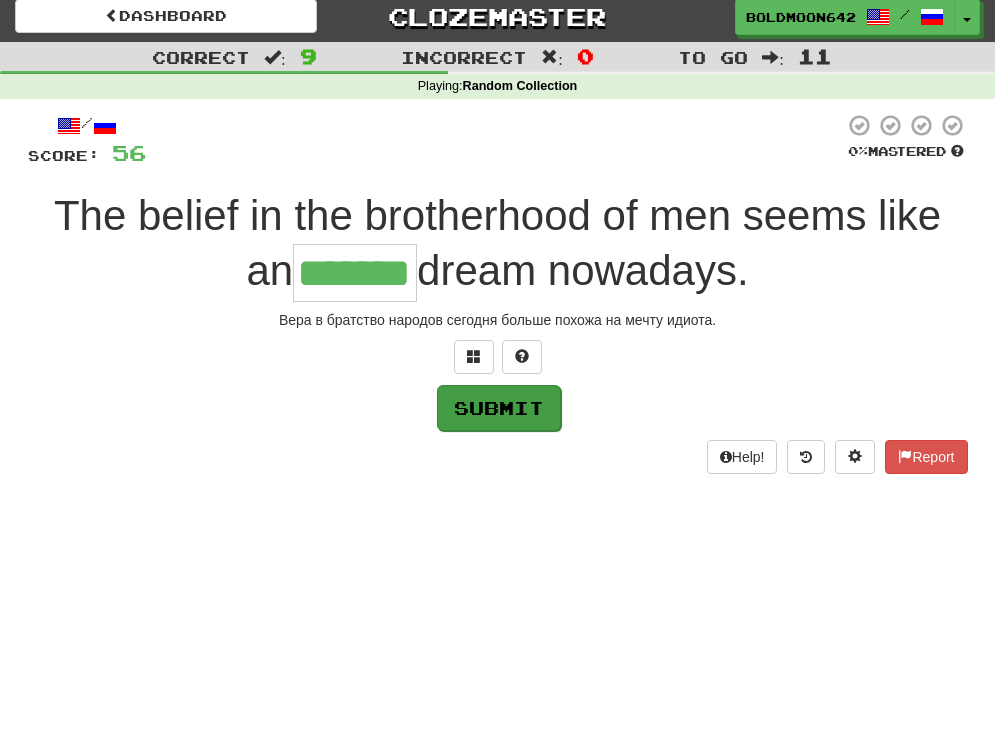 type on "*******" 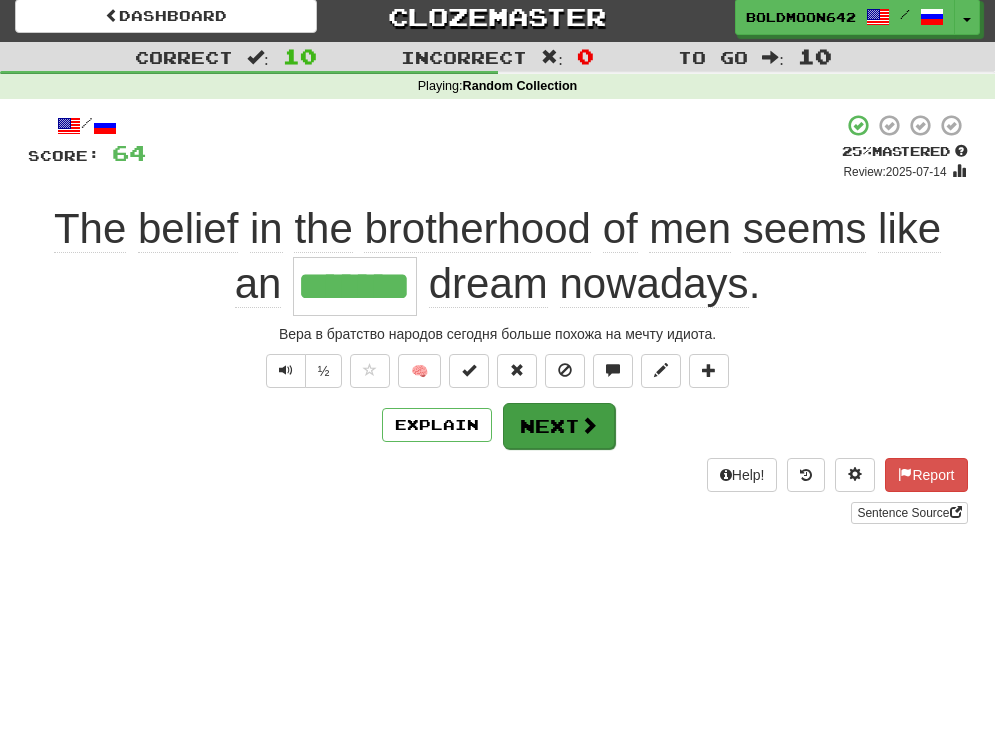 click on "Next" at bounding box center (559, 426) 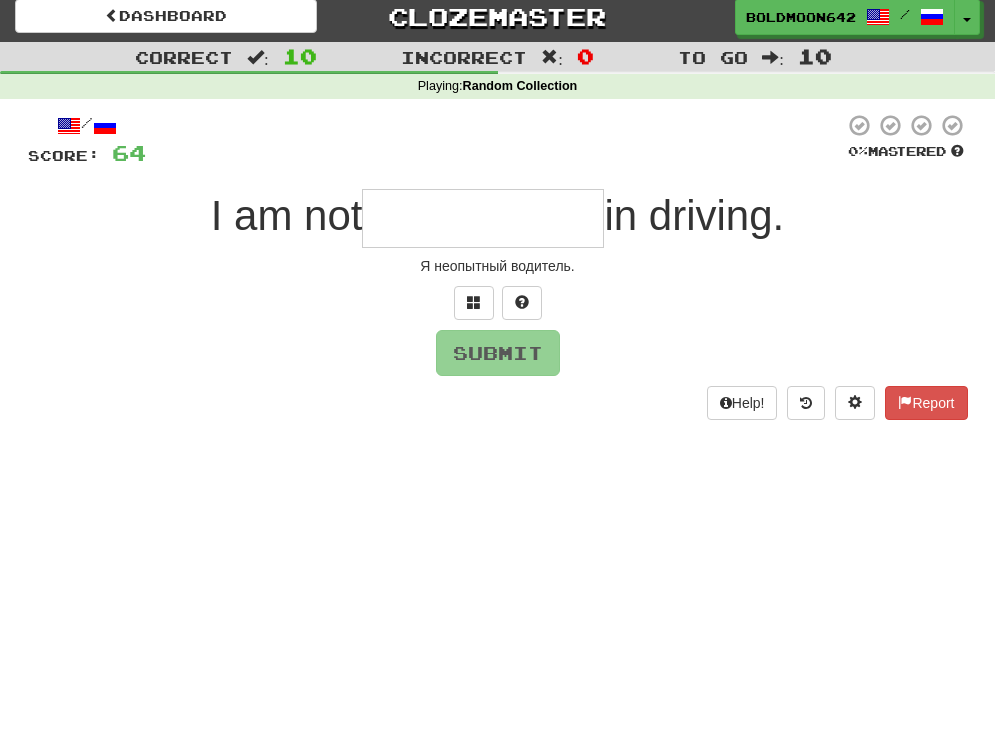 click at bounding box center (483, 218) 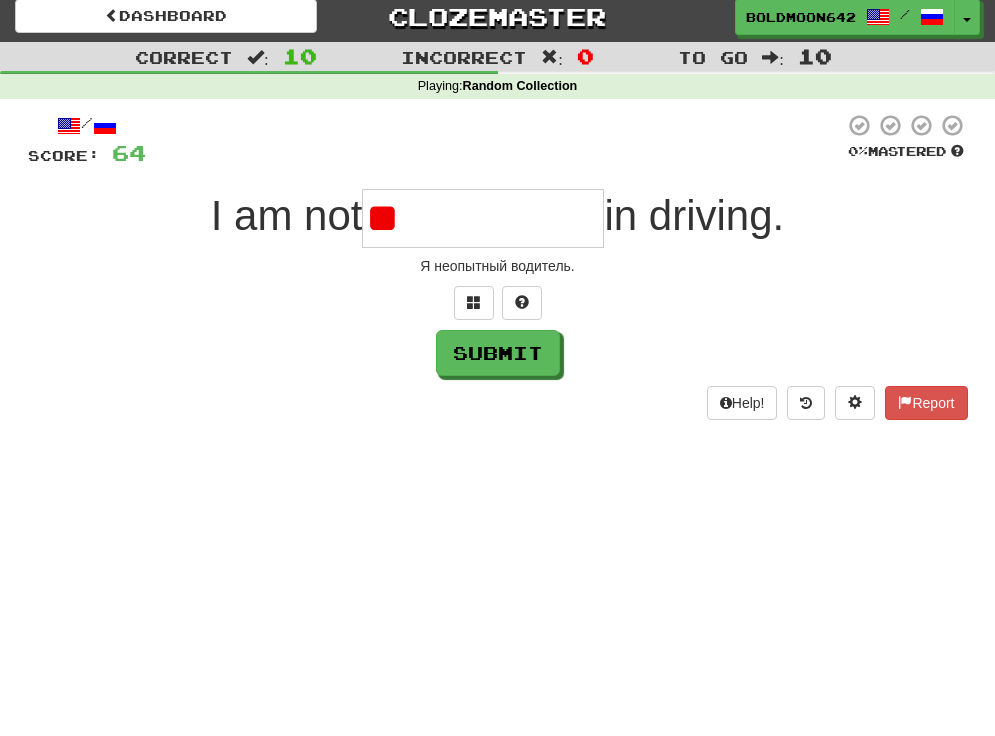 type on "*" 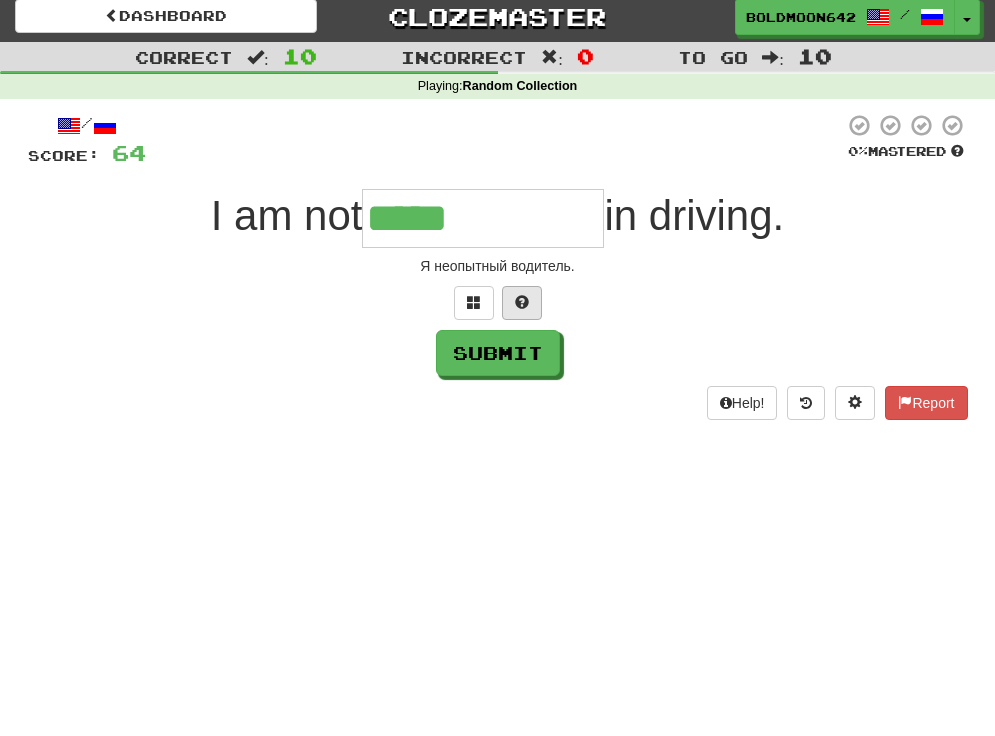 click at bounding box center (522, 302) 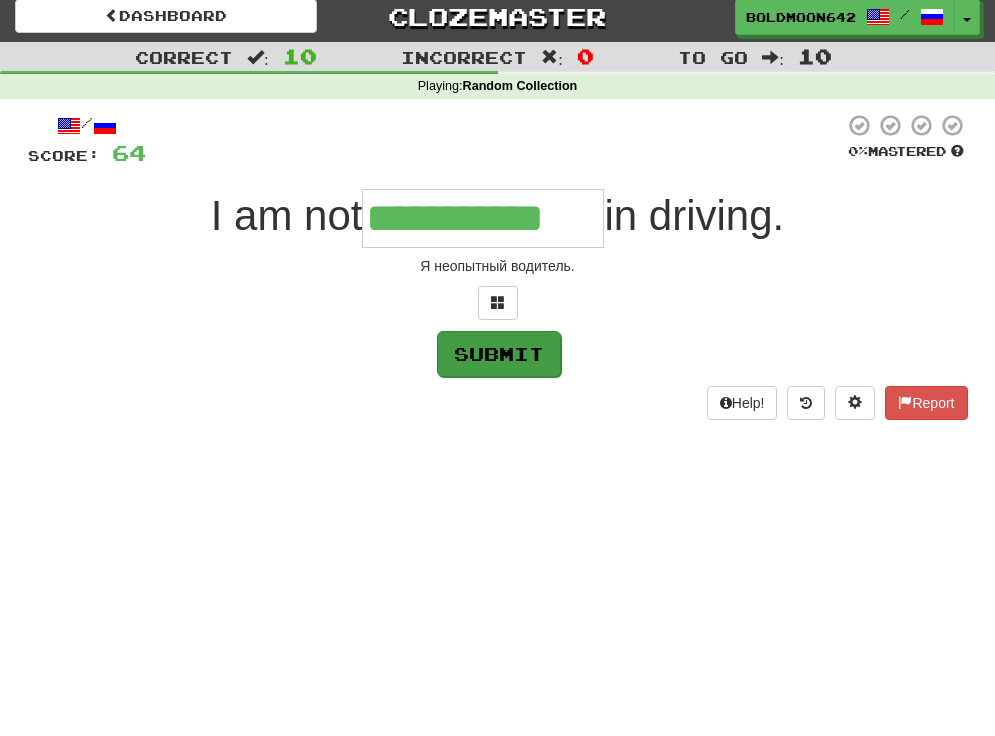 type on "**********" 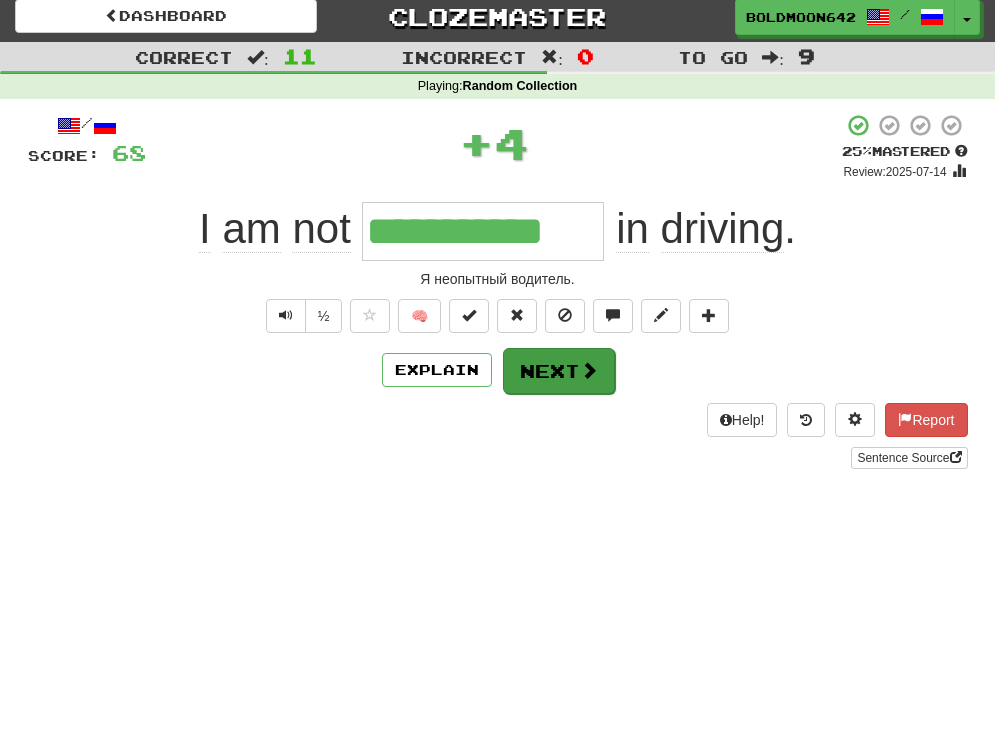 click on "Next" at bounding box center [559, 371] 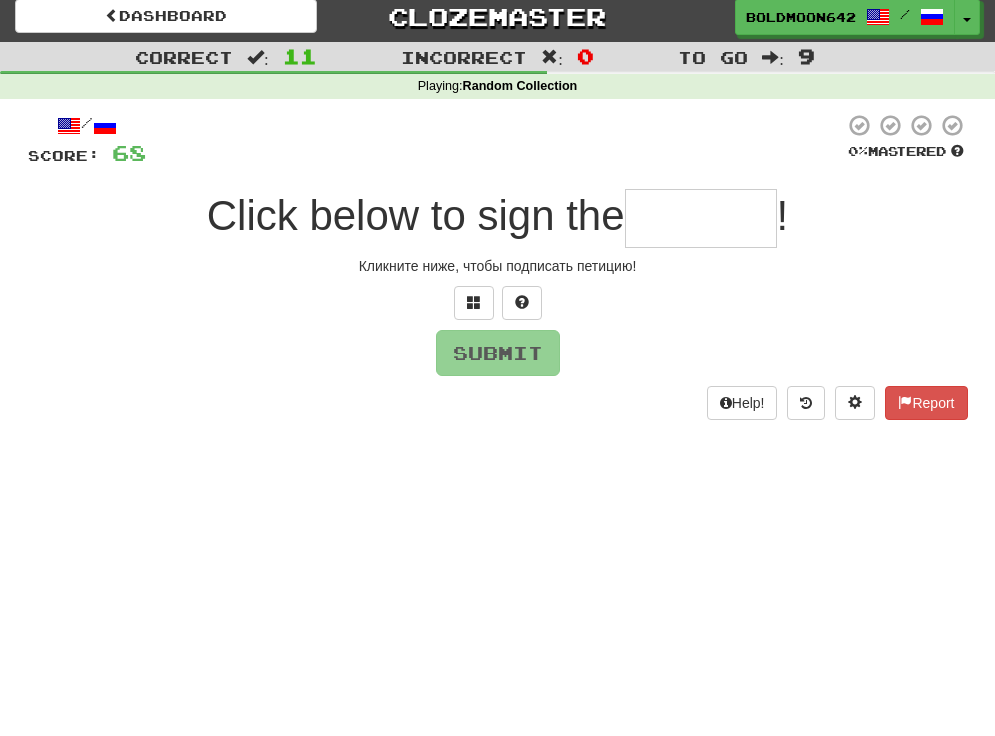 click at bounding box center (701, 218) 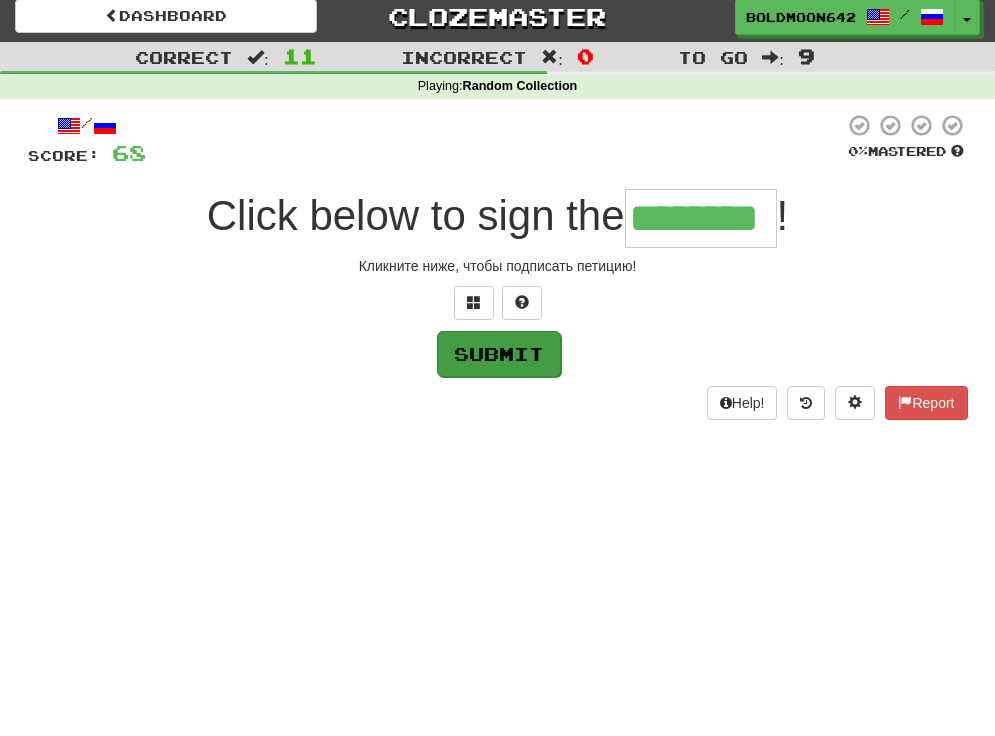 type on "********" 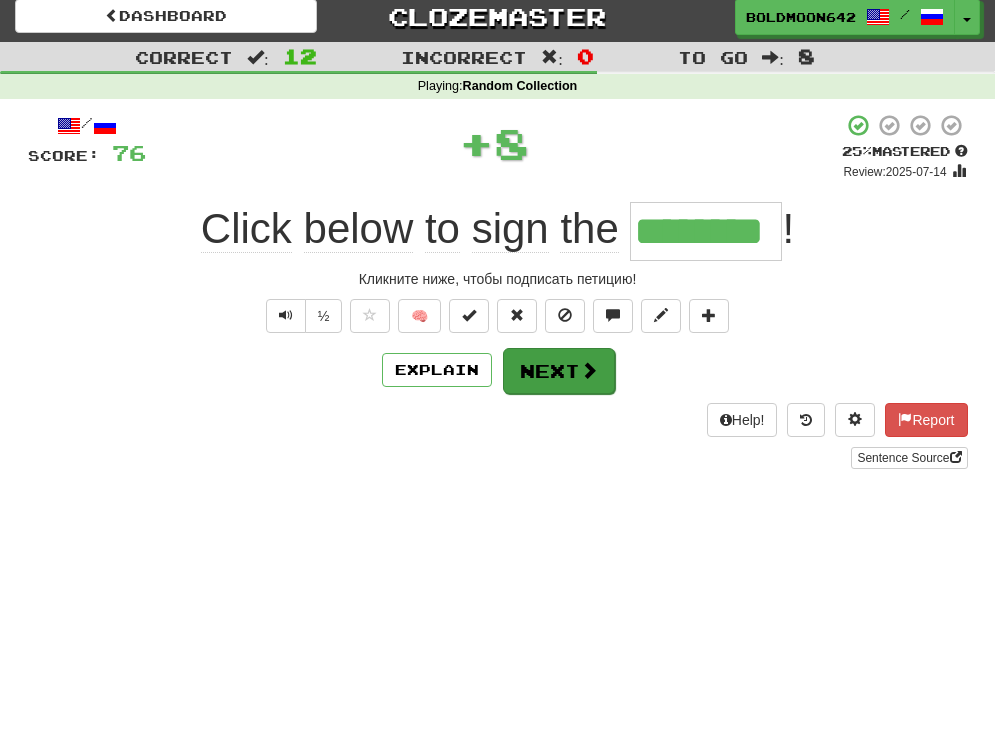 click on "Next" at bounding box center (559, 371) 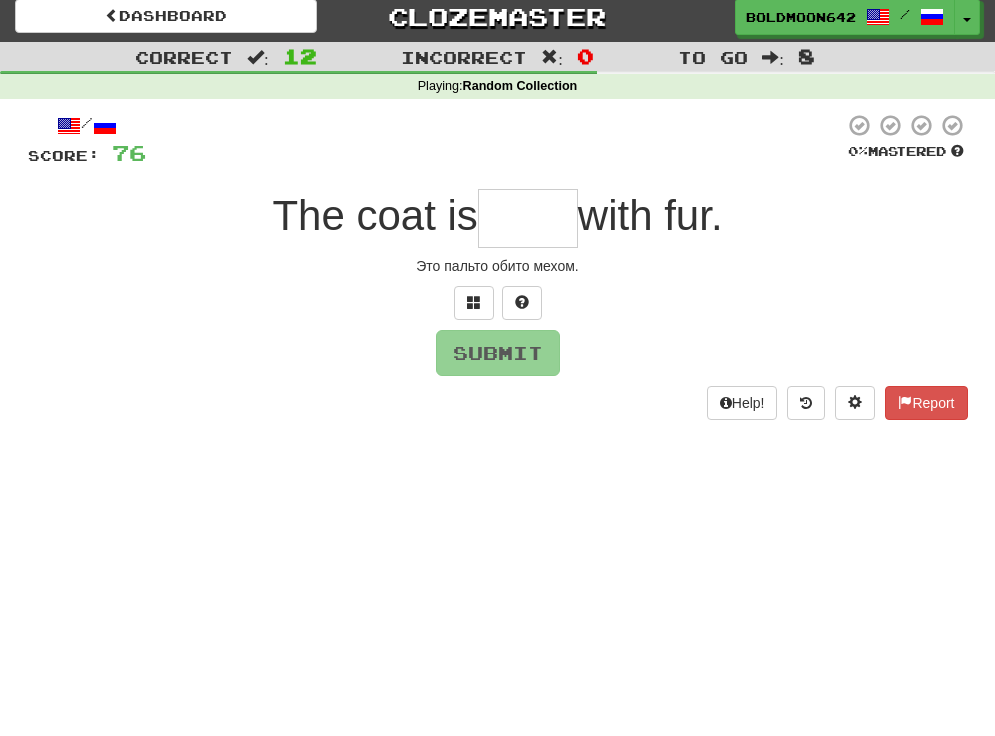 click at bounding box center (528, 218) 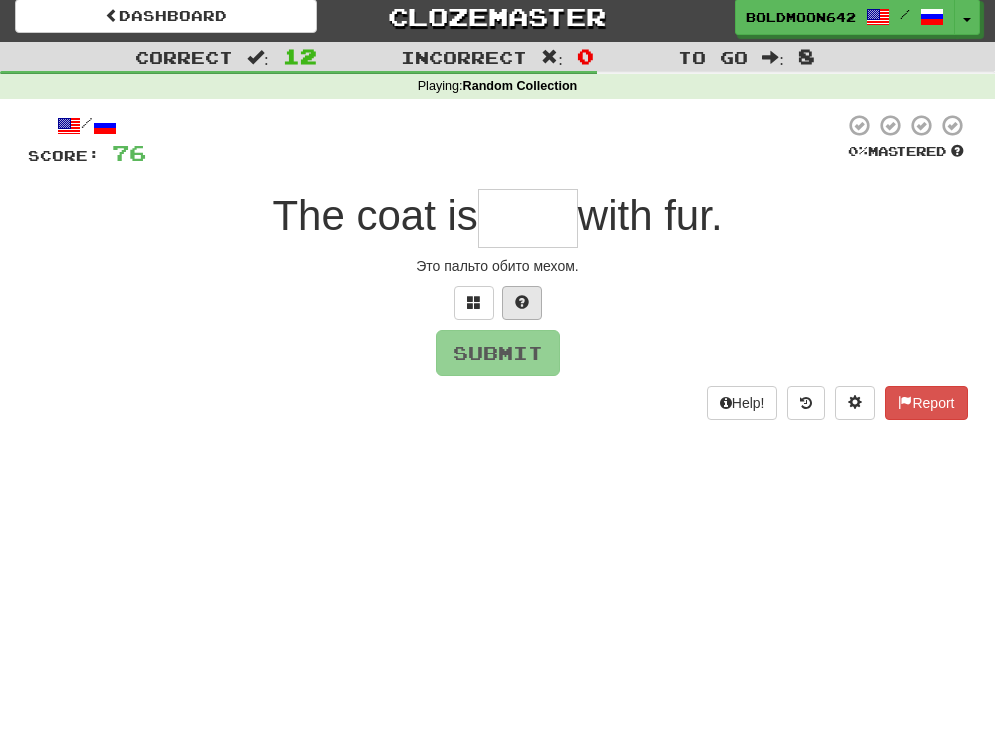 click at bounding box center [522, 302] 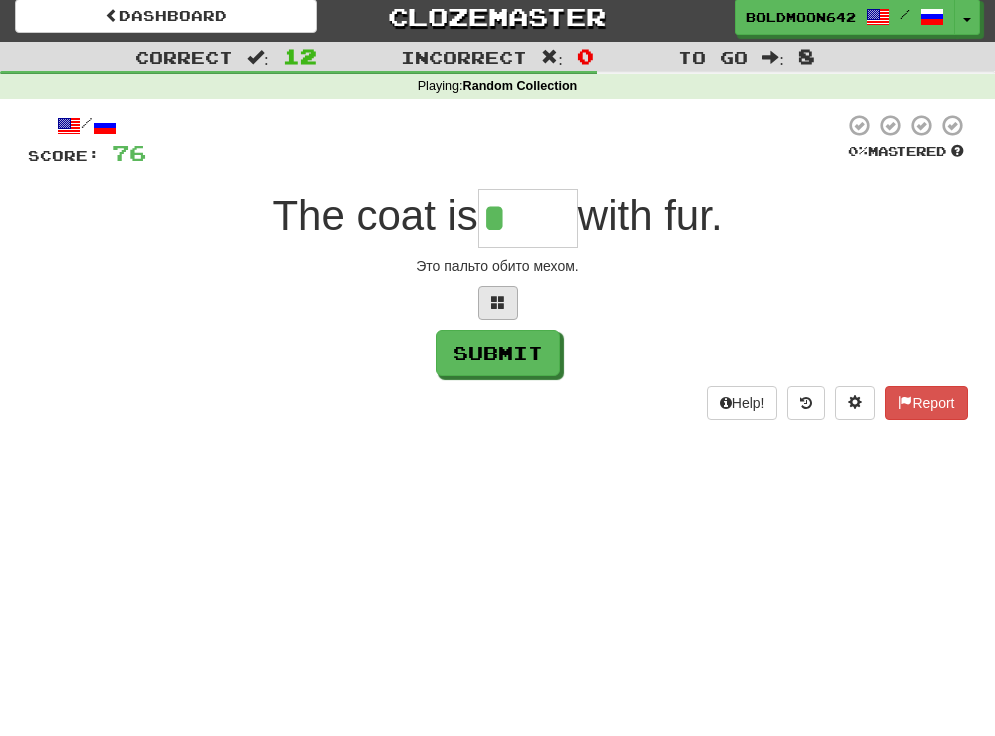 click at bounding box center (498, 303) 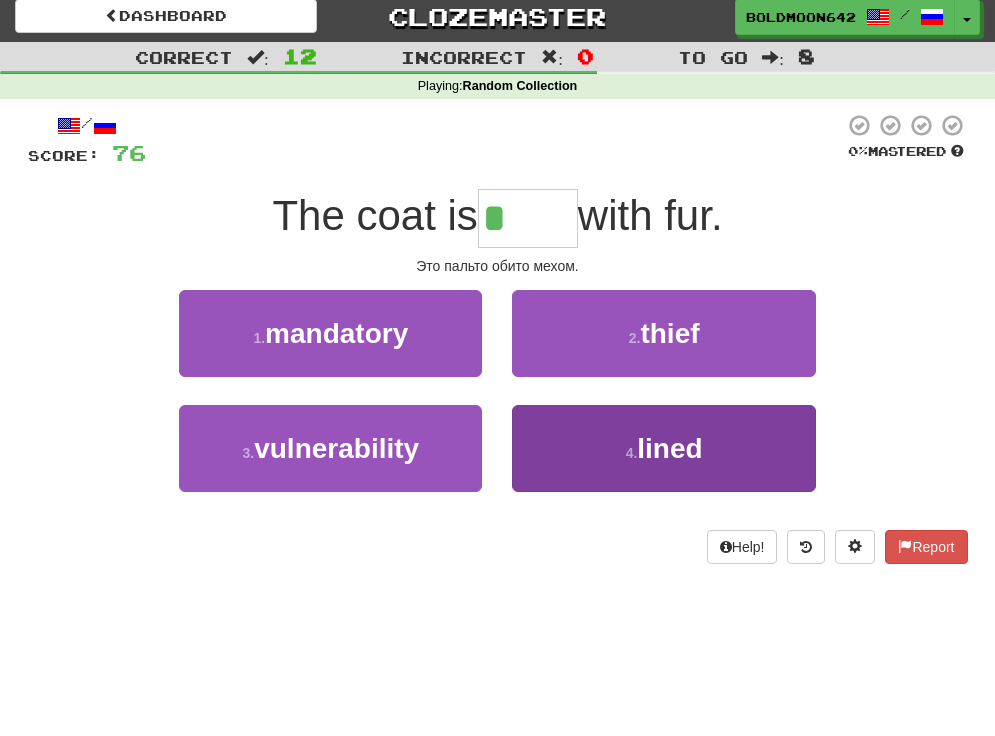 click on "lined" at bounding box center [669, 448] 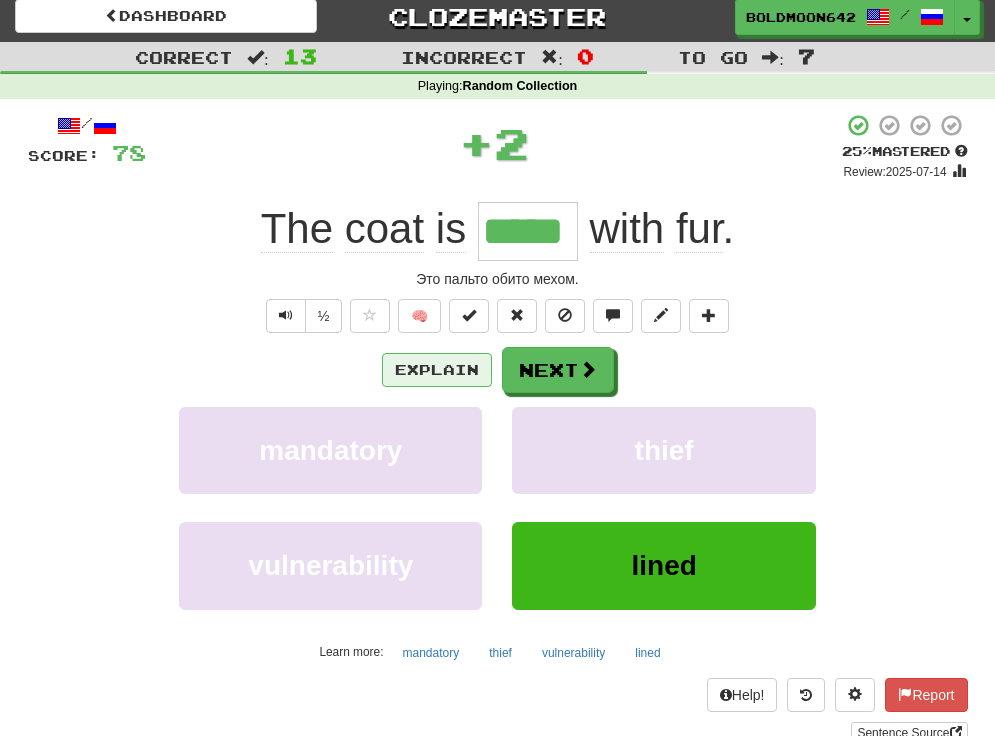 click on "Explain" at bounding box center [437, 370] 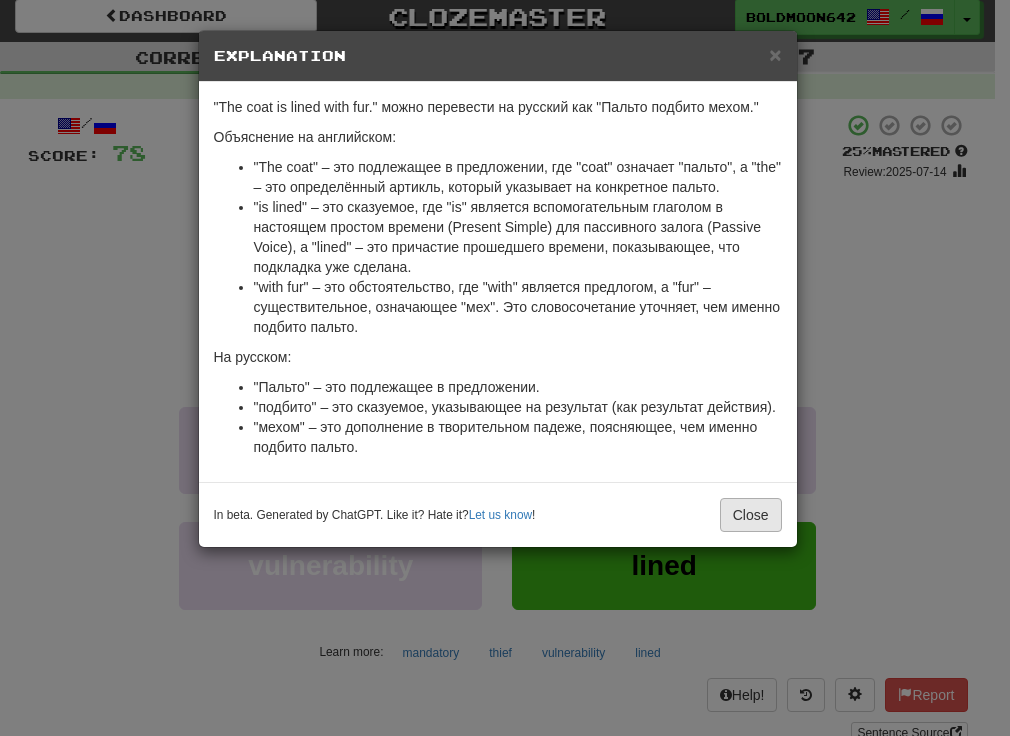 click on "Close" at bounding box center [751, 515] 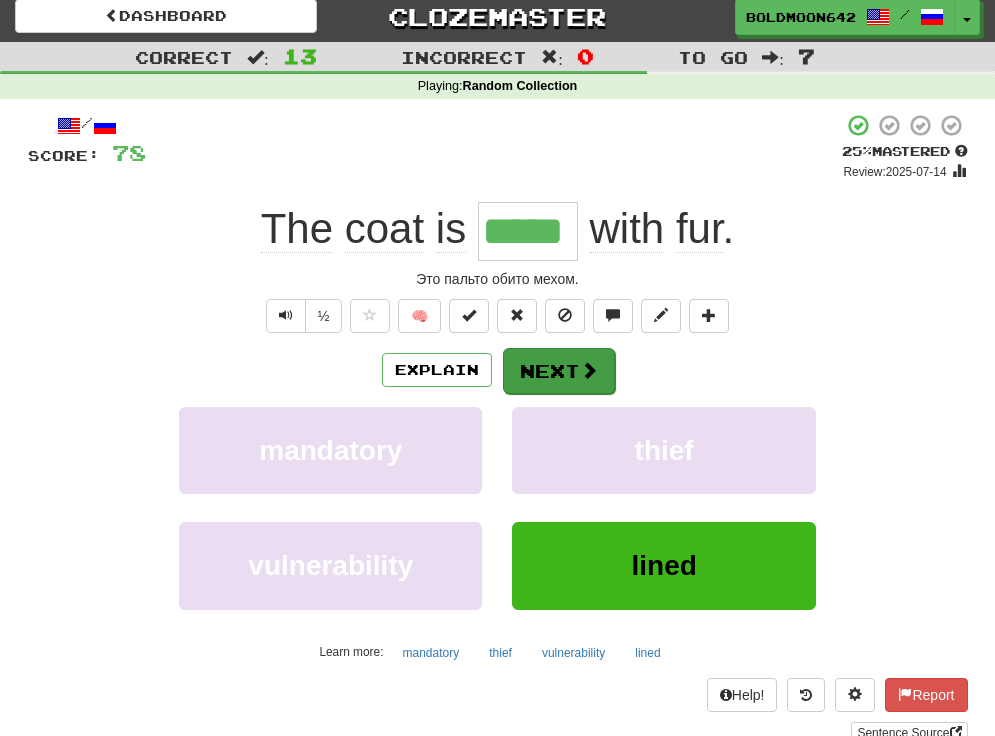 click on "Next" at bounding box center (559, 371) 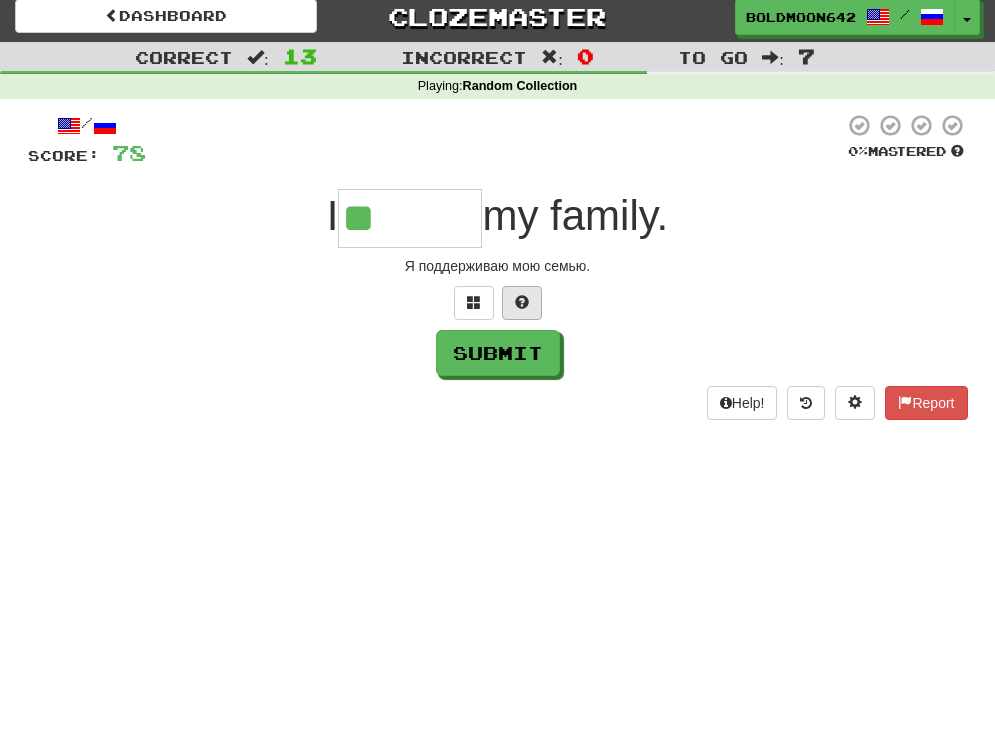 click at bounding box center [522, 303] 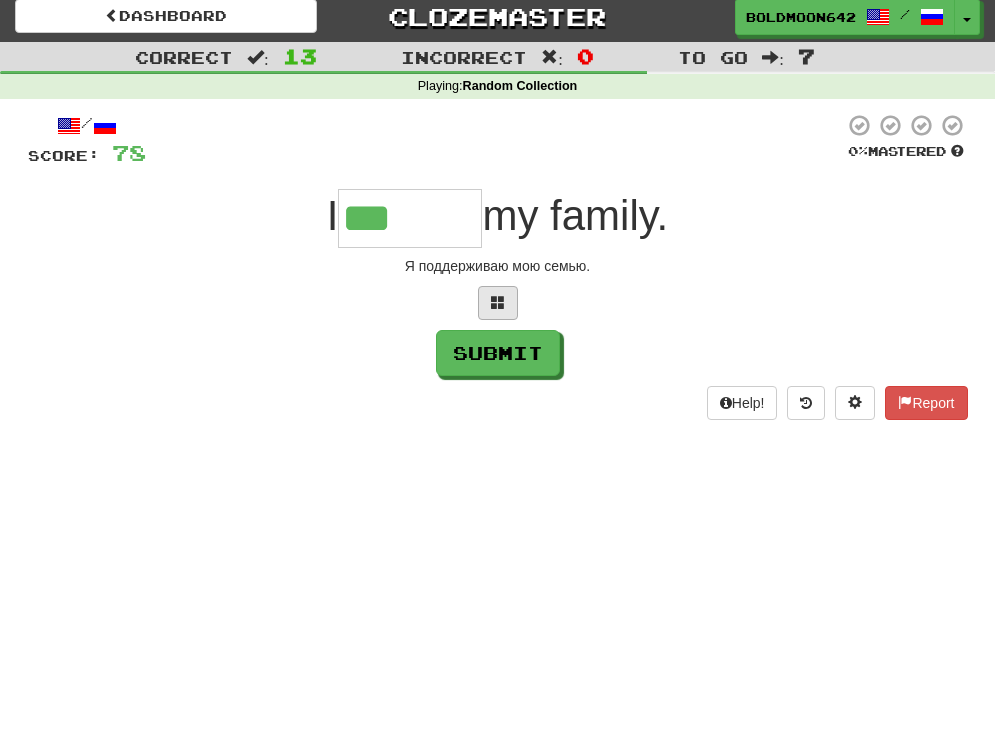 click at bounding box center (498, 303) 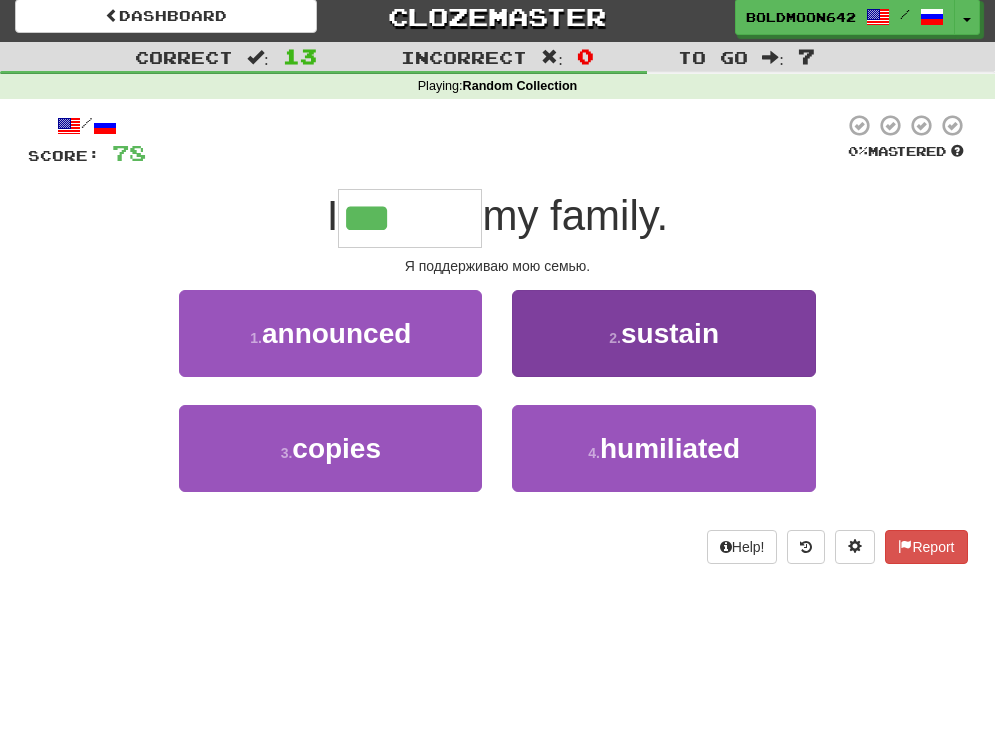 click on "sustain" at bounding box center (670, 333) 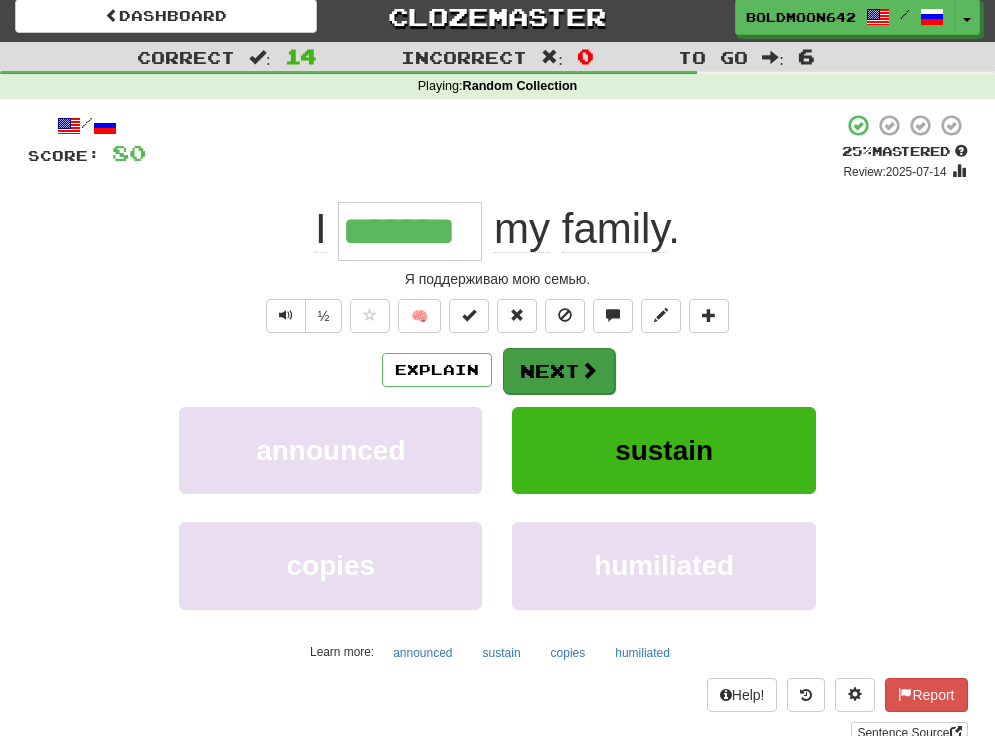 click on "Next" at bounding box center [559, 371] 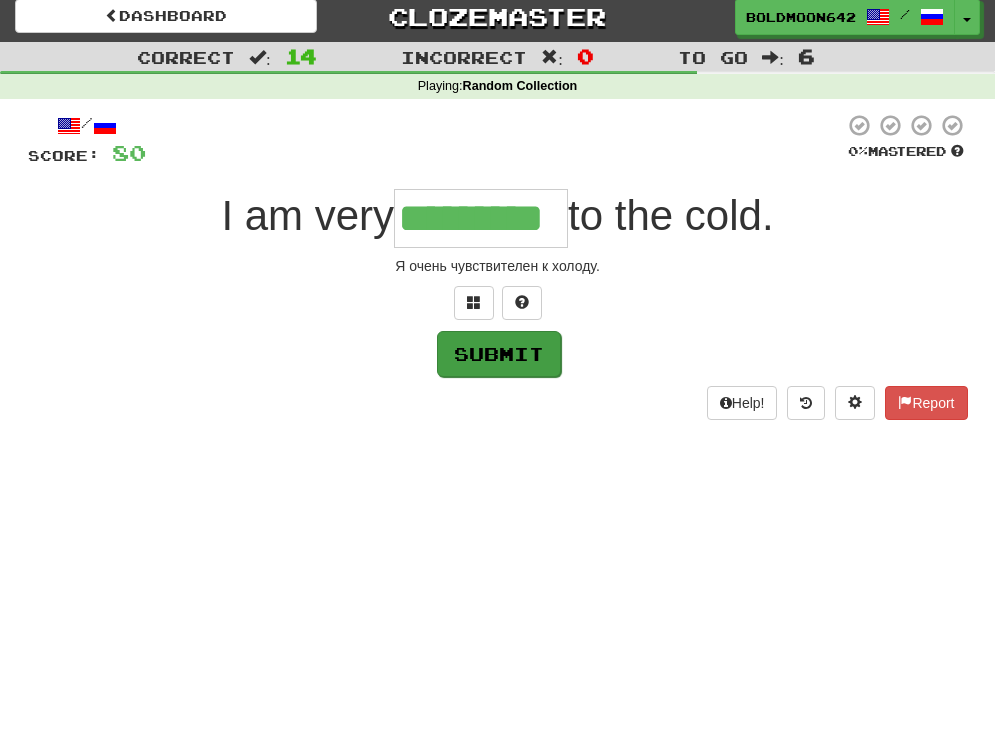 type on "*********" 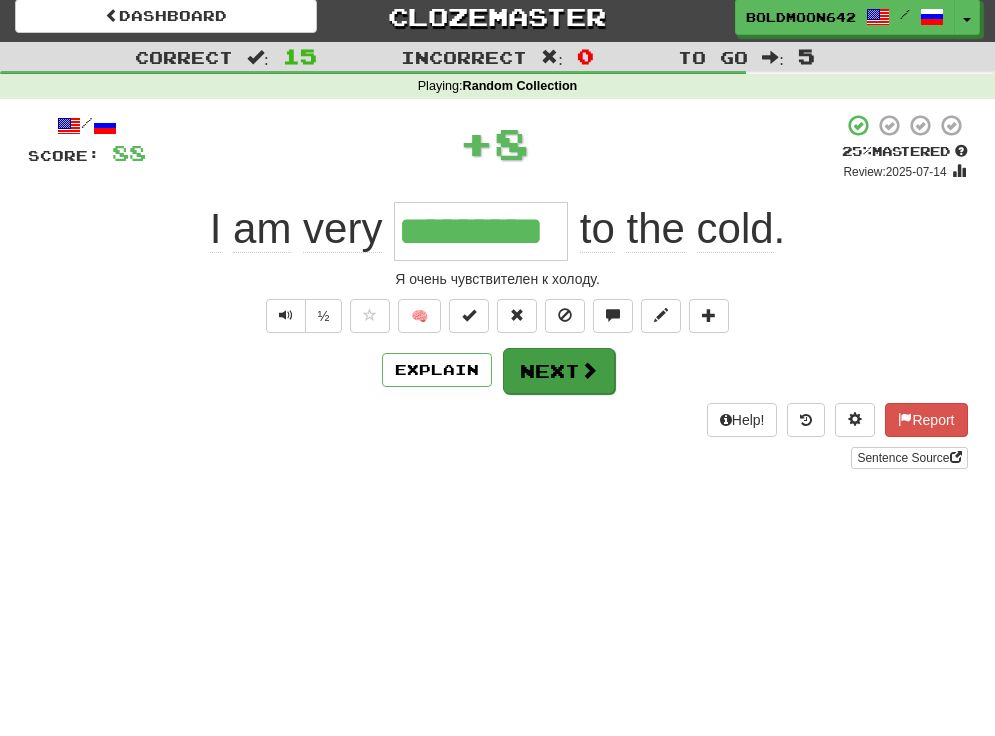 click on "Next" at bounding box center (559, 371) 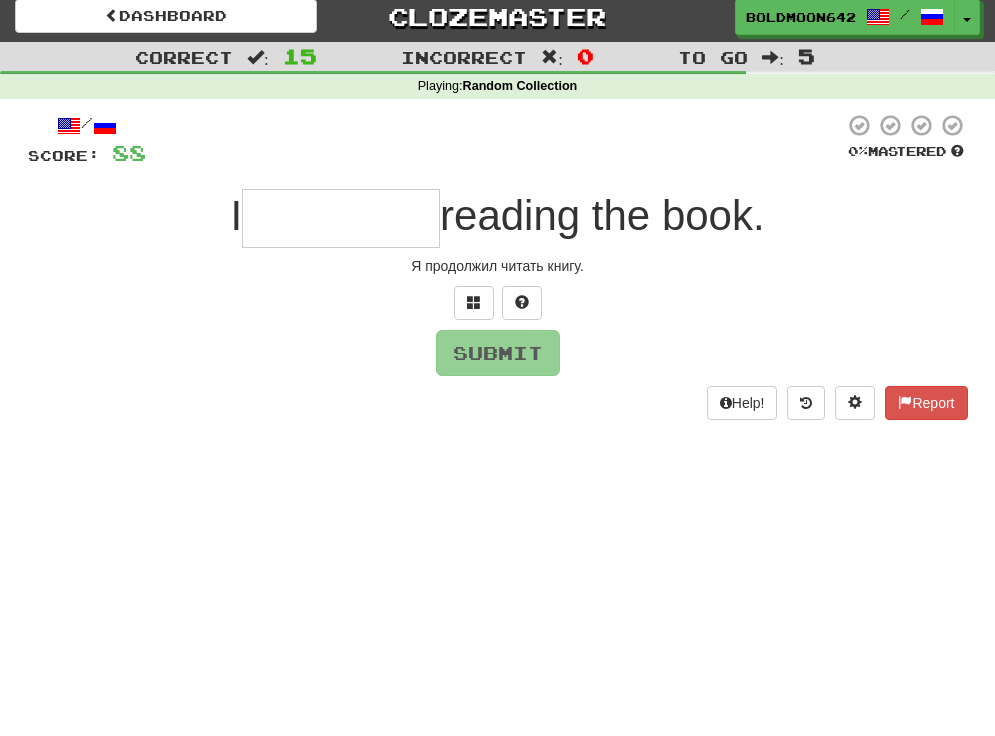 click at bounding box center [341, 218] 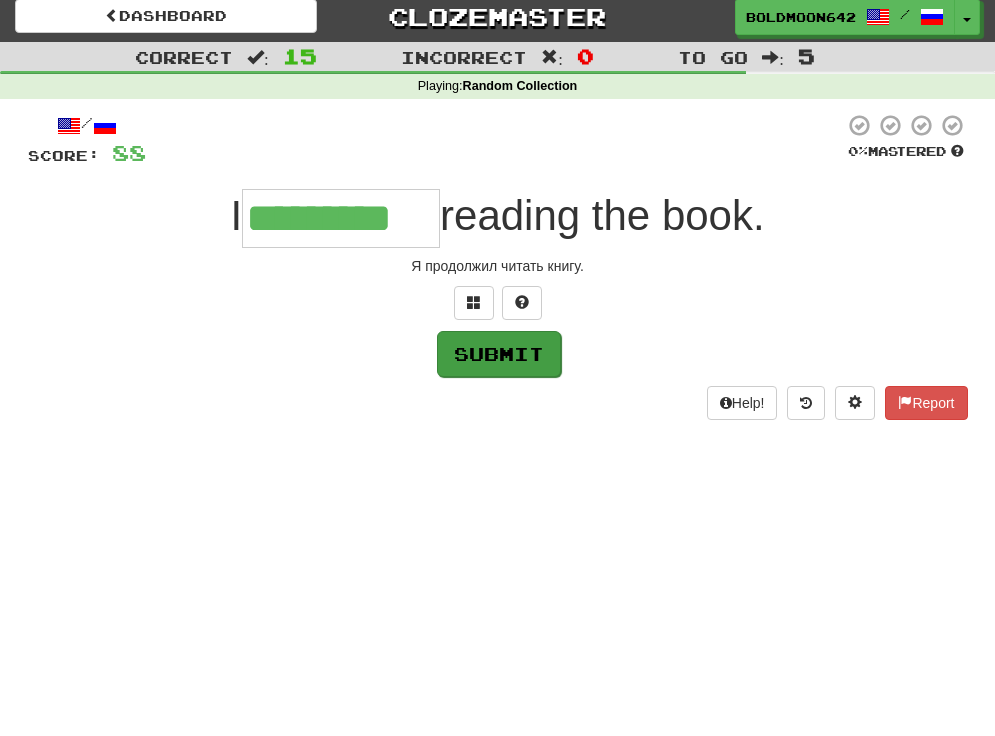 type on "*********" 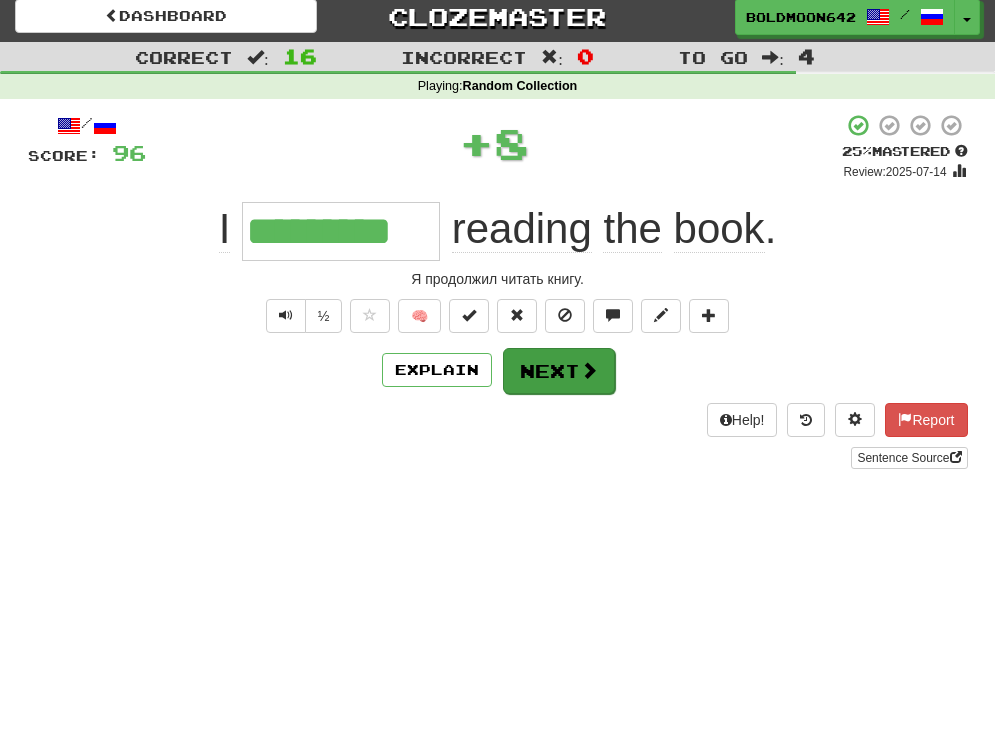 click on "Next" at bounding box center [559, 371] 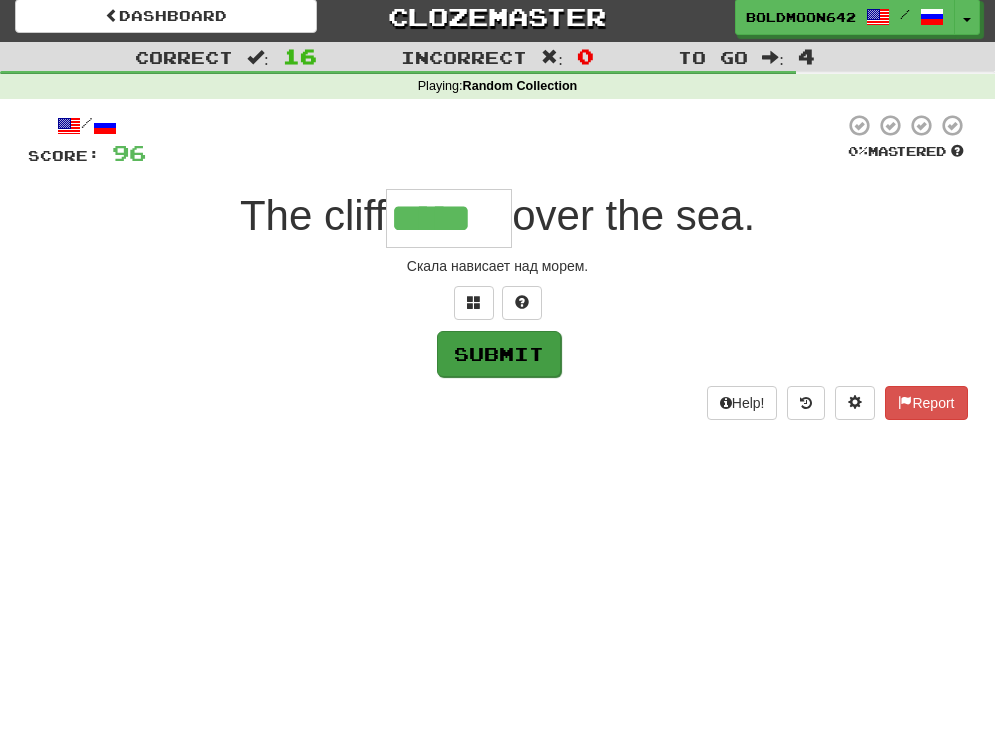 type on "*****" 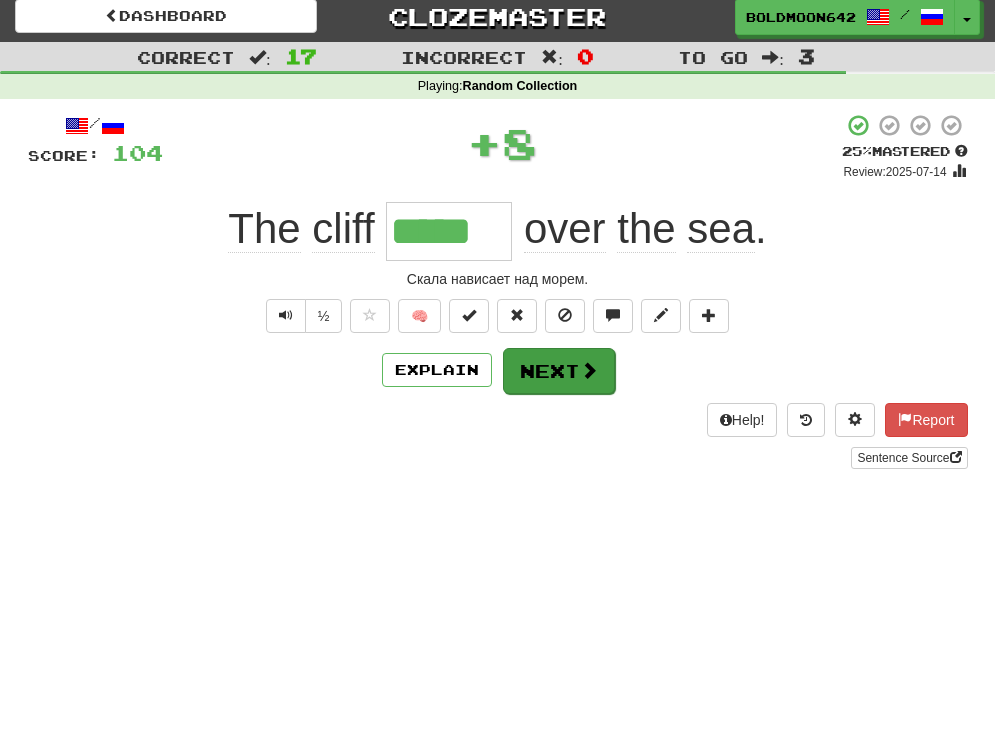 click on "Next" at bounding box center [559, 371] 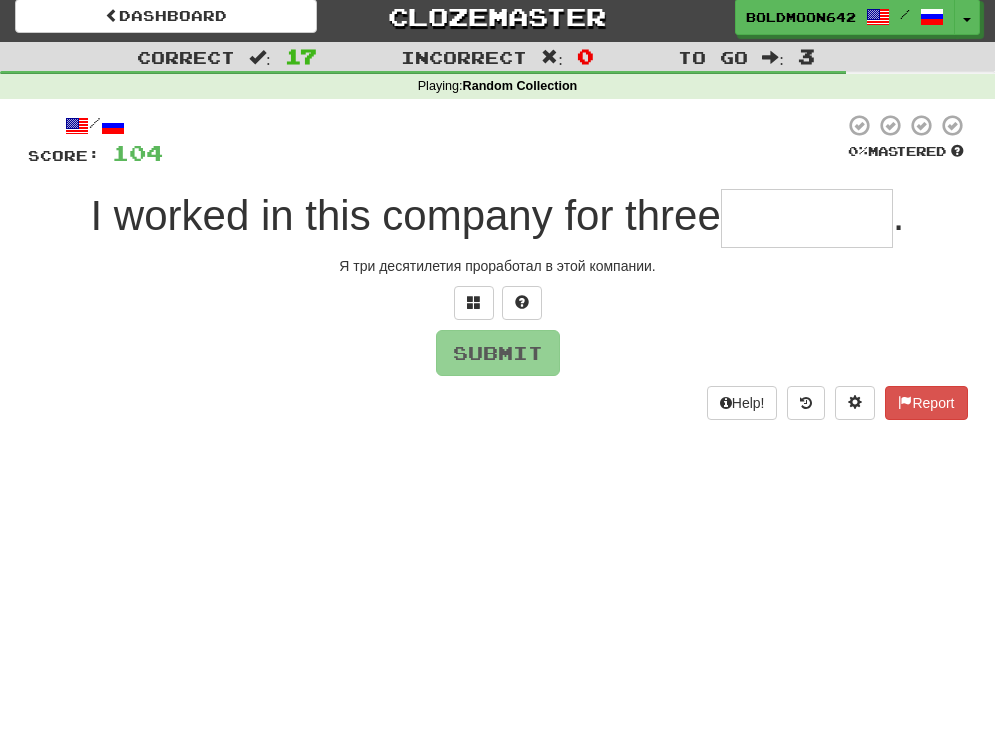 click at bounding box center [807, 218] 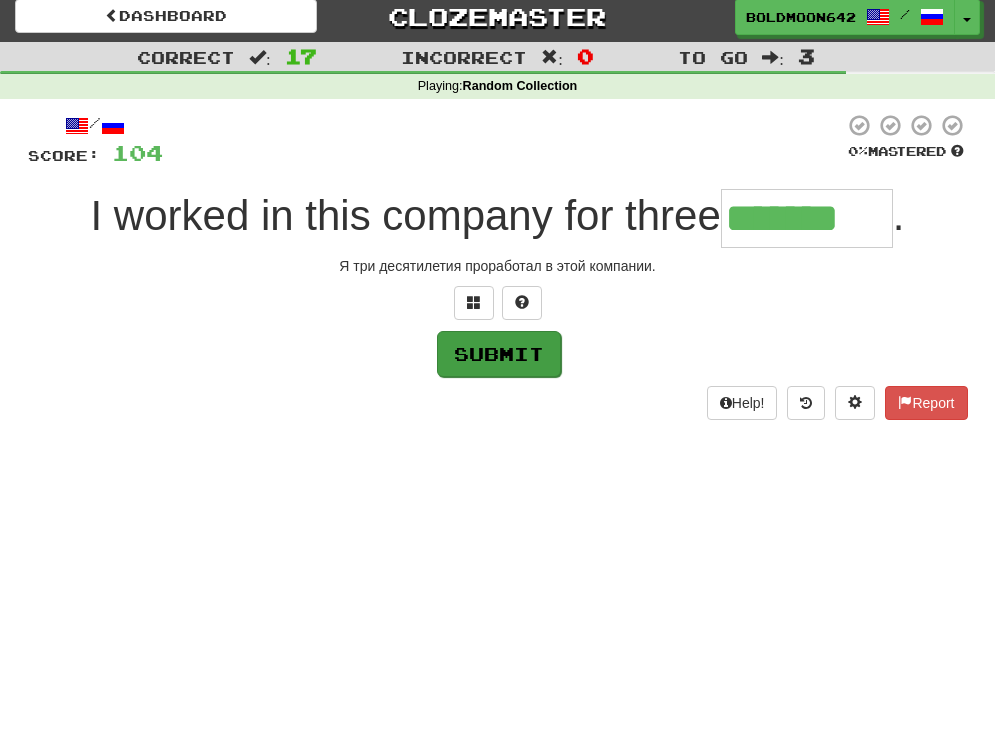 type on "*******" 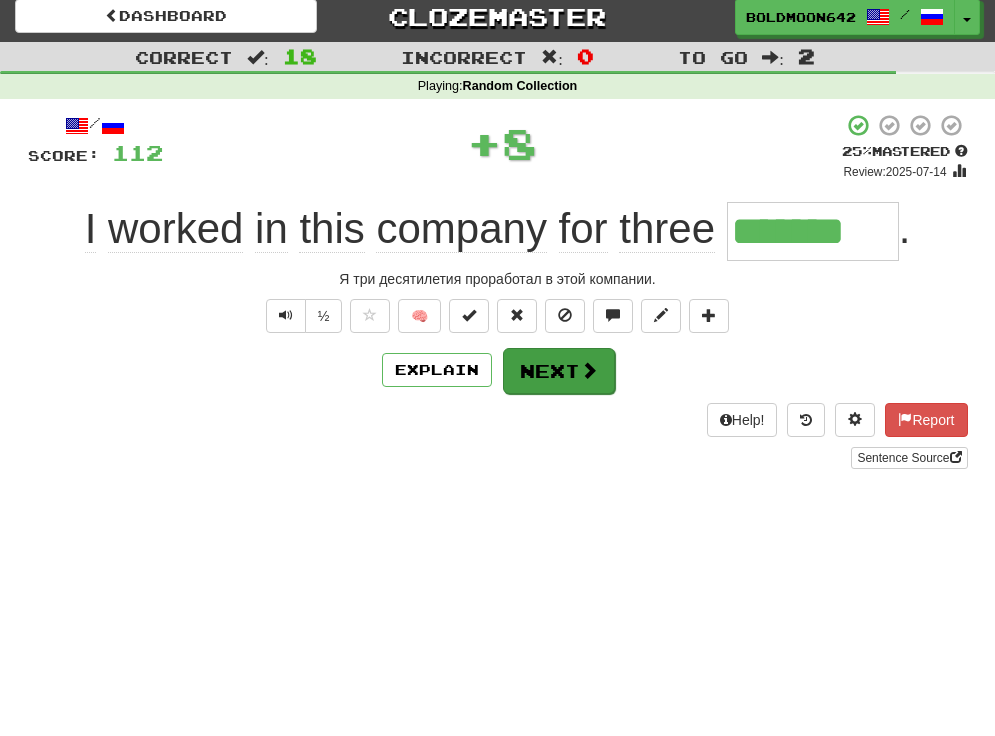 click on "Next" at bounding box center (559, 371) 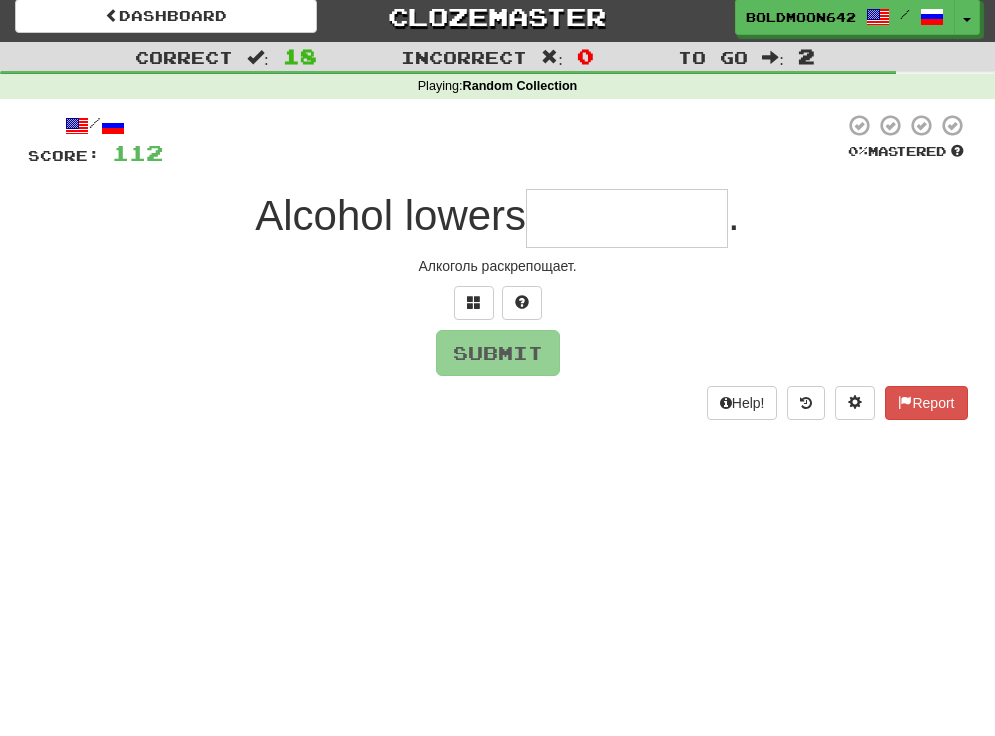 click at bounding box center [627, 218] 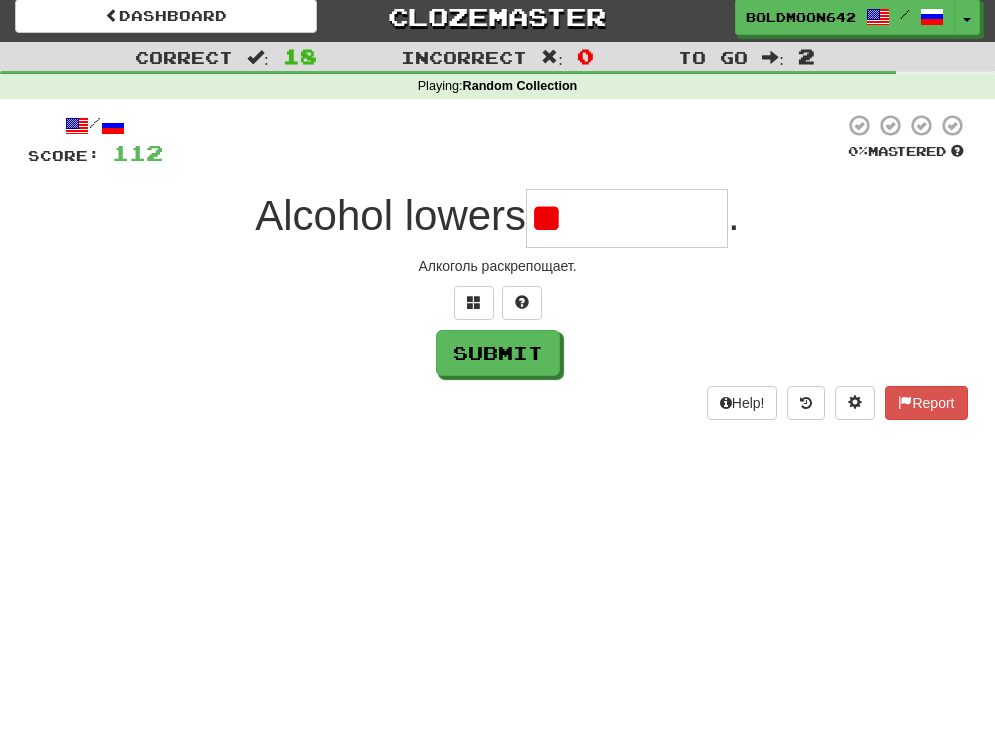 type on "*" 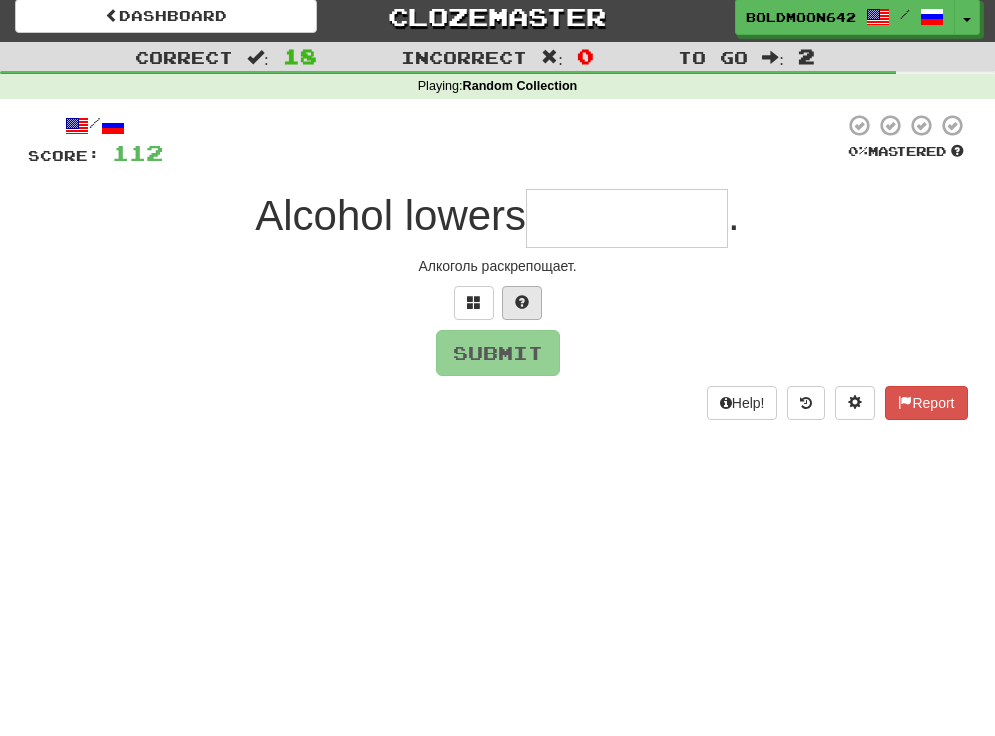 click at bounding box center (522, 303) 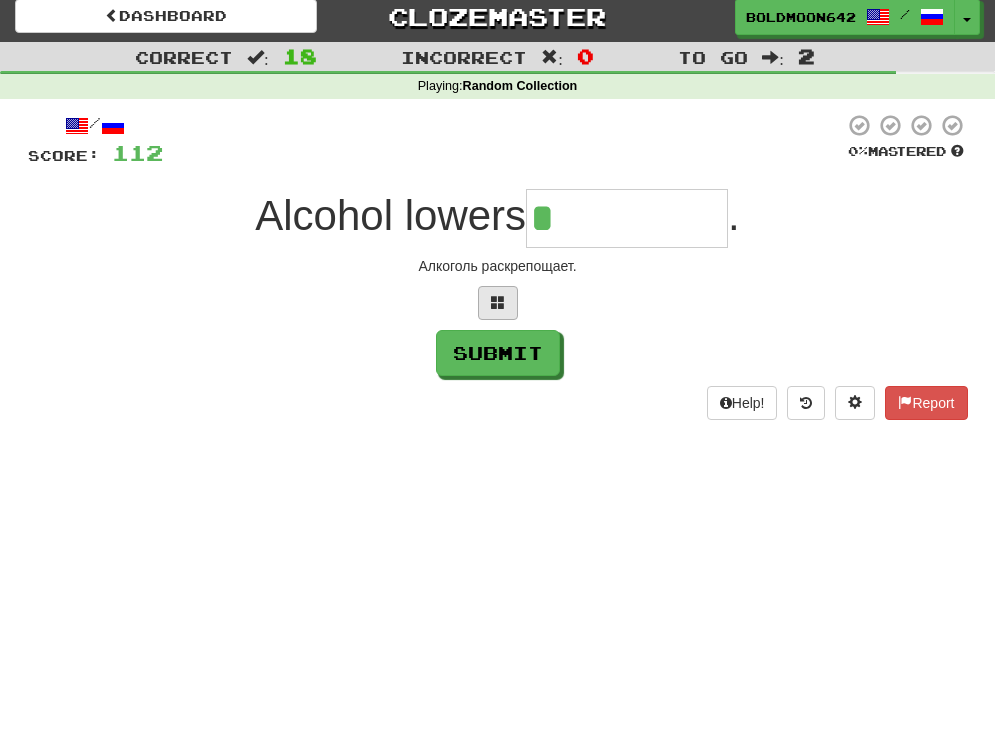 click at bounding box center (498, 303) 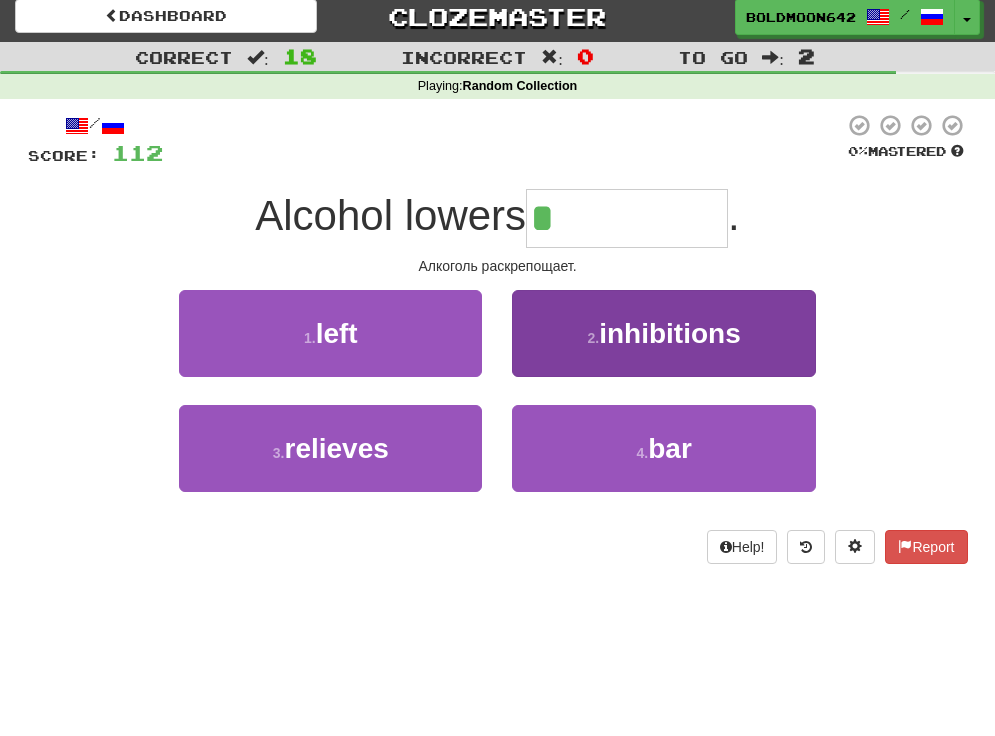 click on "inhibitions" at bounding box center [670, 333] 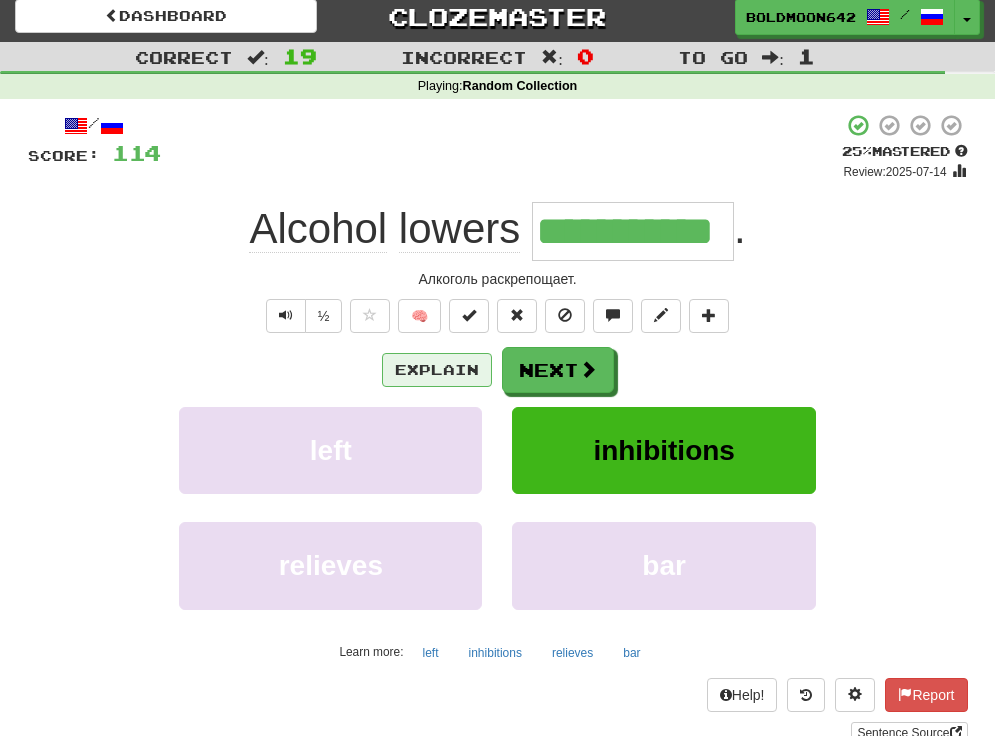 click on "Explain" at bounding box center (437, 370) 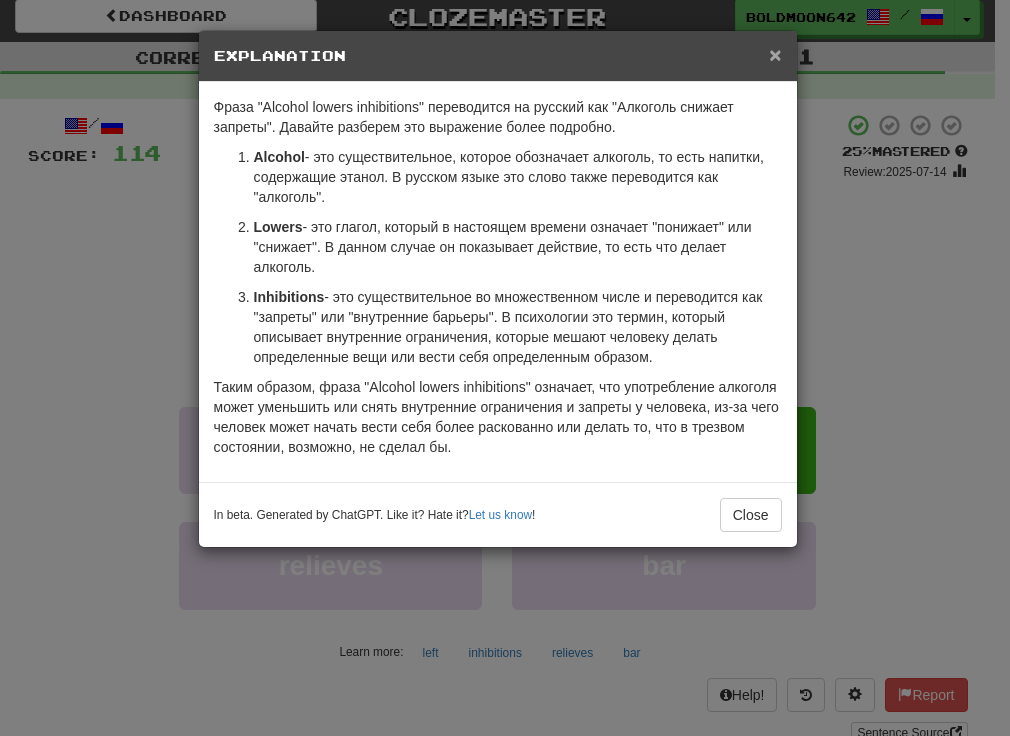 click on "×" at bounding box center [775, 54] 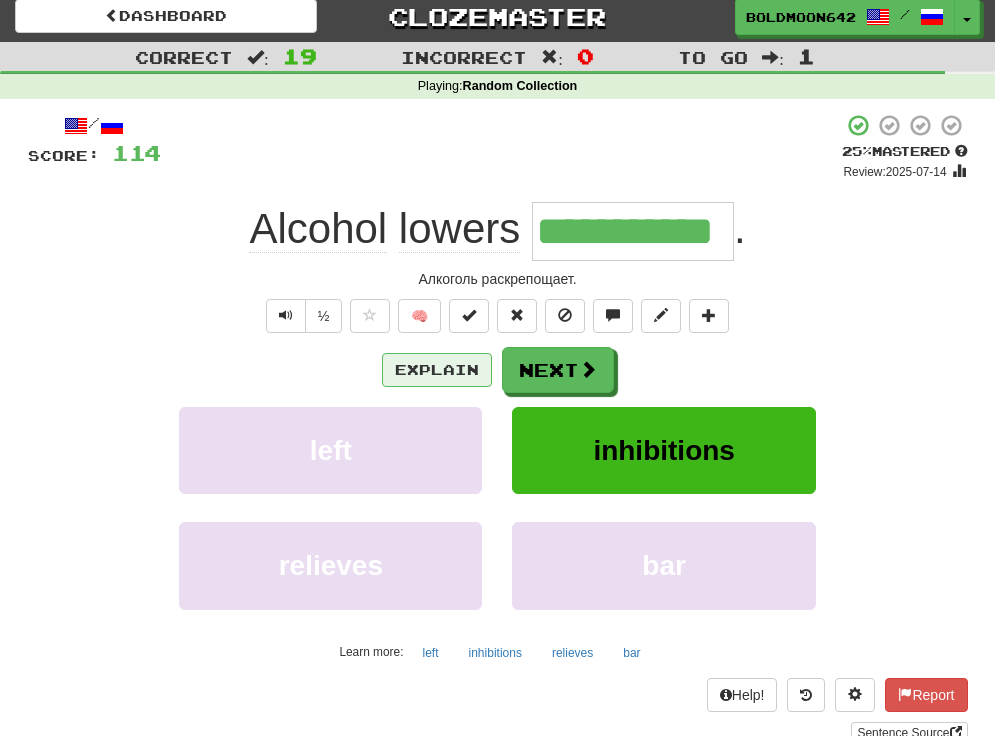 click on "Explain" at bounding box center (437, 370) 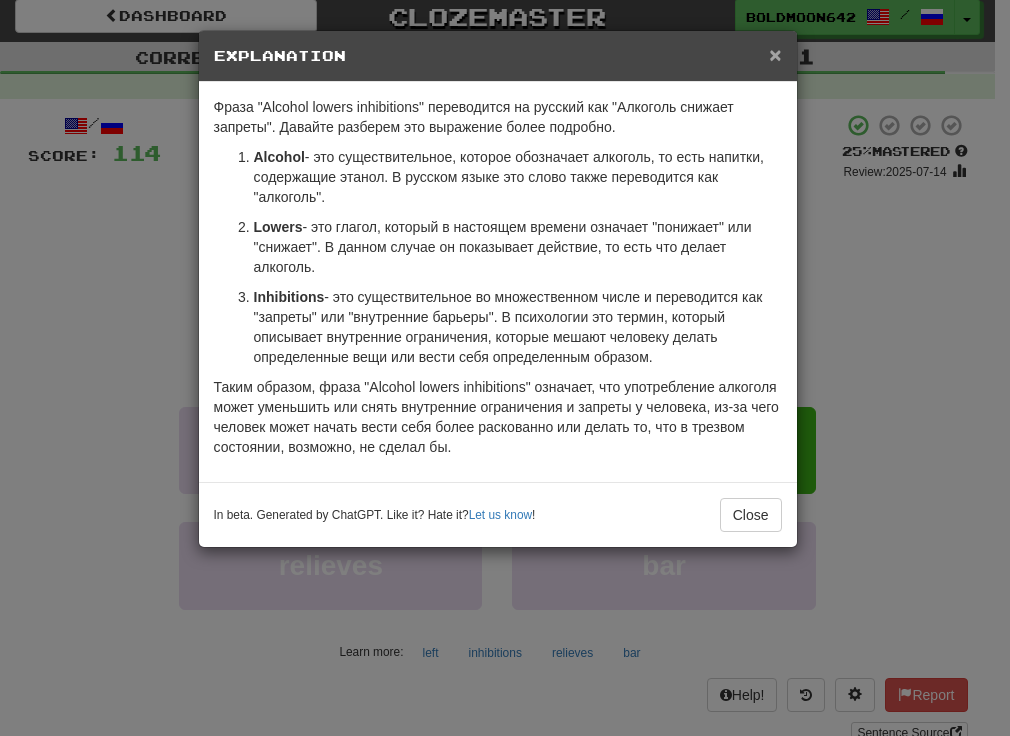 click on "×" at bounding box center [775, 54] 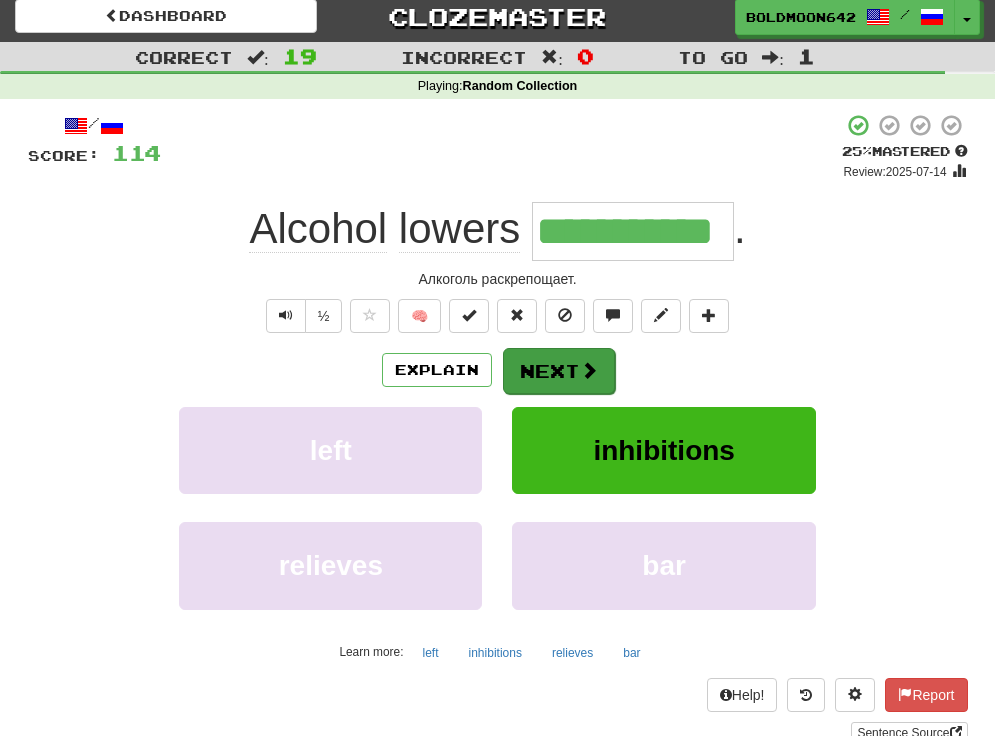 click at bounding box center (589, 370) 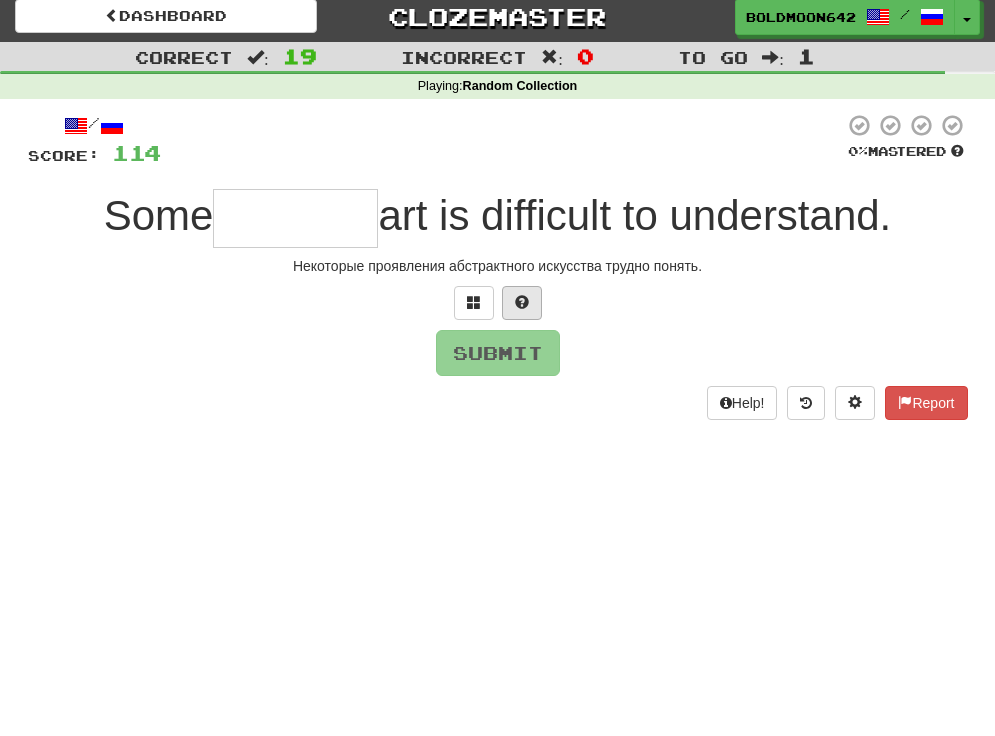 click at bounding box center (522, 302) 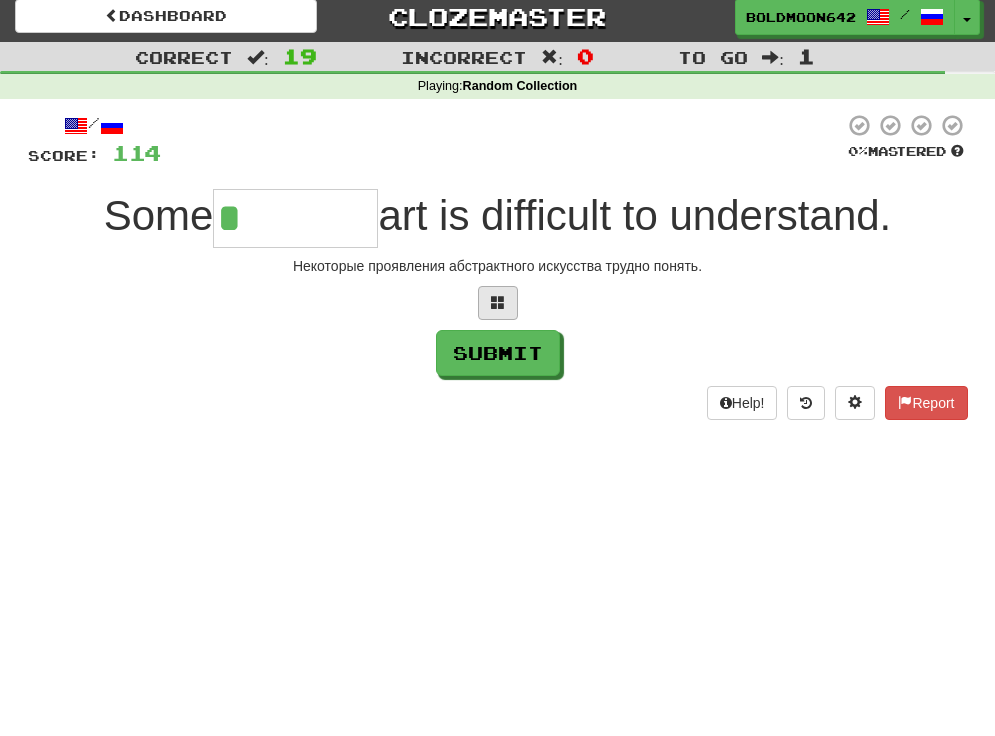 click at bounding box center (498, 302) 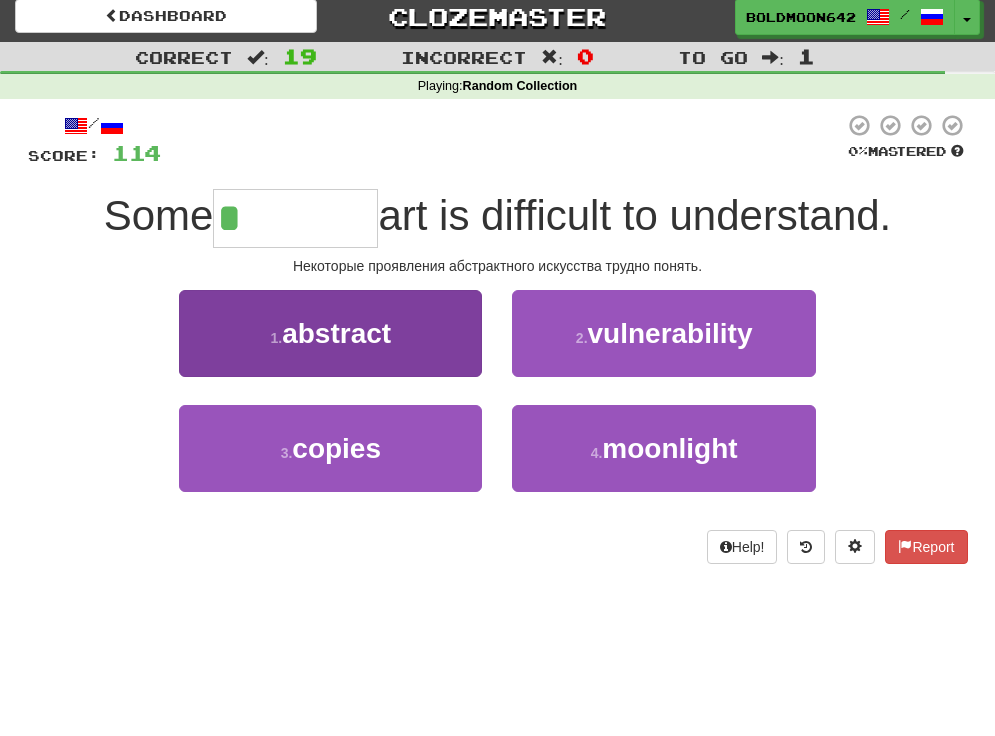 click on "abstract" at bounding box center [336, 333] 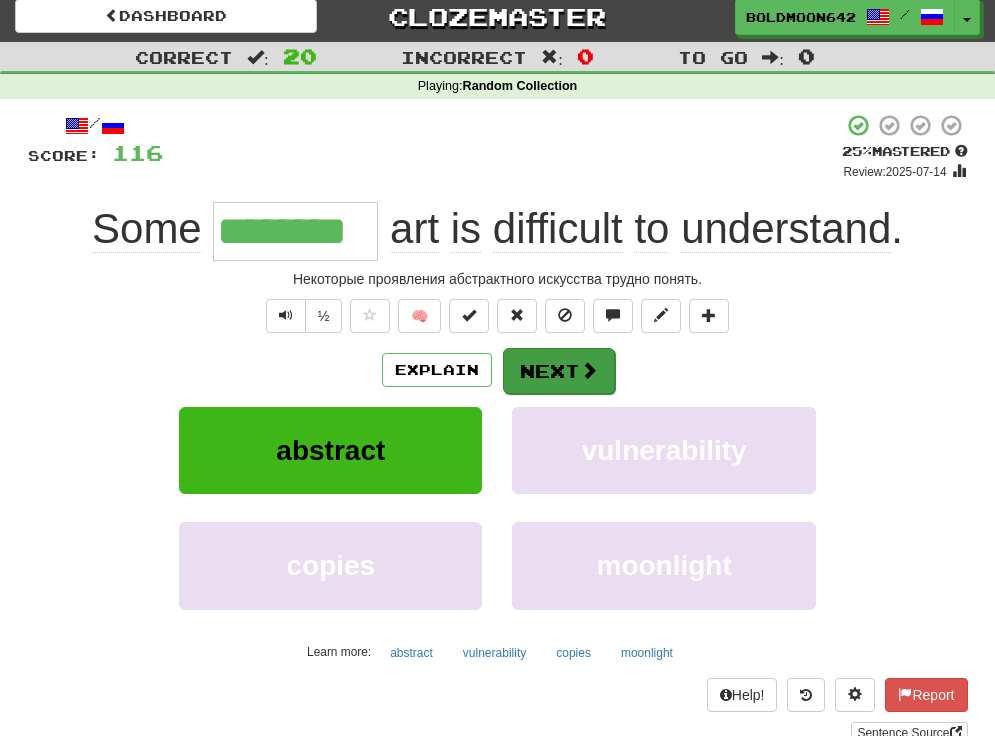 click on "Next" at bounding box center (559, 371) 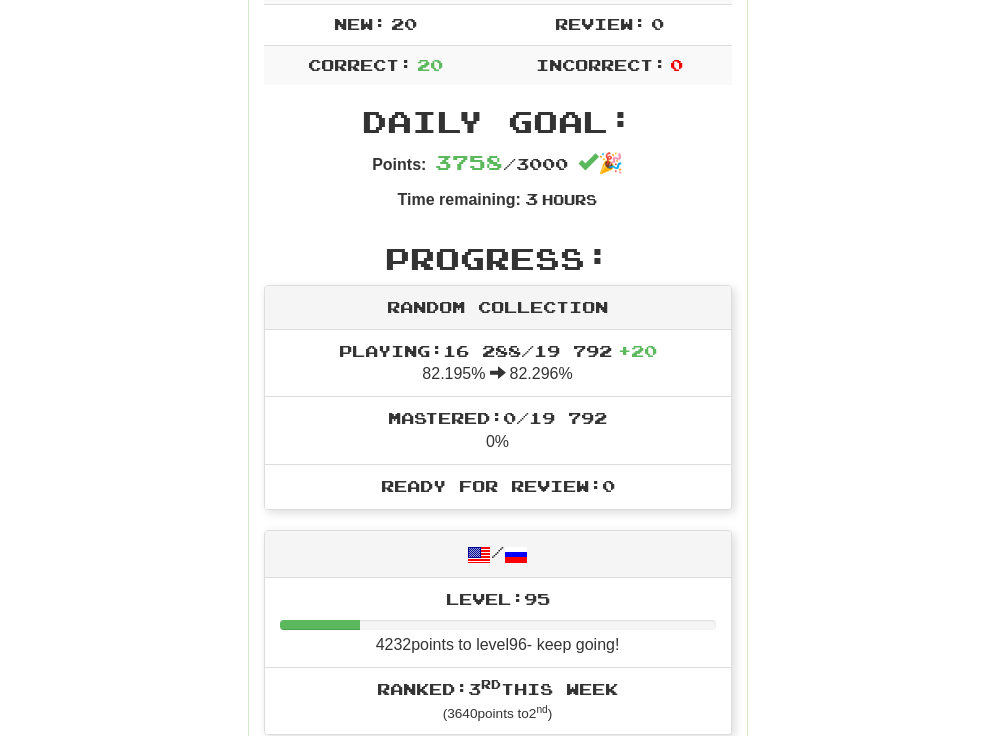 scroll, scrollTop: 0, scrollLeft: 0, axis: both 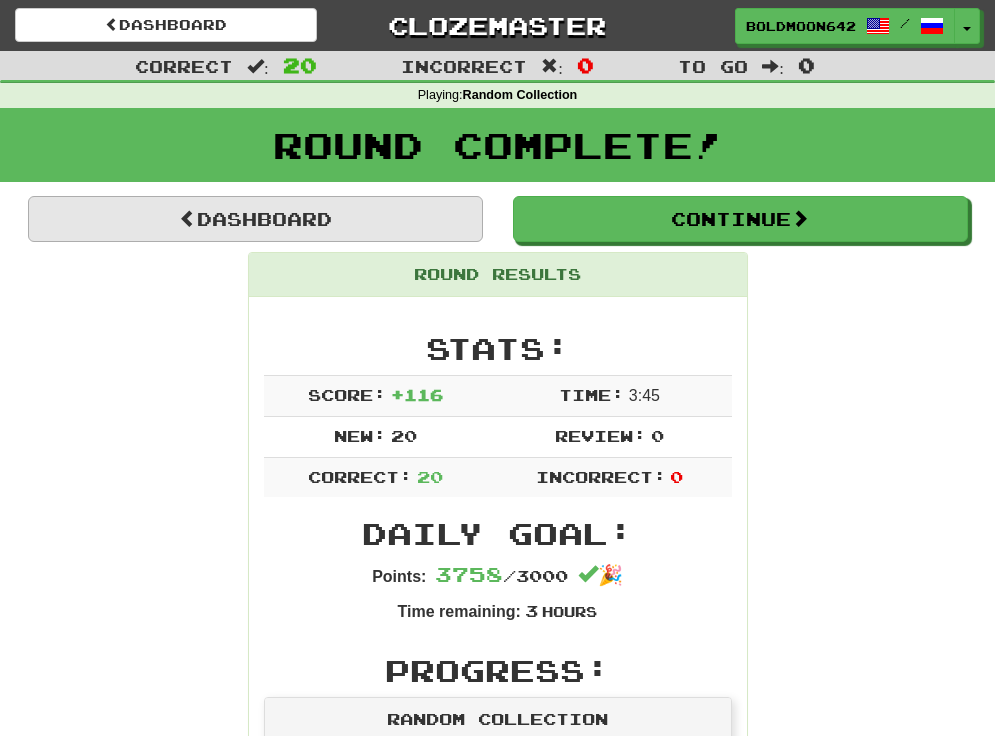 click on "Dashboard" at bounding box center [255, 219] 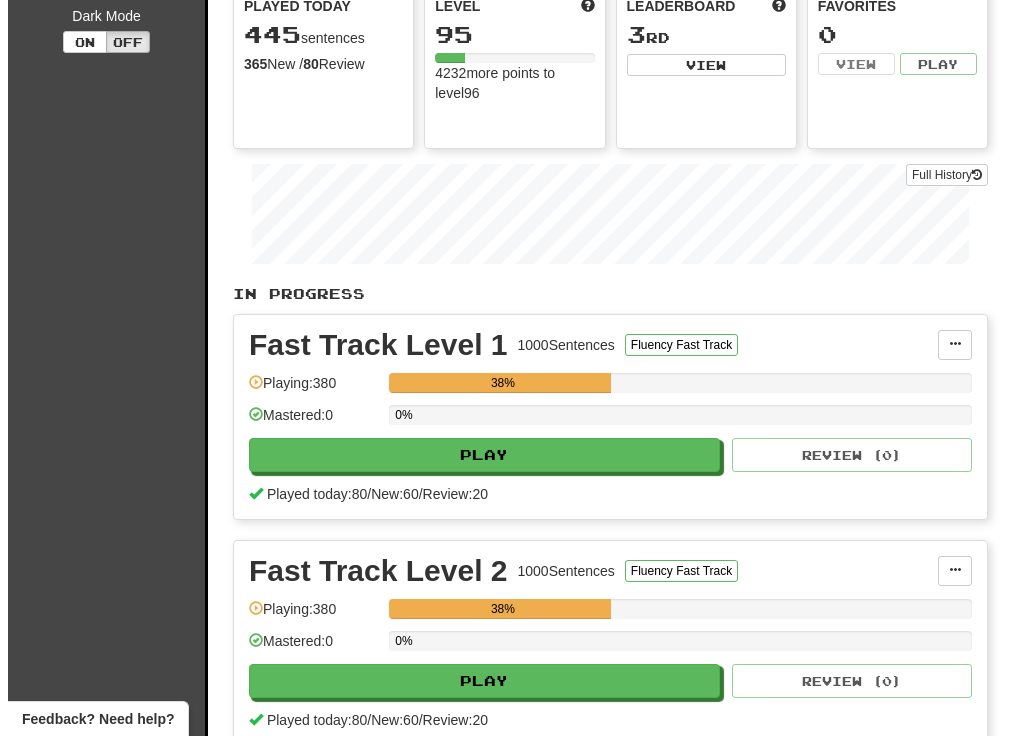 scroll, scrollTop: 0, scrollLeft: 0, axis: both 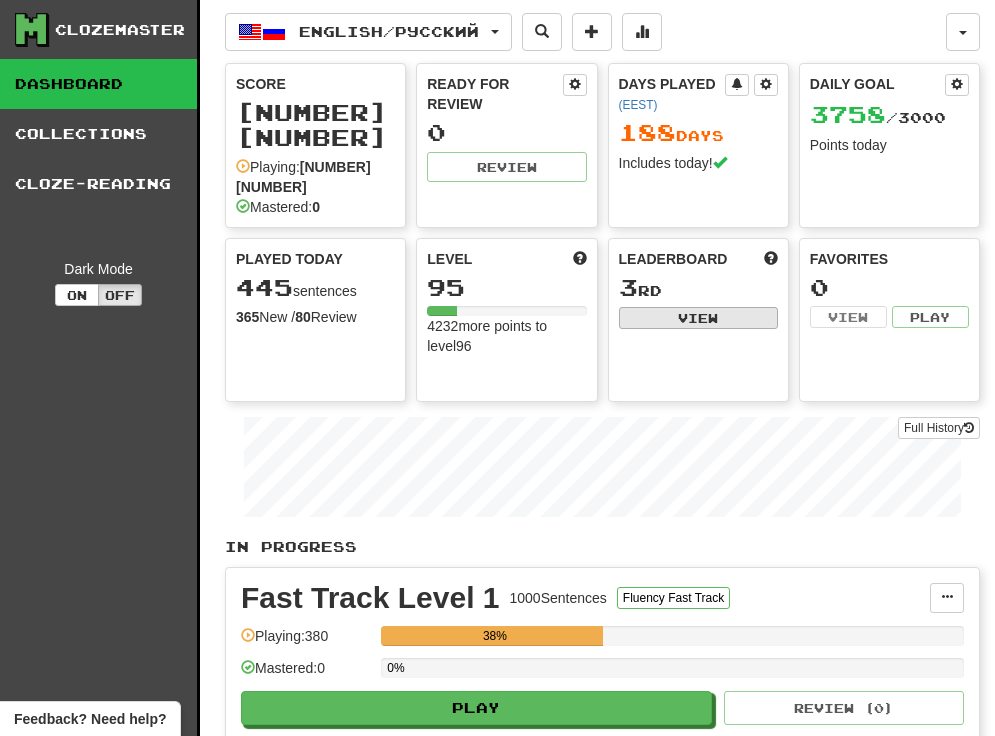click on "View" at bounding box center (698, 318) 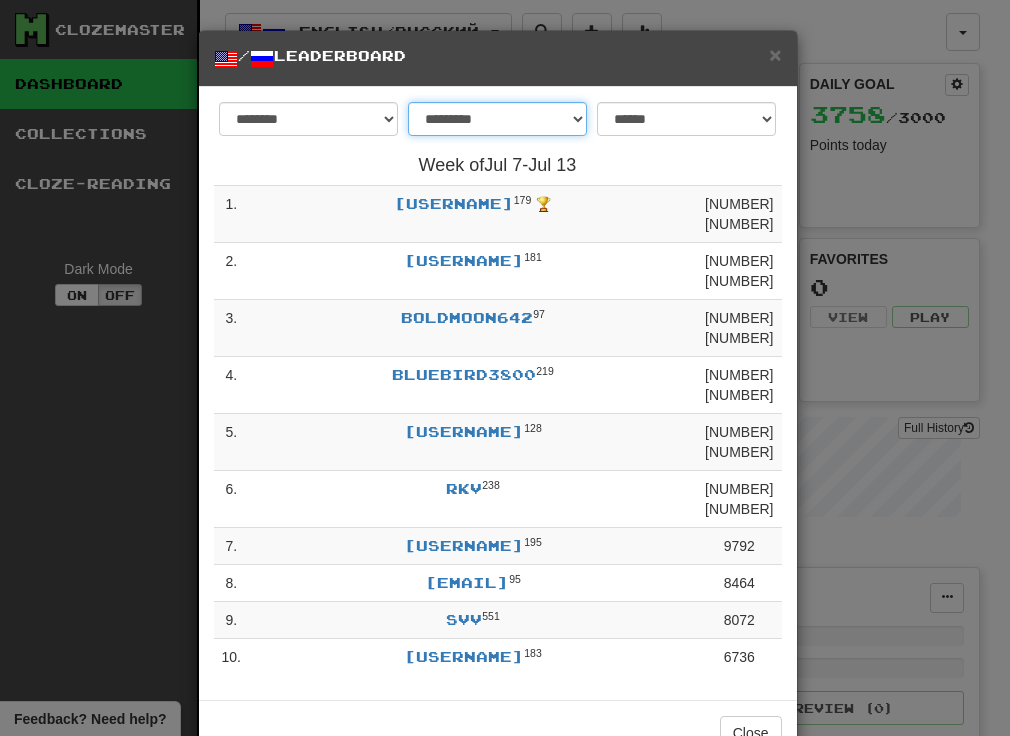 select on "******" 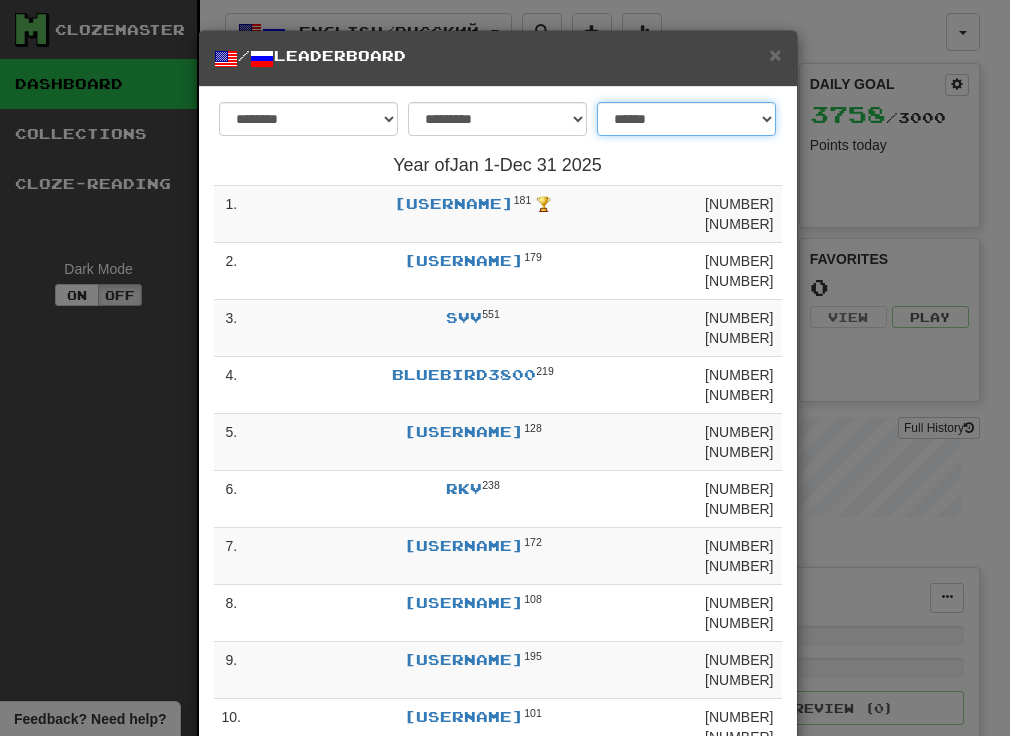 select on "*******" 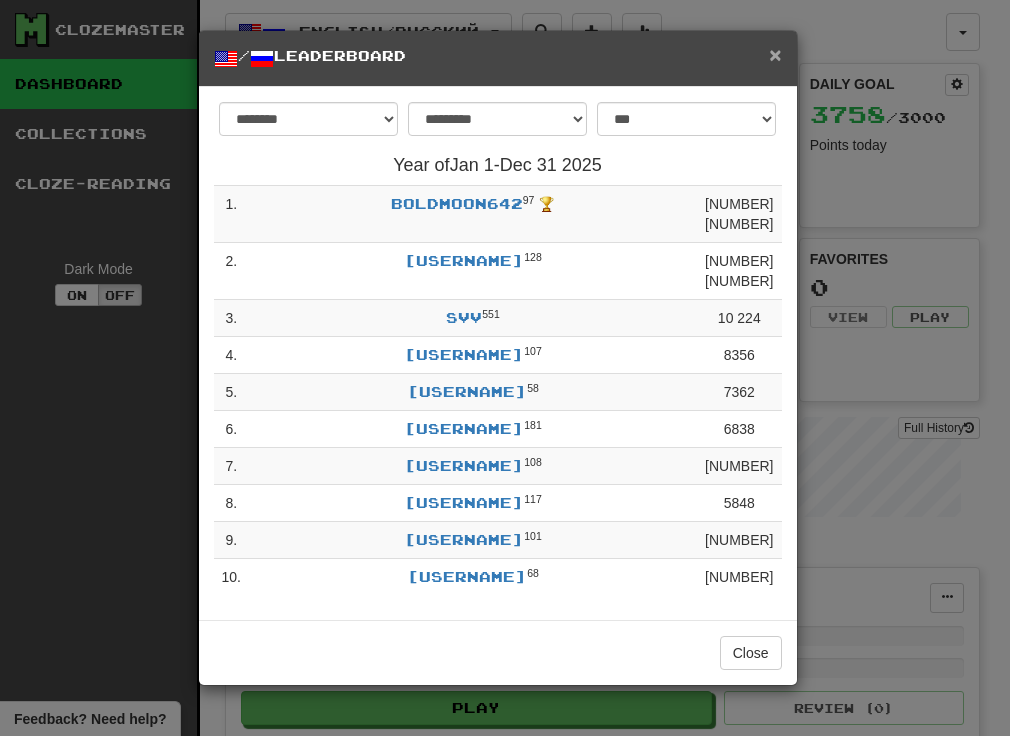 click on "×" at bounding box center [775, 54] 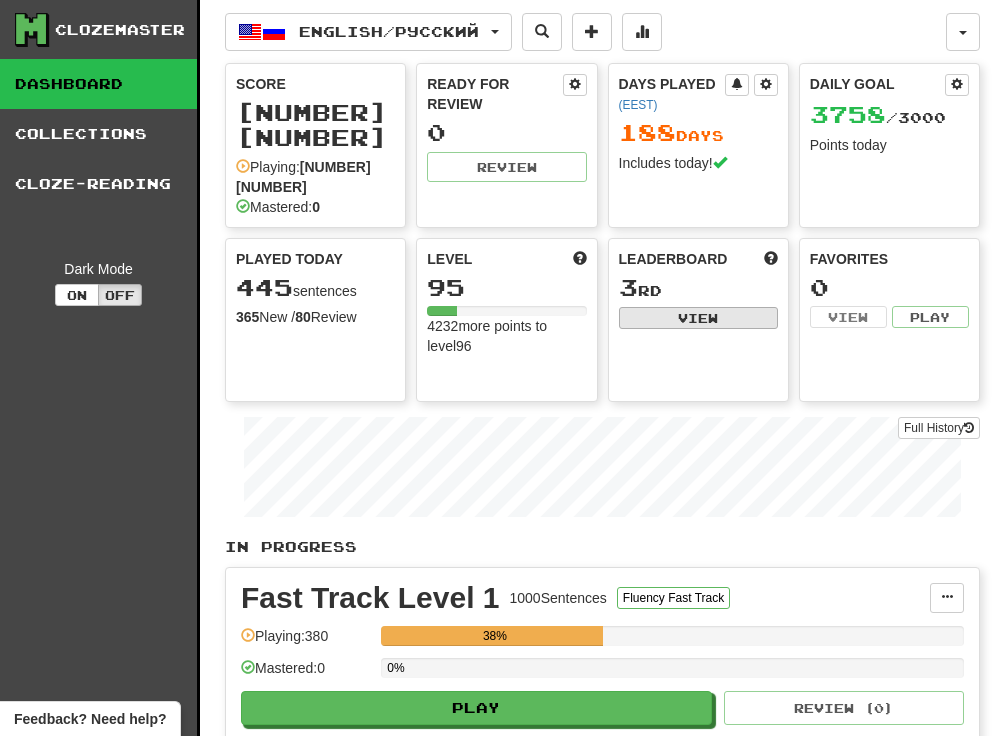 click on "View" at bounding box center [698, 318] 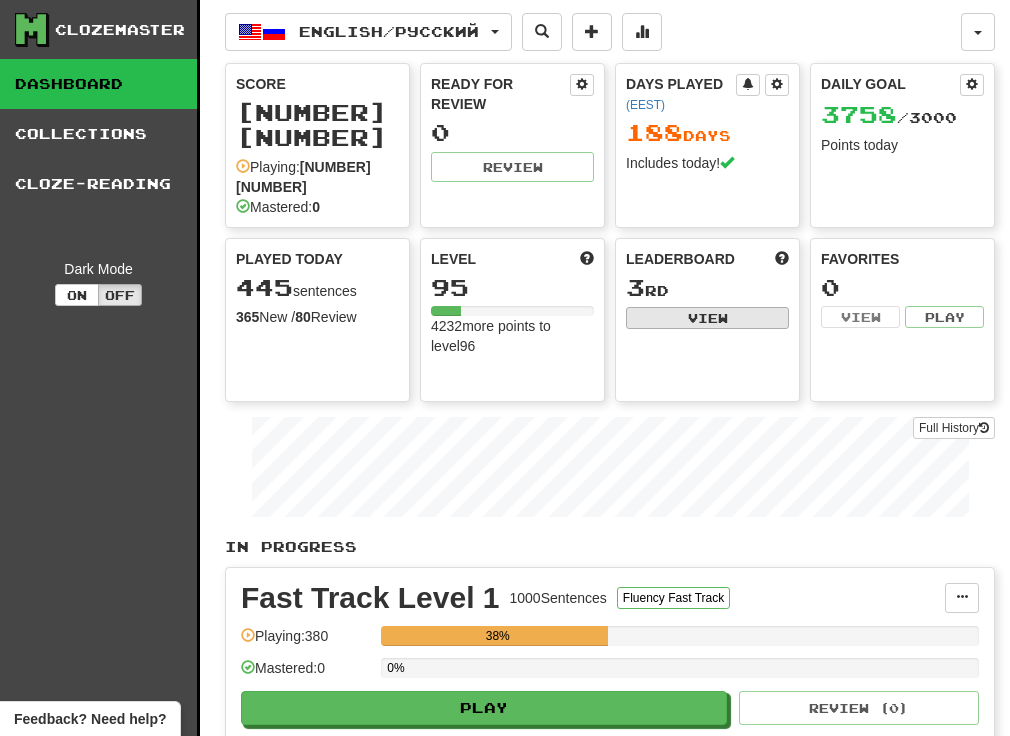 select on "**********" 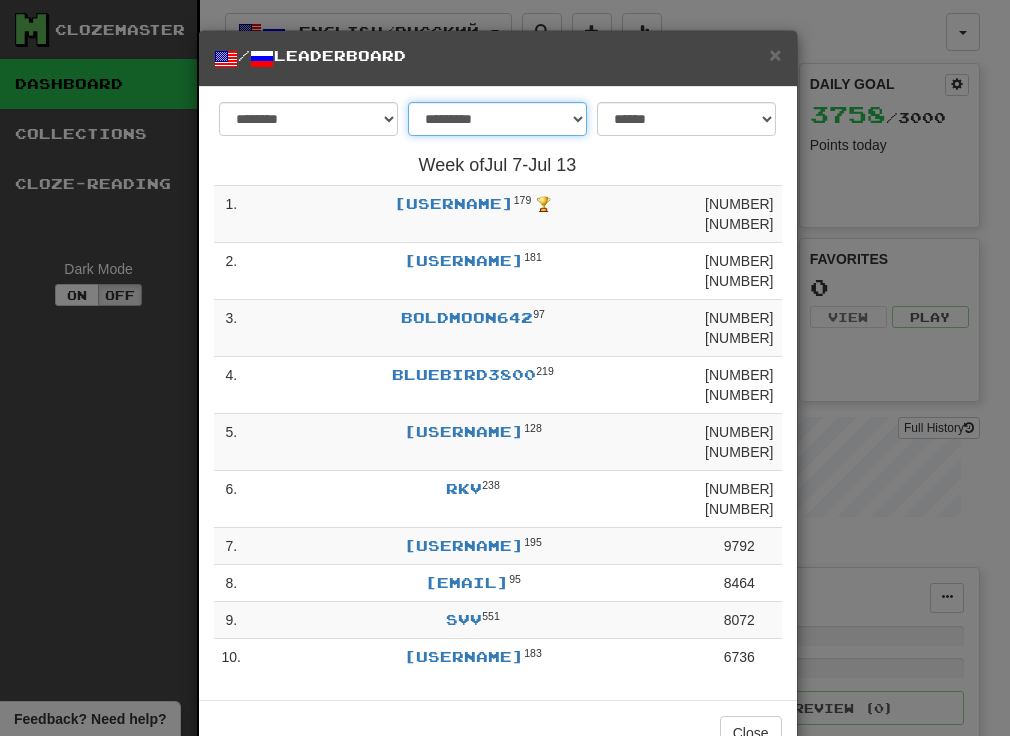 select on "******" 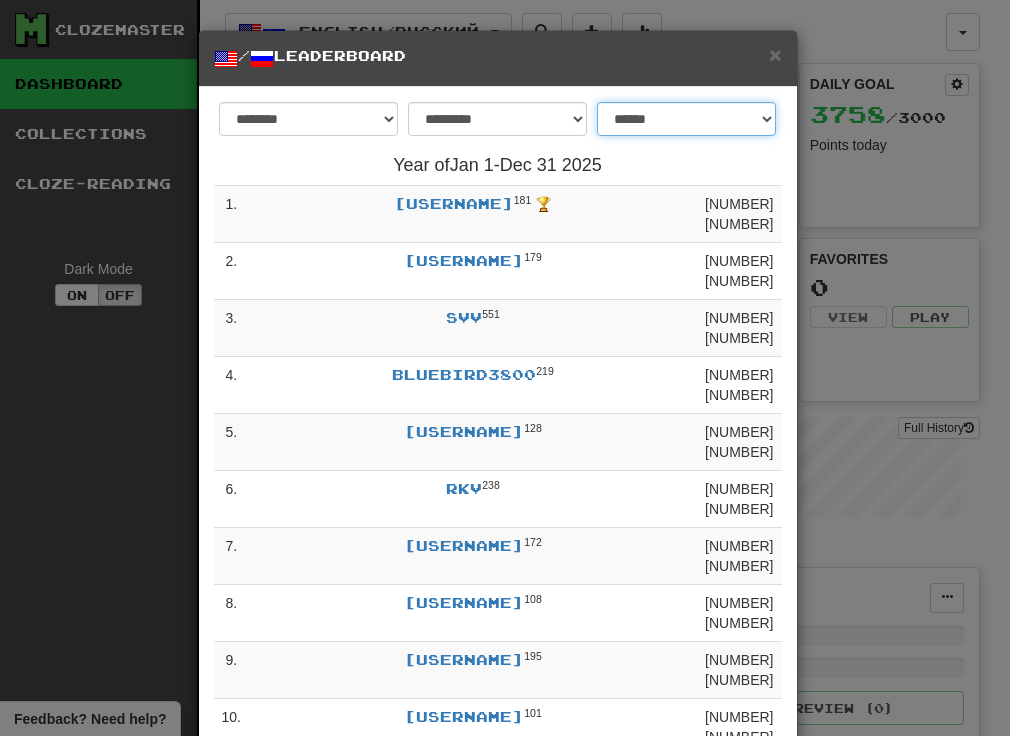 select on "*******" 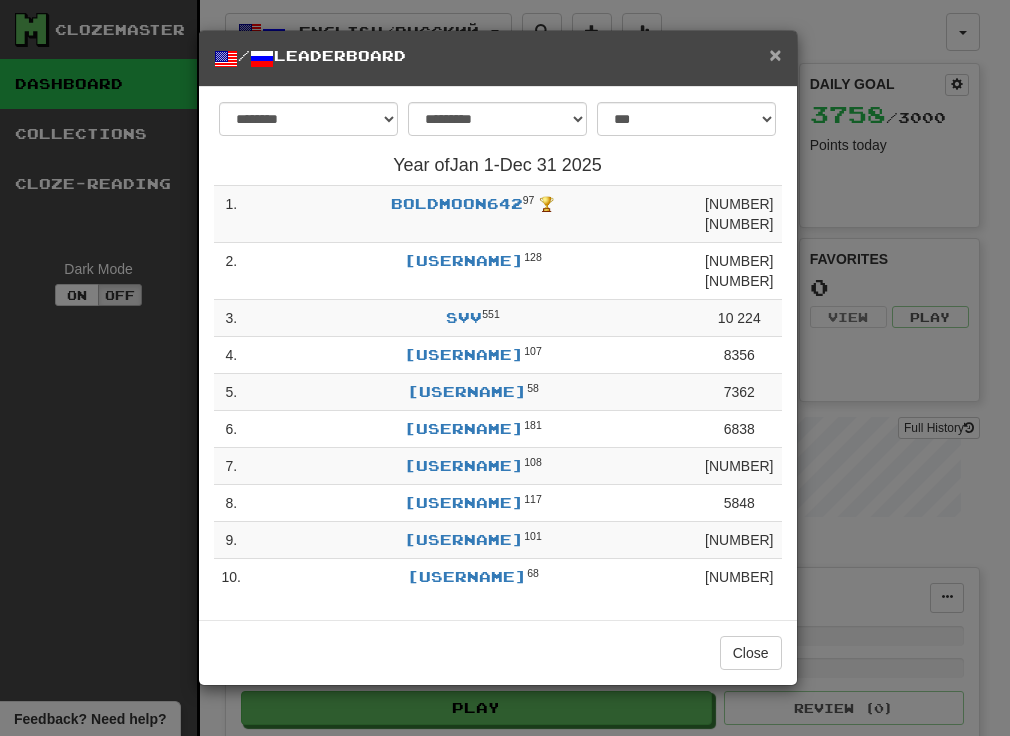click on "×" at bounding box center (775, 54) 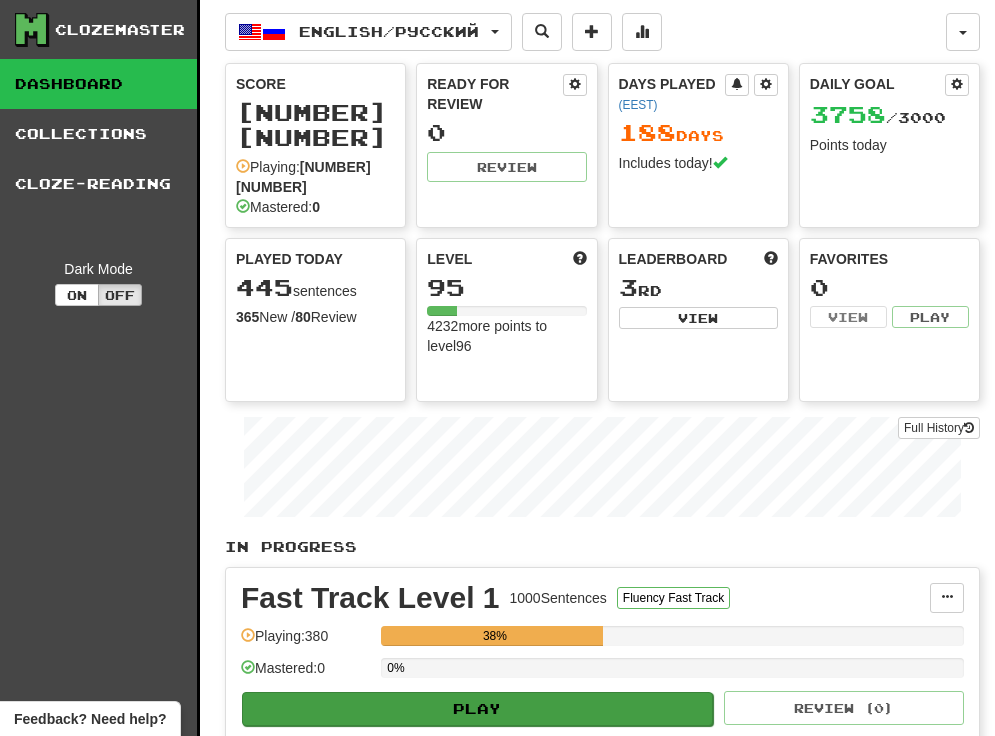 click on "Play" at bounding box center [477, 709] 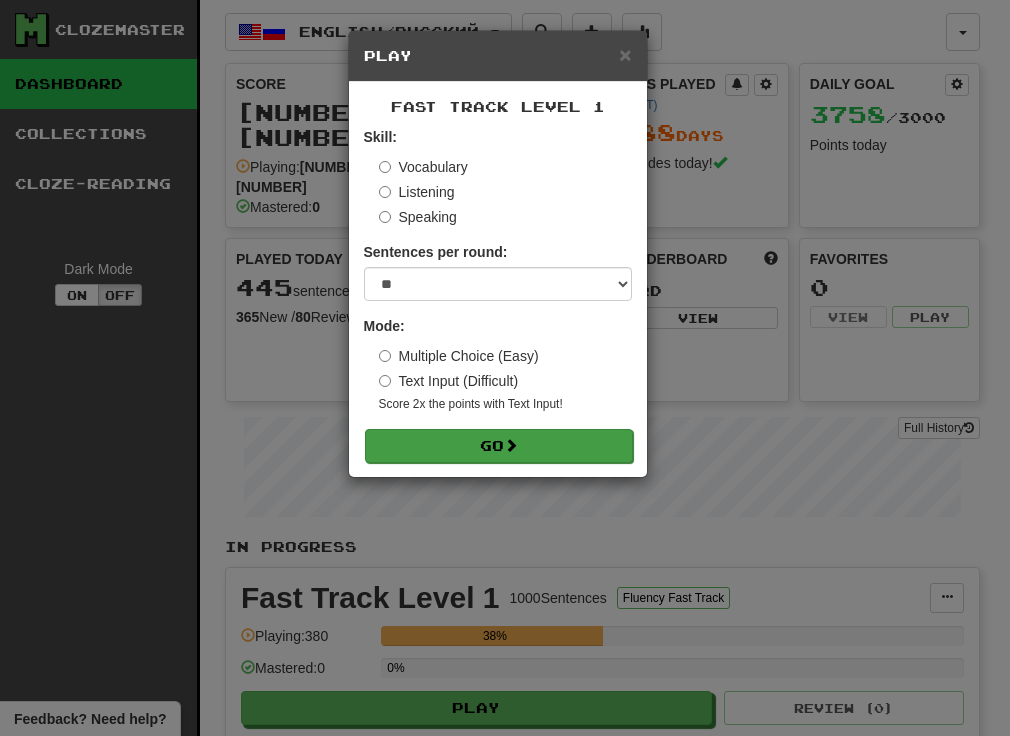click on "Go" at bounding box center [499, 446] 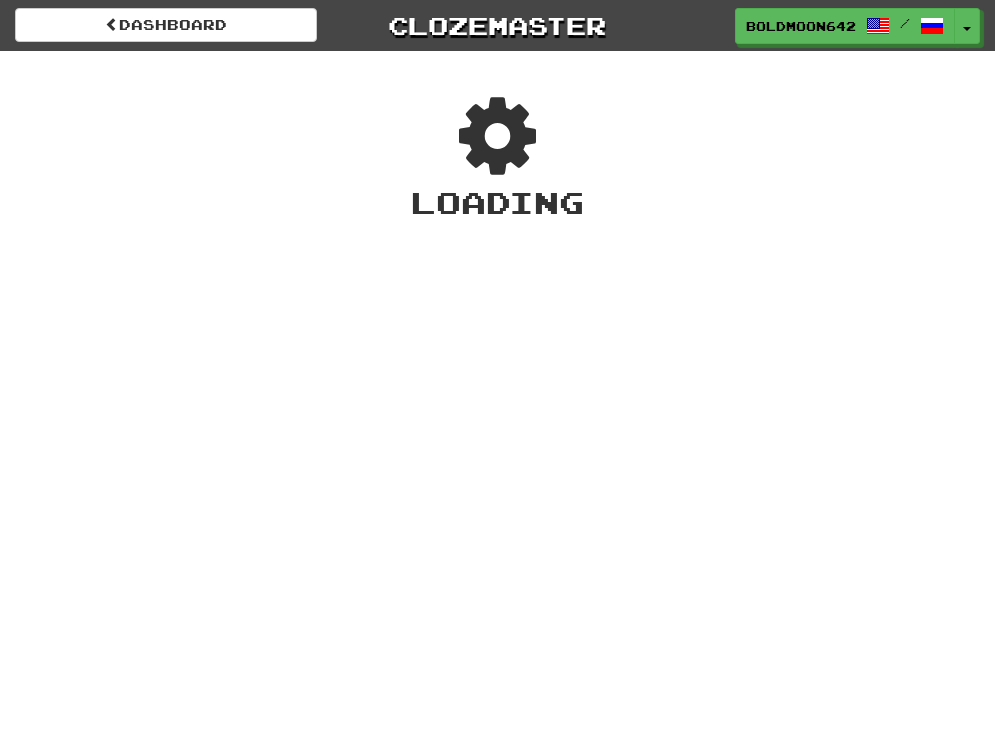 scroll, scrollTop: 0, scrollLeft: 0, axis: both 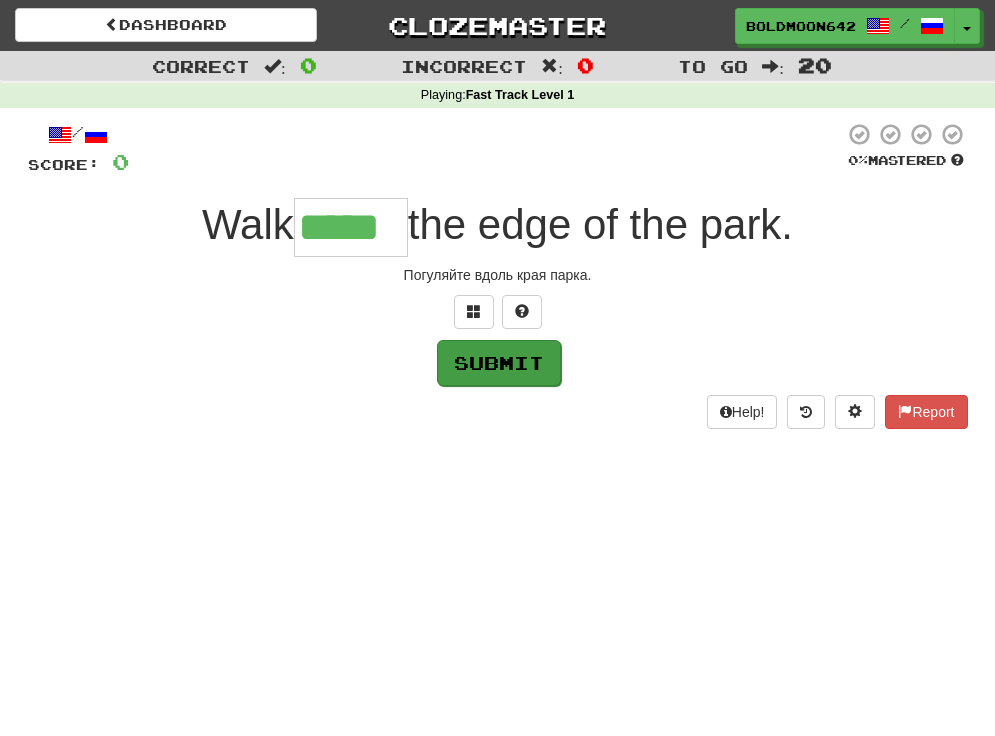 type on "*****" 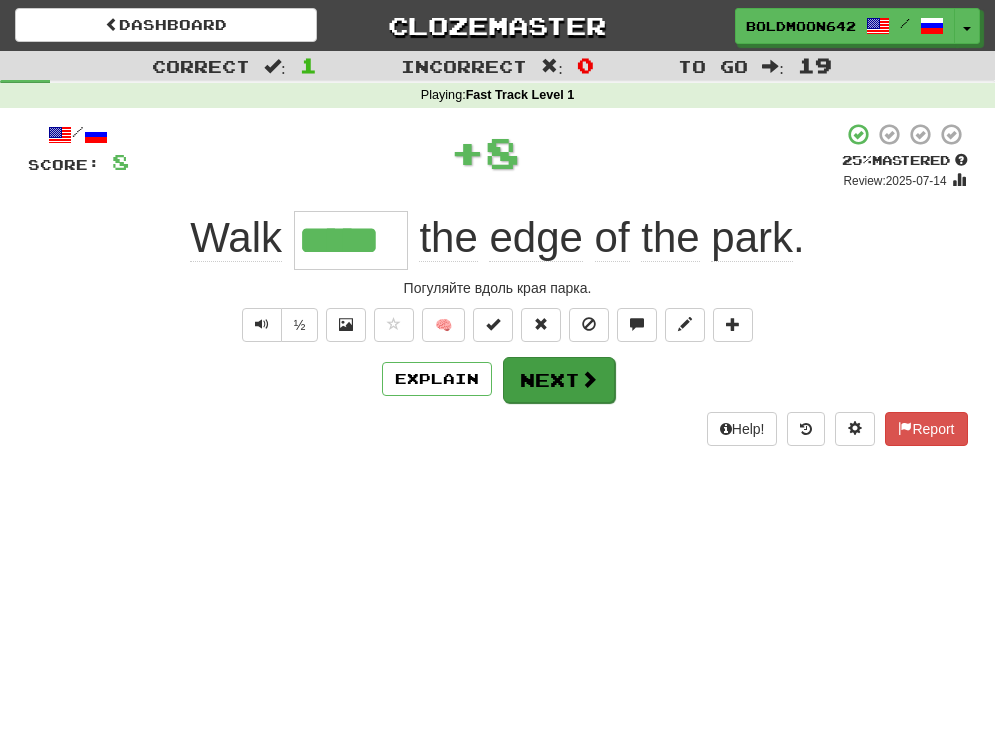 click at bounding box center (589, 379) 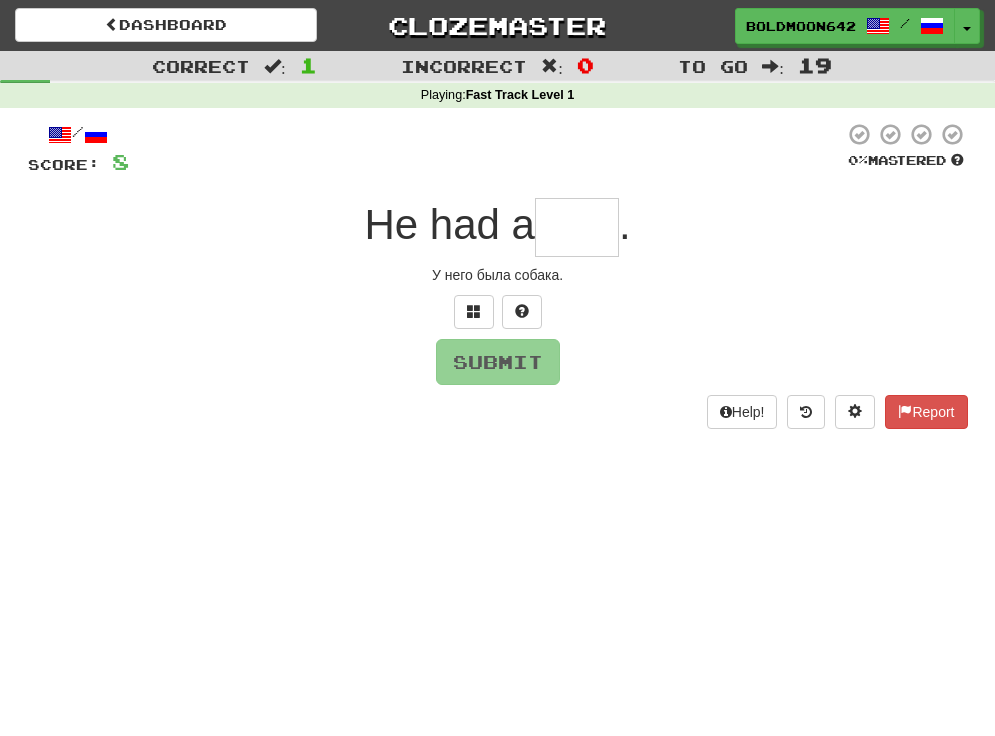 click at bounding box center (577, 227) 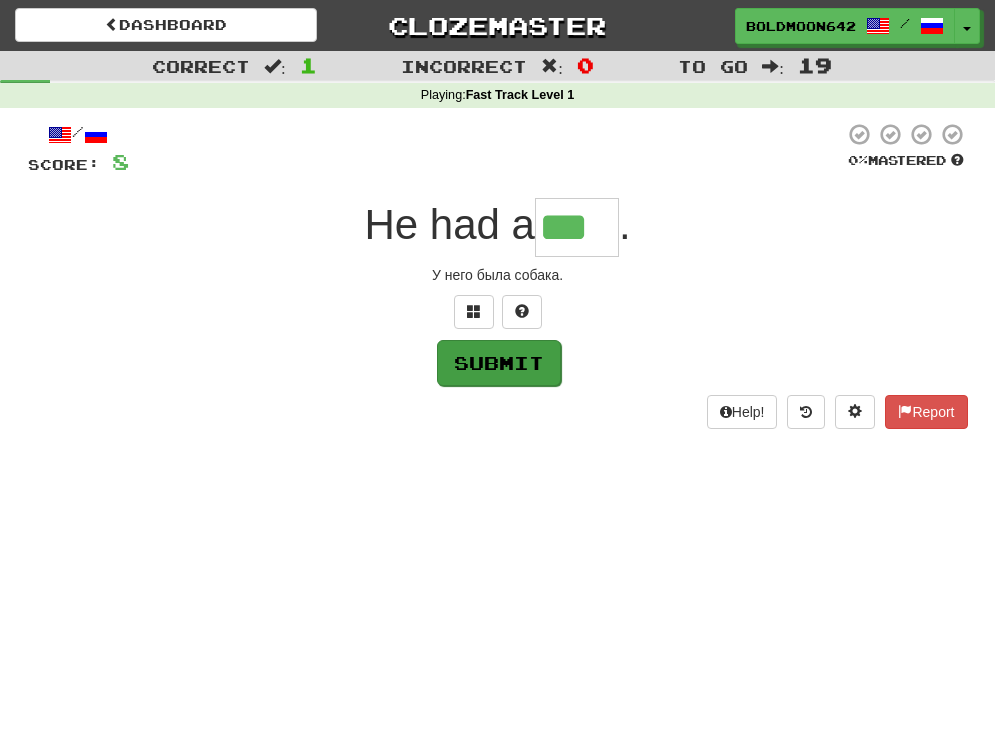 type on "***" 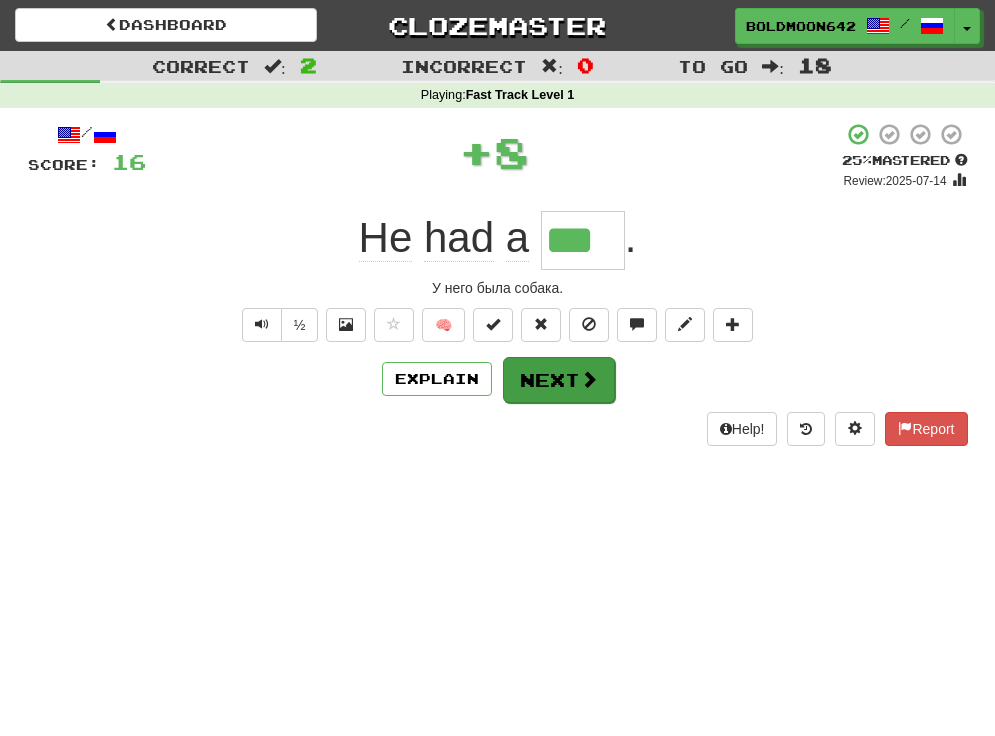 click on "Next" at bounding box center [559, 380] 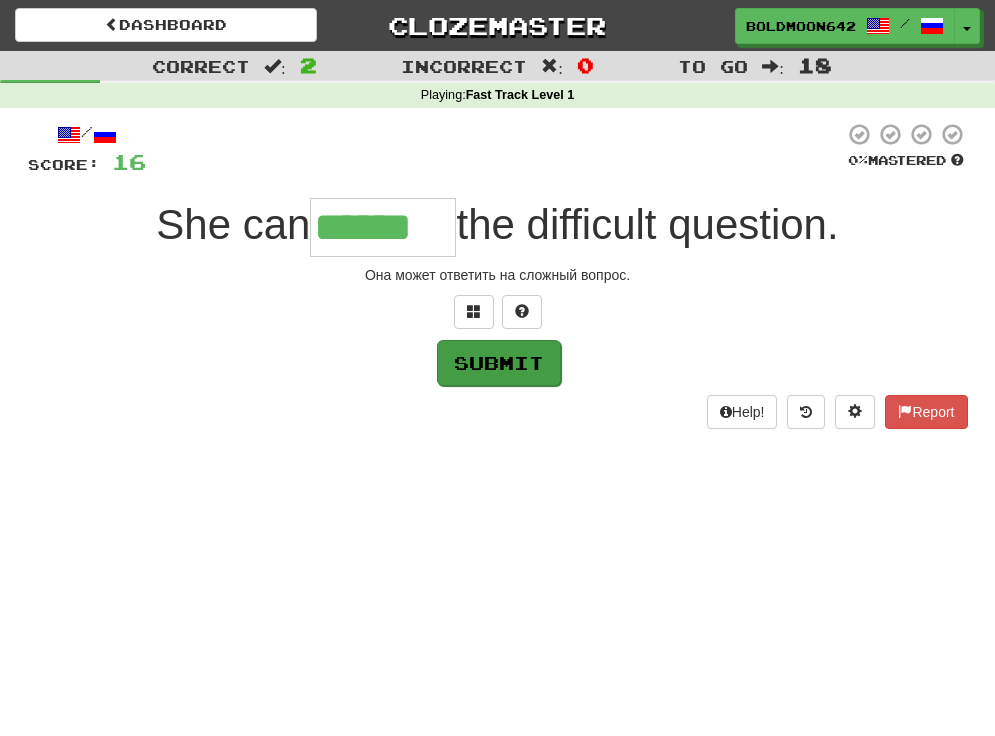 type on "******" 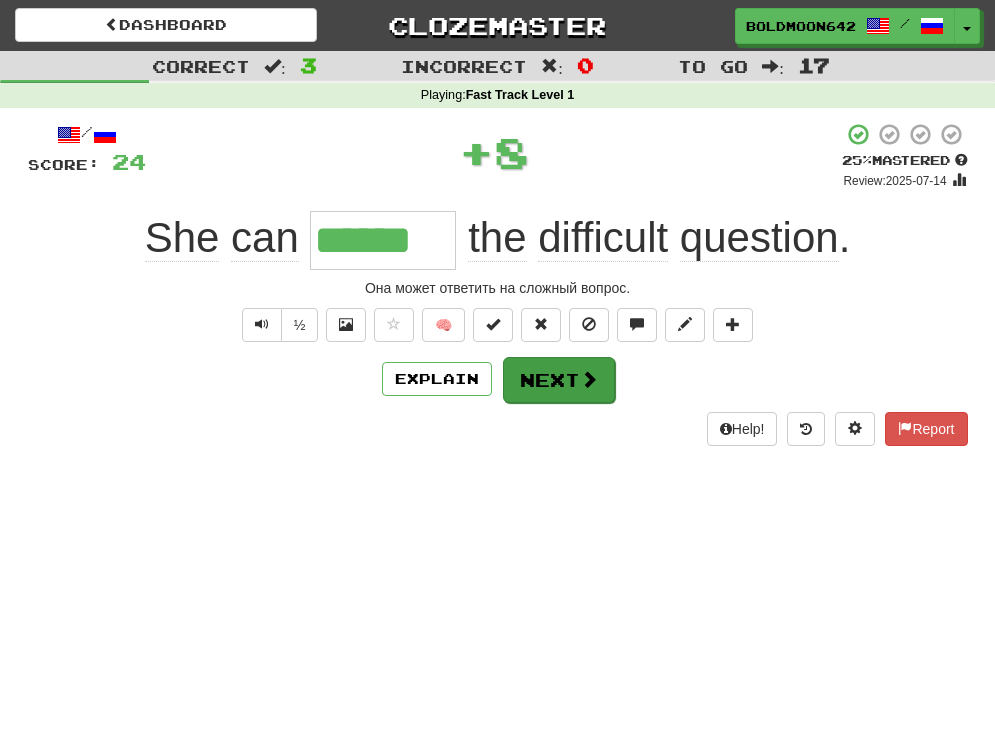 click on "Next" at bounding box center (559, 380) 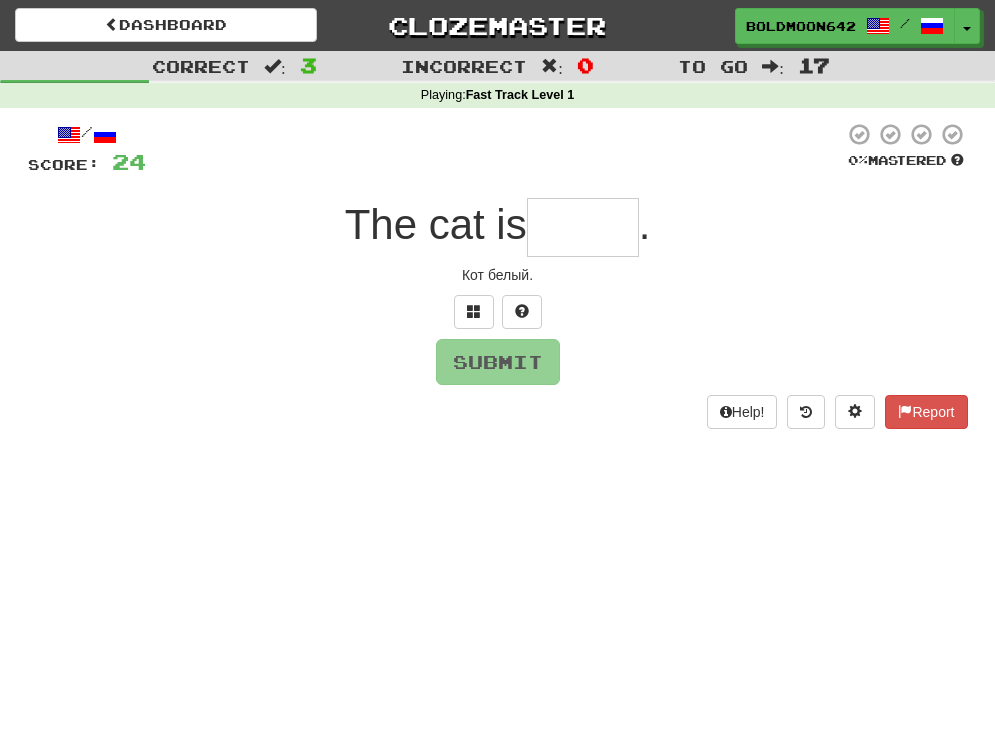 click at bounding box center (583, 227) 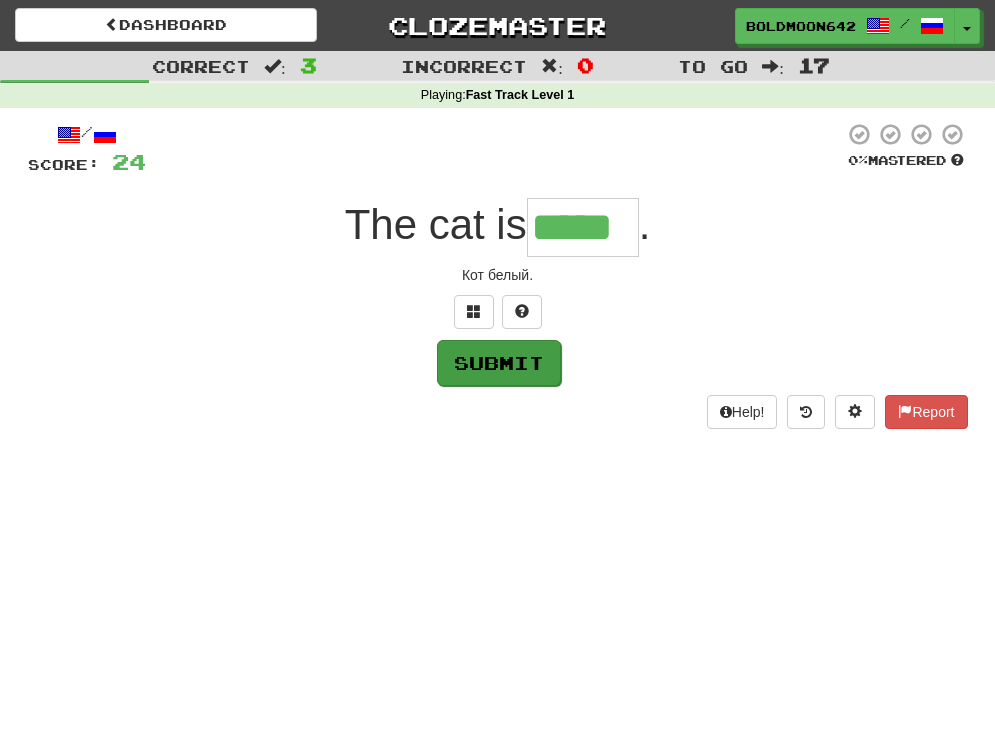 type on "*****" 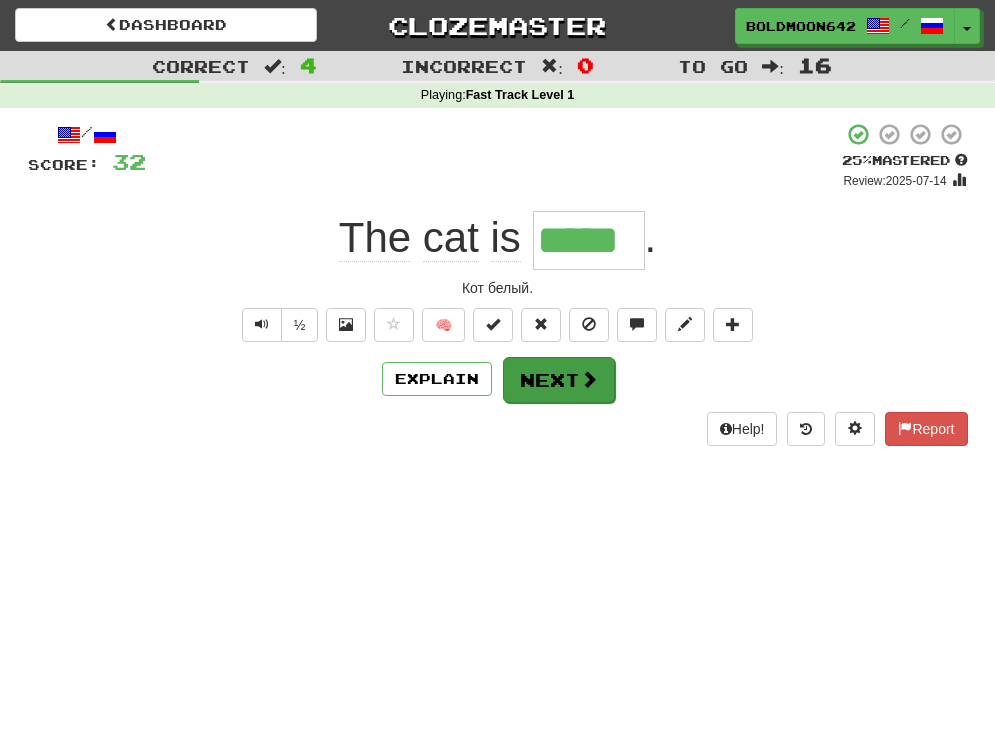 click on "Next" at bounding box center [559, 380] 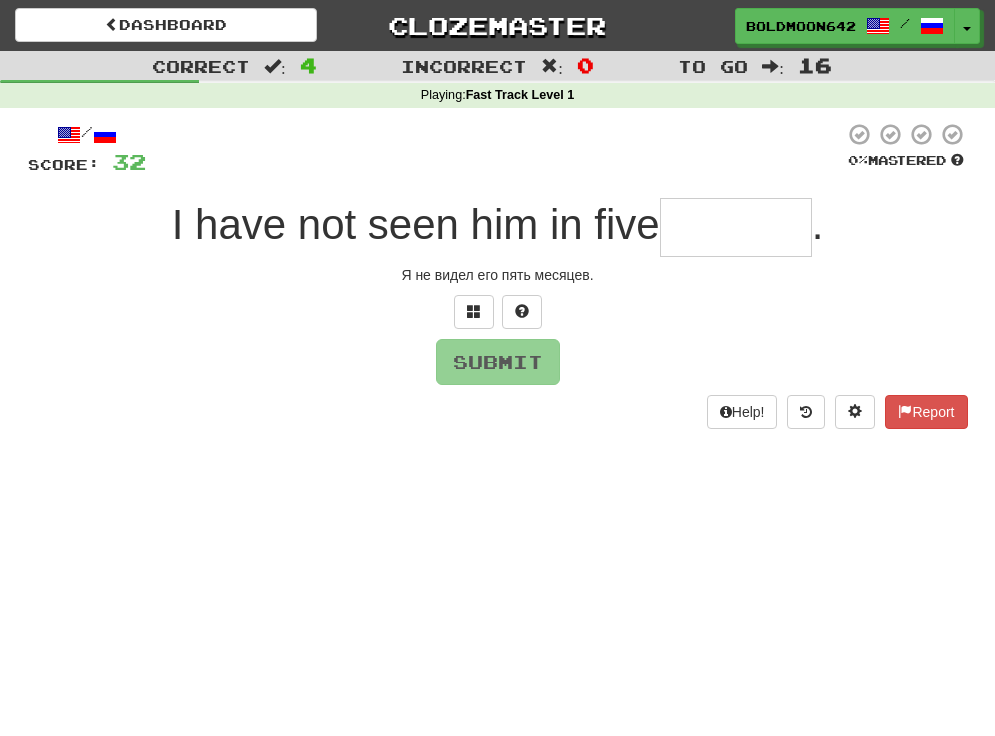 click at bounding box center [736, 227] 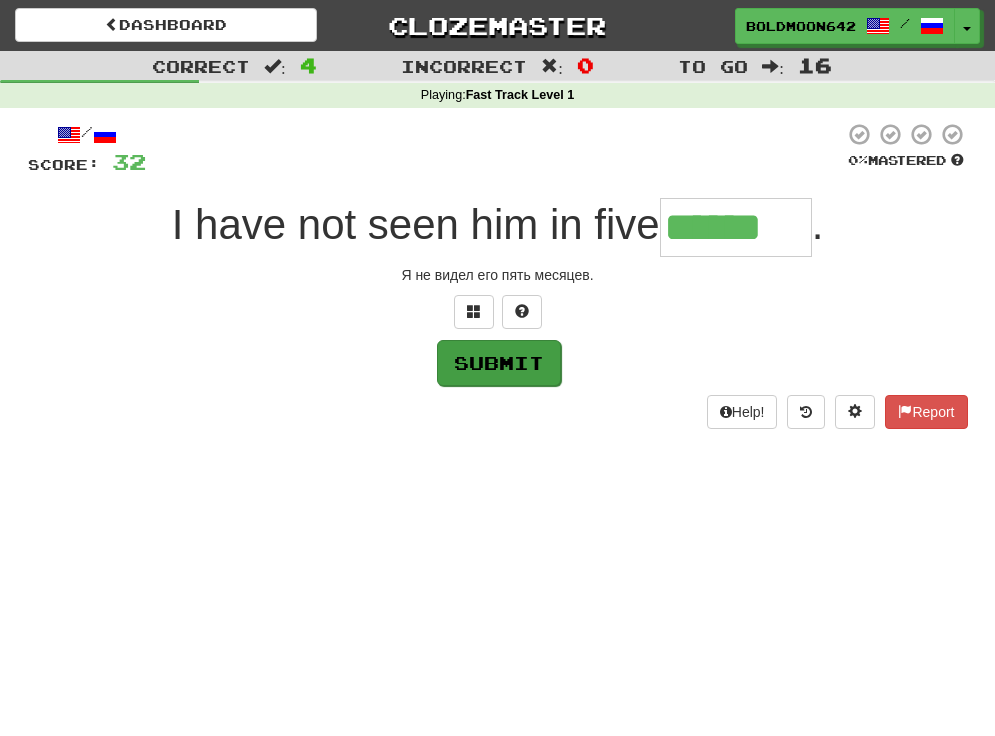 type on "******" 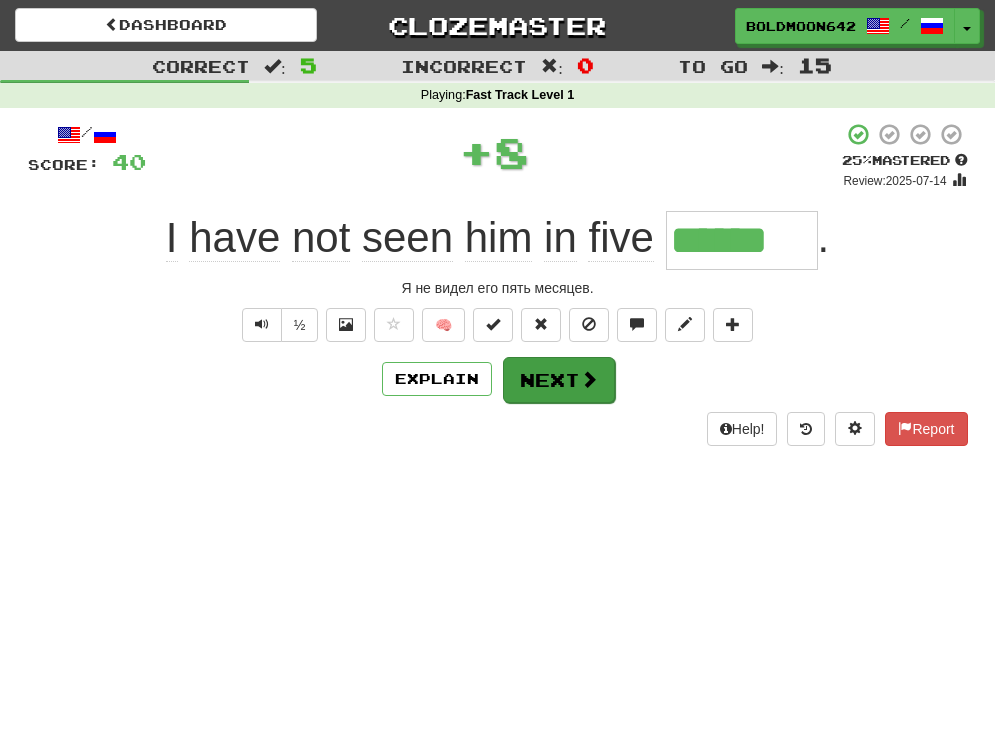 click on "Next" at bounding box center [559, 380] 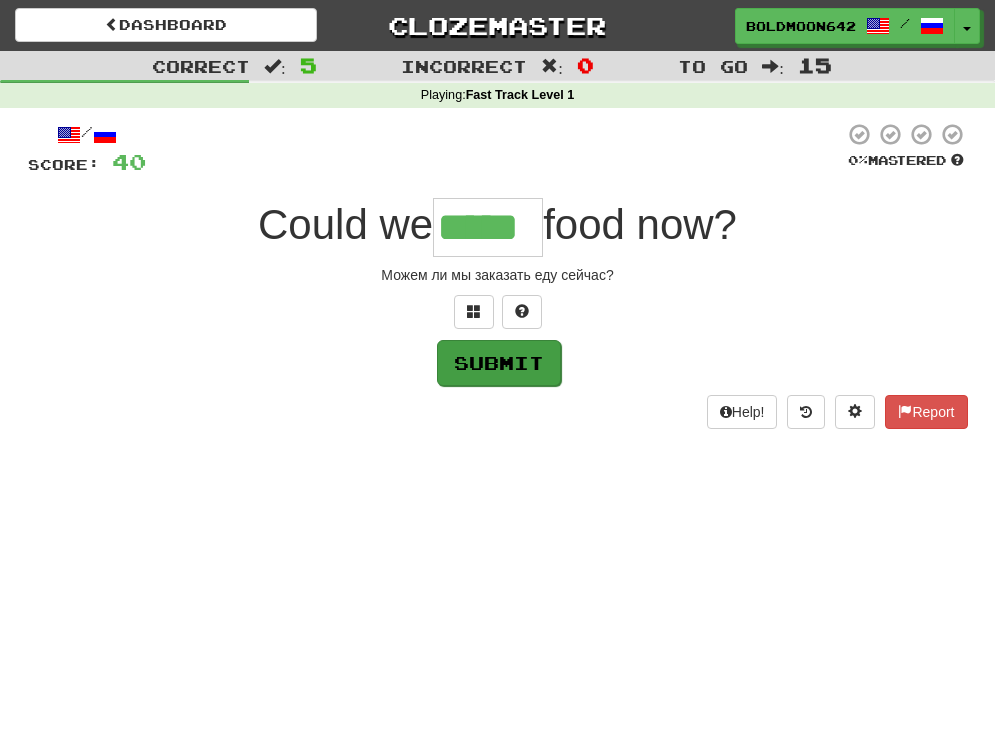 type on "*****" 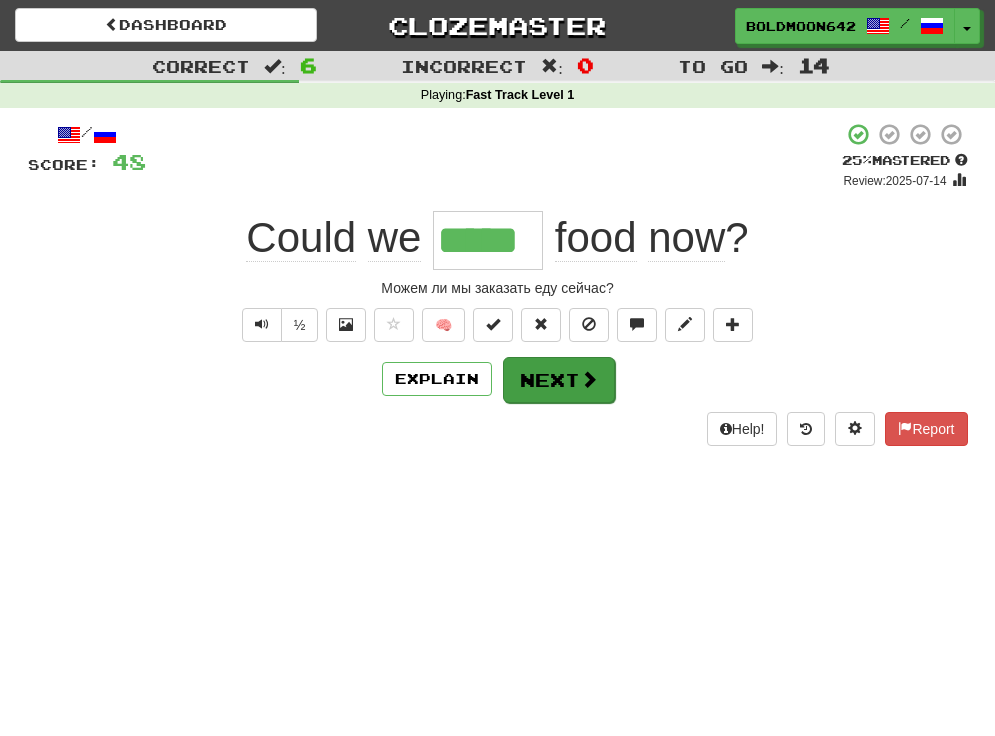 click at bounding box center (589, 379) 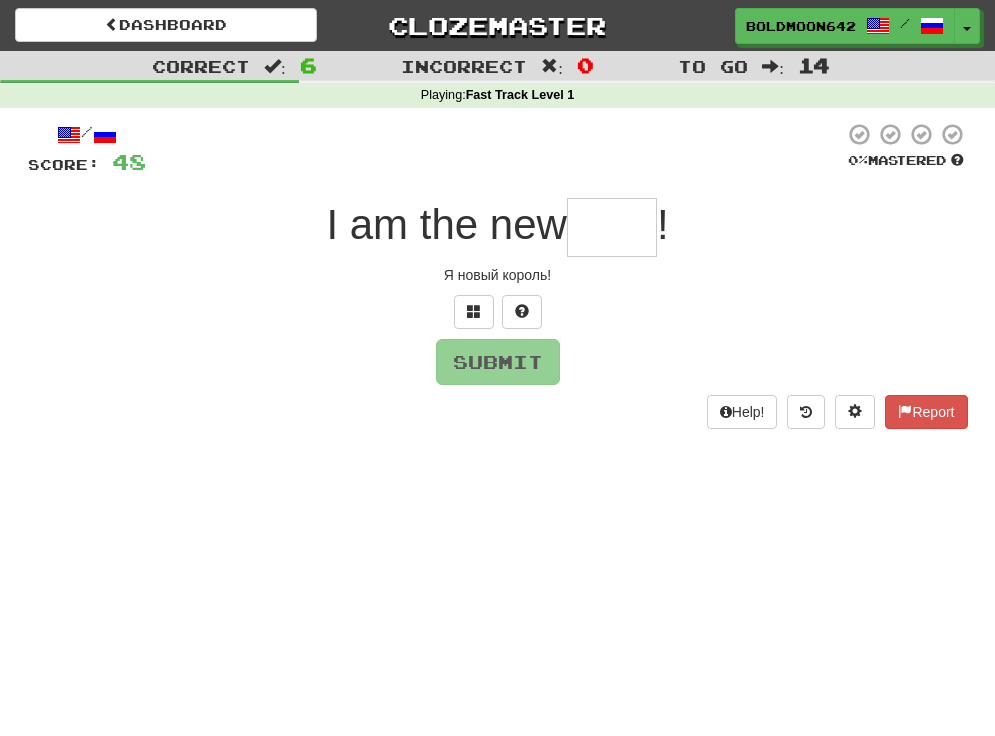click at bounding box center (612, 227) 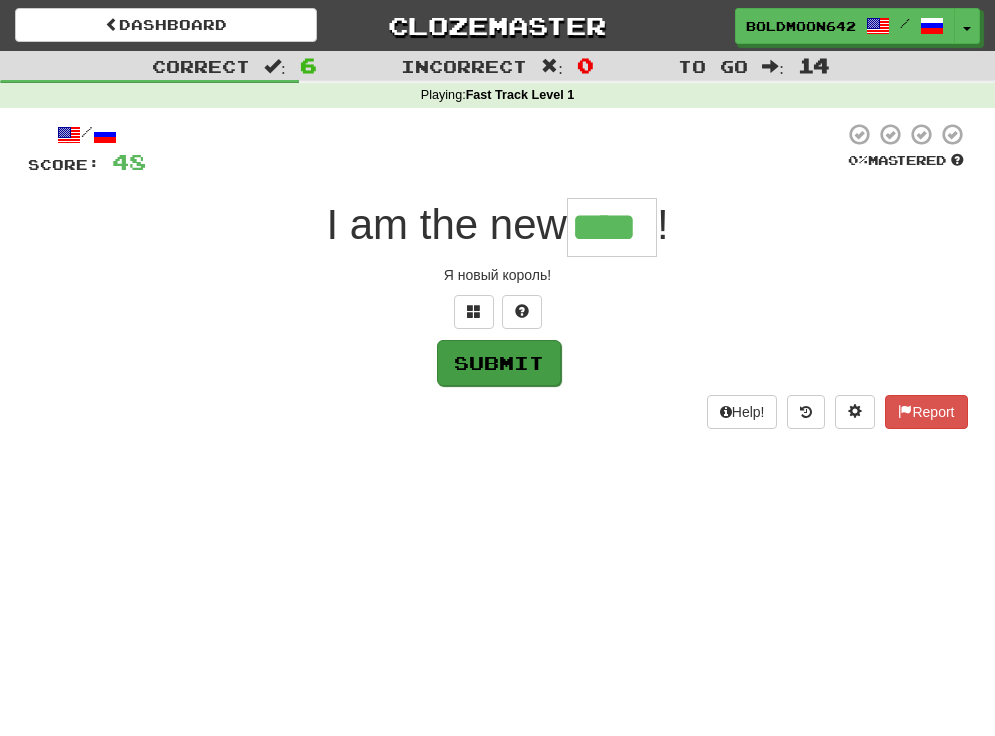 type on "****" 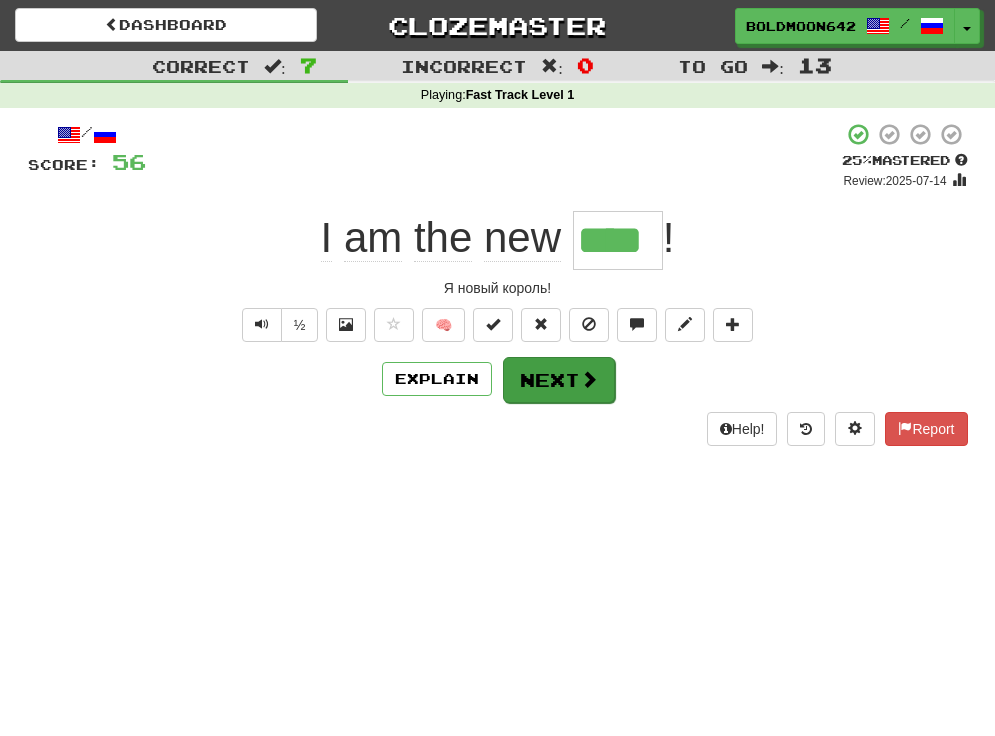 click on "Next" at bounding box center (559, 380) 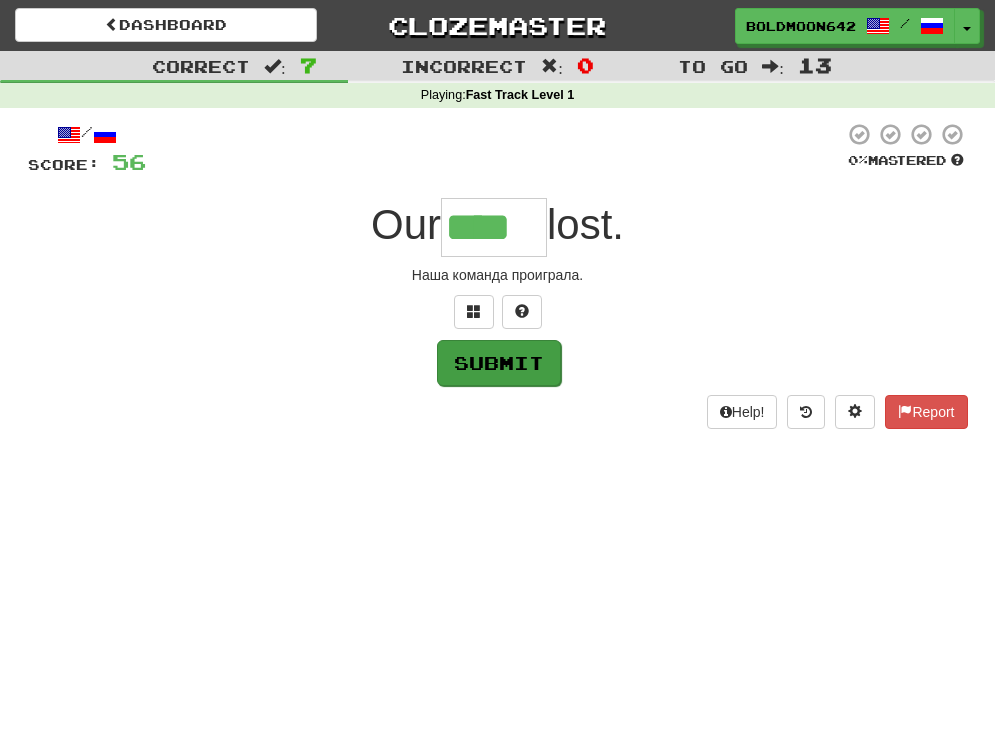 type on "****" 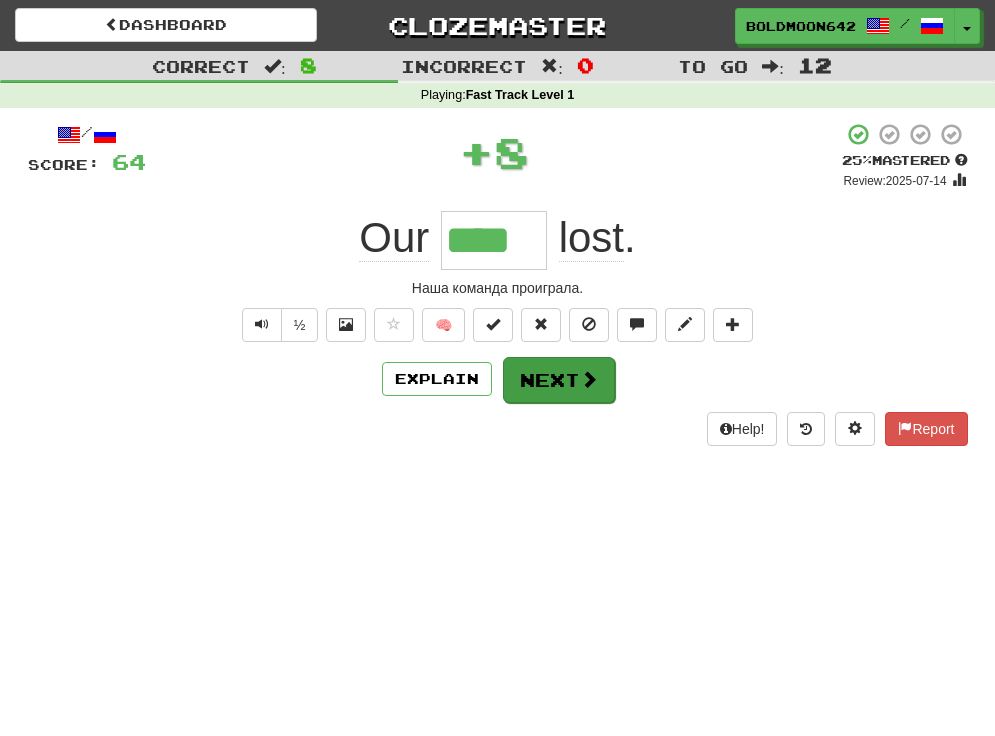 click on "Next" at bounding box center (559, 380) 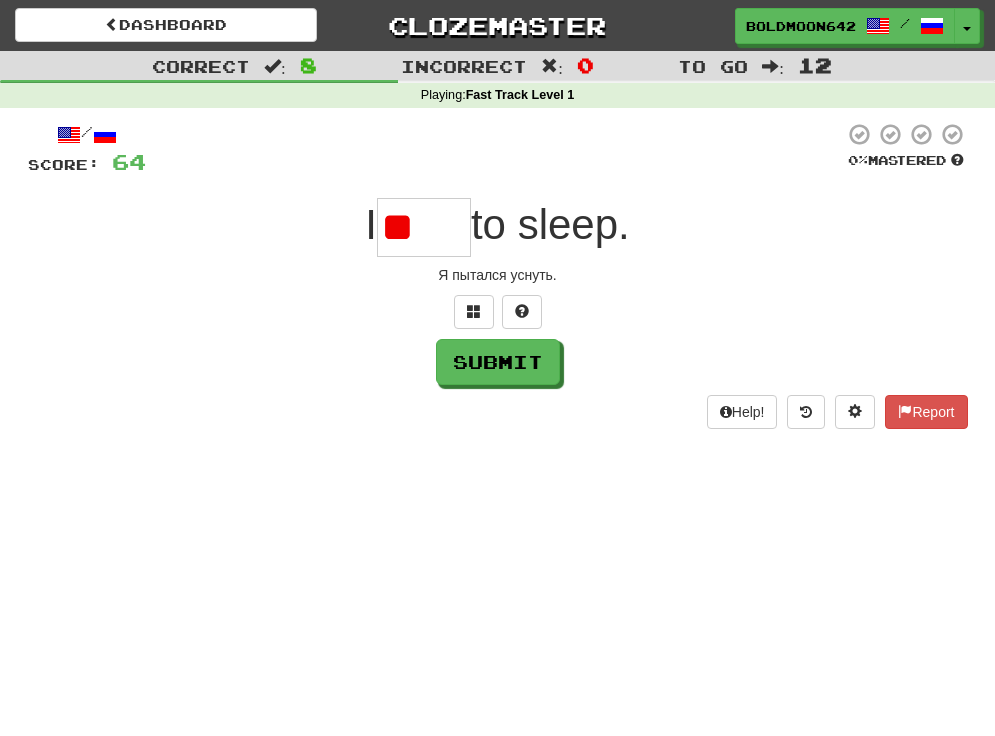 type on "*" 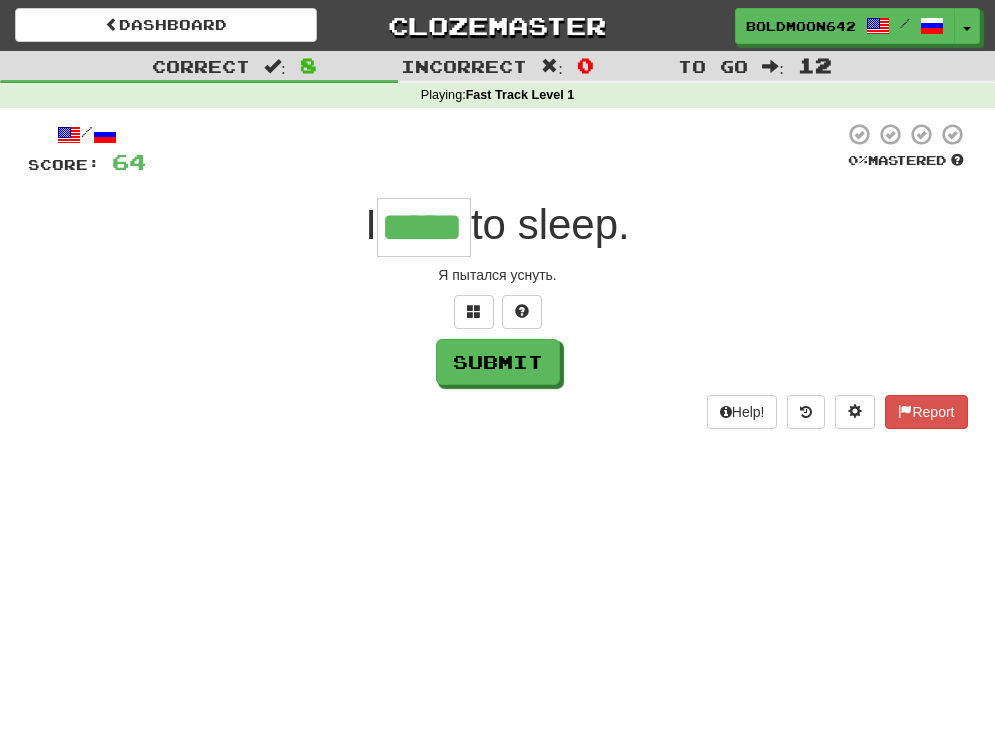 type on "*****" 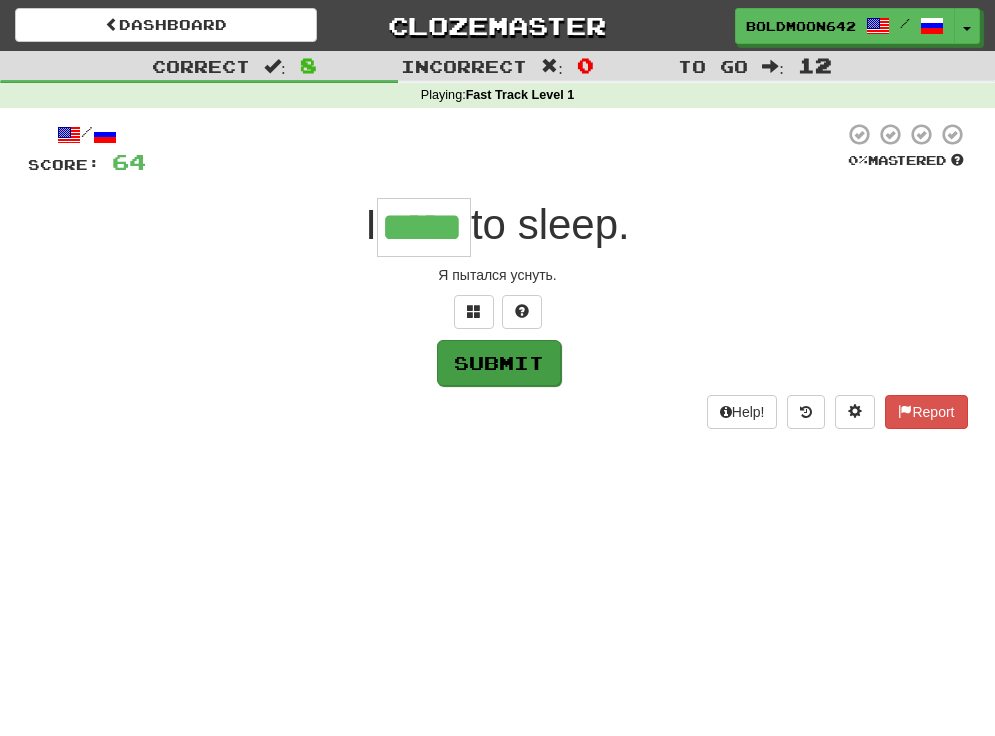 drag, startPoint x: 534, startPoint y: 385, endPoint x: 528, endPoint y: 368, distance: 18.027756 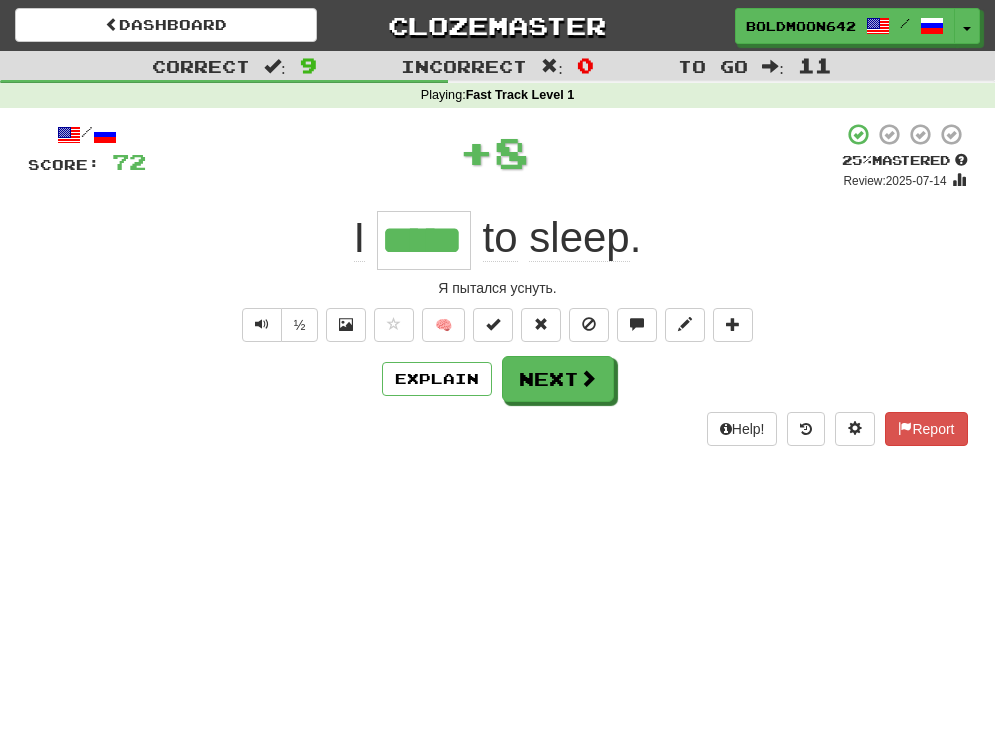 click on "Next" at bounding box center [558, 379] 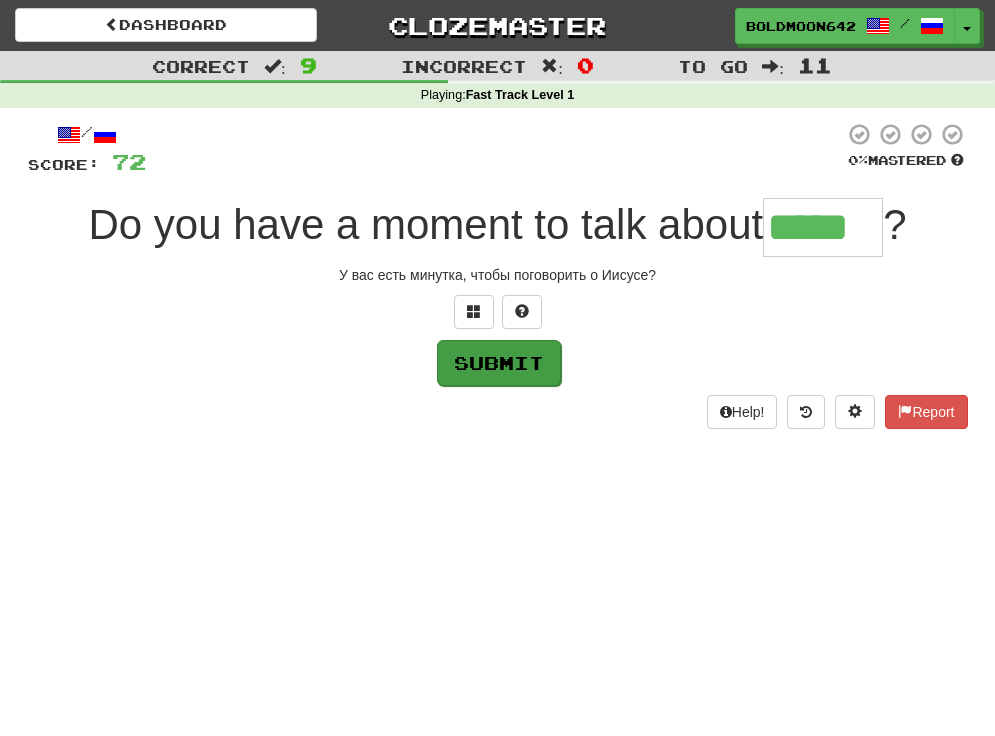 type on "*****" 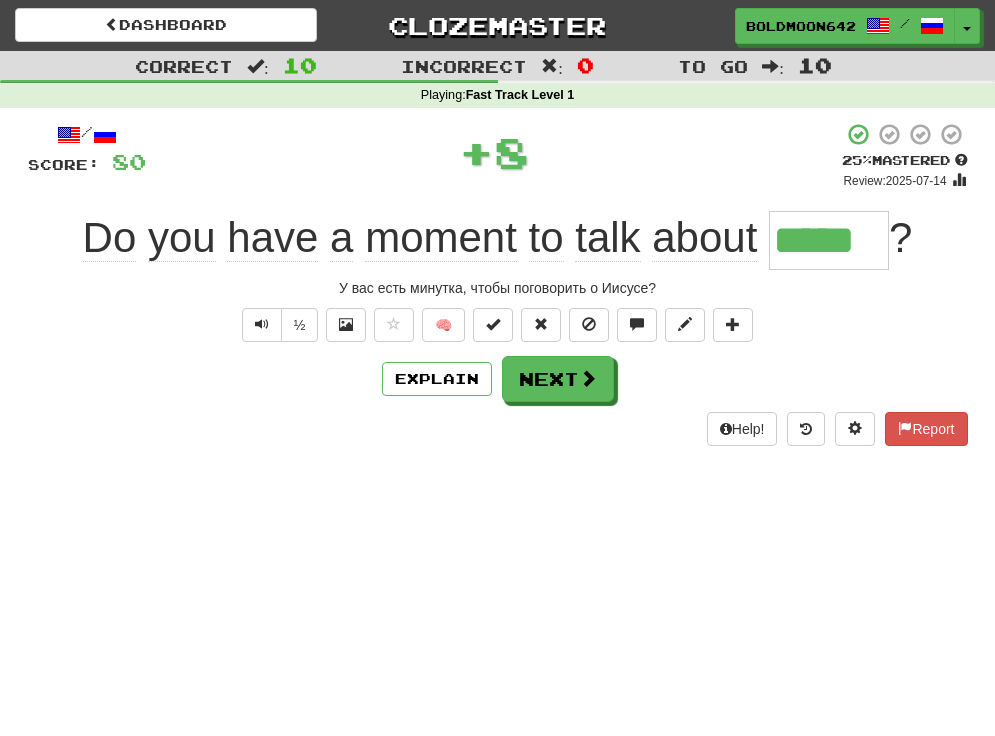 click on "Next" at bounding box center (558, 379) 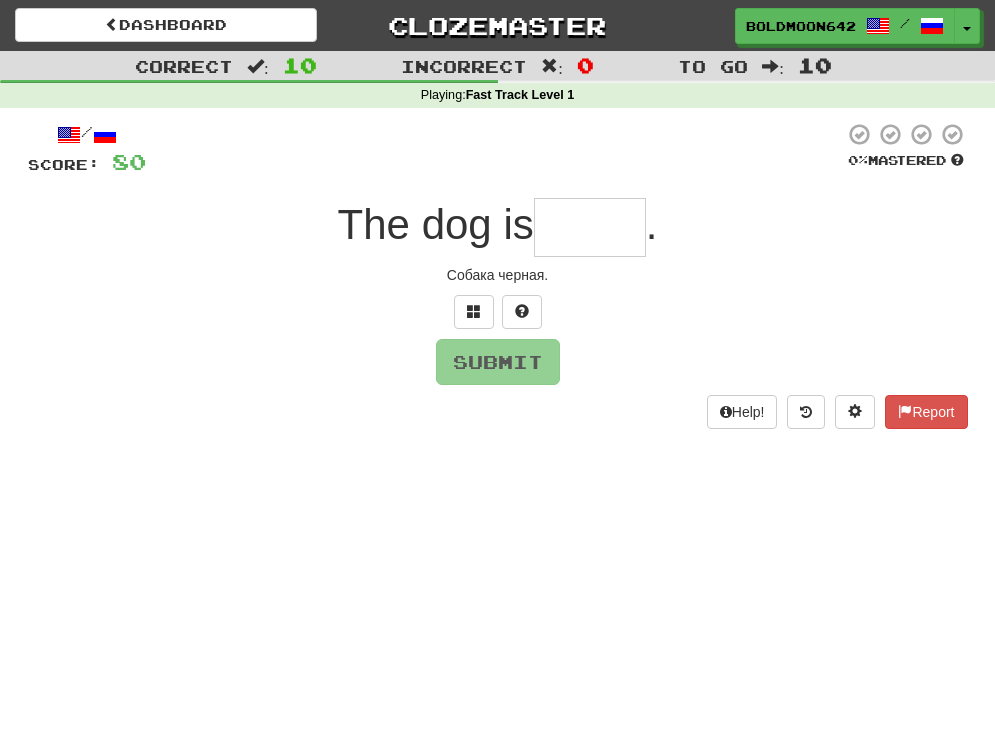 click at bounding box center [590, 227] 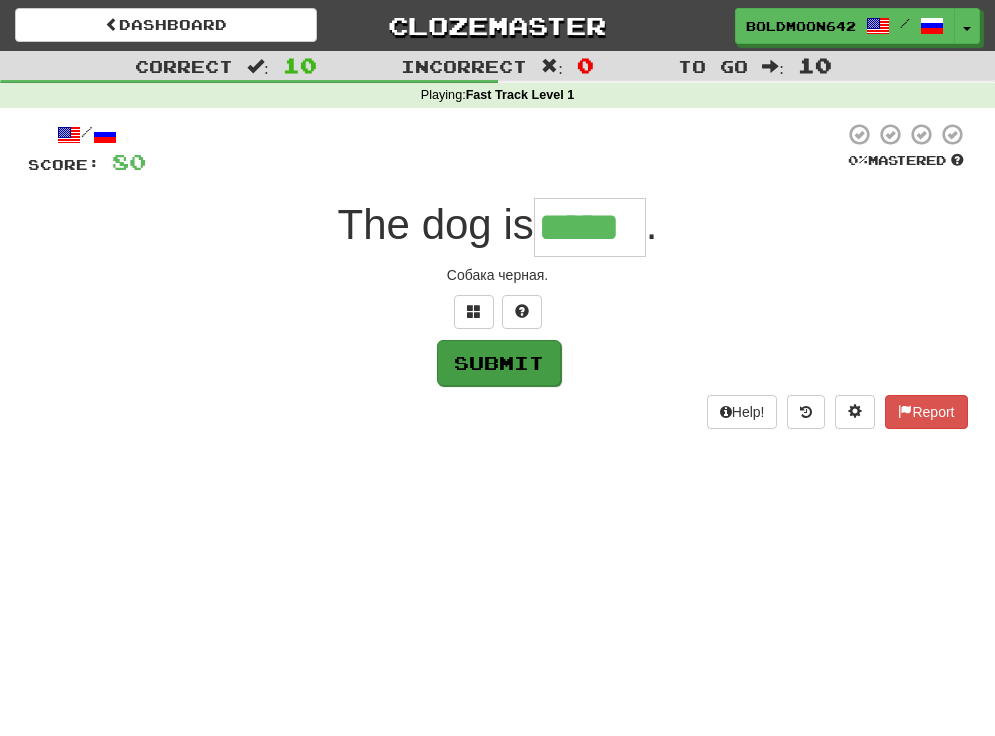 type on "*****" 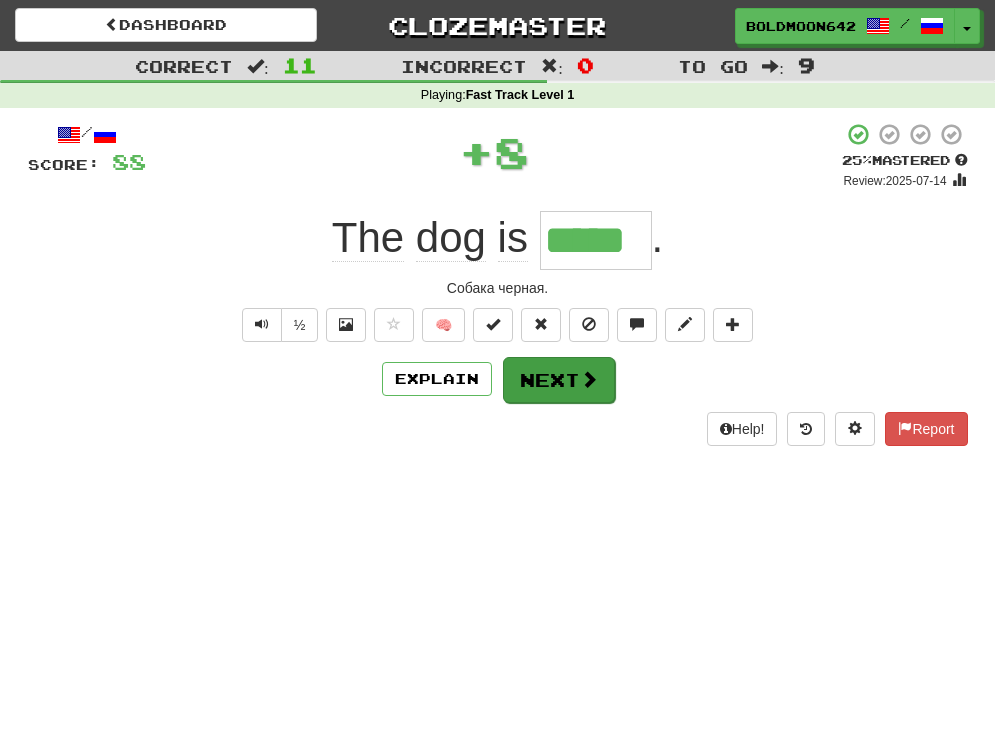 click on "Next" at bounding box center (559, 380) 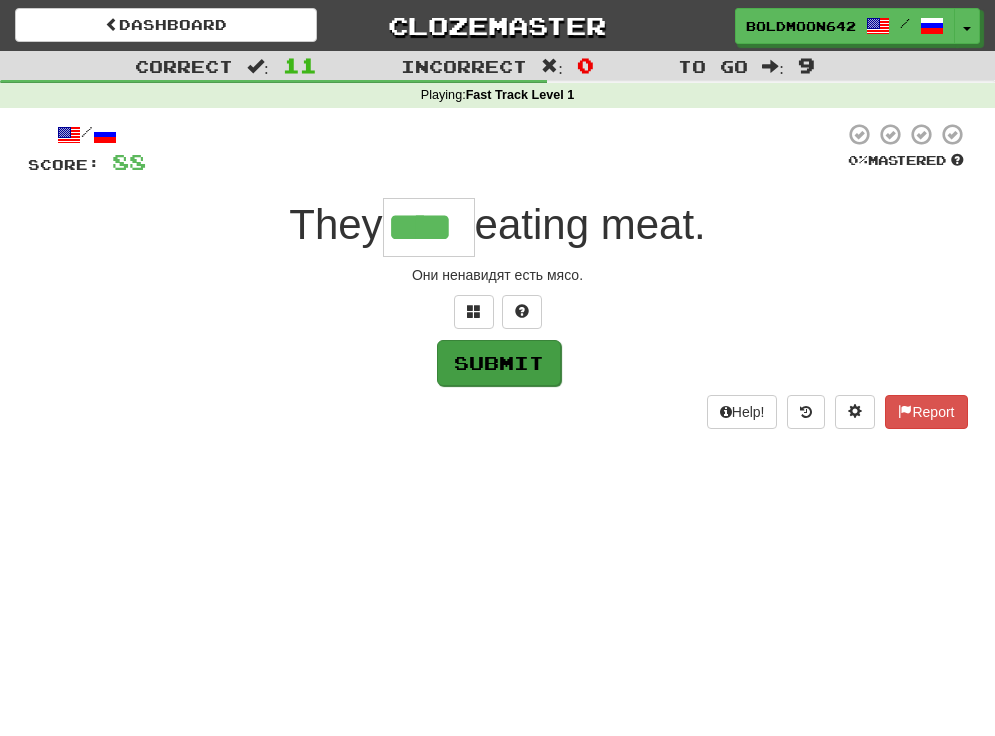 type on "****" 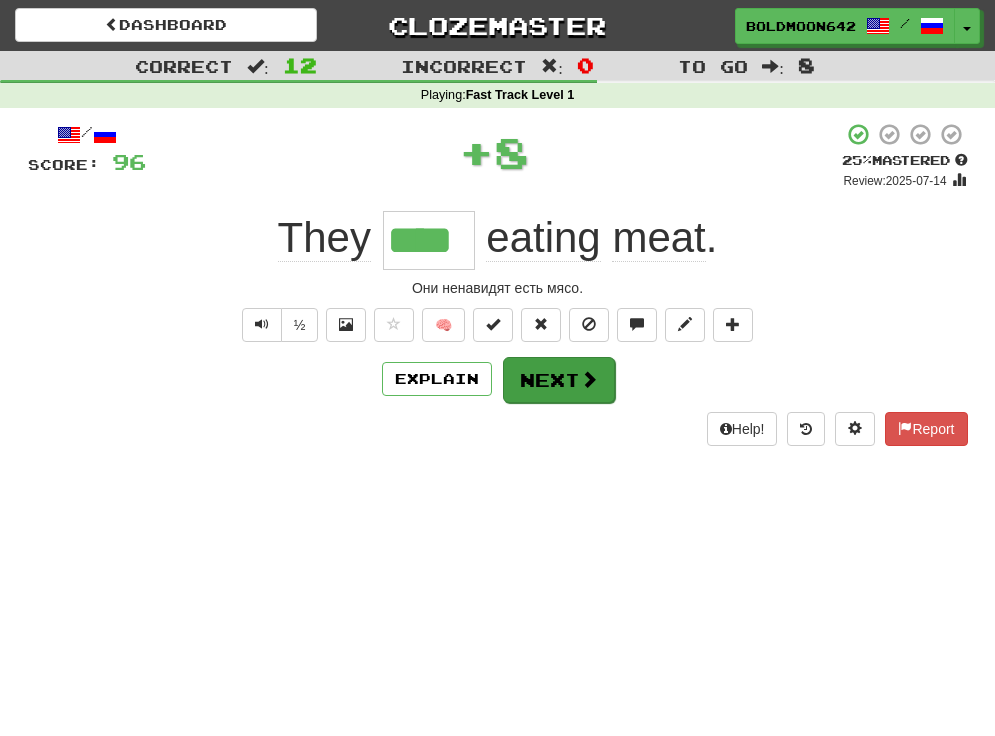 click on "Next" at bounding box center [559, 380] 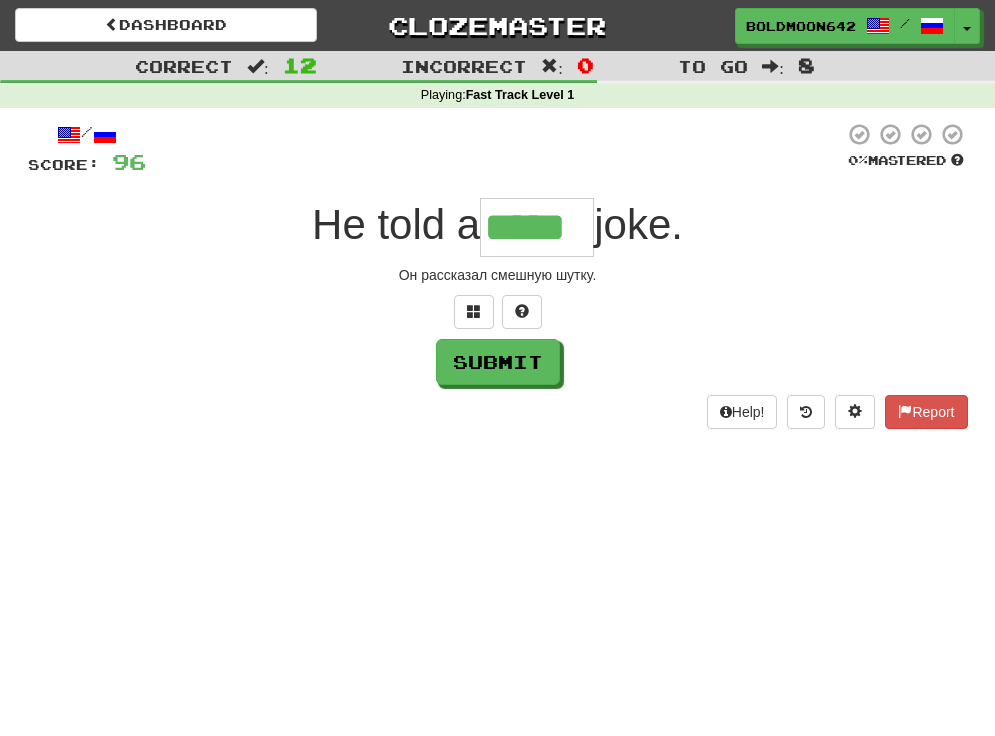 type on "*****" 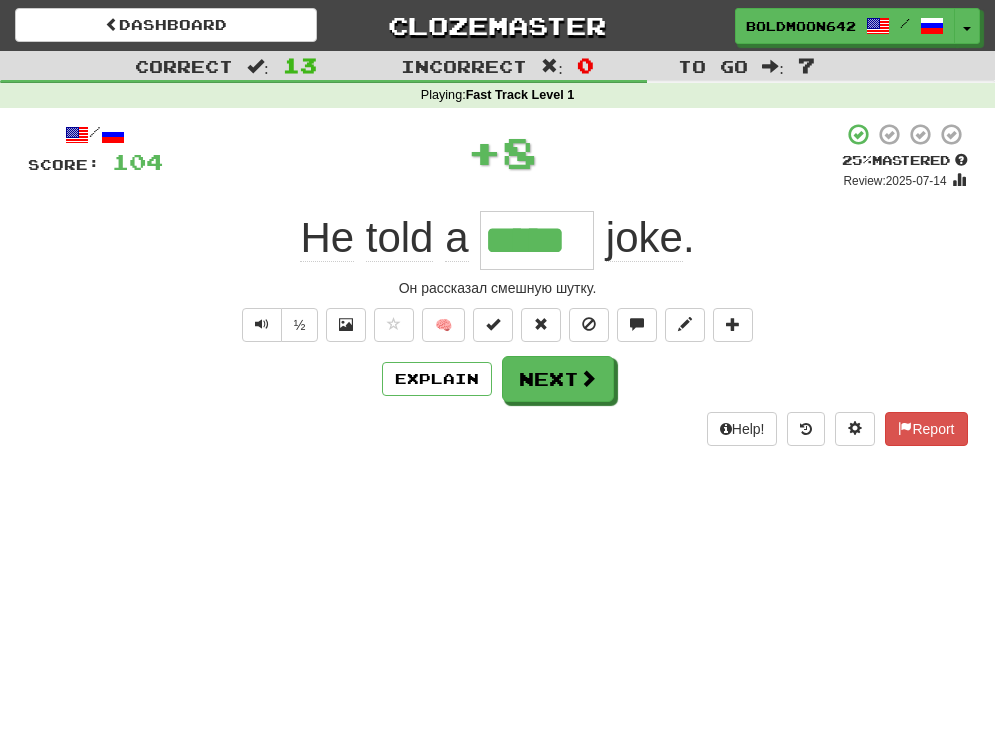click on "Next" at bounding box center [558, 379] 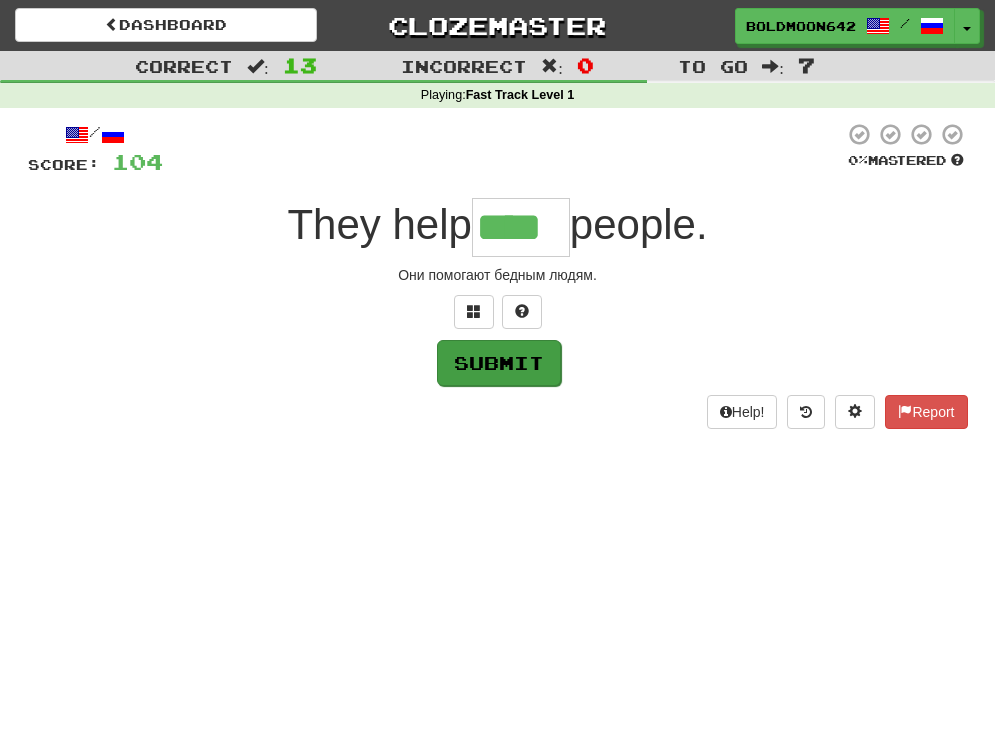 type on "****" 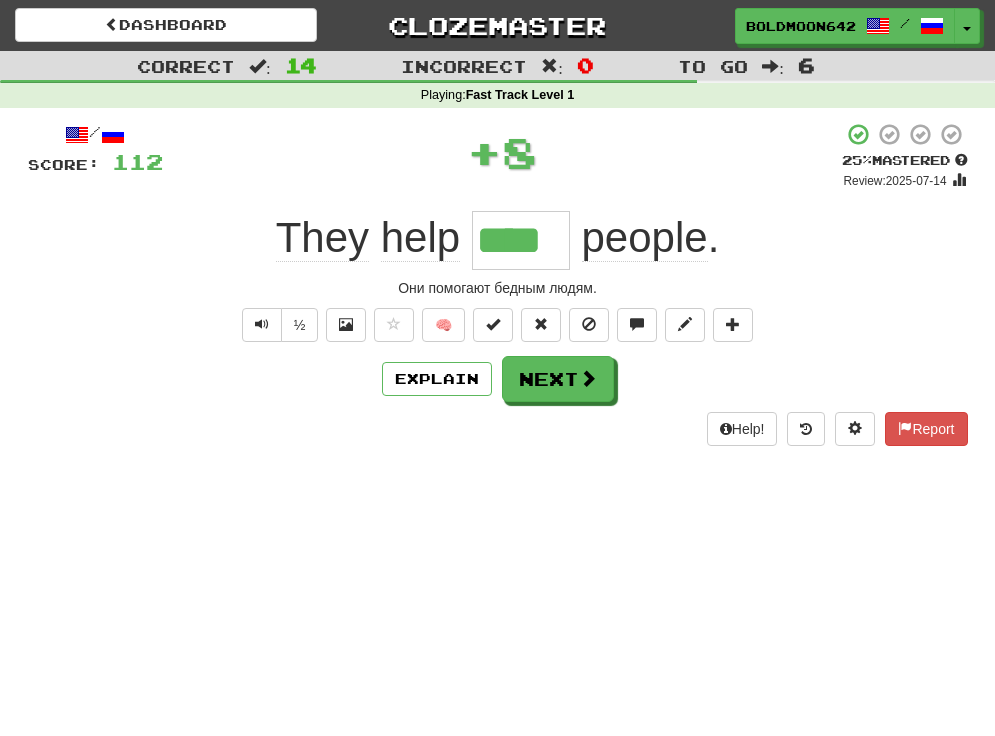 click on "Они помогают бедным людям." at bounding box center (498, 288) 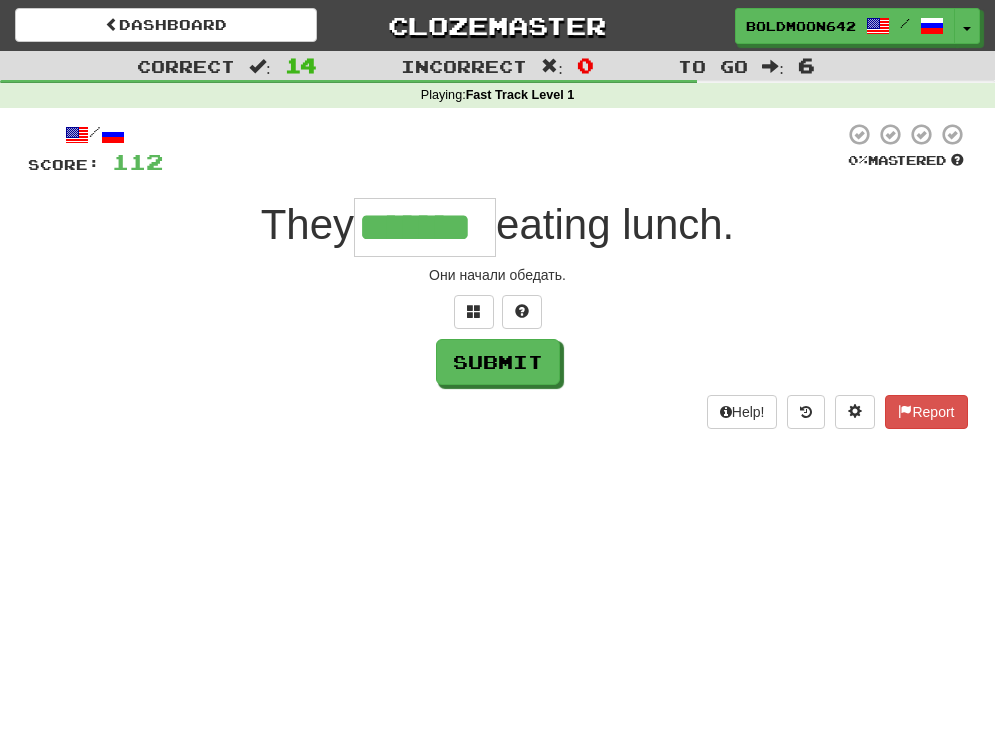 type on "*******" 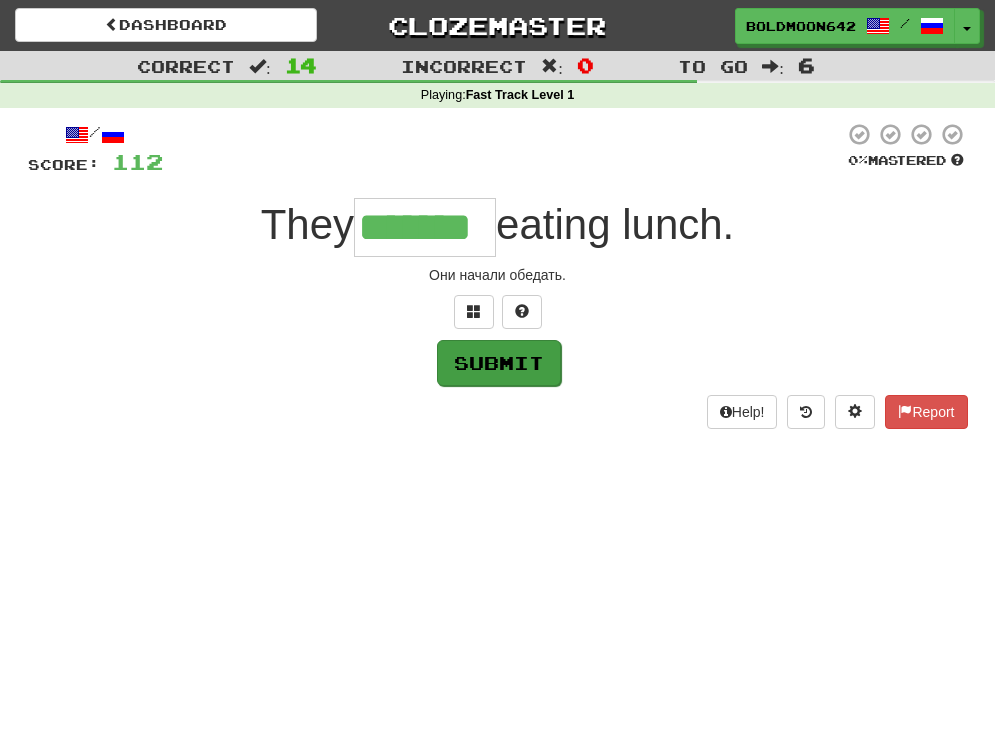 click on "Submit" at bounding box center (499, 363) 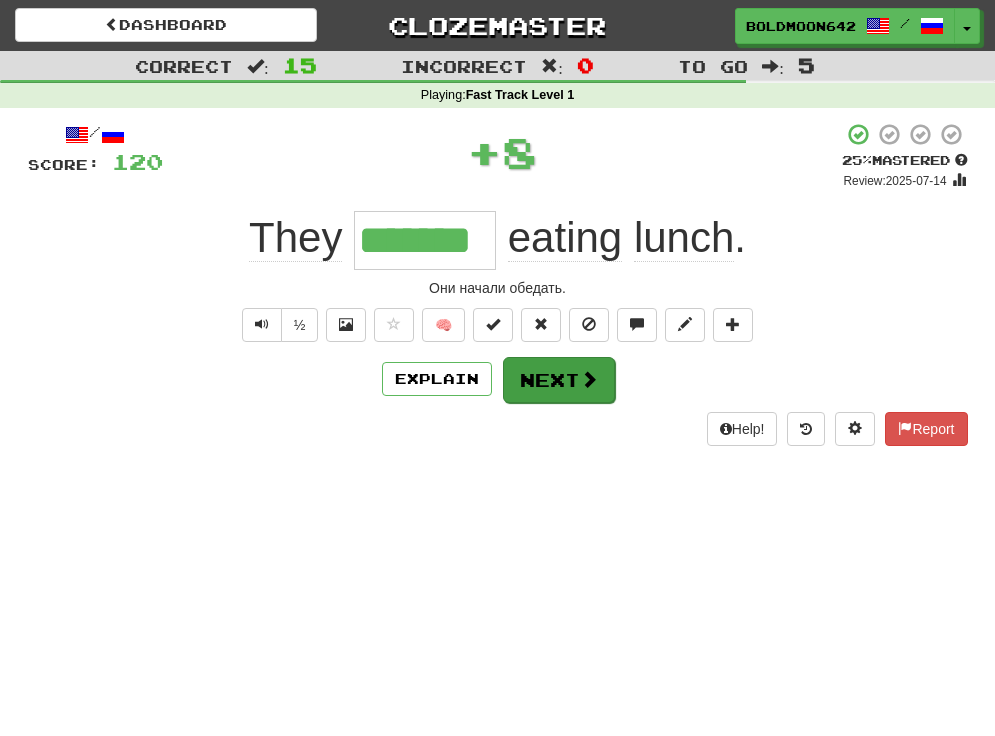 click on "Next" at bounding box center [559, 380] 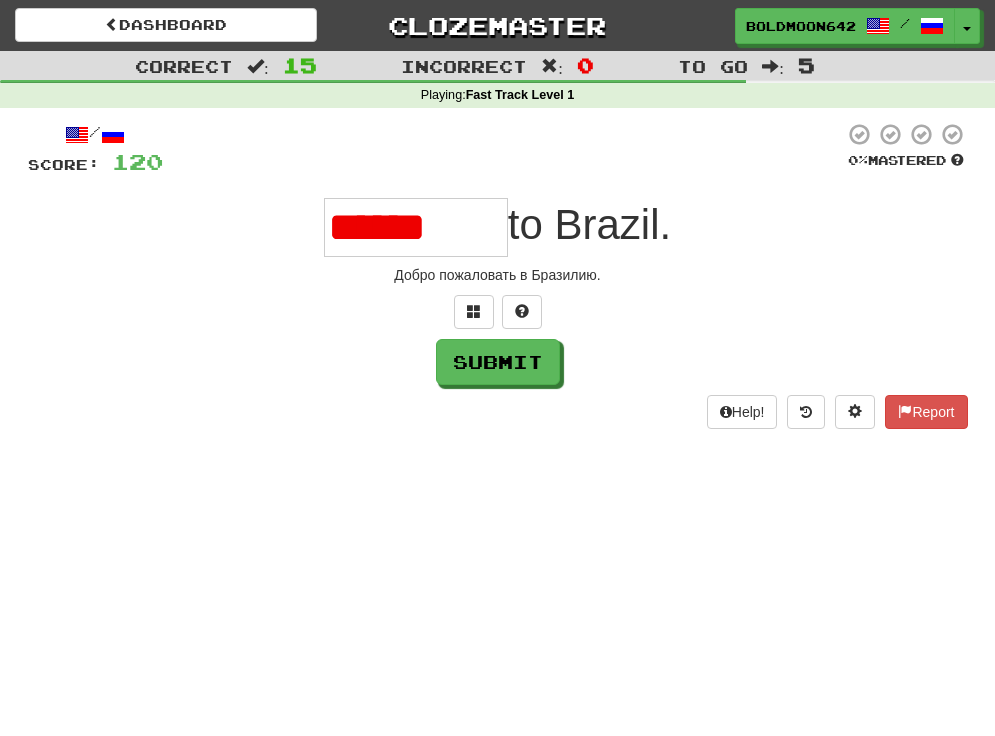 click on "******" at bounding box center (416, 227) 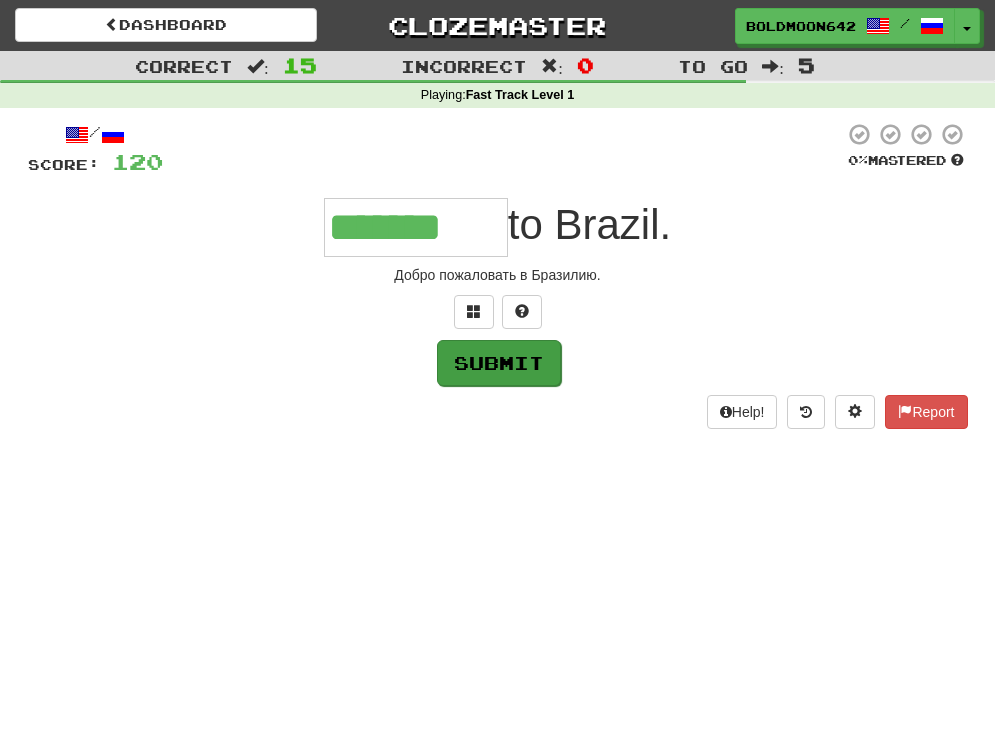 type on "*******" 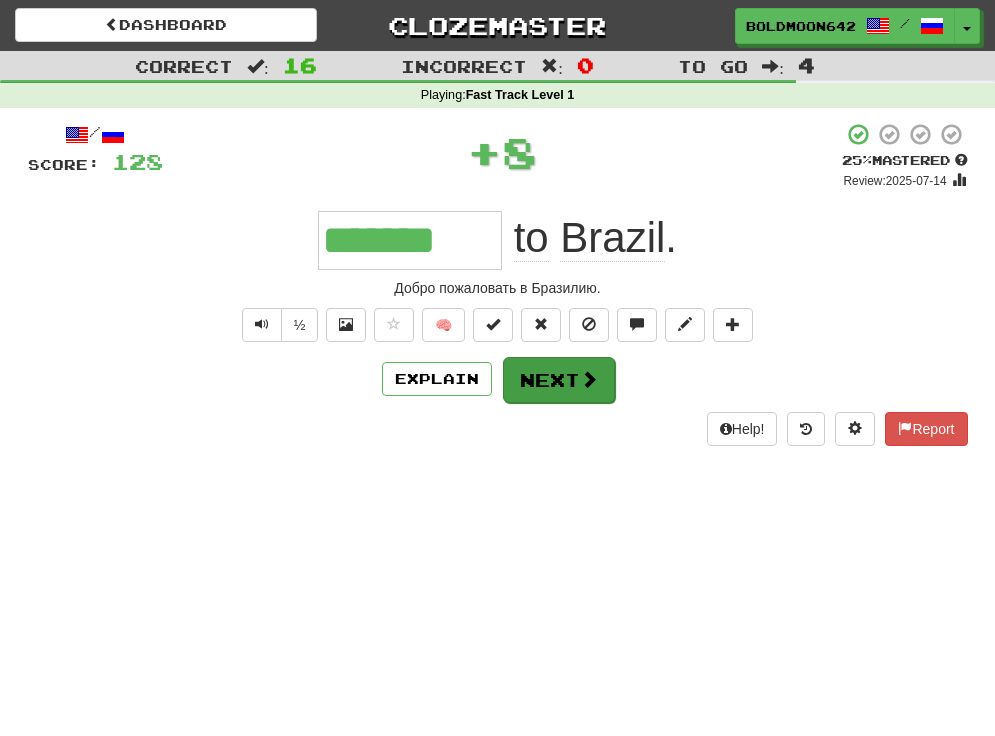 click at bounding box center (589, 379) 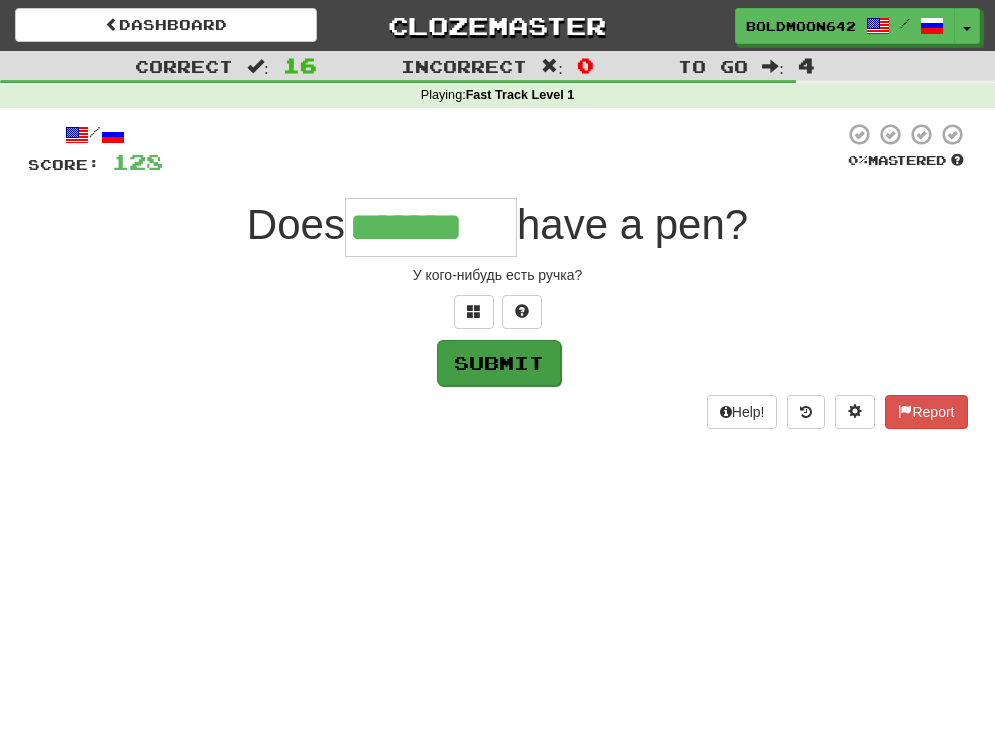 type on "*******" 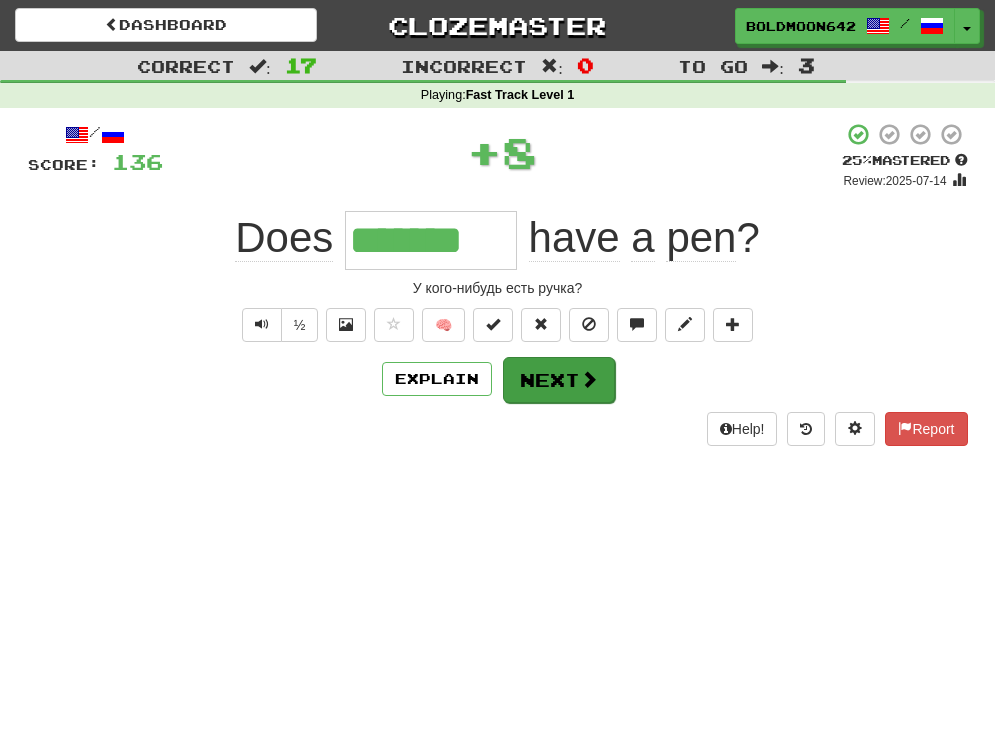 click at bounding box center [589, 379] 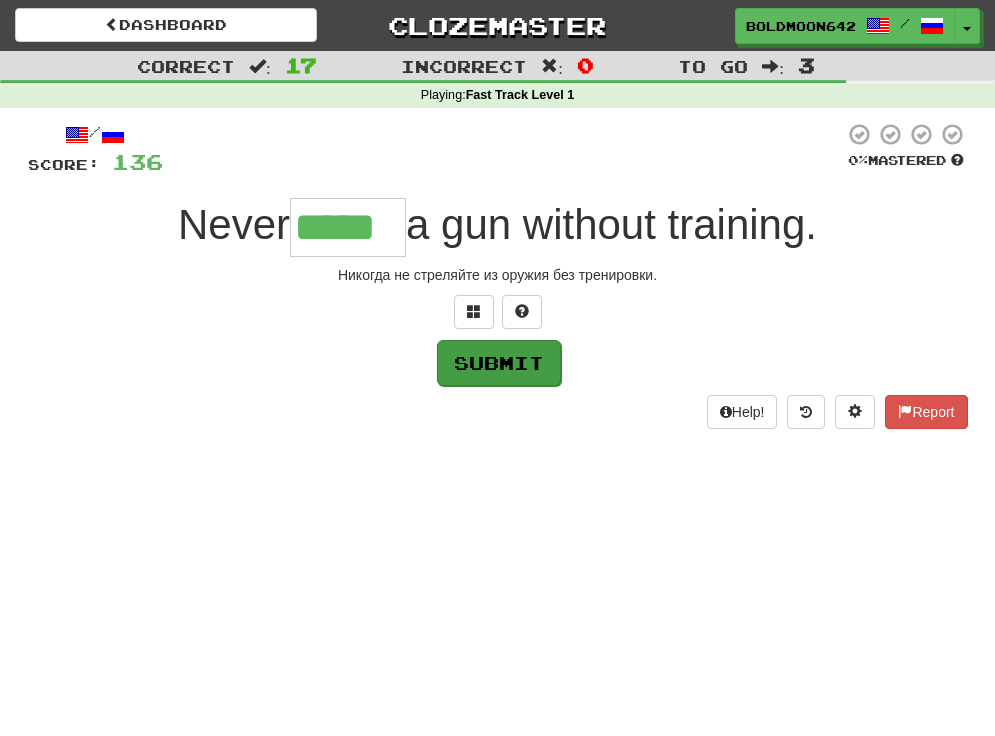 type on "*****" 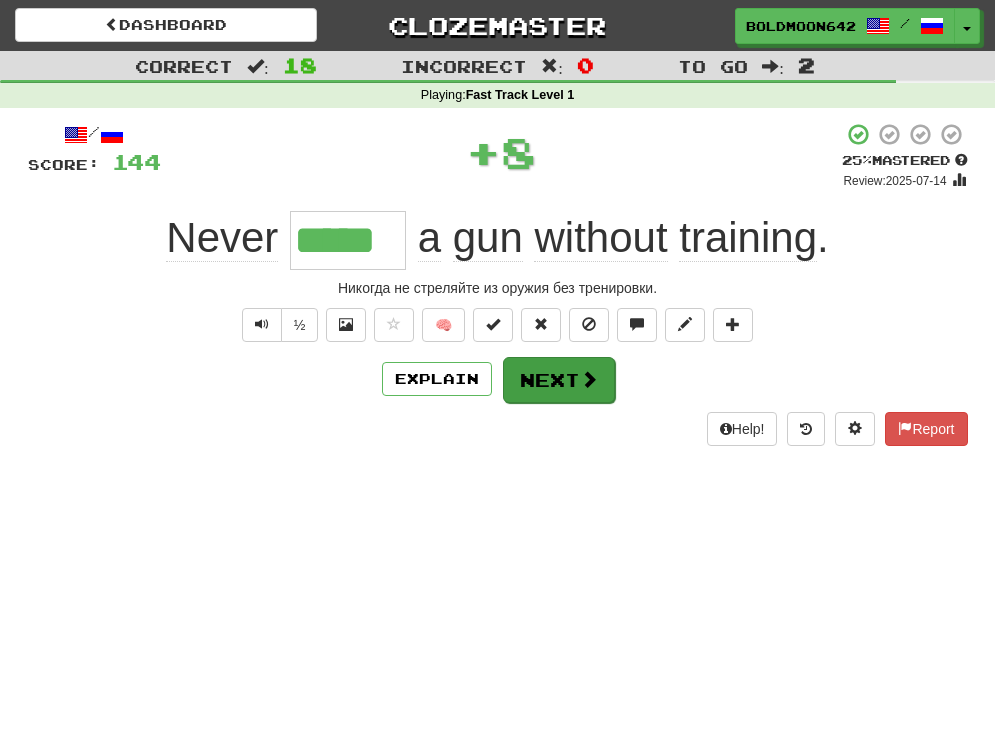 click on "Next" at bounding box center (559, 380) 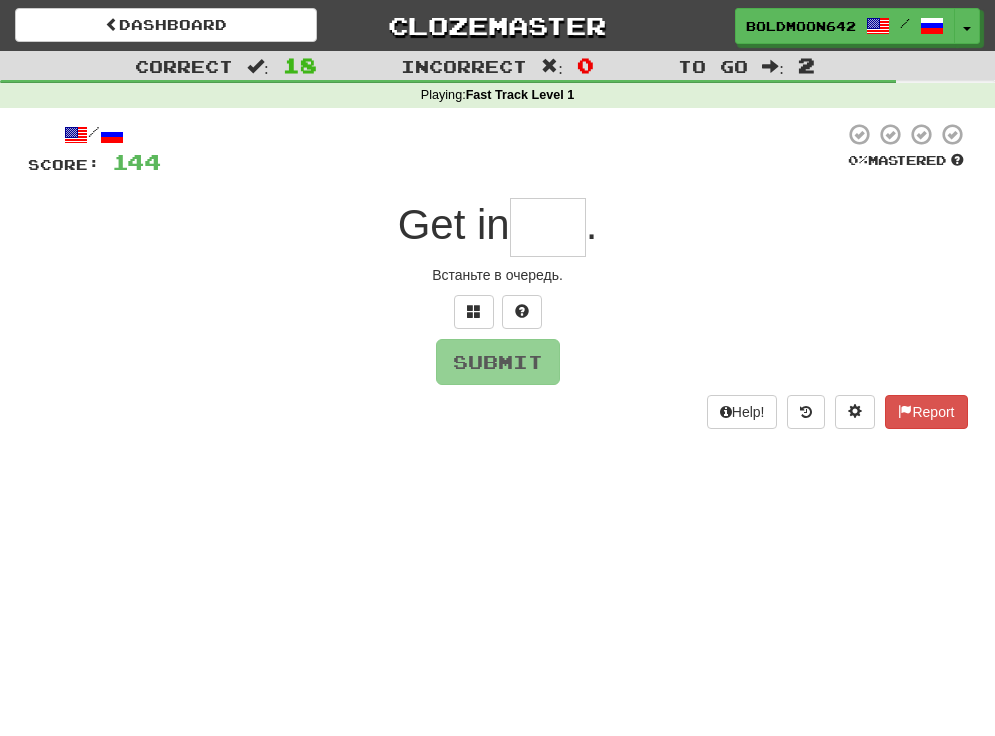 click at bounding box center [548, 227] 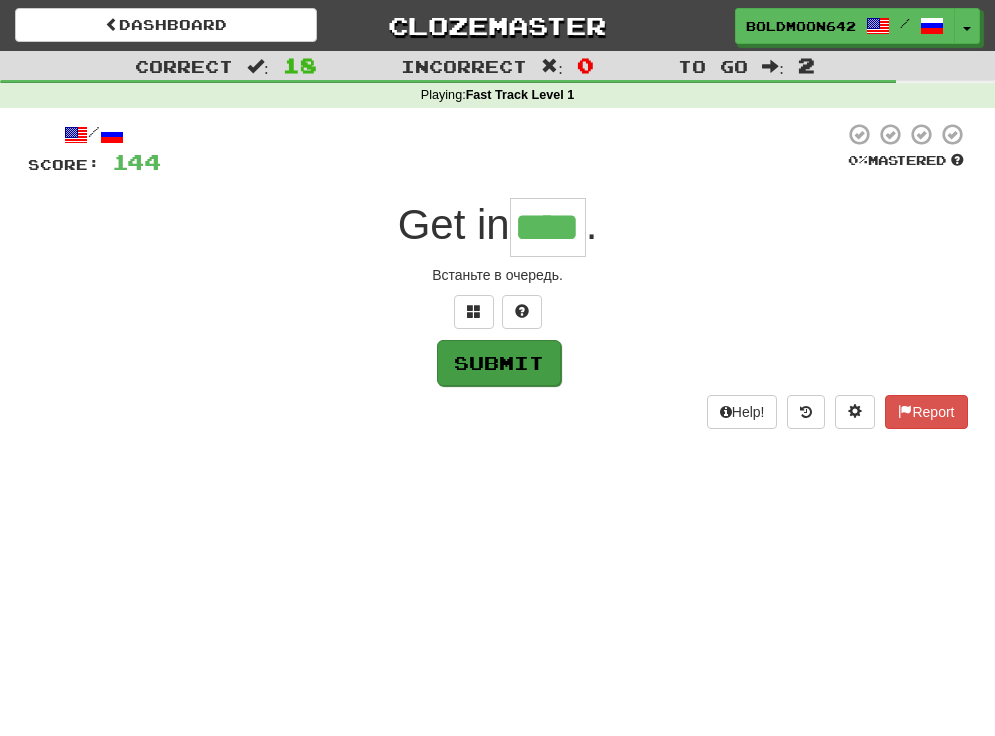 type on "****" 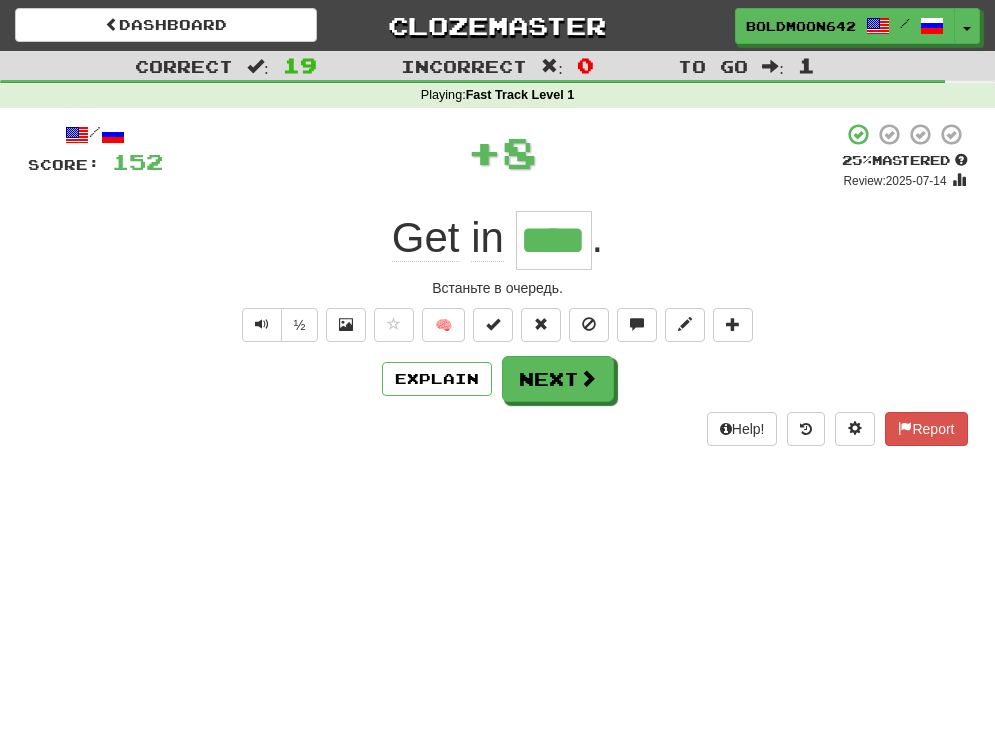 click on "Next" at bounding box center [558, 379] 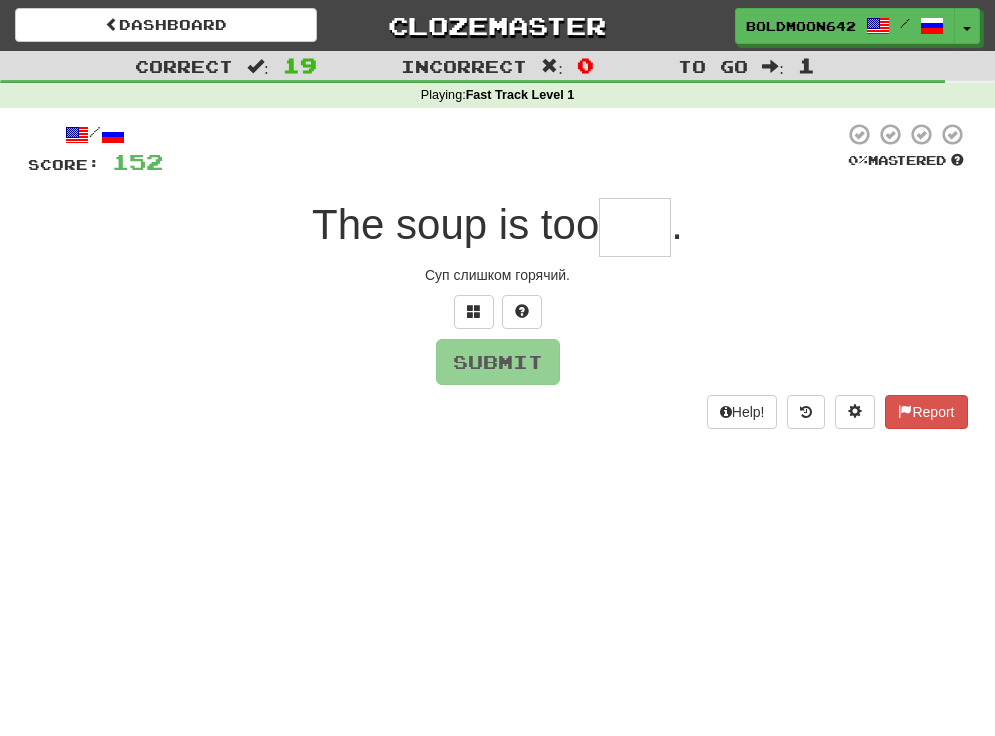 click at bounding box center [635, 227] 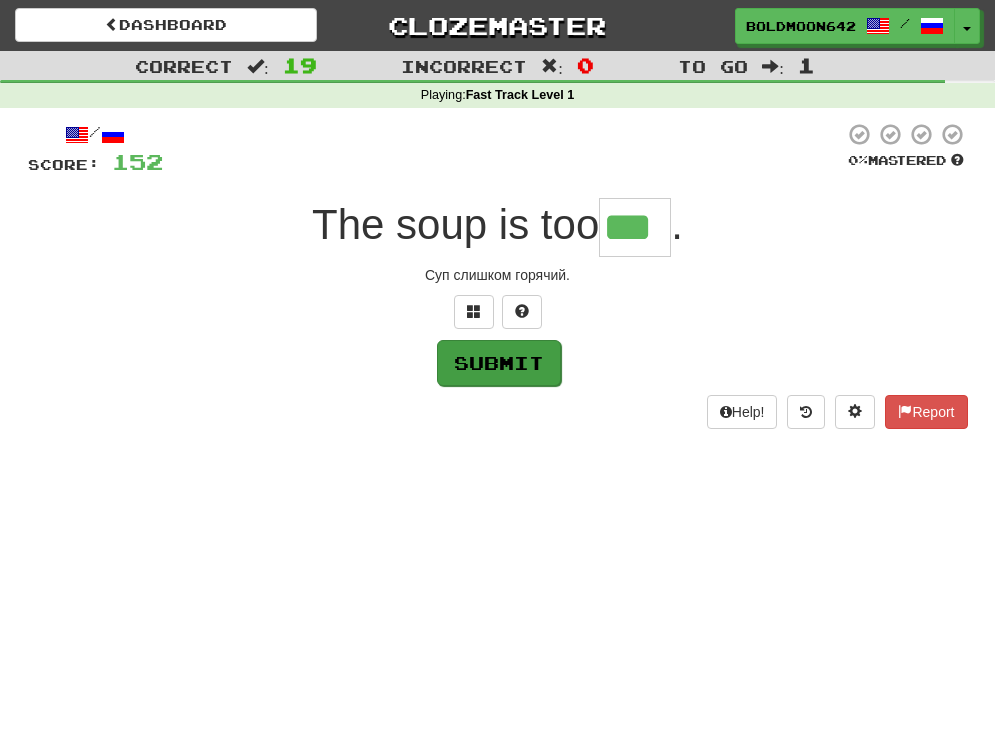 type on "***" 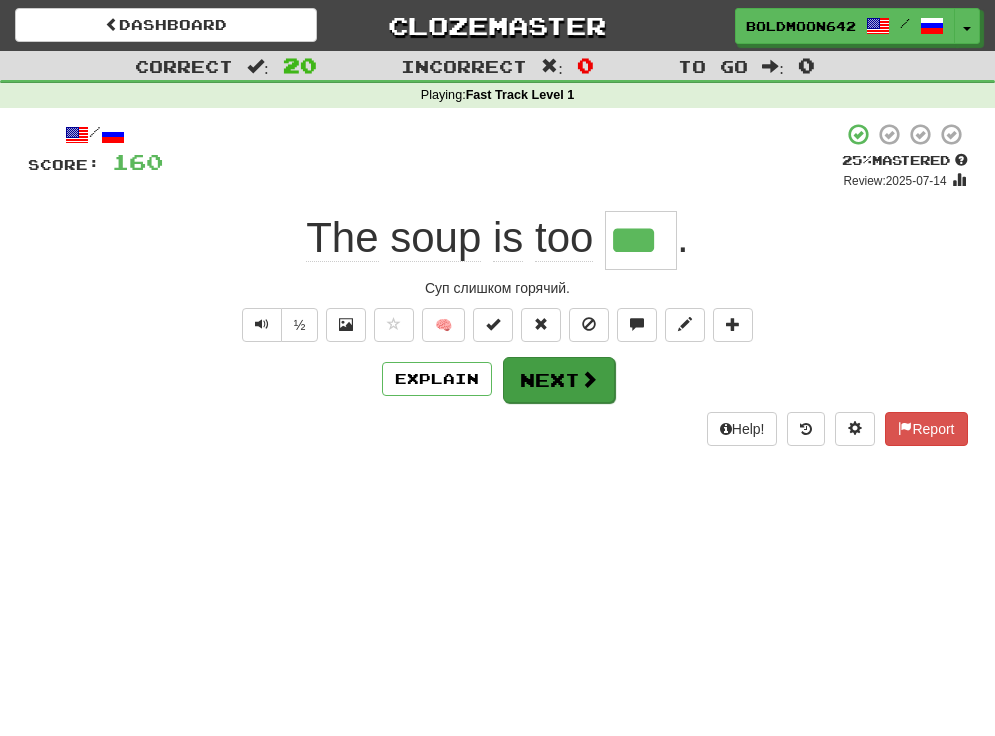 click on "Next" at bounding box center (559, 380) 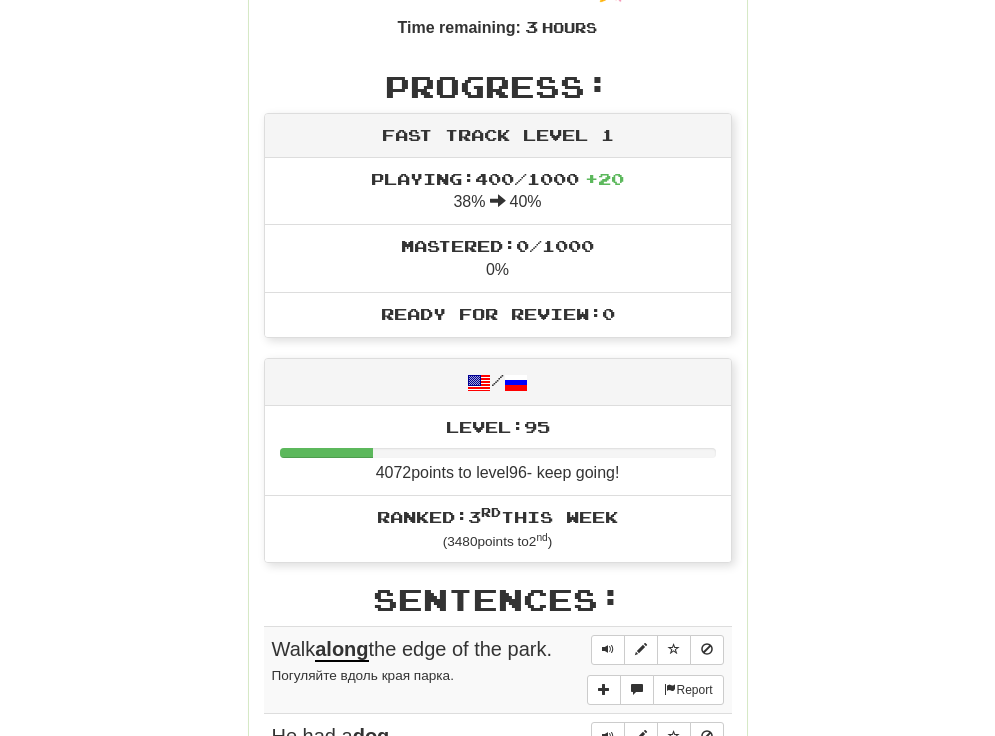 scroll, scrollTop: 0, scrollLeft: 0, axis: both 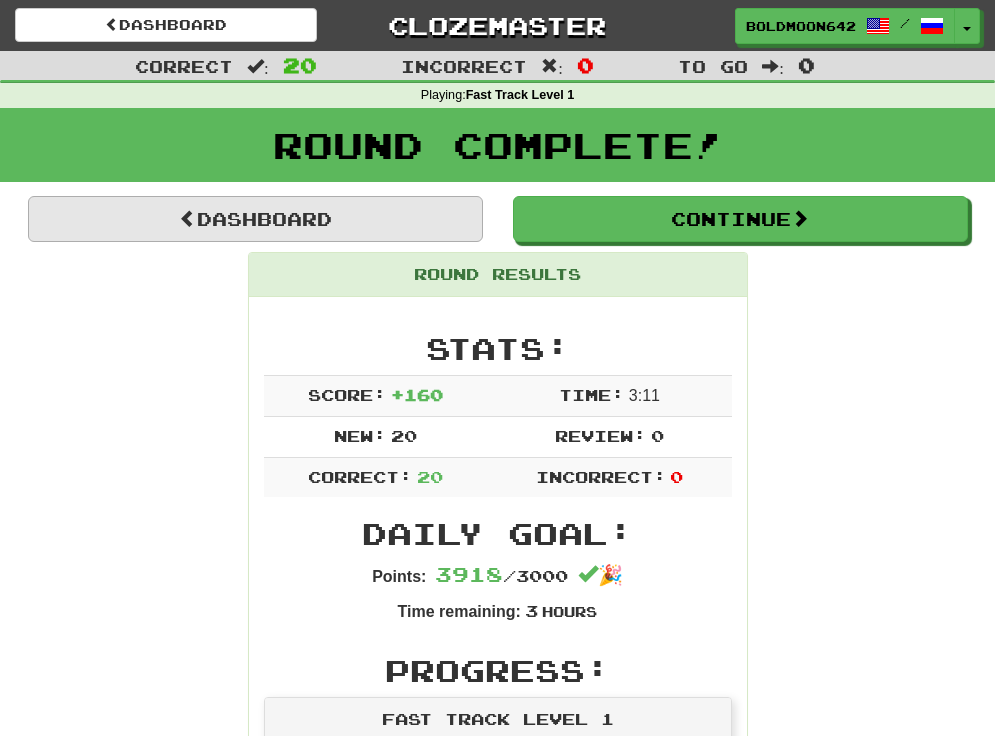 click on "Dashboard" at bounding box center (255, 219) 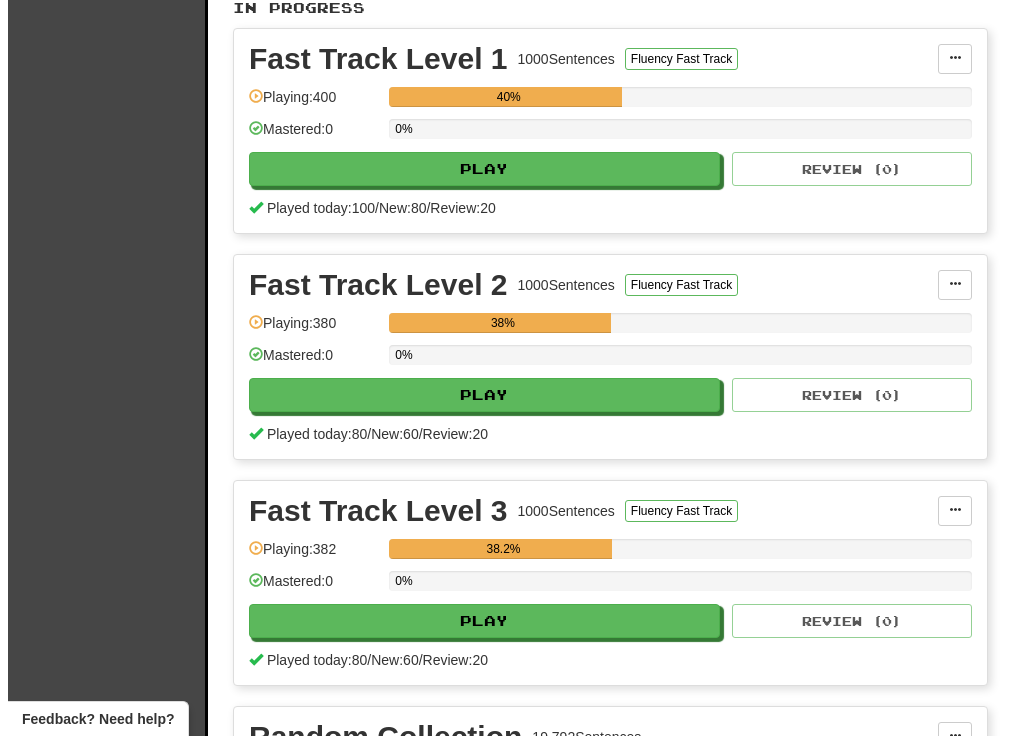 scroll, scrollTop: 864, scrollLeft: 0, axis: vertical 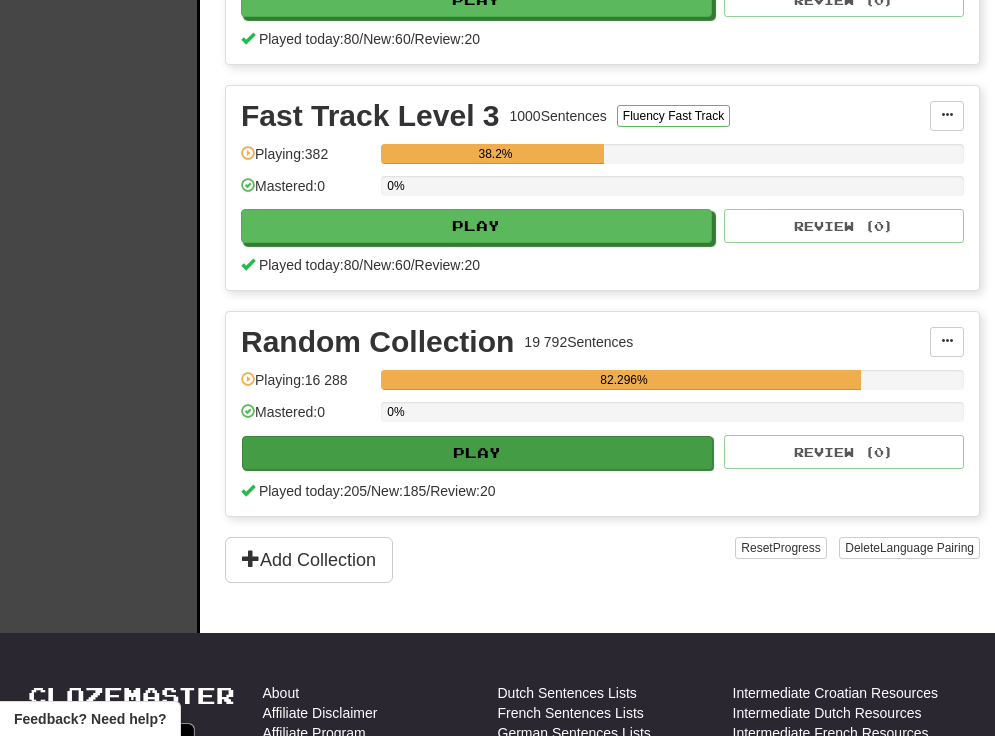click on "Play" at bounding box center [477, 453] 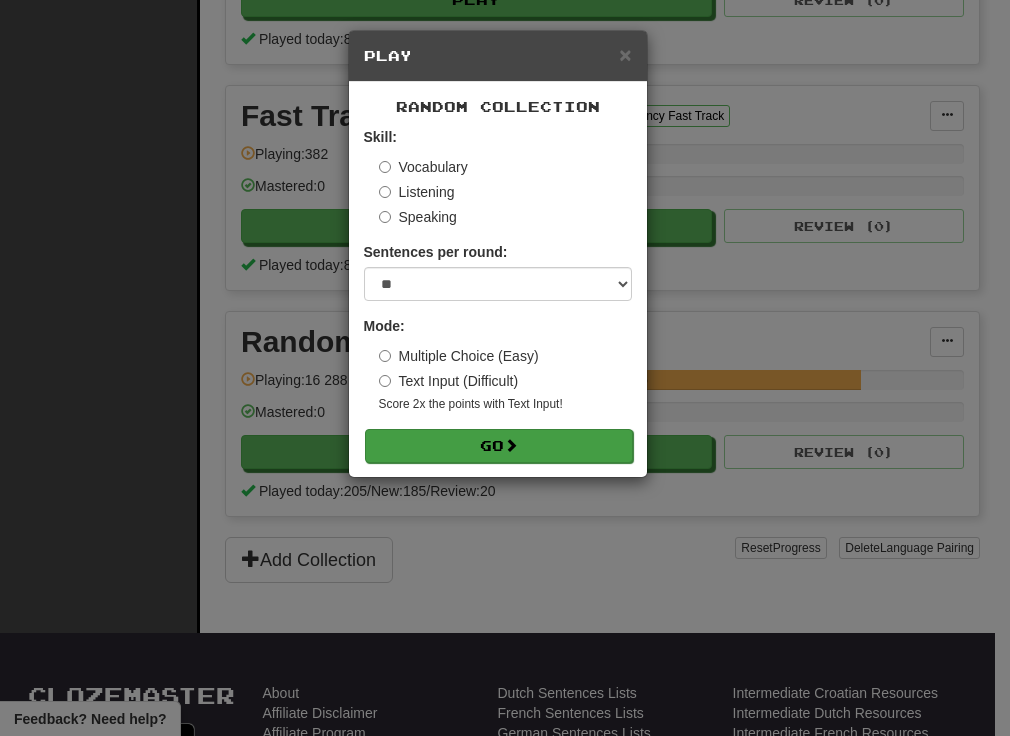 click at bounding box center [511, 445] 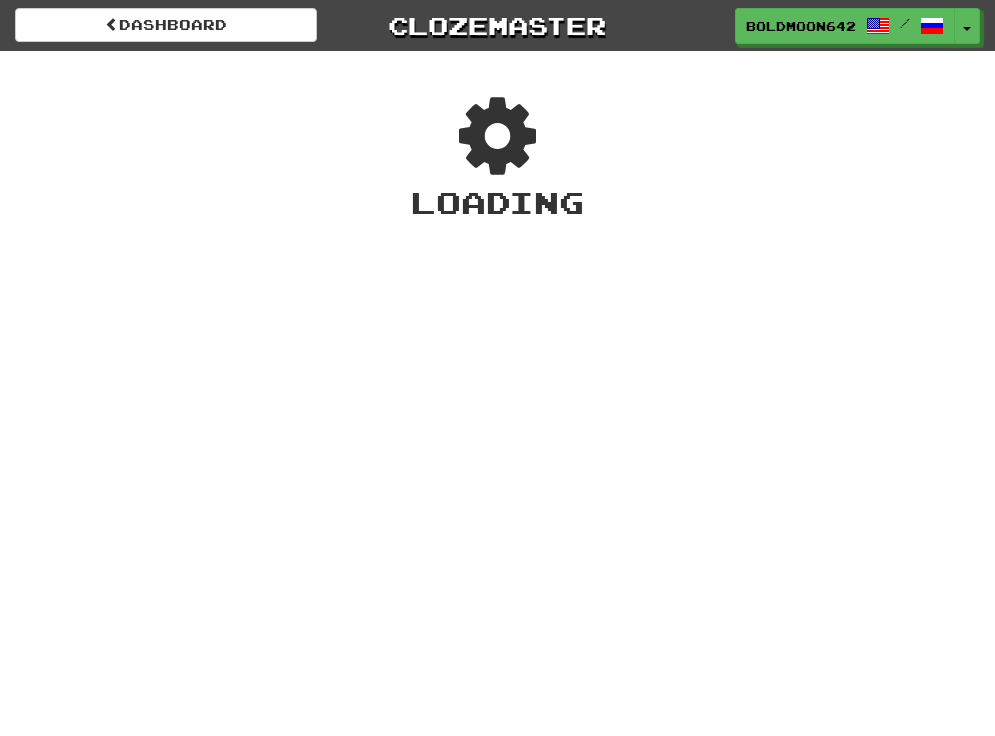 scroll, scrollTop: 0, scrollLeft: 0, axis: both 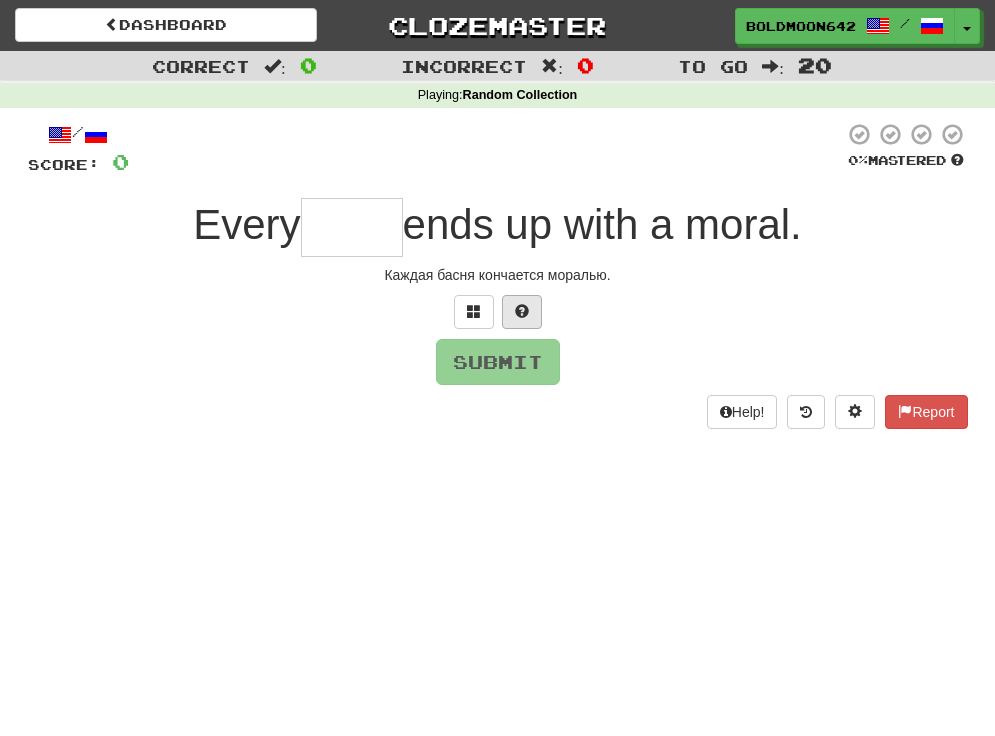 click at bounding box center (522, 312) 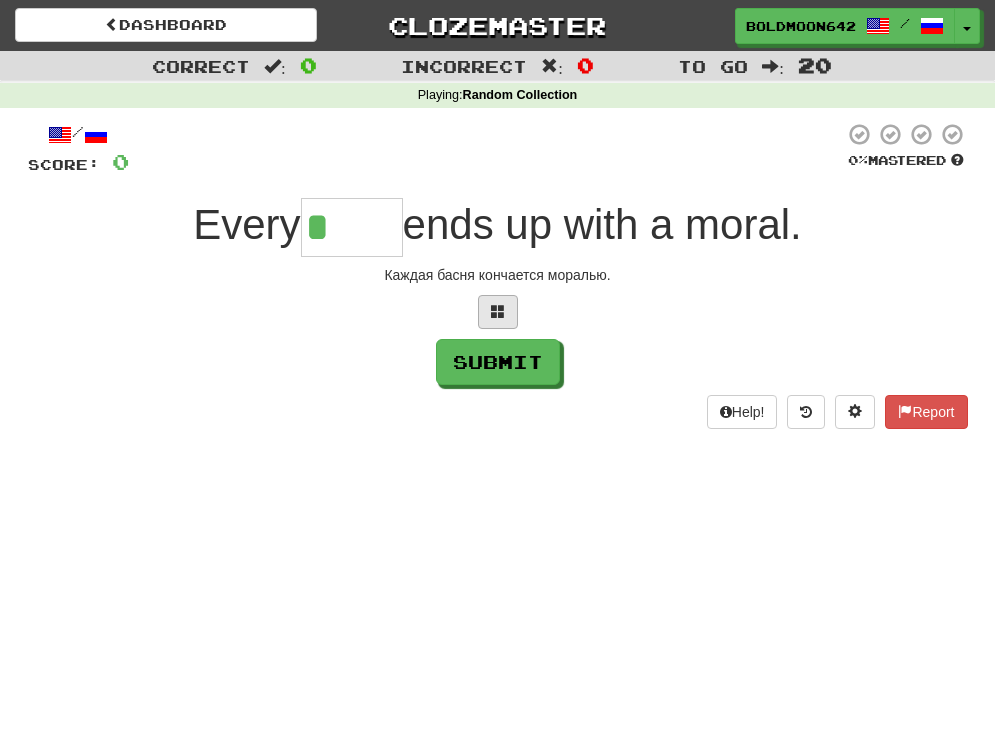 click at bounding box center [498, 311] 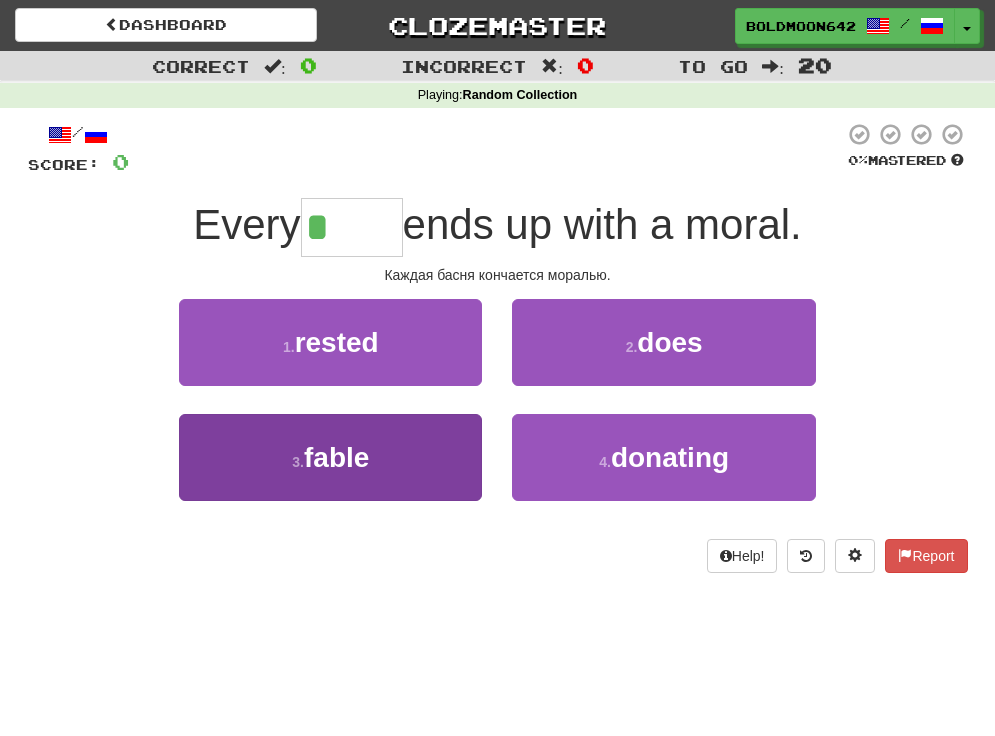 click on "3 .  fable" at bounding box center [330, 457] 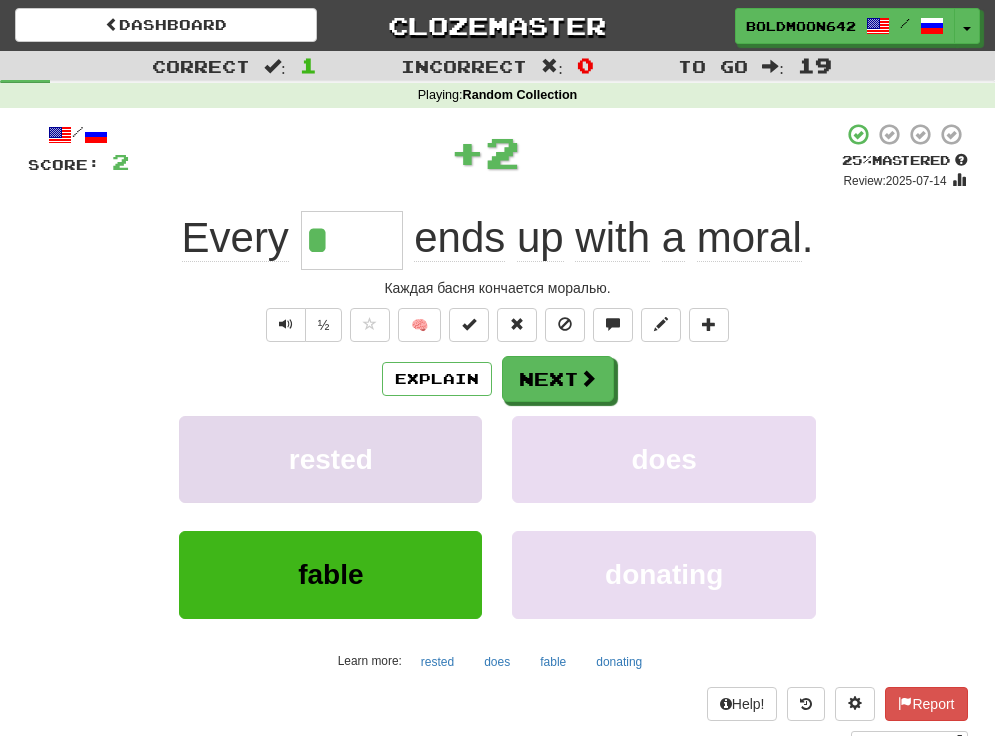 type on "*****" 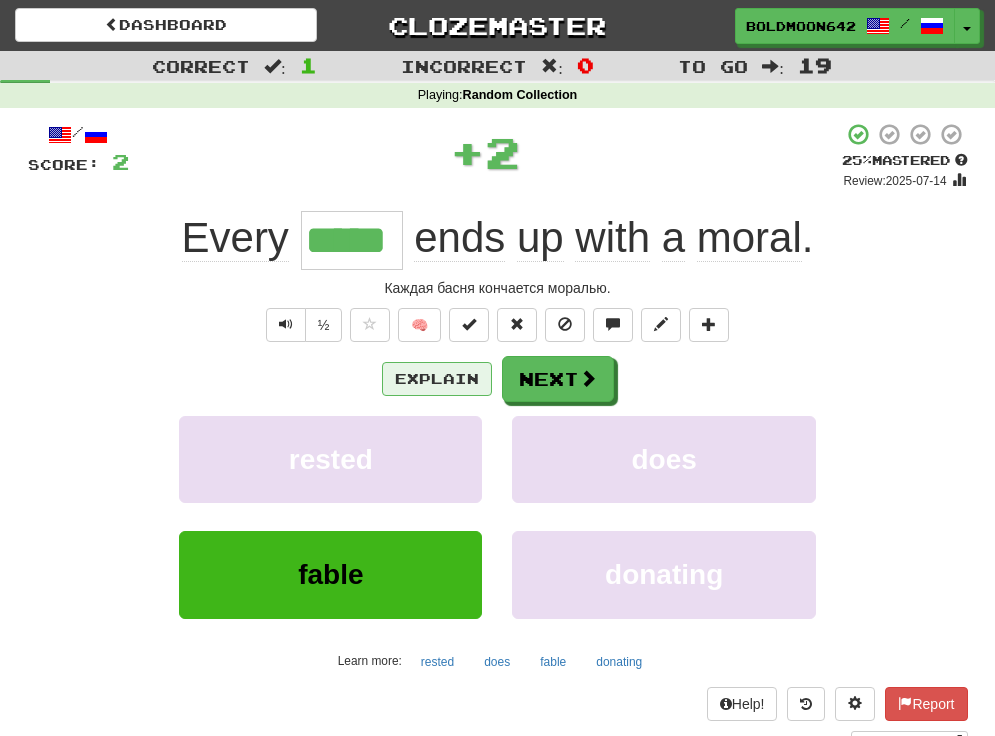 click on "Explain" at bounding box center (437, 379) 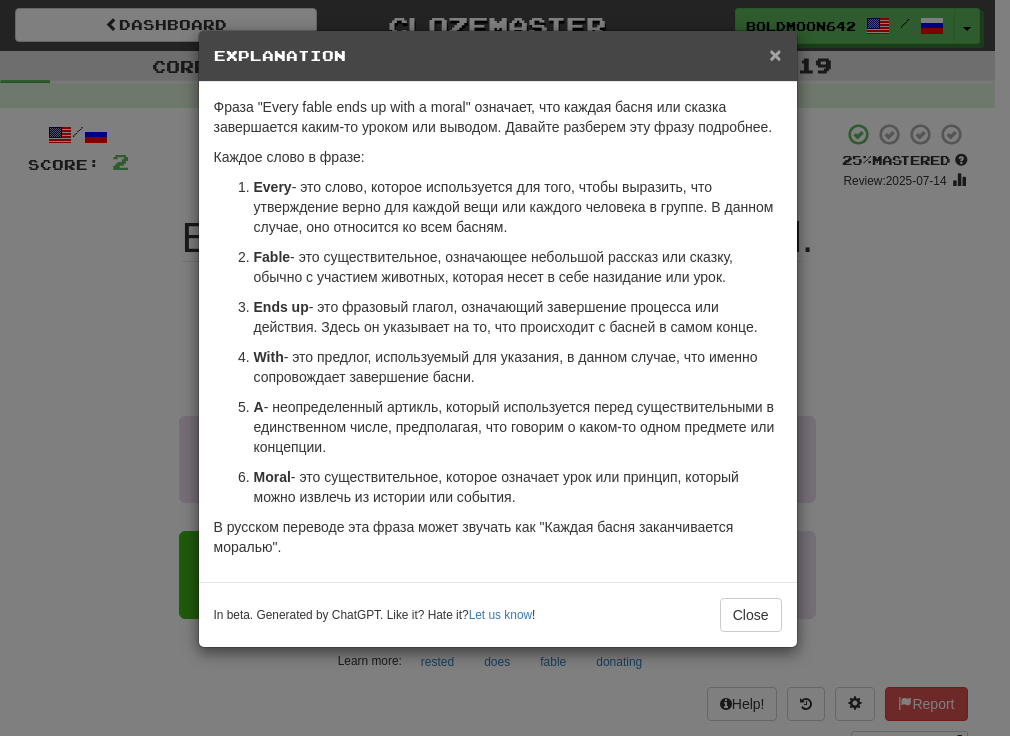 click on "×" at bounding box center (775, 54) 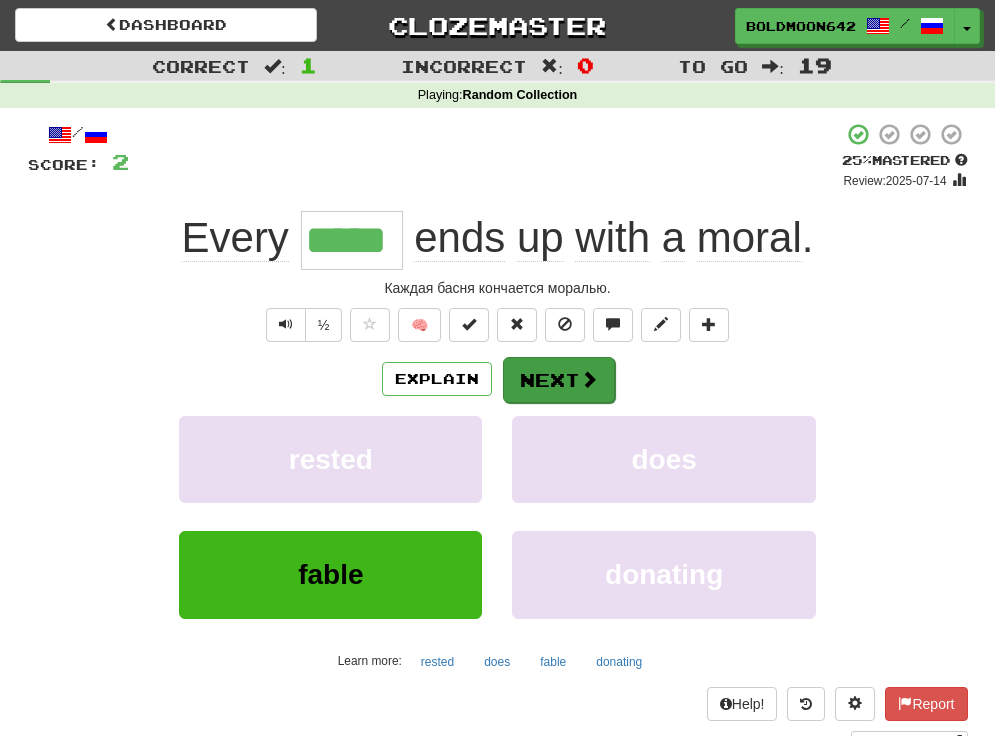 click at bounding box center [589, 379] 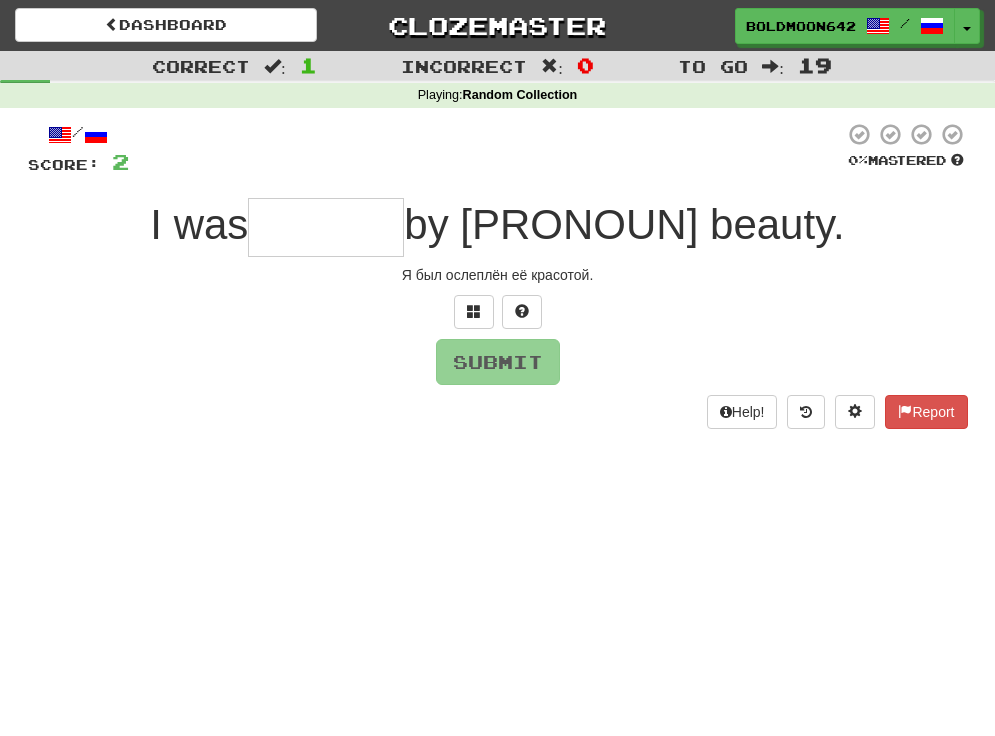 click at bounding box center [326, 227] 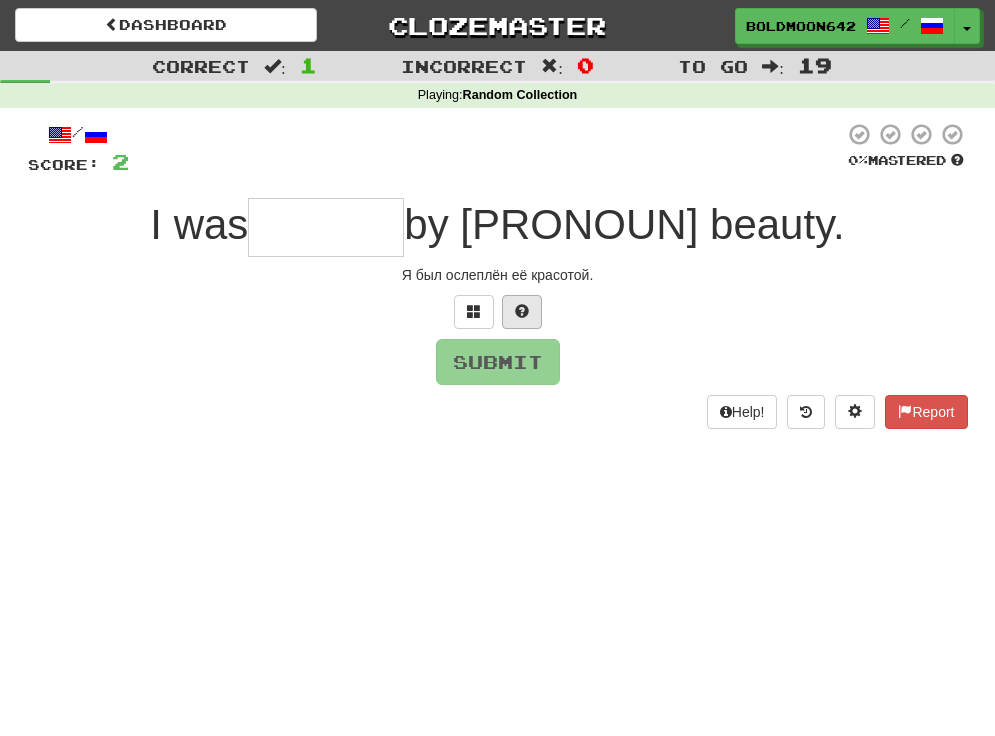 click at bounding box center (522, 311) 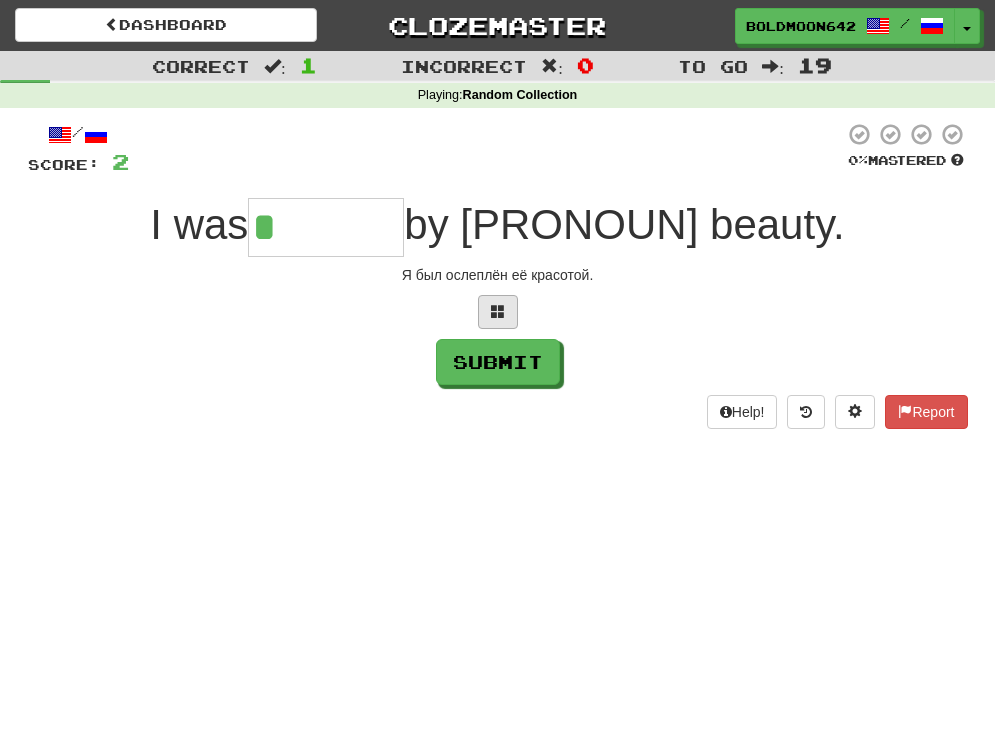 click at bounding box center [498, 311] 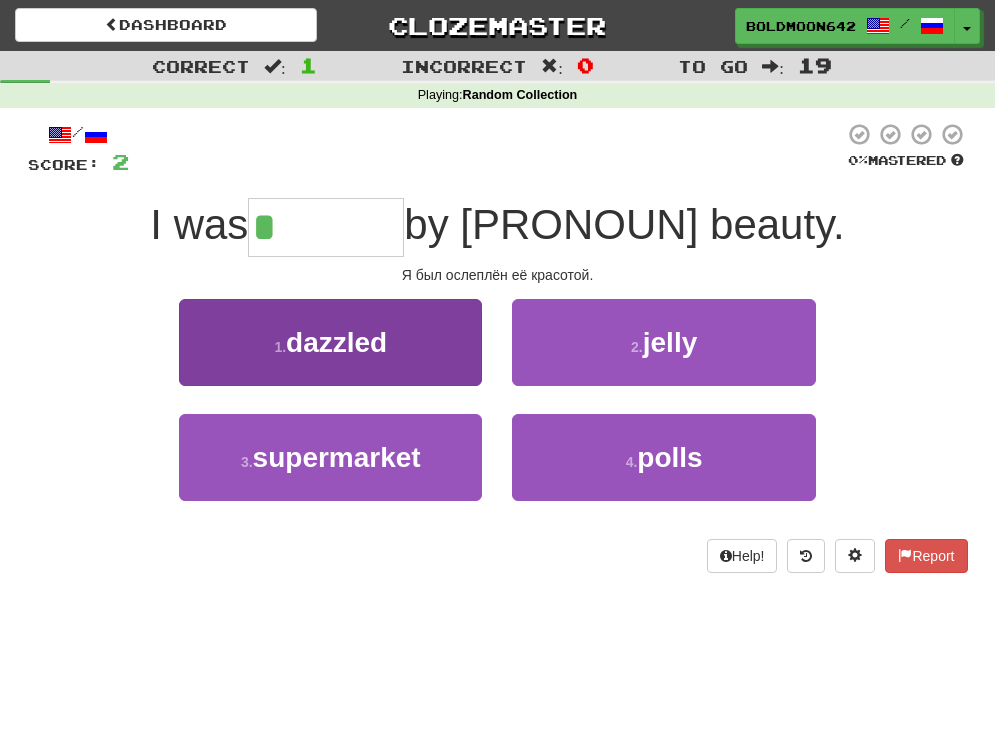 click on "dazzled" at bounding box center (336, 342) 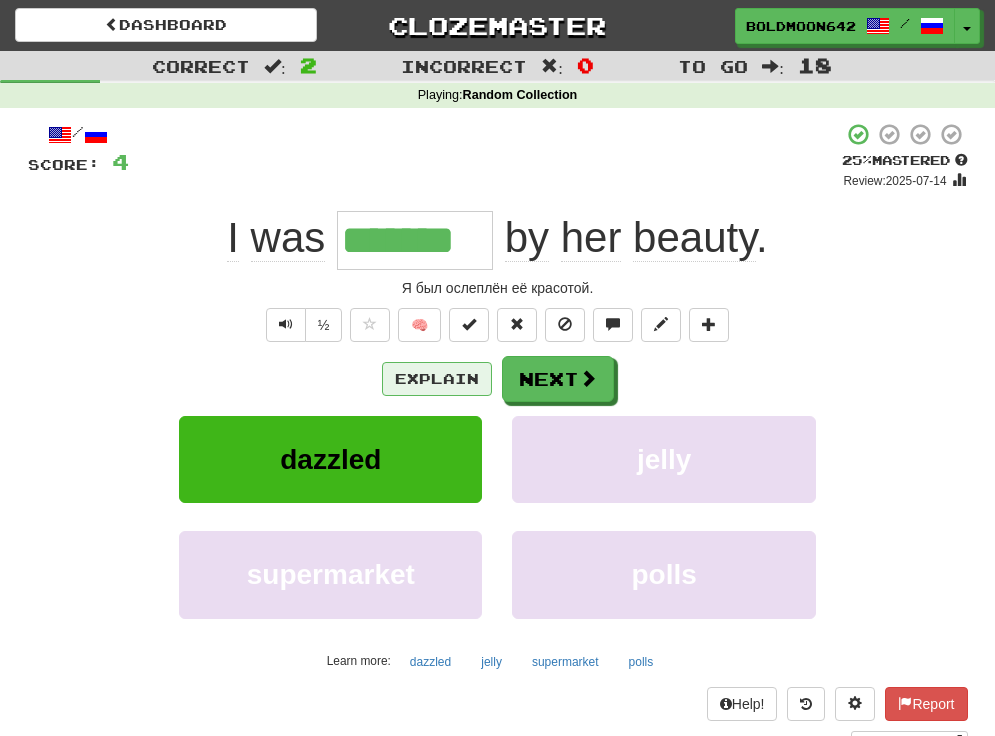 click on "Explain" at bounding box center (437, 379) 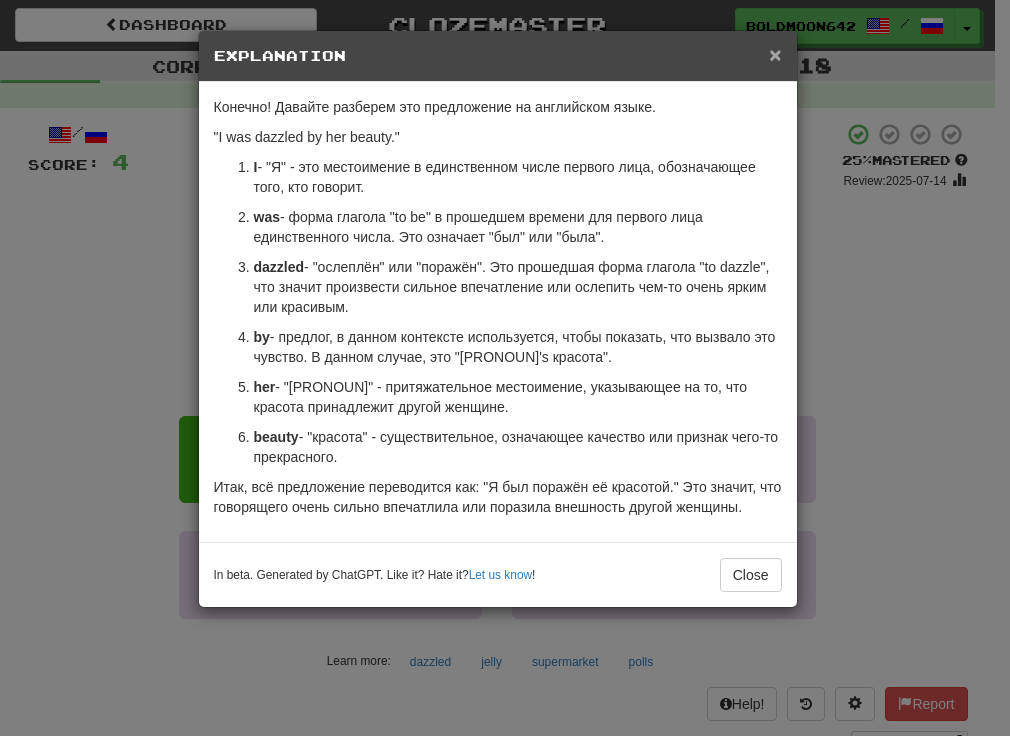click on "×" at bounding box center (775, 54) 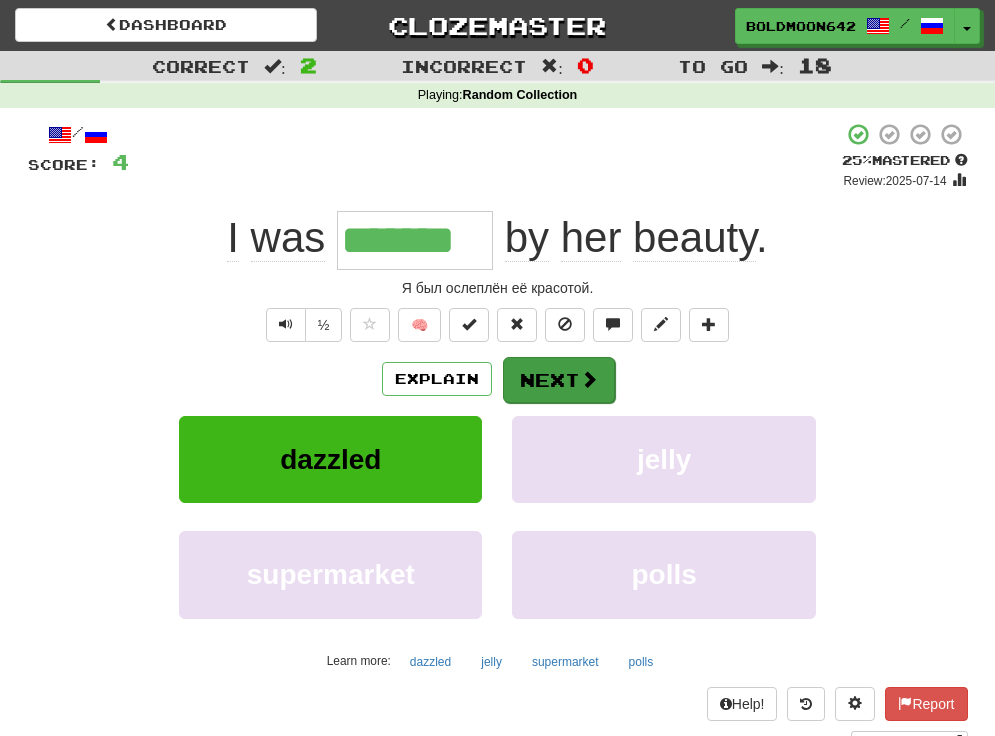 click at bounding box center (589, 379) 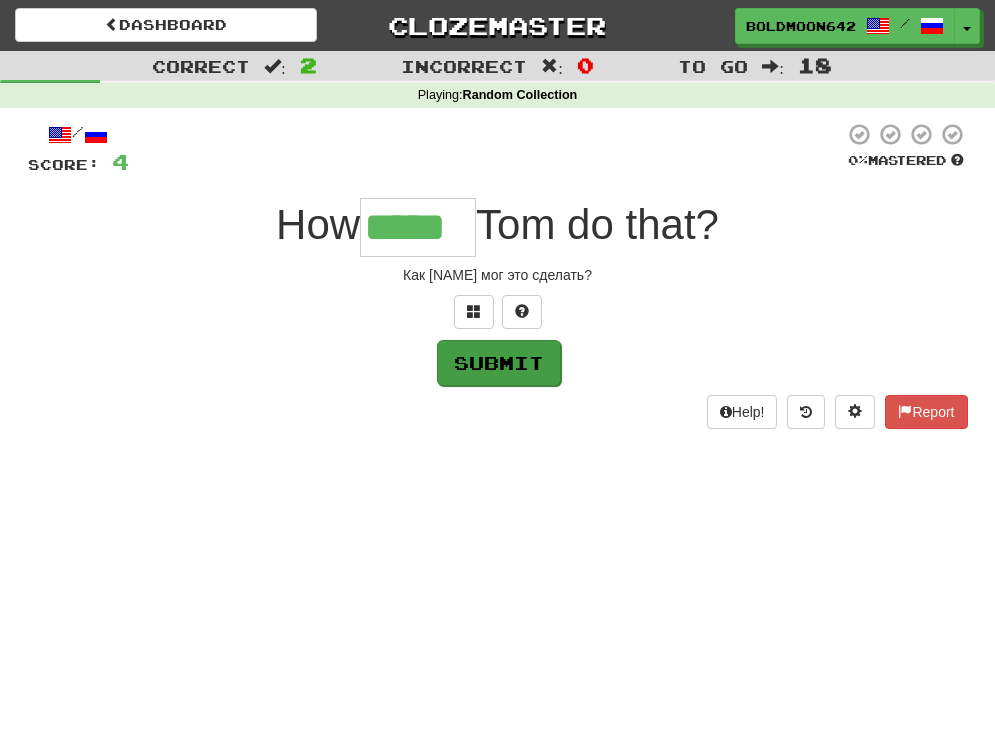 type on "*****" 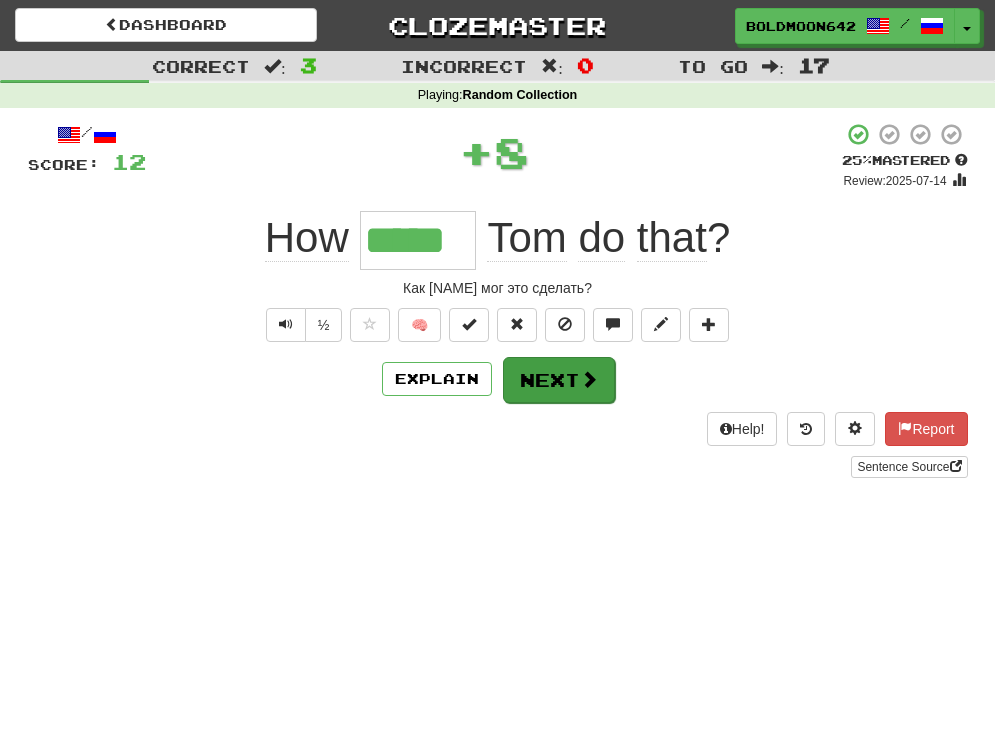 click on "Next" at bounding box center [559, 380] 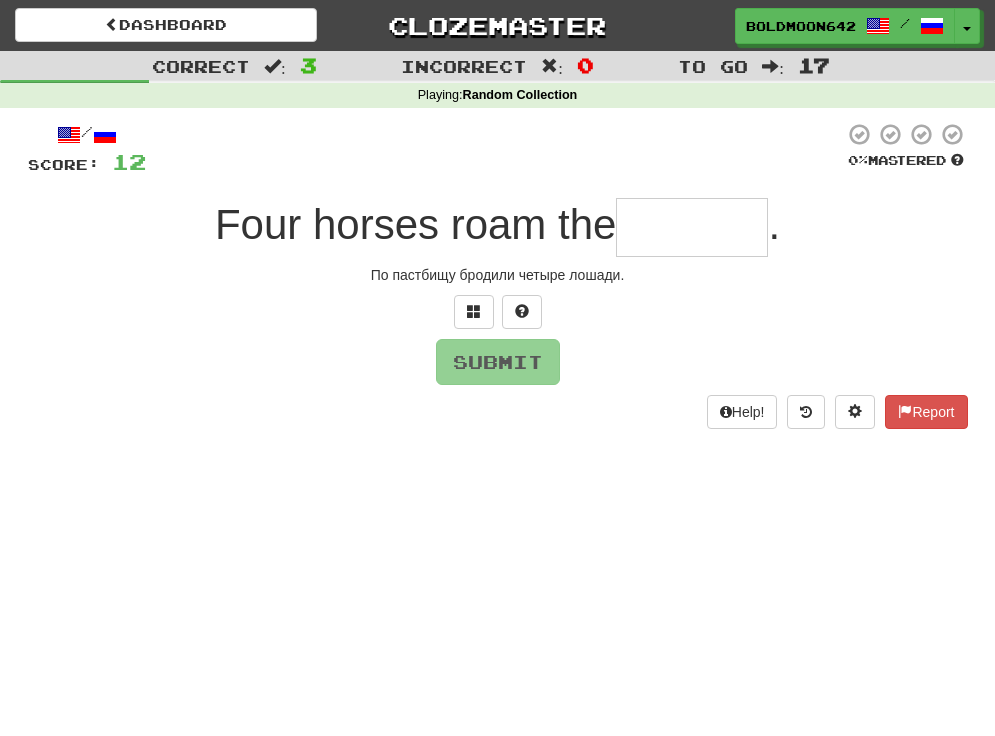 click at bounding box center (692, 227) 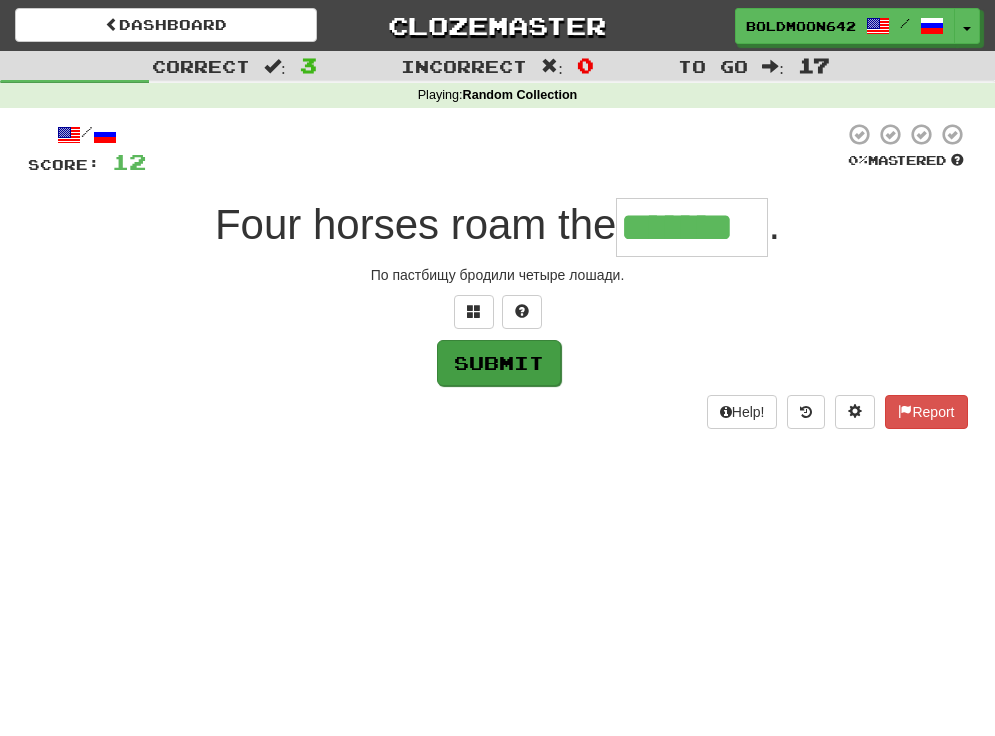 type on "*******" 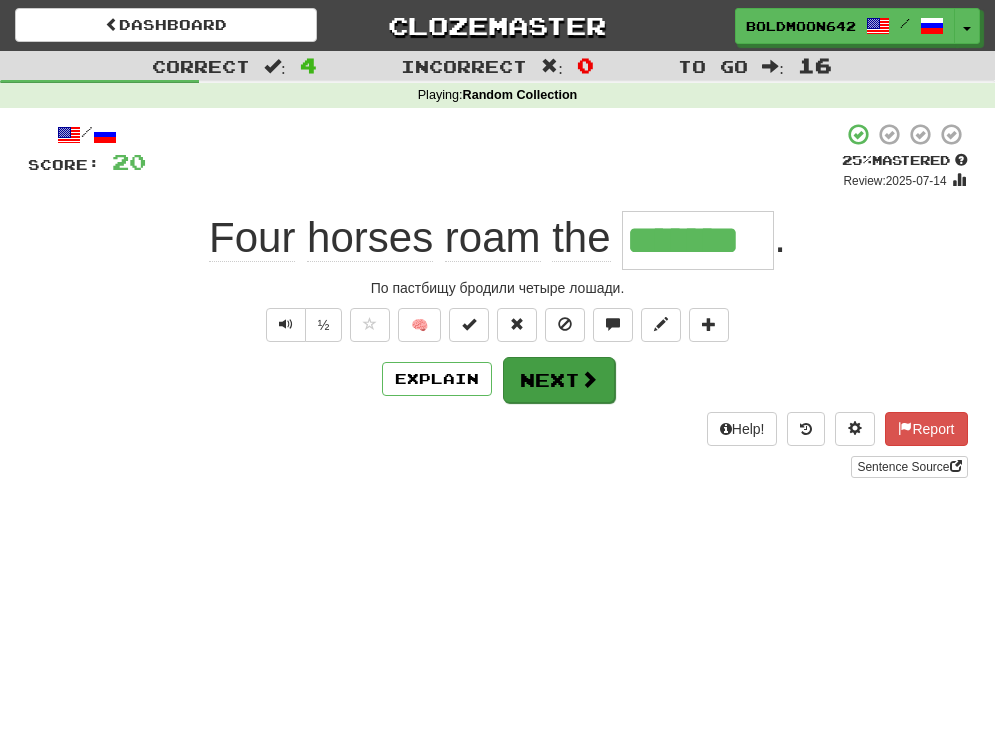 click at bounding box center [589, 379] 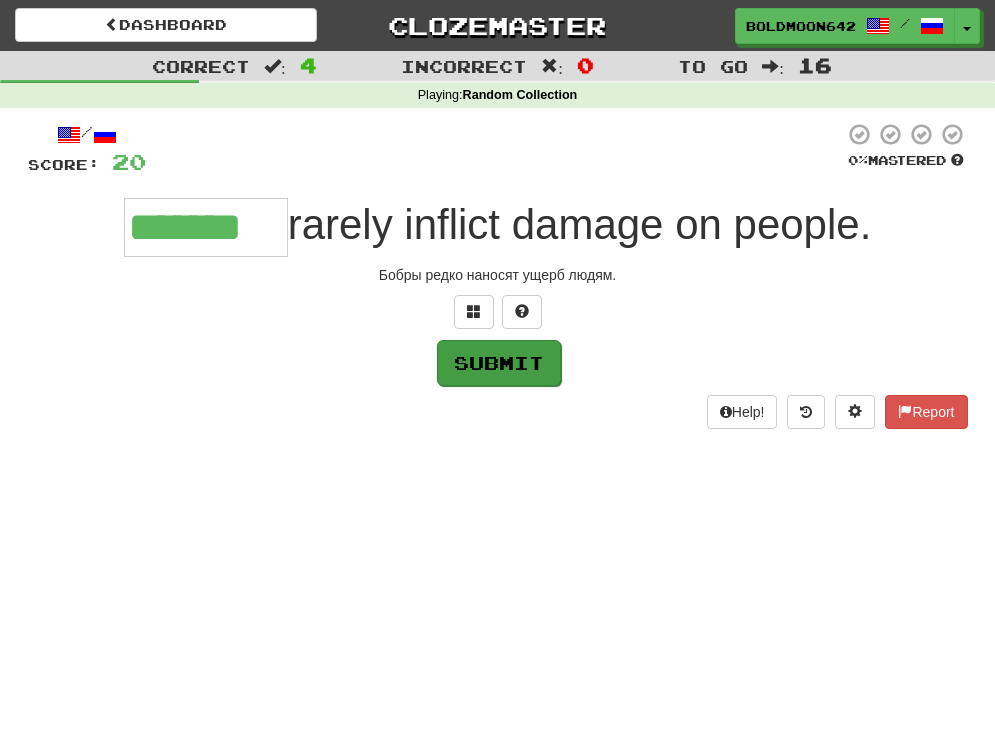 click on "Submit" at bounding box center [499, 363] 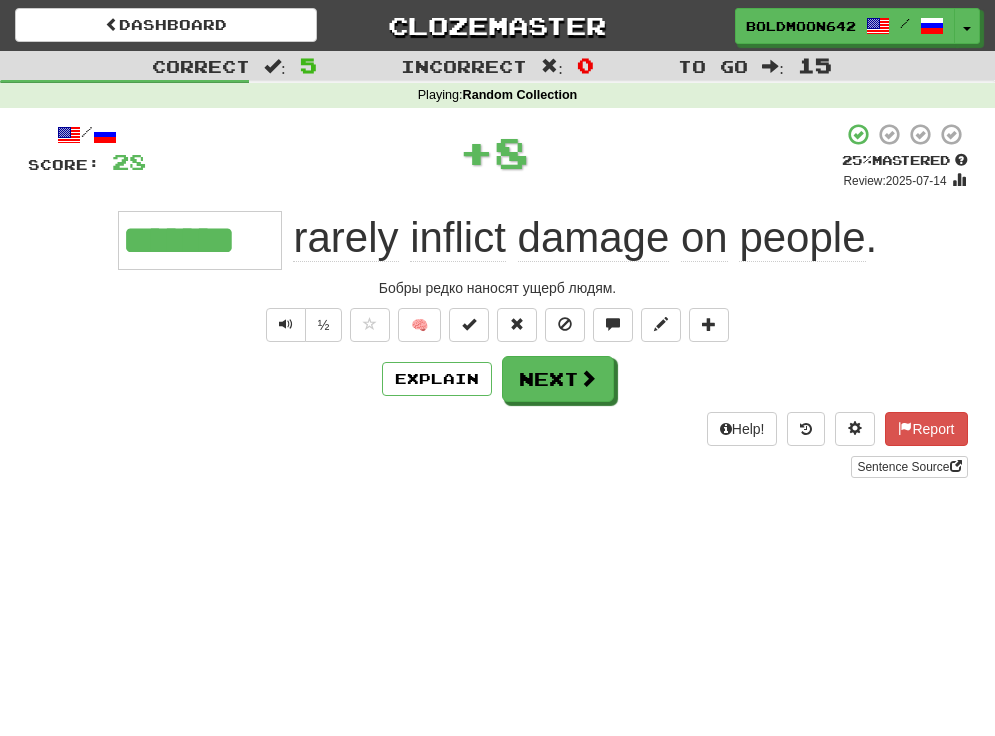 type on "*******" 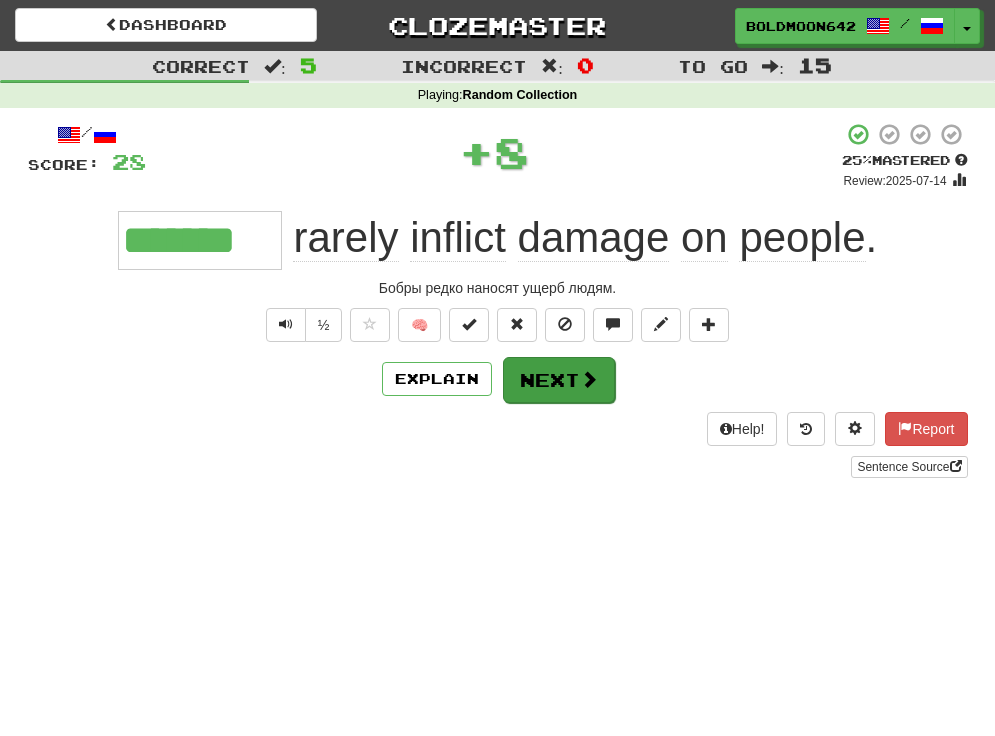 click on "Next" at bounding box center [559, 380] 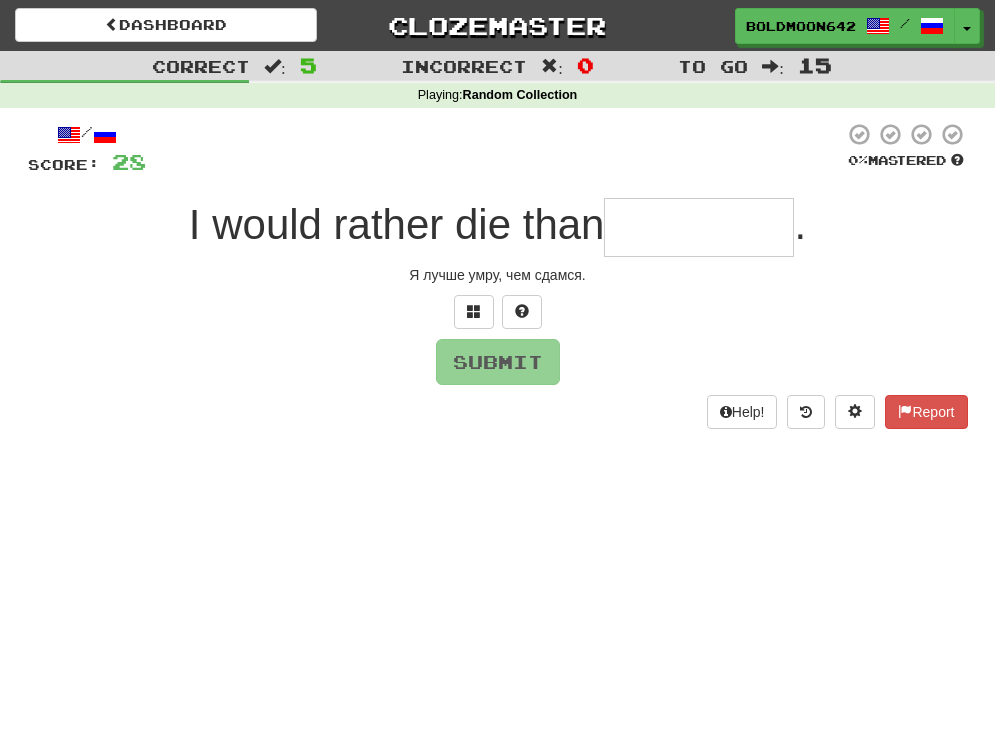 click at bounding box center [699, 227] 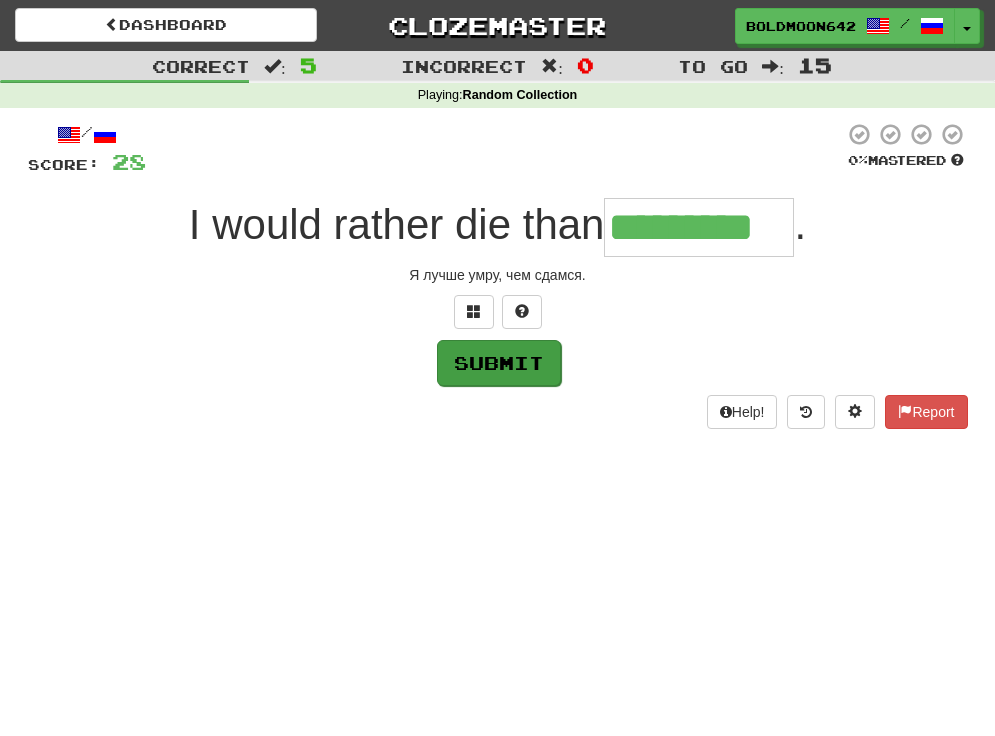 type on "*********" 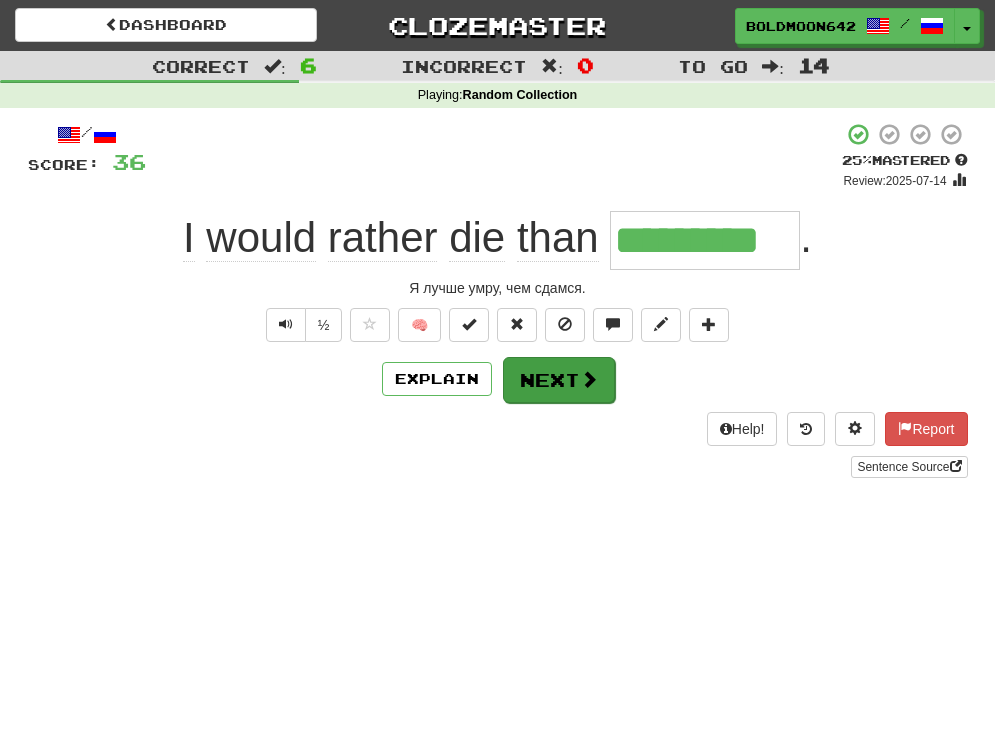 click on "Next" at bounding box center (559, 380) 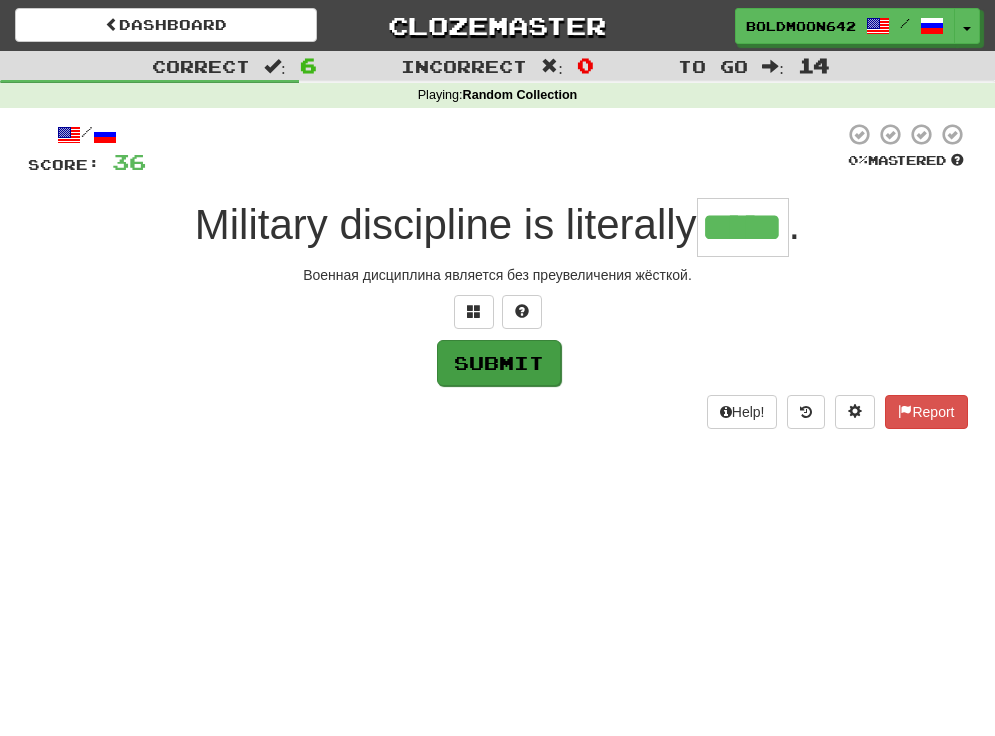 type on "*****" 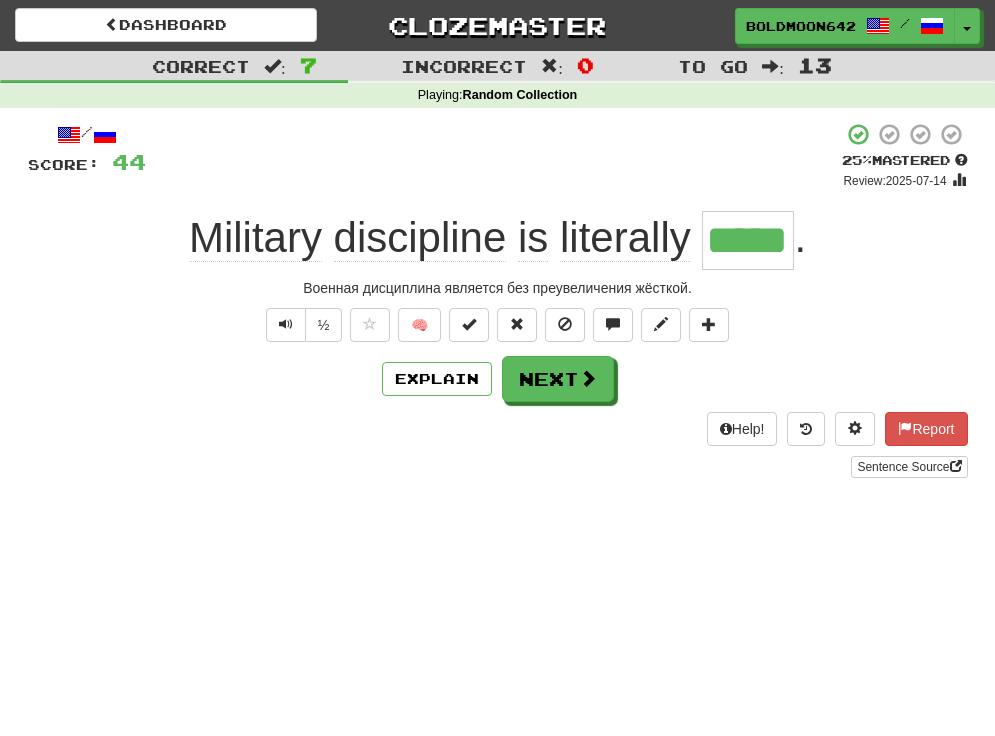 click on "Next" at bounding box center (558, 379) 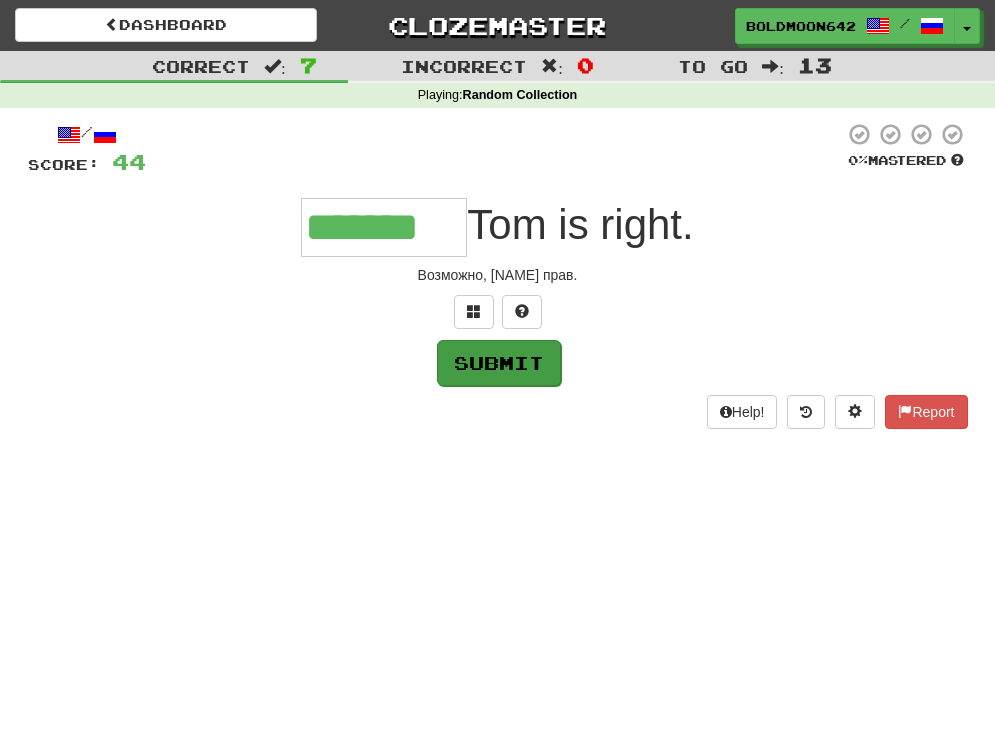 click on "Submit" at bounding box center (499, 363) 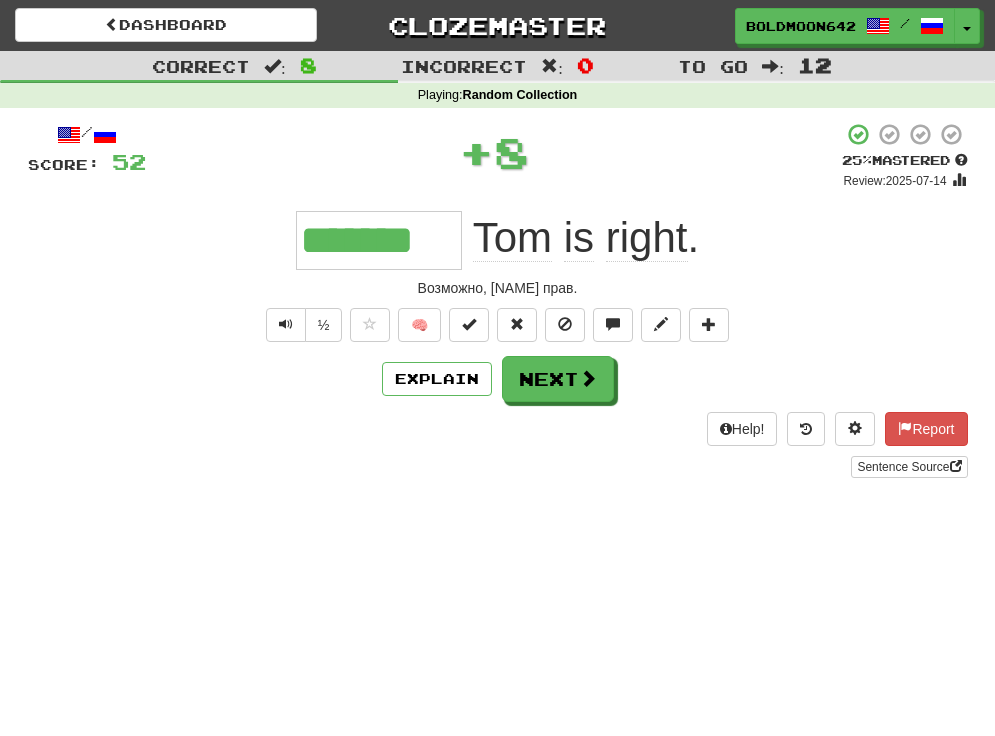 type on "*******" 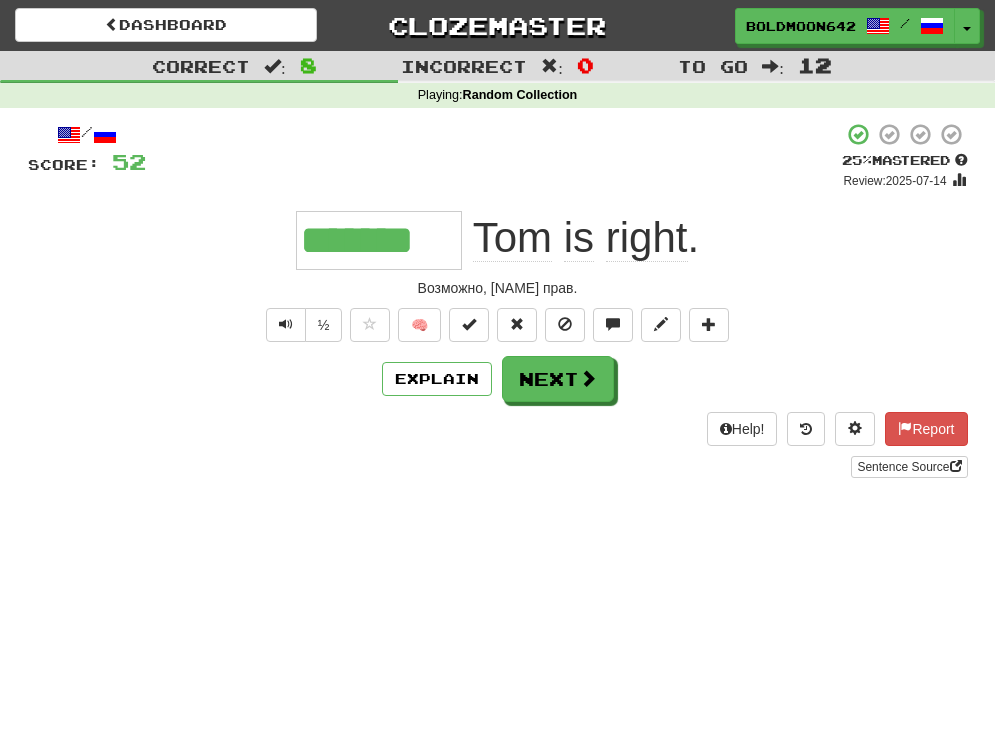 click on "Next" at bounding box center (558, 379) 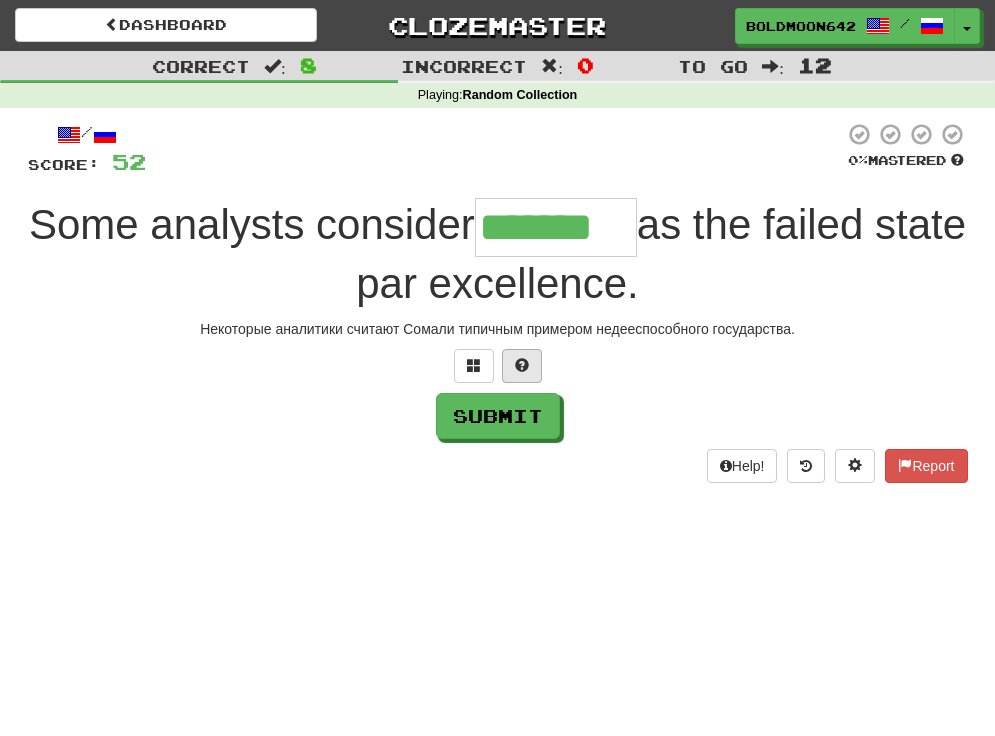 type on "*******" 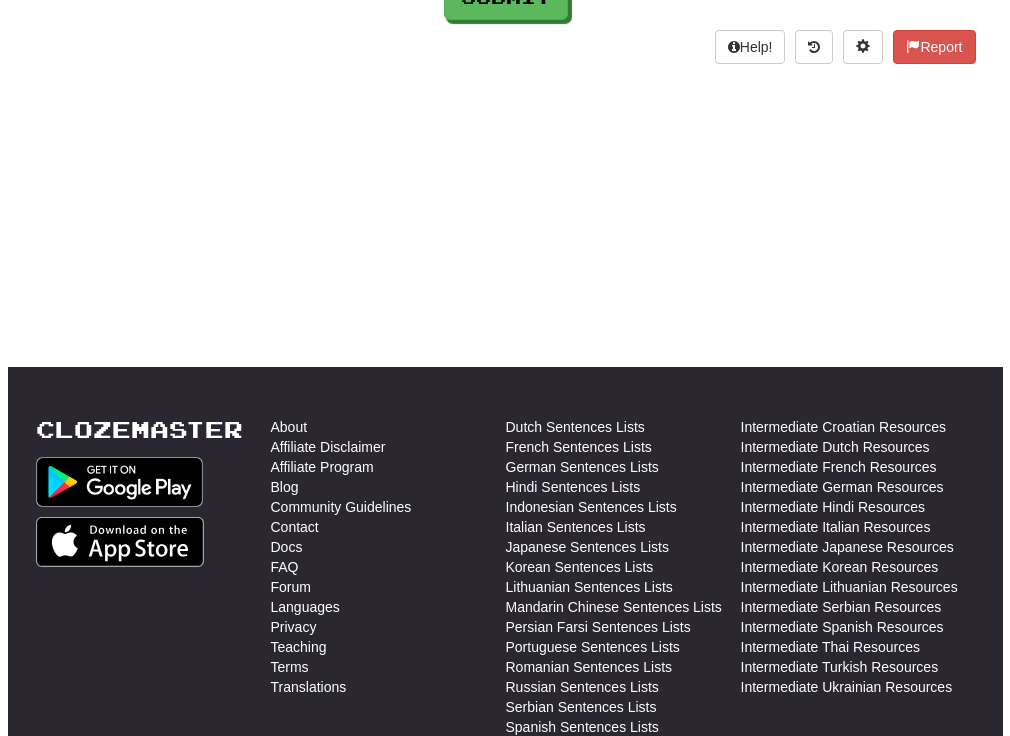 scroll, scrollTop: 24, scrollLeft: 0, axis: vertical 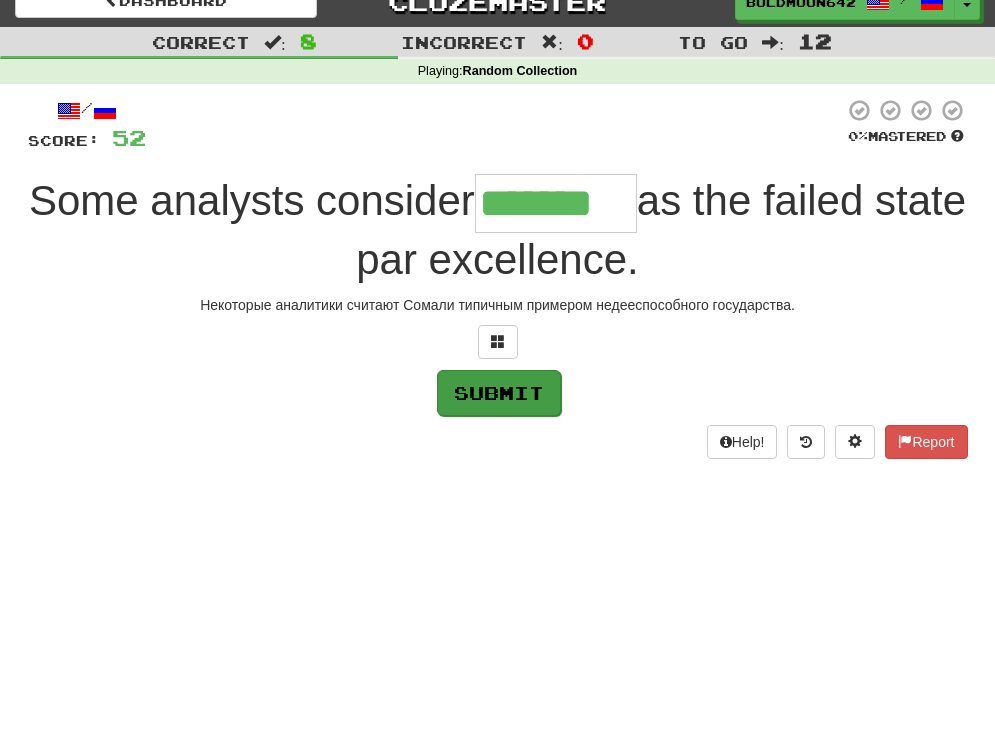 click on "Submit" at bounding box center (499, 393) 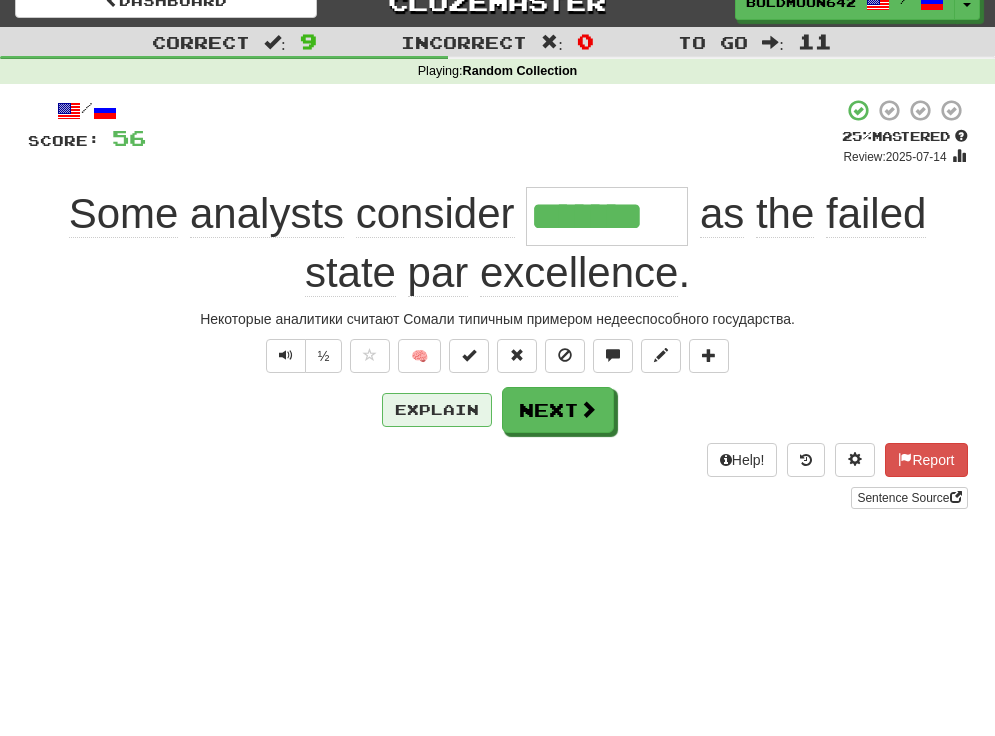 click on "Explain" at bounding box center (437, 410) 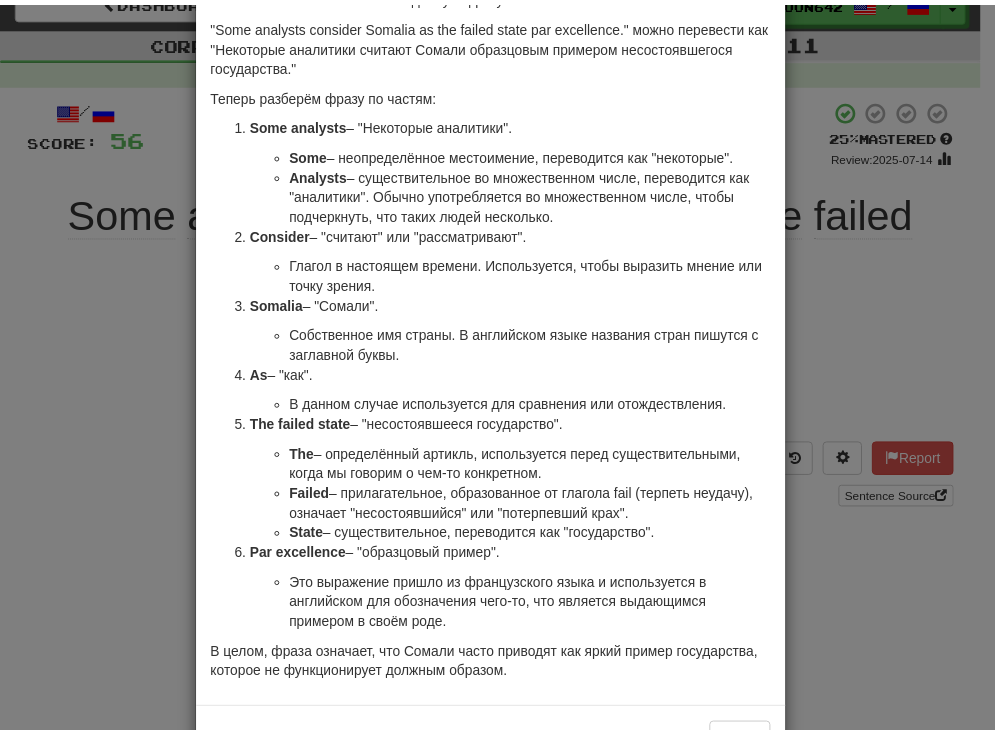 scroll, scrollTop: 0, scrollLeft: 0, axis: both 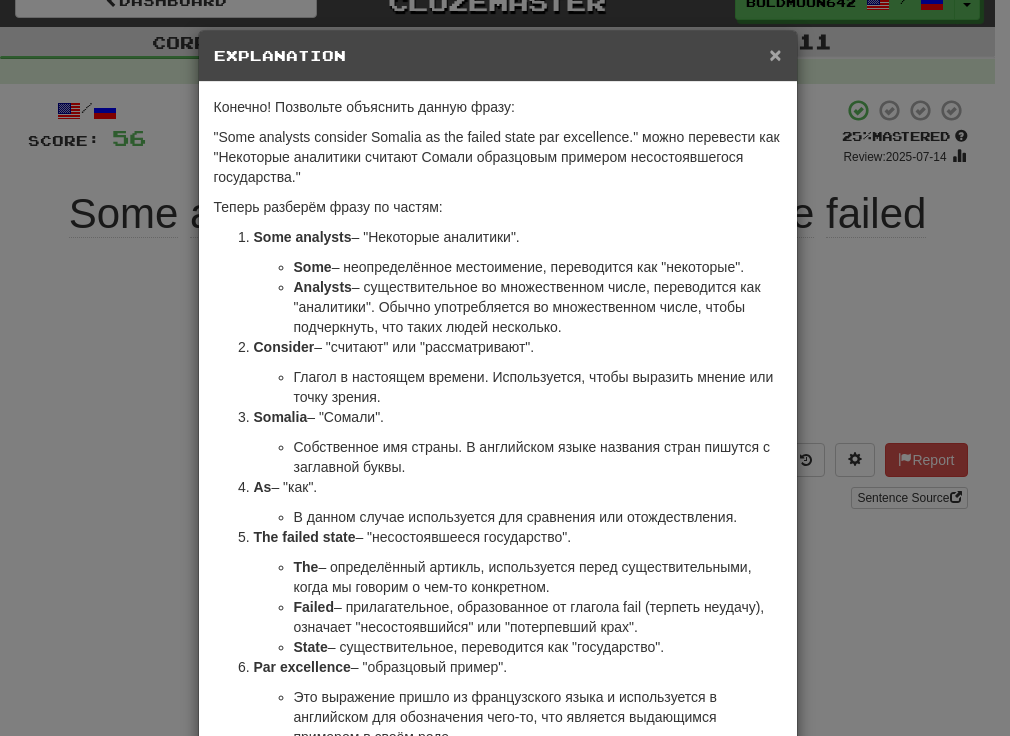 click on "×" at bounding box center [775, 54] 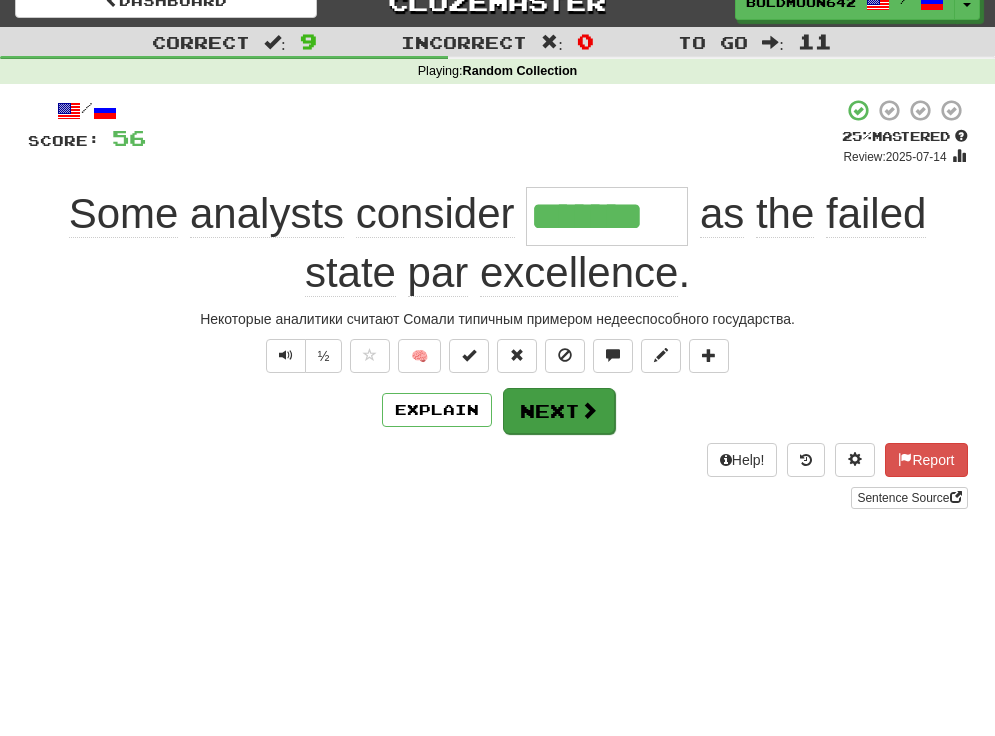 click on "Next" at bounding box center (559, 411) 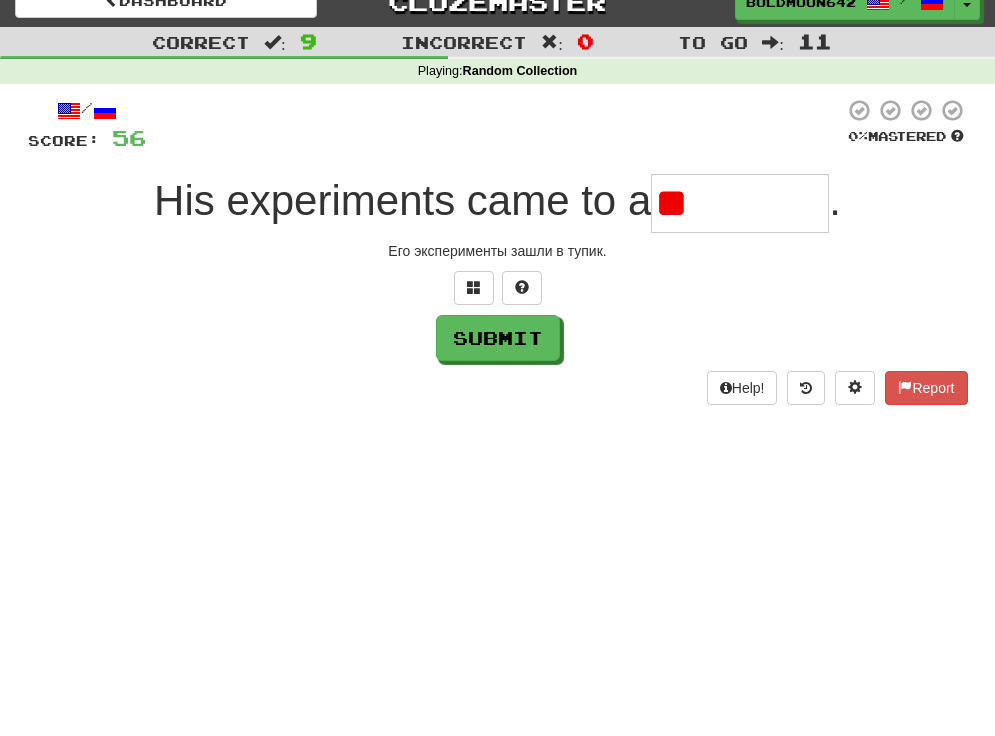 type on "*" 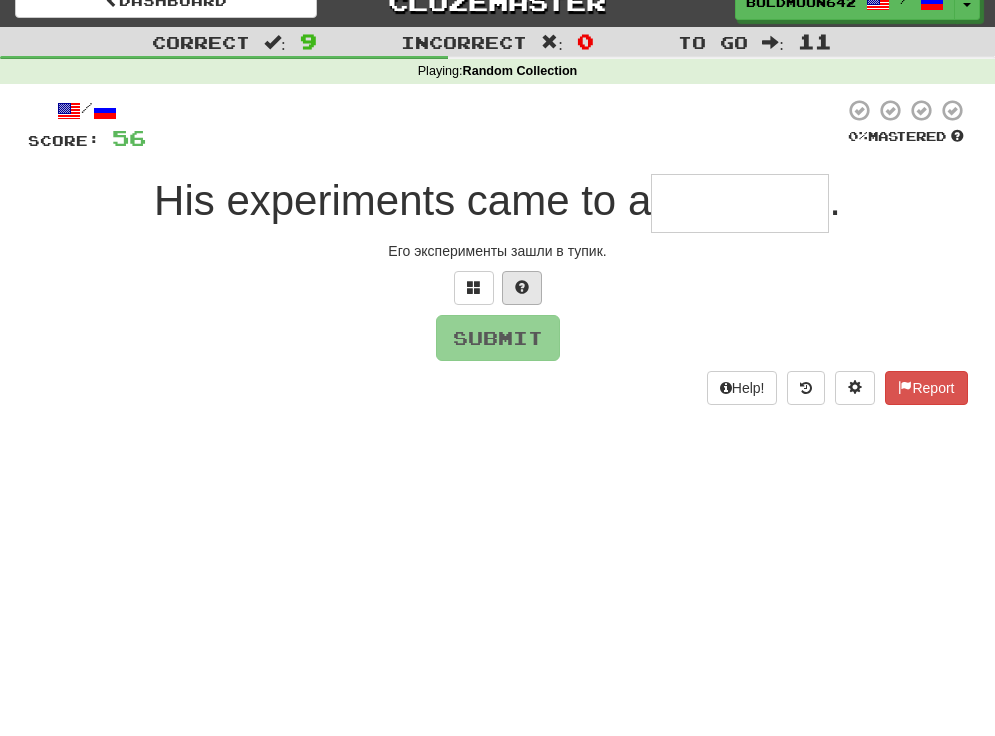 click at bounding box center (522, 288) 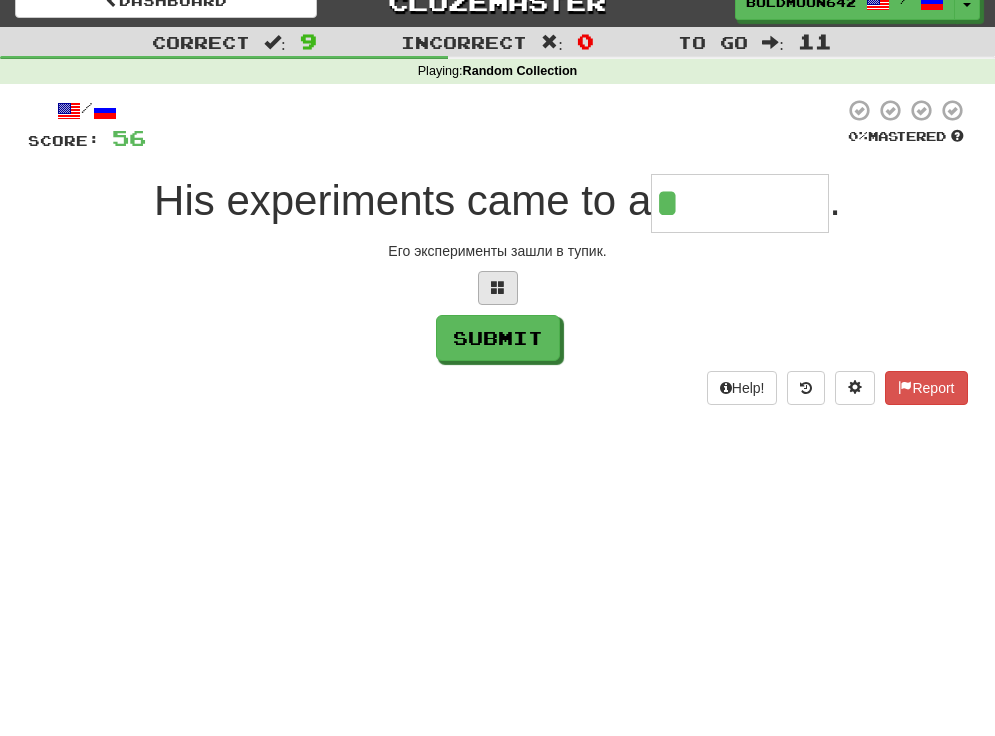 click at bounding box center (498, 288) 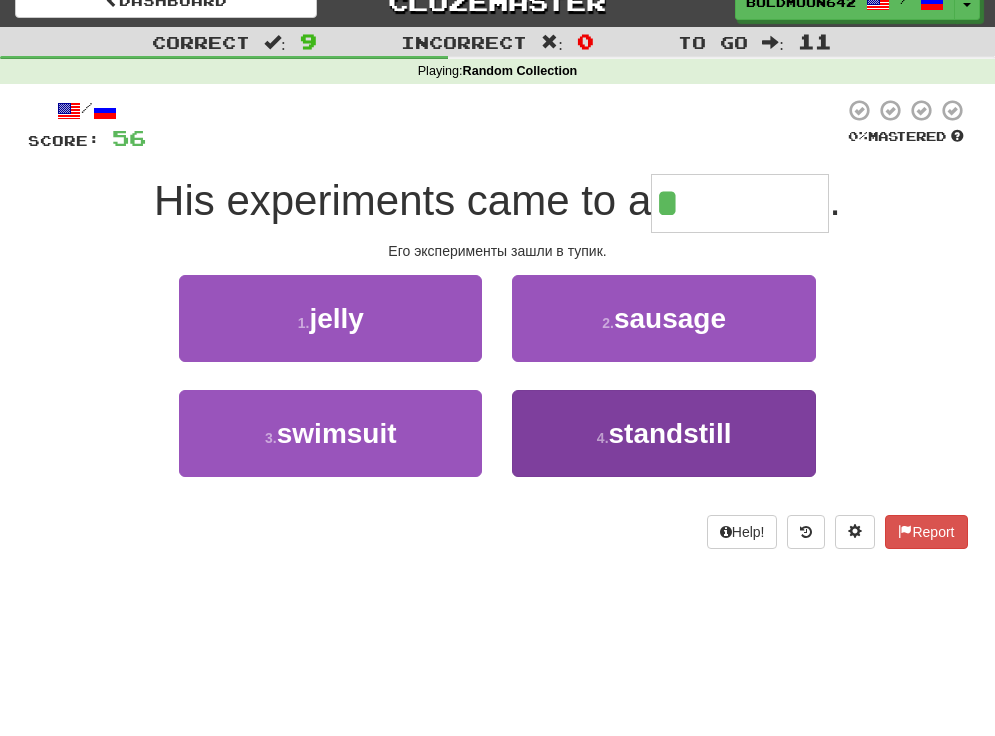 click on "standstill" at bounding box center [670, 433] 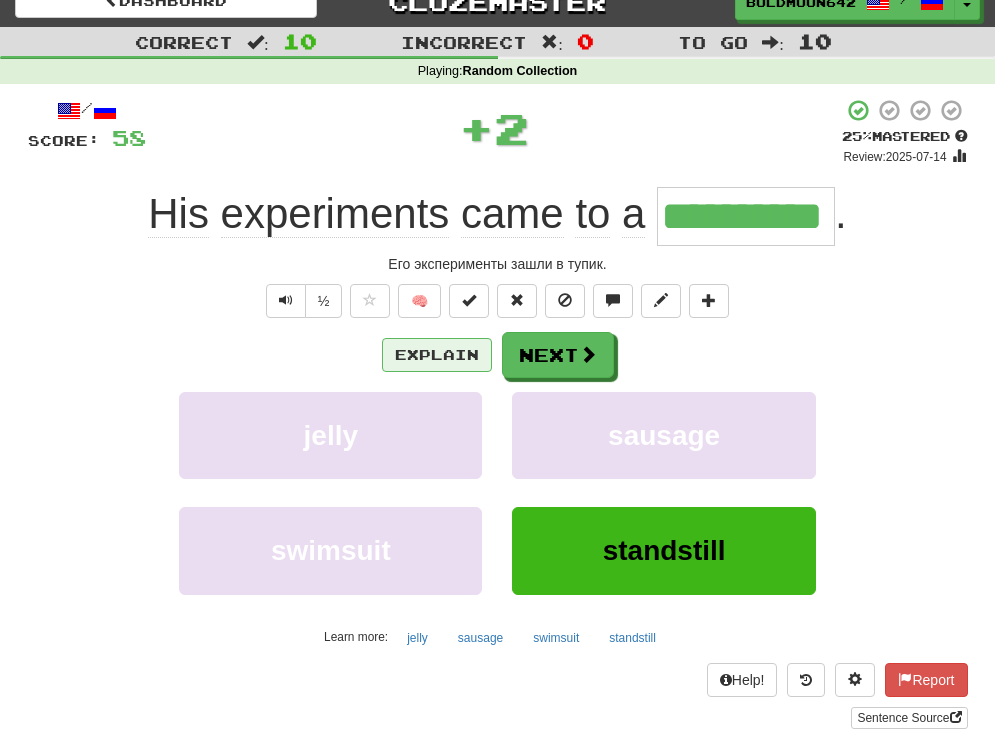 click on "Explain" at bounding box center [437, 355] 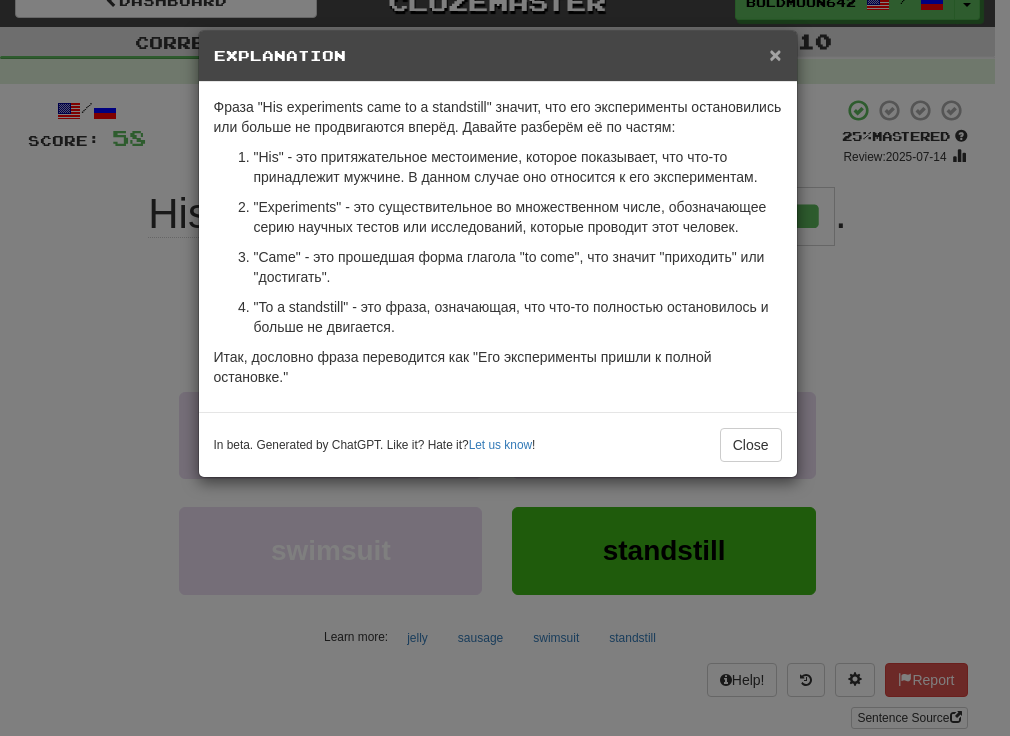 click on "×" at bounding box center (775, 54) 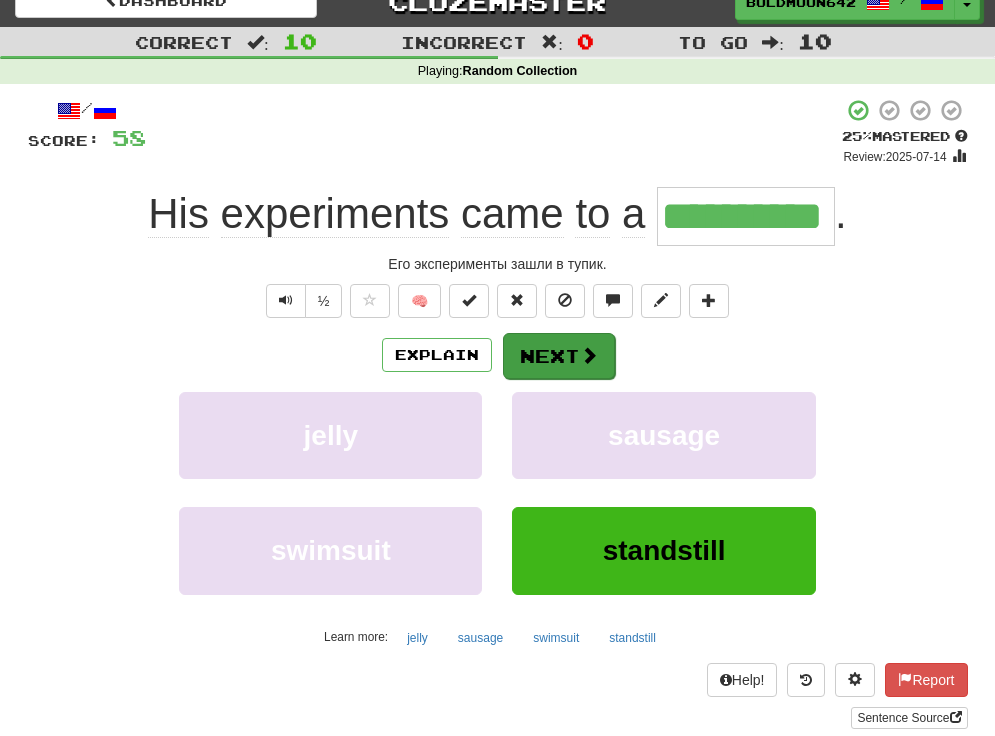 click on "Next" at bounding box center [559, 356] 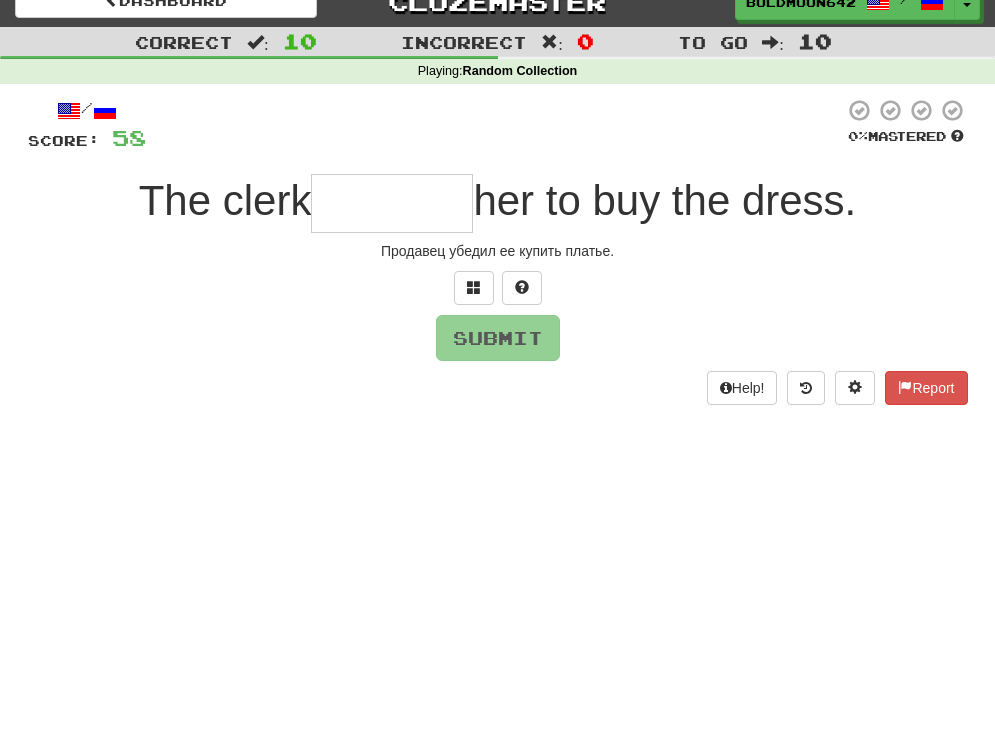 click at bounding box center (392, 203) 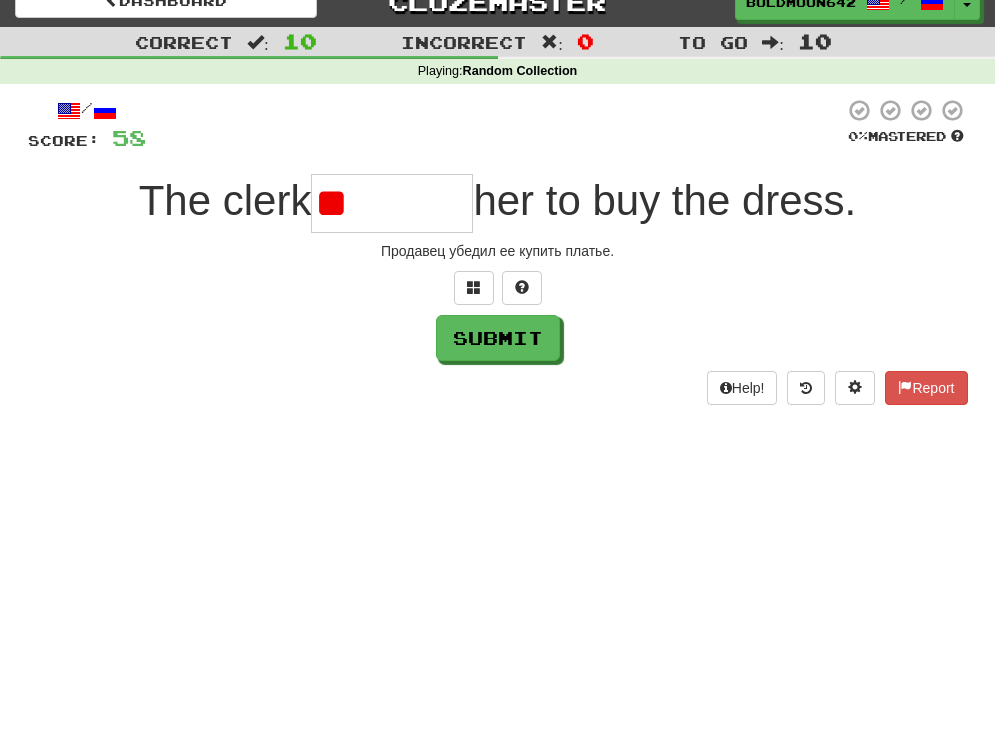 type on "*" 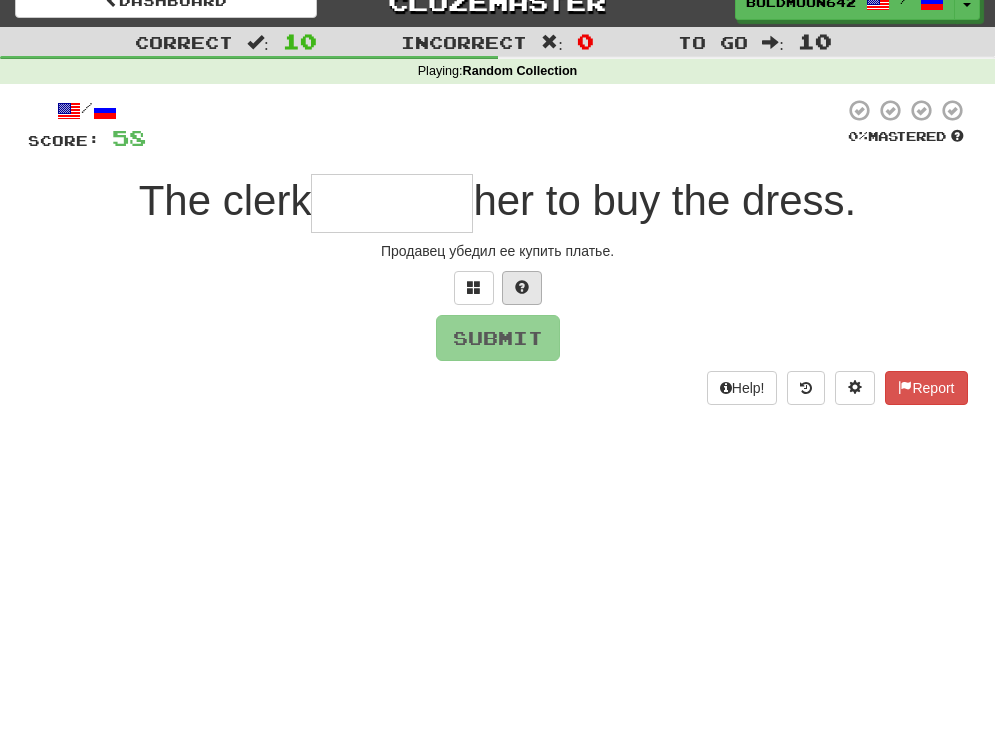 click at bounding box center (522, 288) 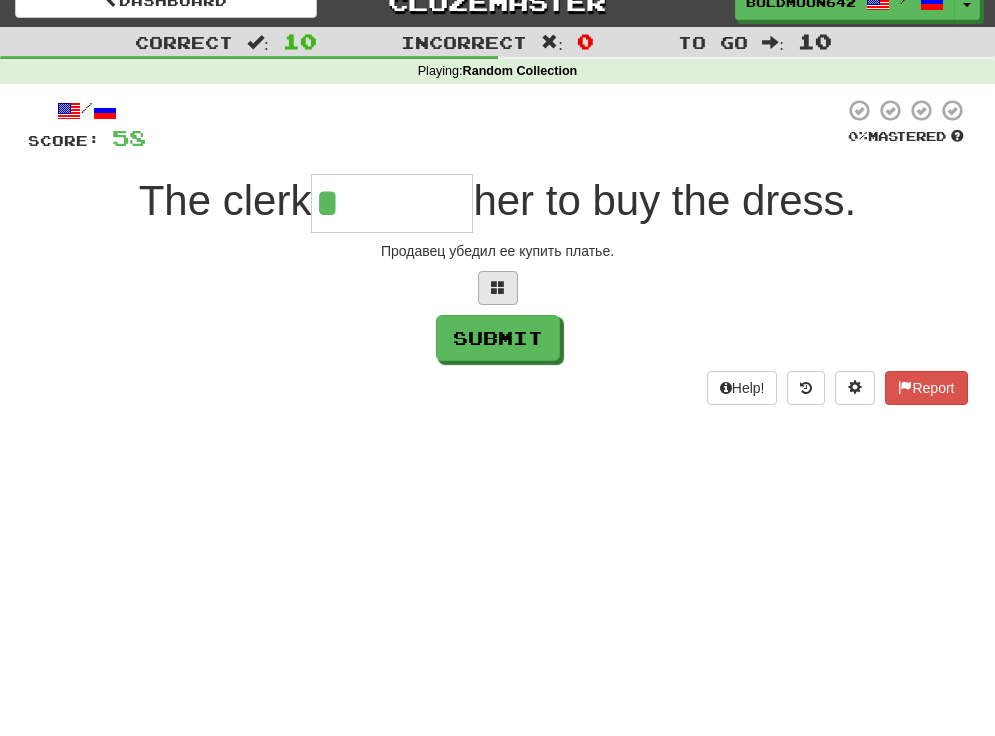 click at bounding box center [498, 287] 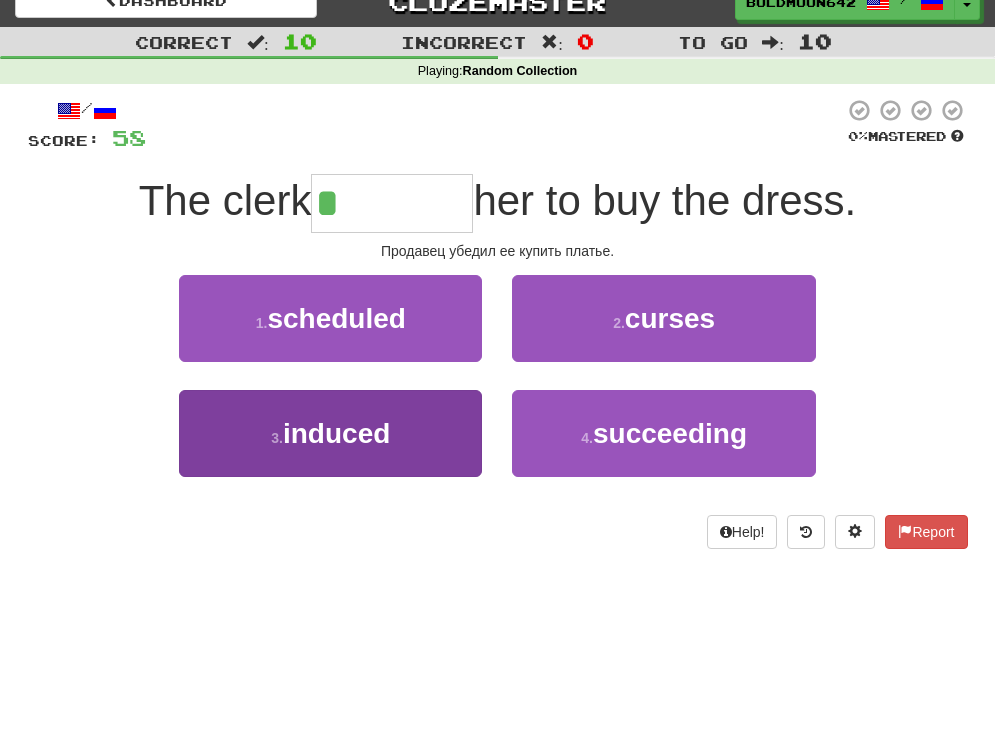 click on "induced" at bounding box center [336, 433] 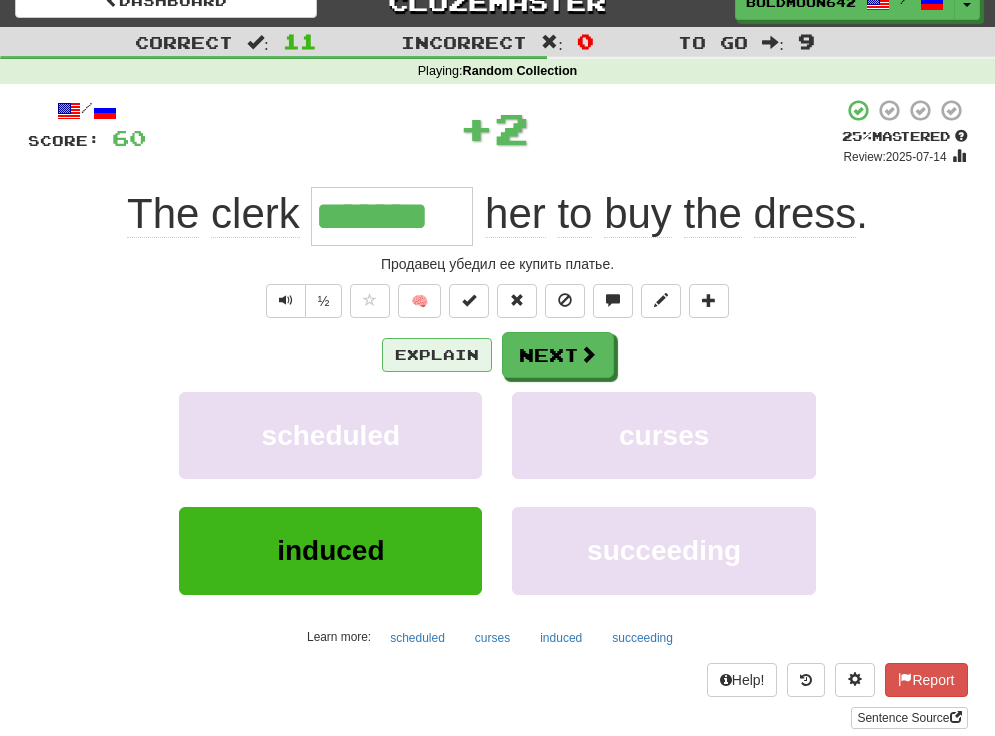 click on "Explain" at bounding box center [437, 355] 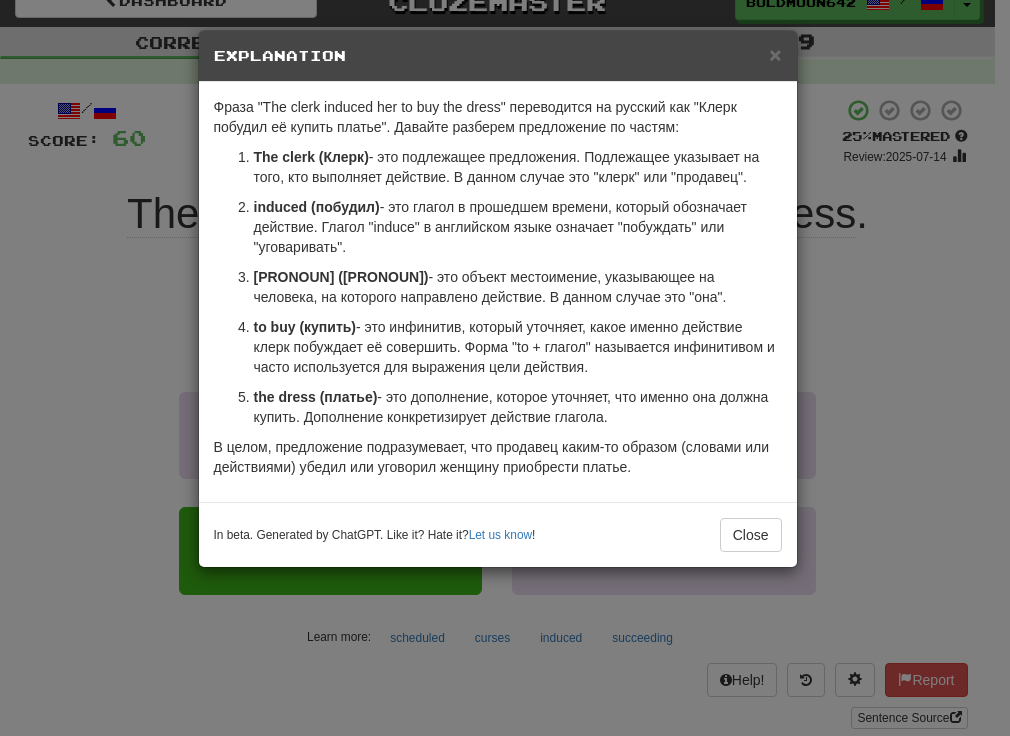 click on "Close" at bounding box center (751, 535) 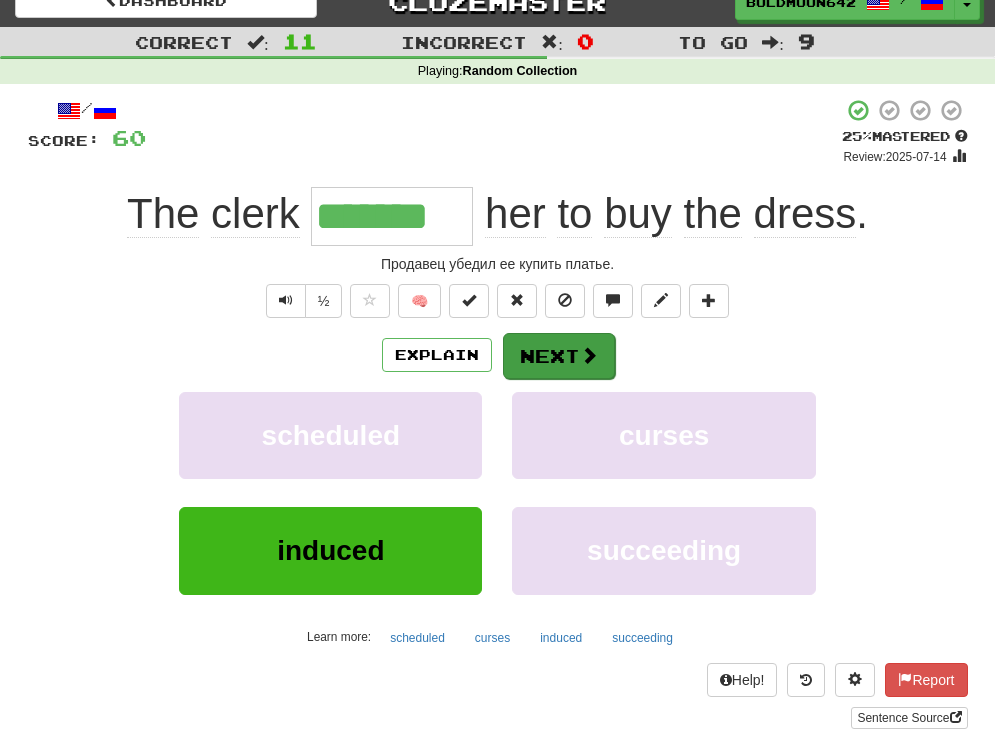 click on "Next" at bounding box center (559, 356) 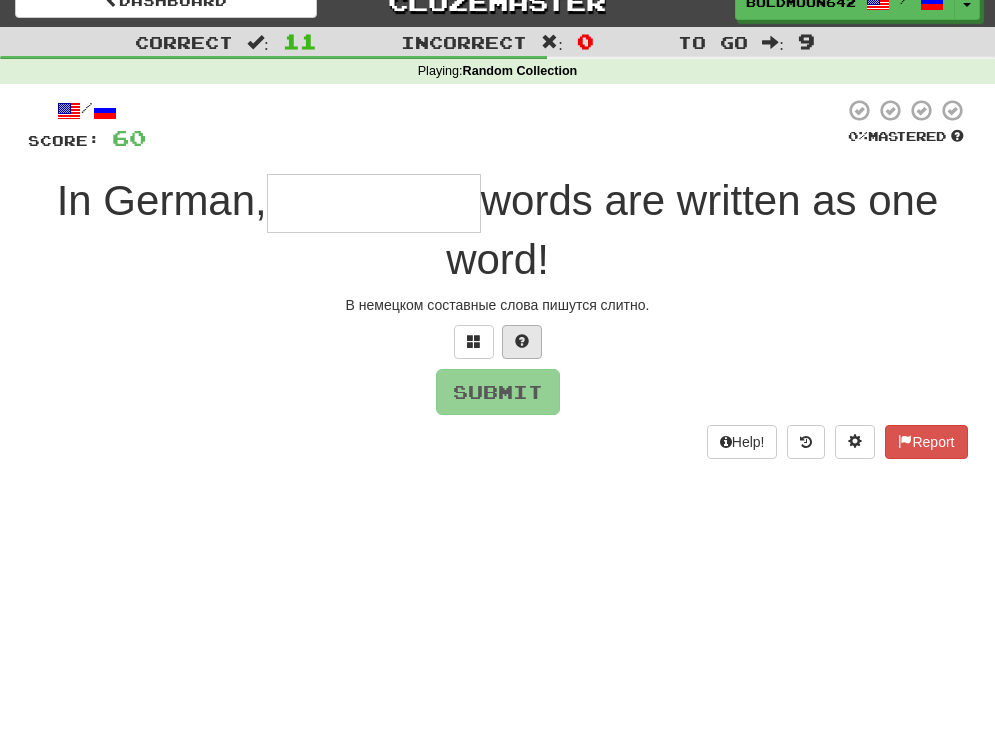 click at bounding box center (522, 341) 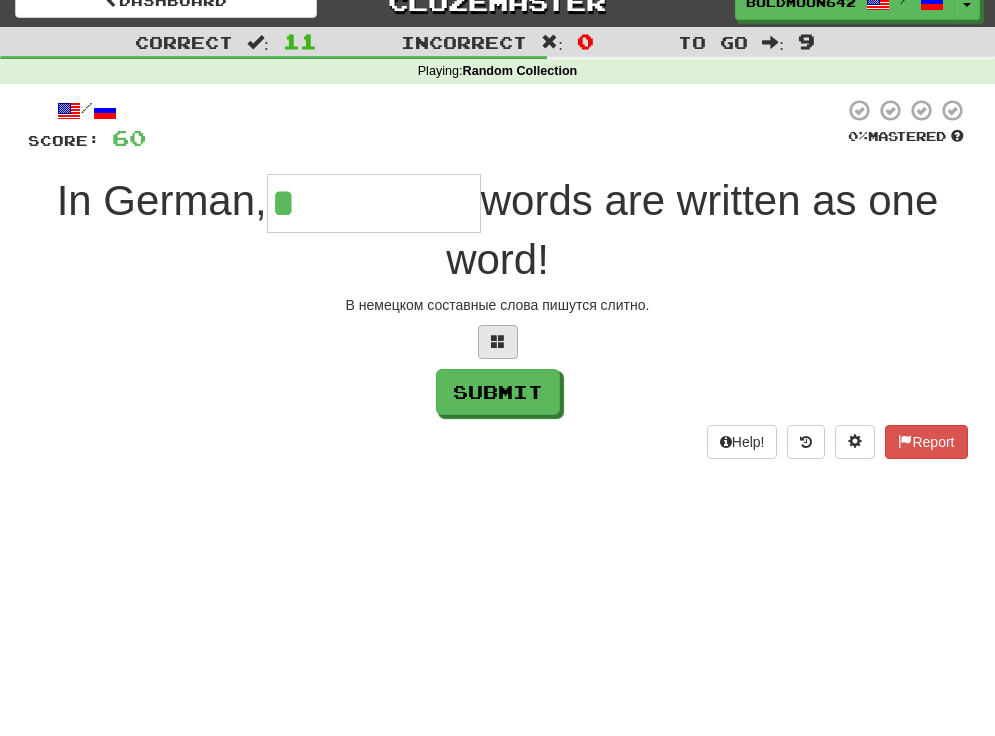 click at bounding box center (498, 341) 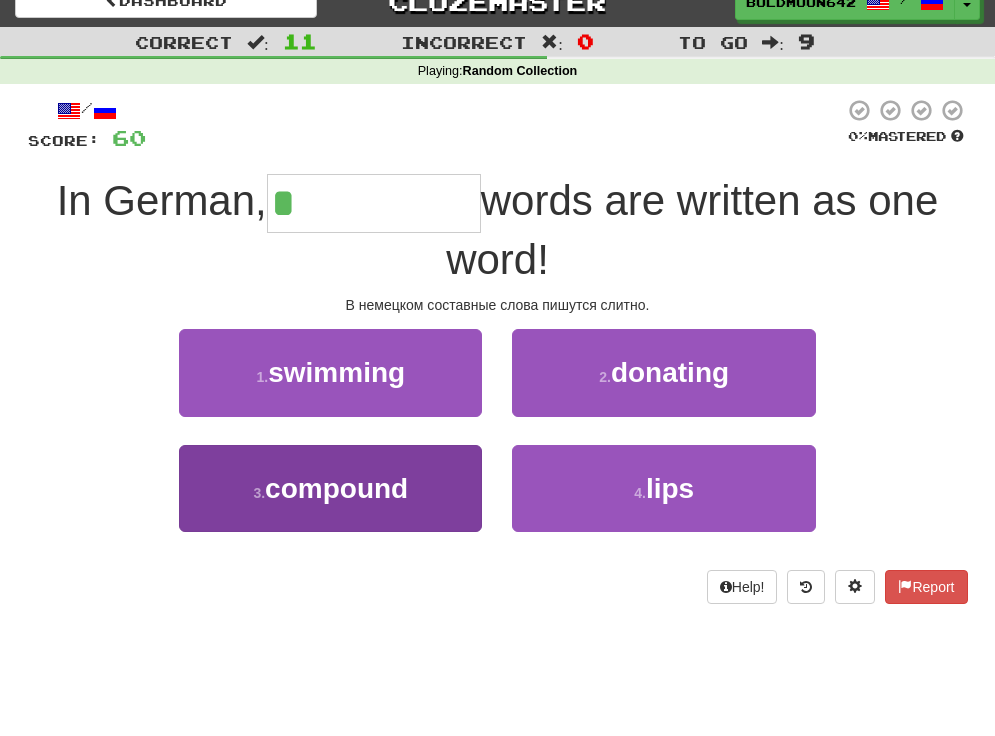 click on "compound" at bounding box center (336, 488) 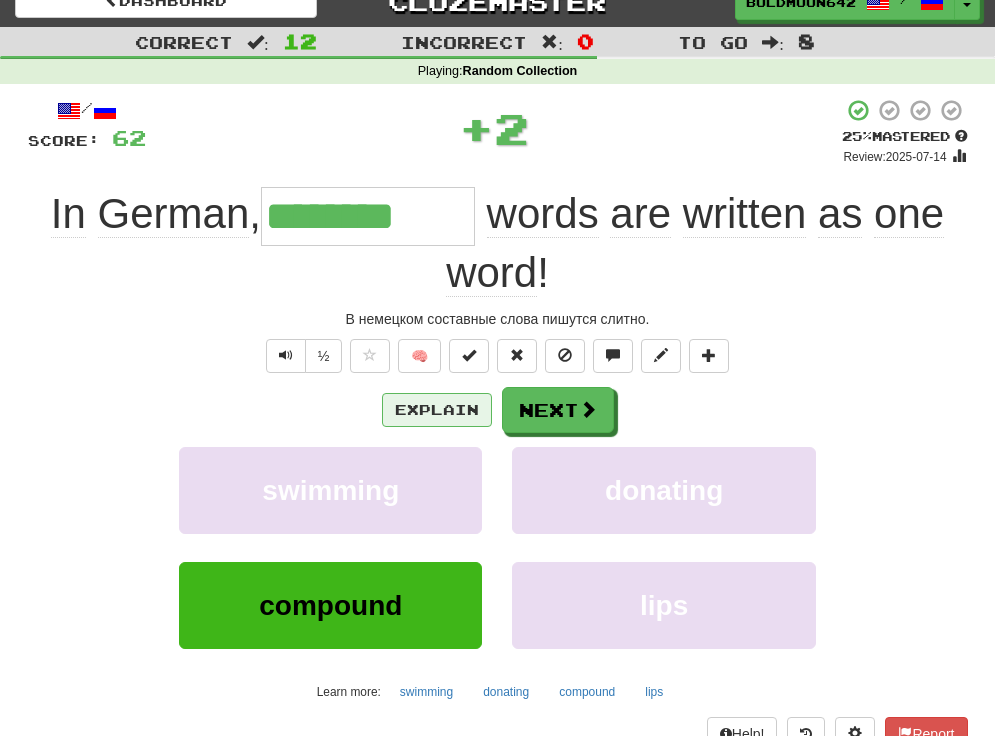 click on "Explain" at bounding box center (437, 410) 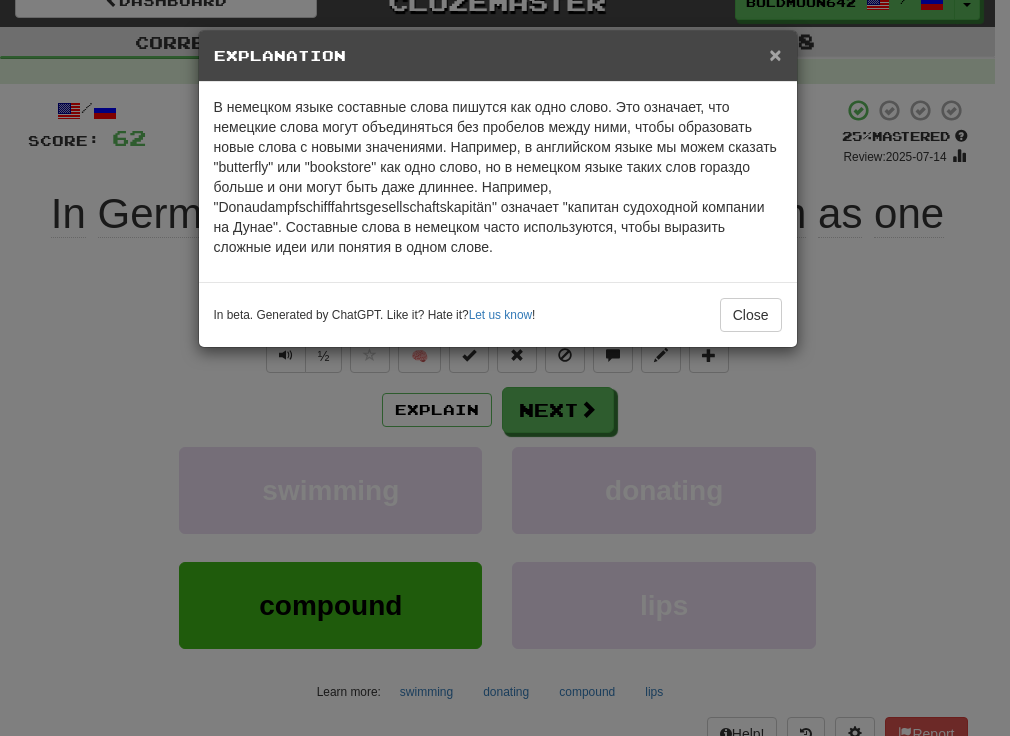 click on "×" at bounding box center [775, 54] 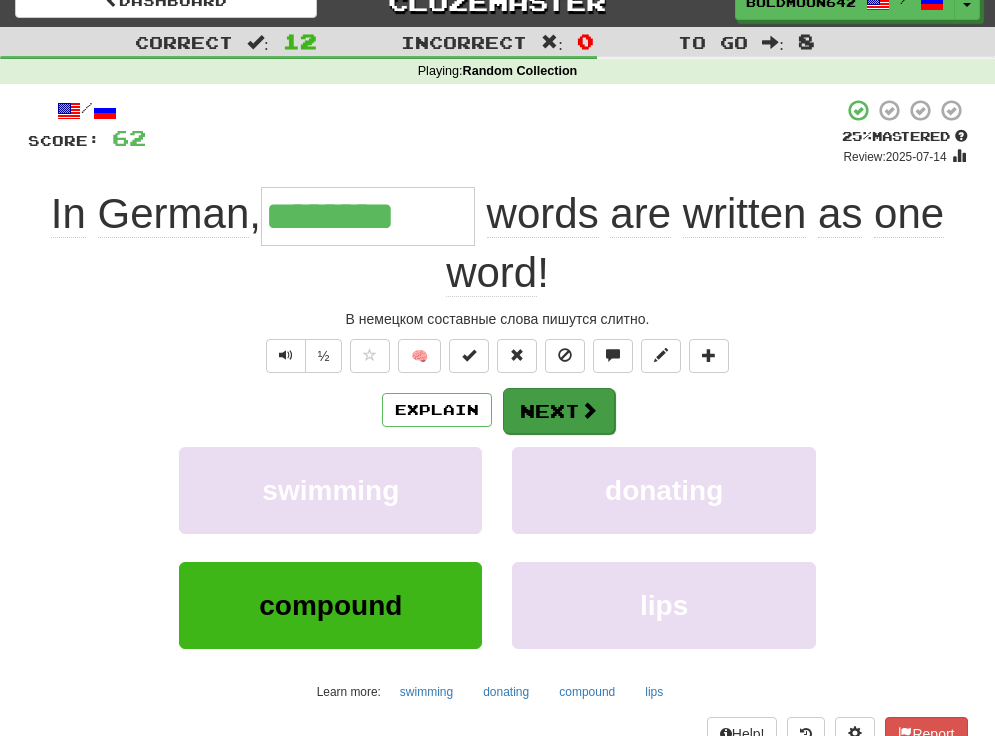 click on "Next" at bounding box center (559, 411) 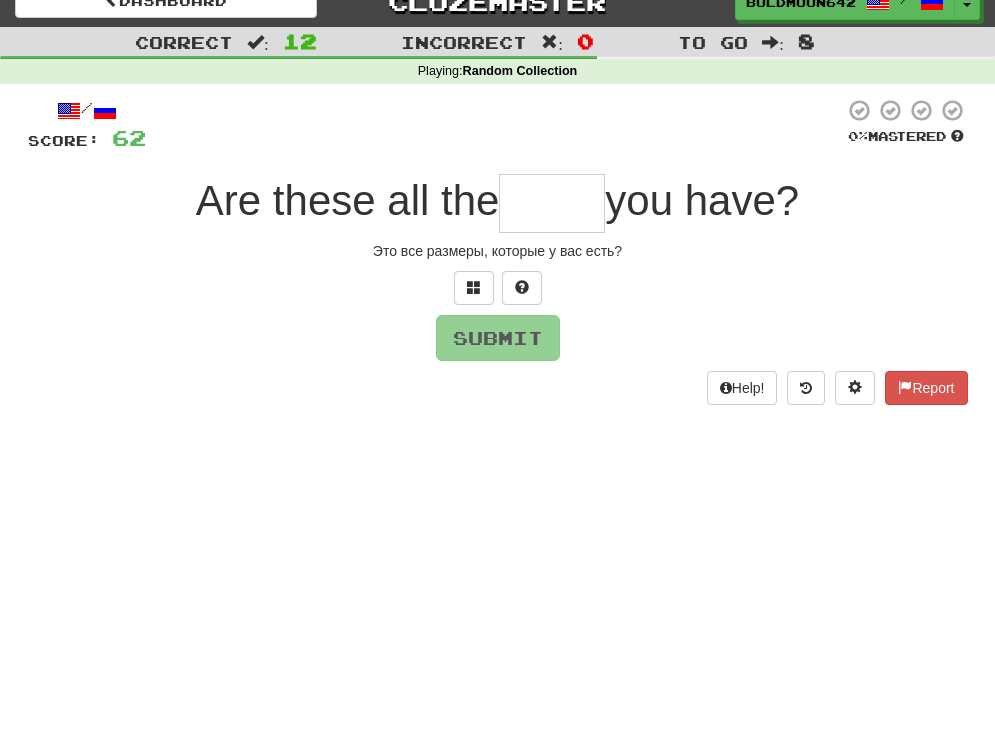 click at bounding box center [552, 203] 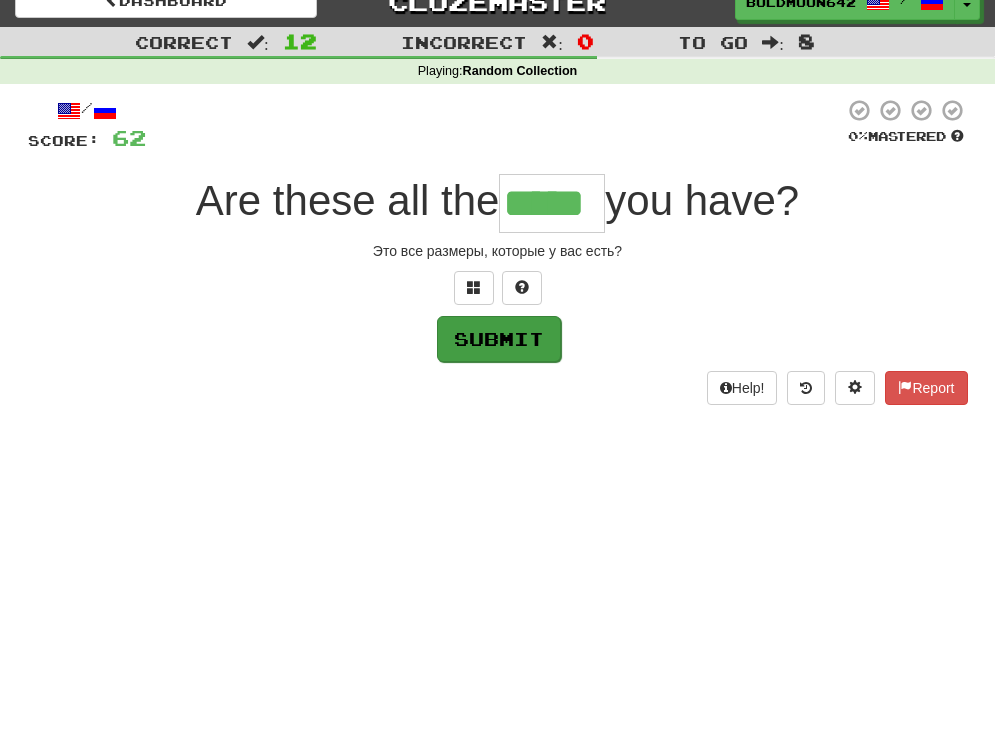type on "*****" 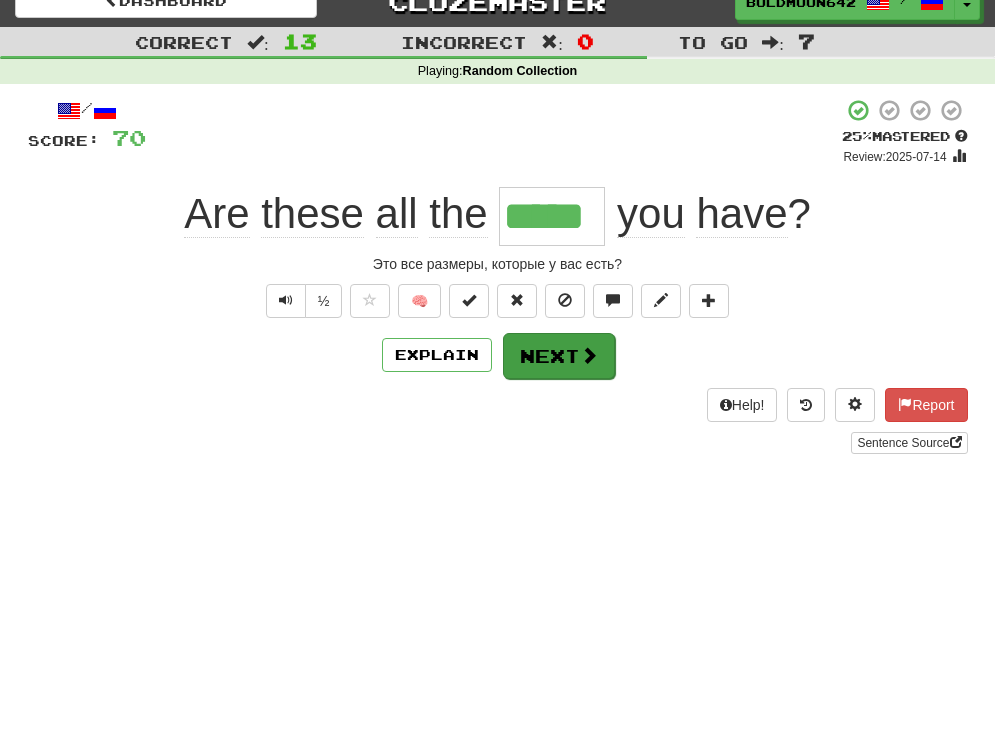 click on "Next" at bounding box center [559, 356] 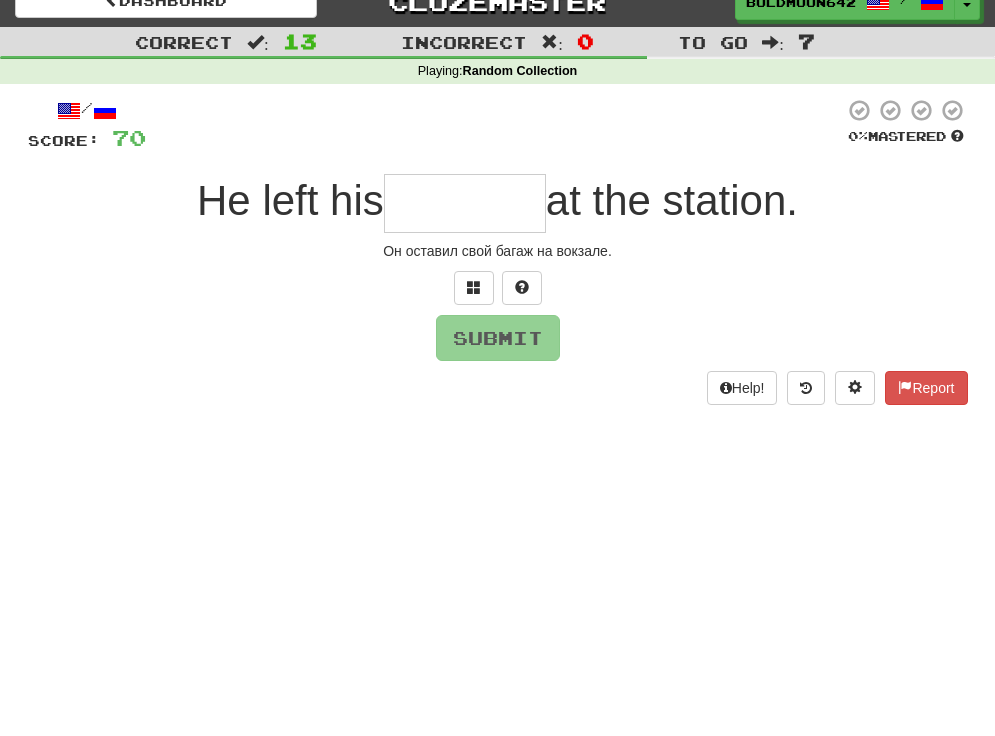 click at bounding box center [465, 203] 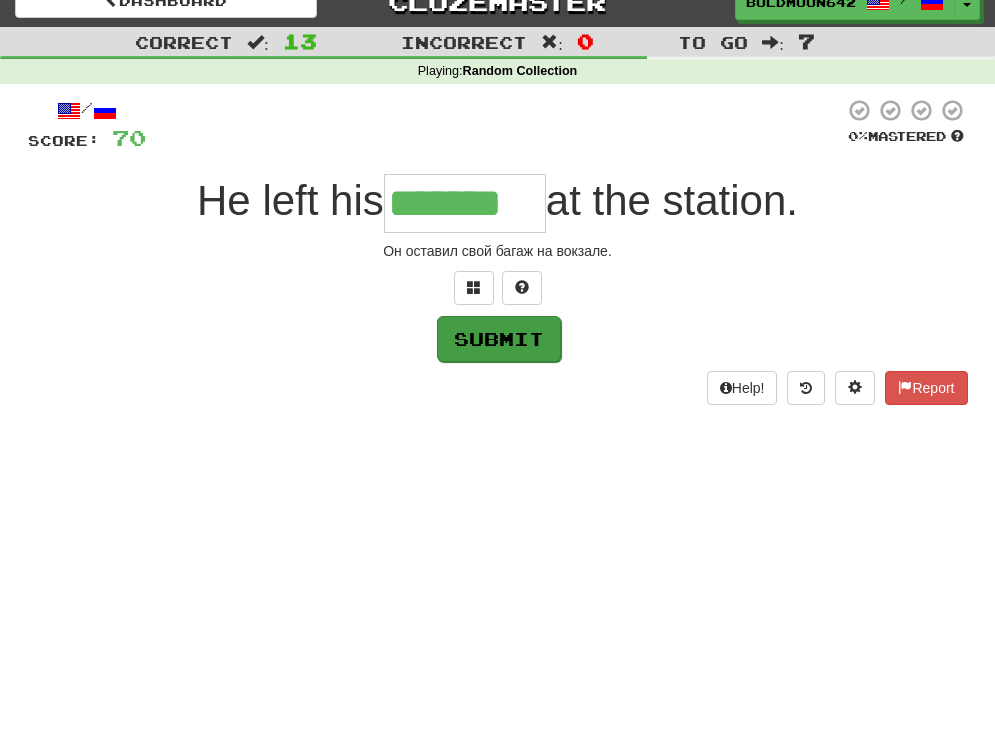 type on "*******" 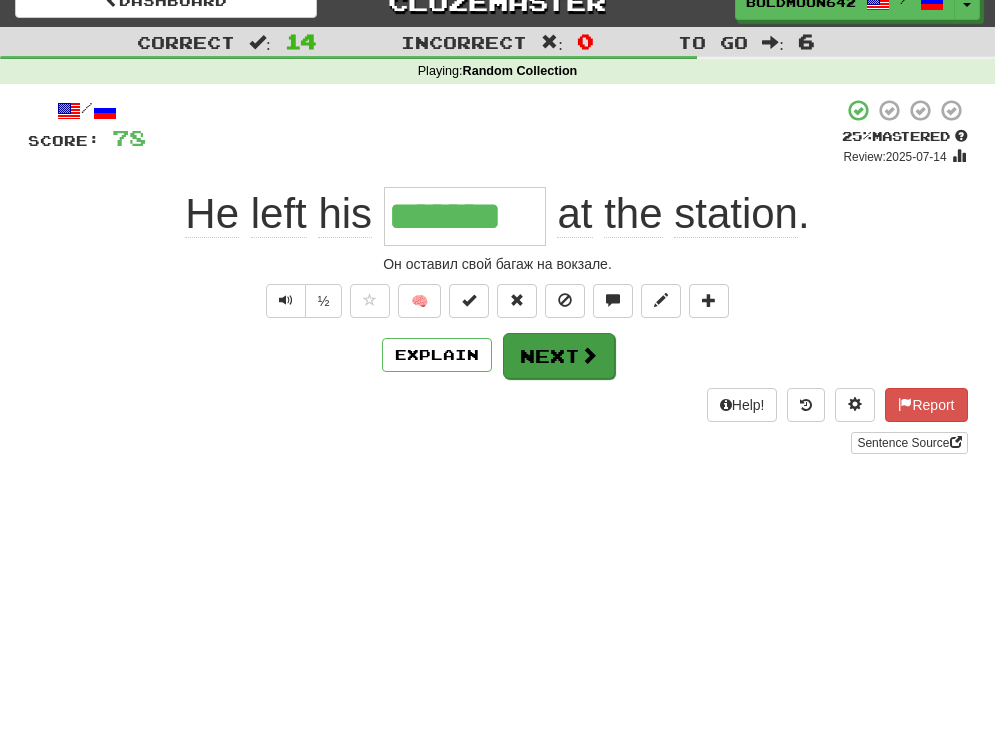 click on "Next" at bounding box center (559, 356) 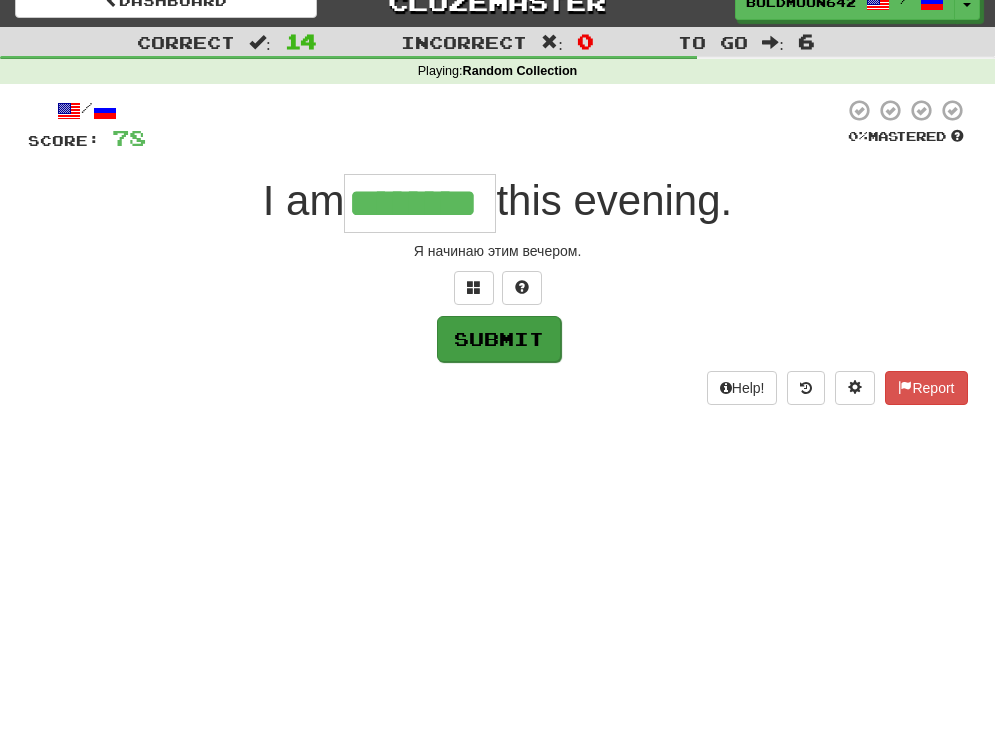 type on "********" 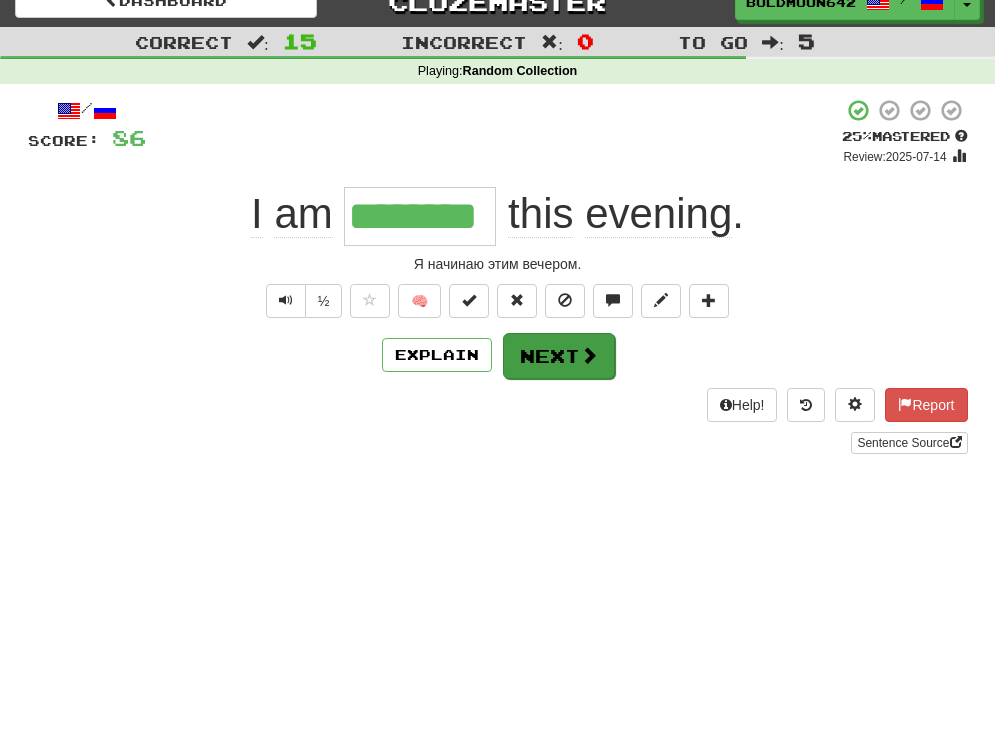 click at bounding box center [589, 355] 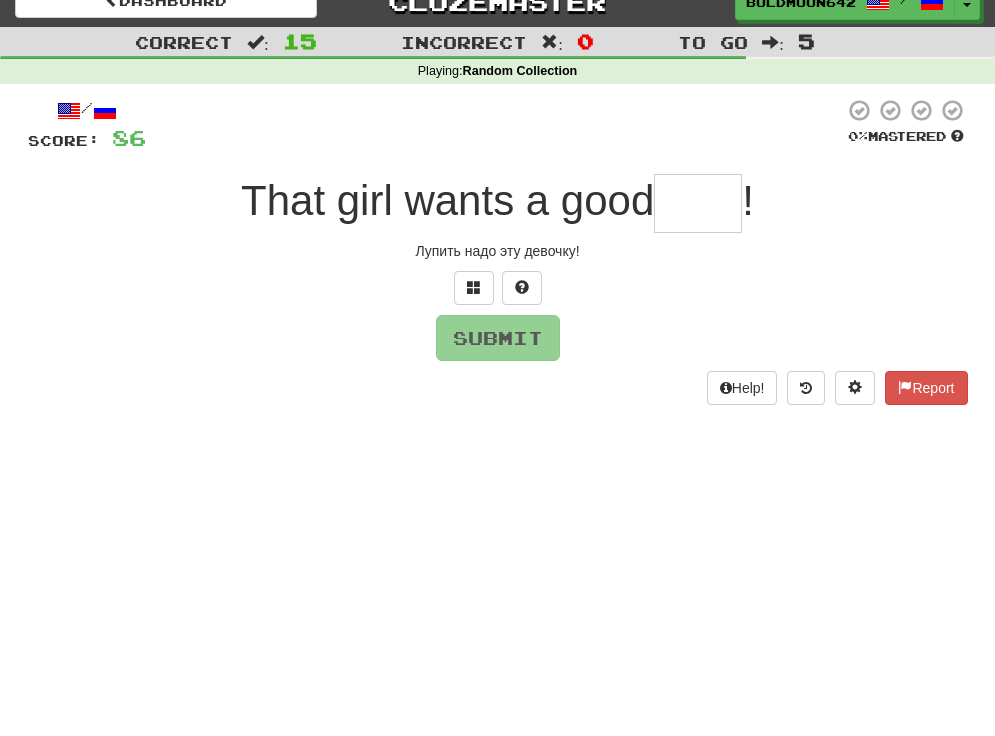 click at bounding box center (698, 203) 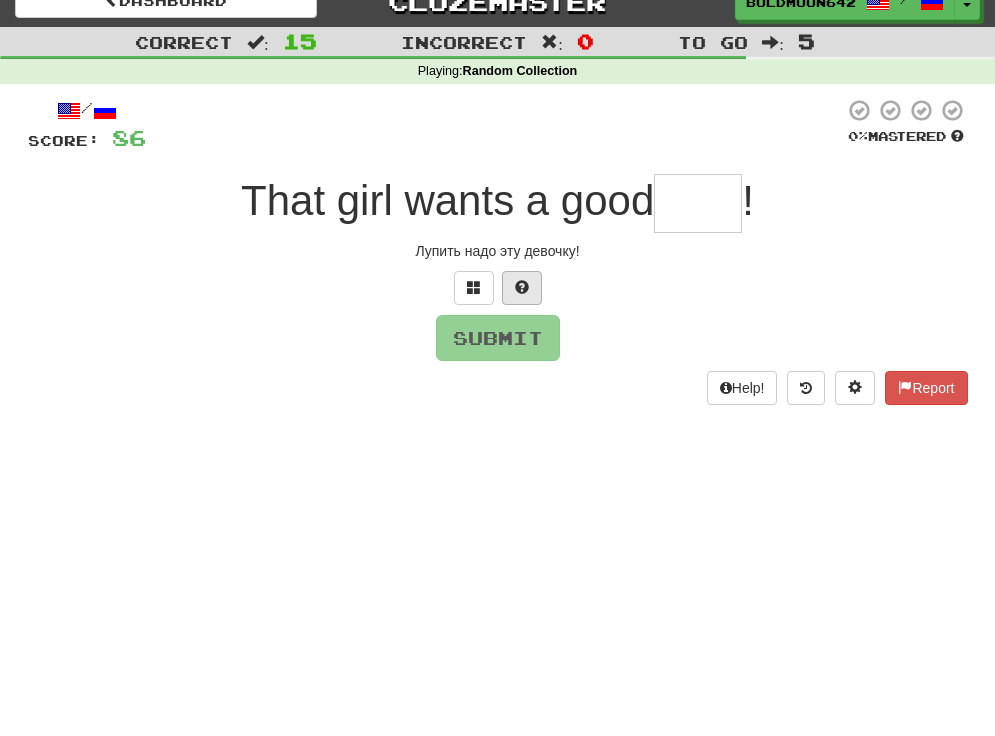 click at bounding box center [522, 287] 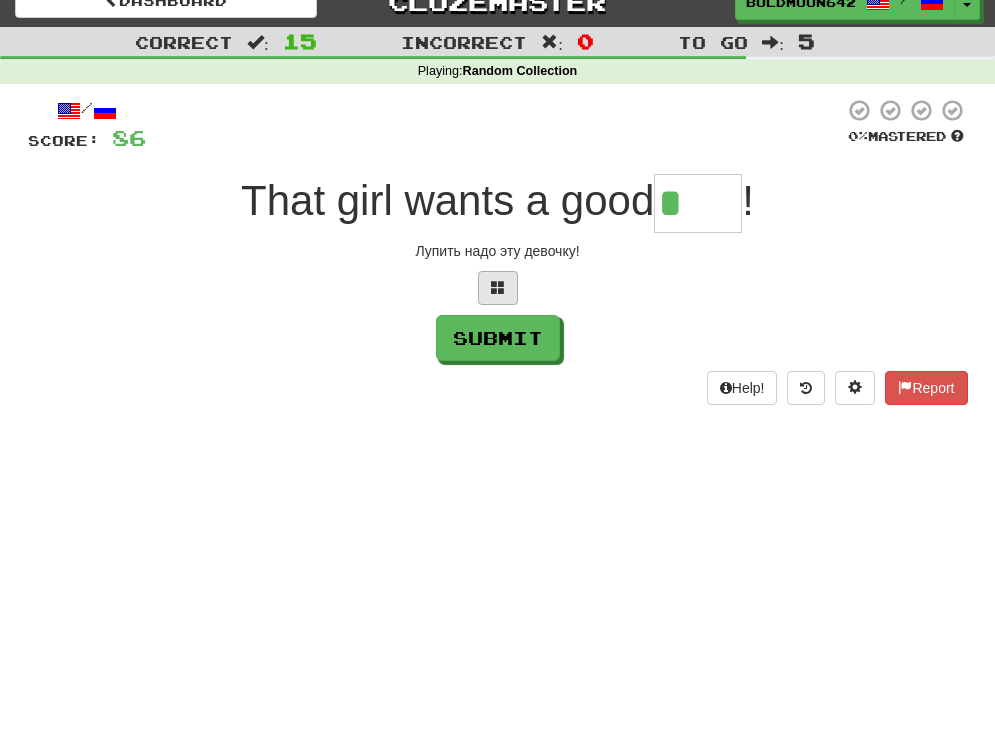 click at bounding box center [498, 287] 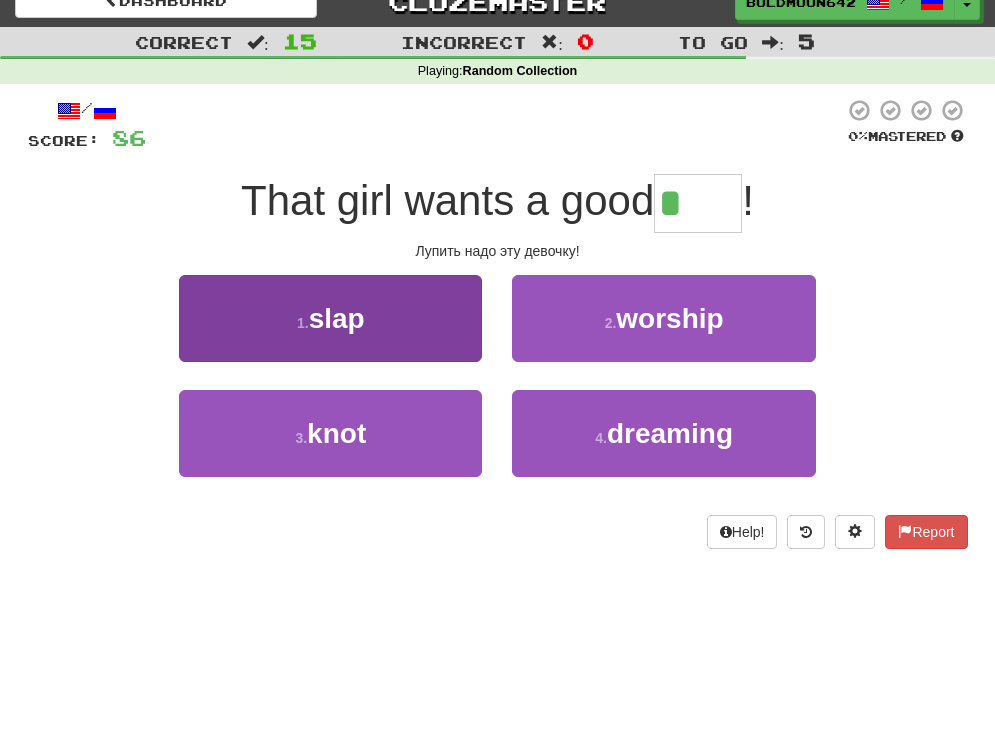 click on "slap" at bounding box center [337, 318] 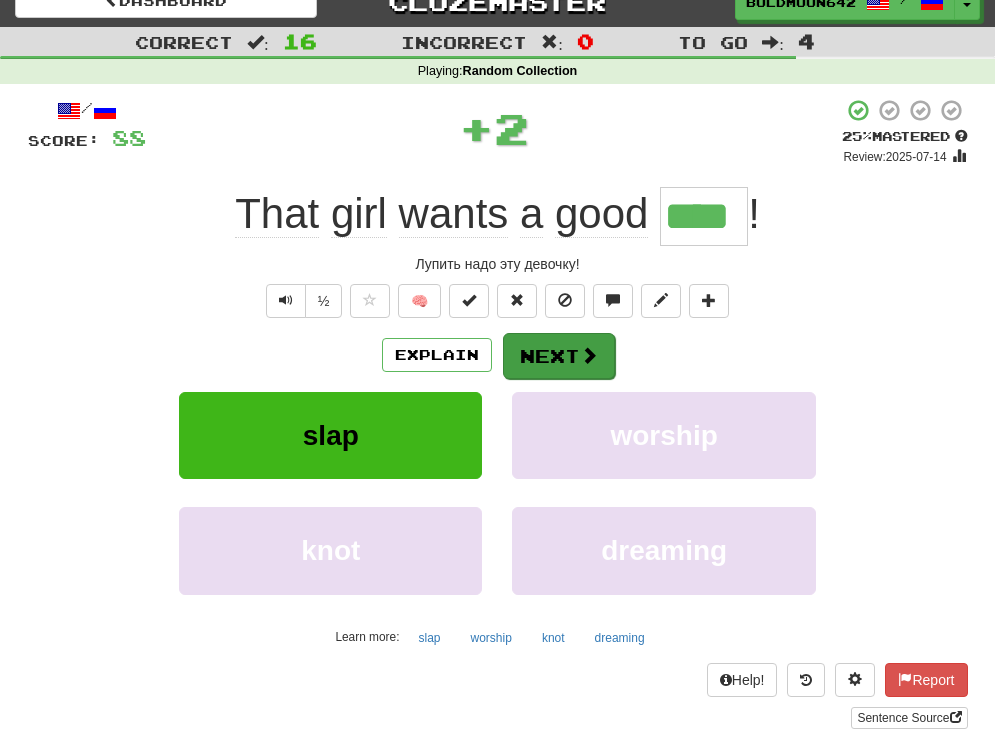 click at bounding box center (589, 355) 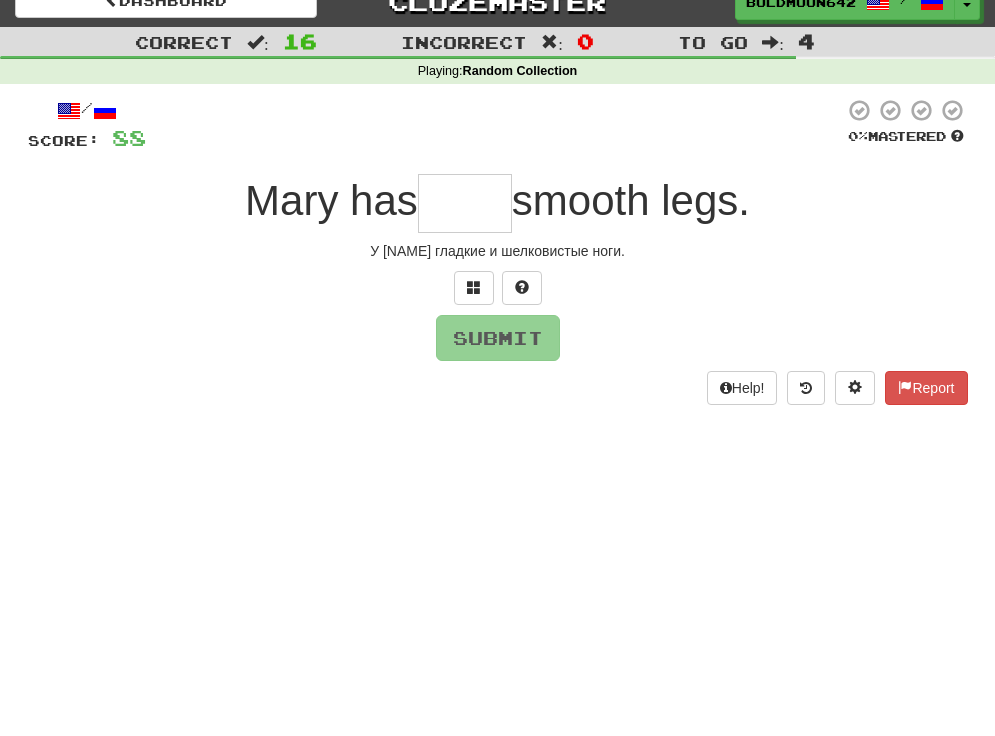 type on "*" 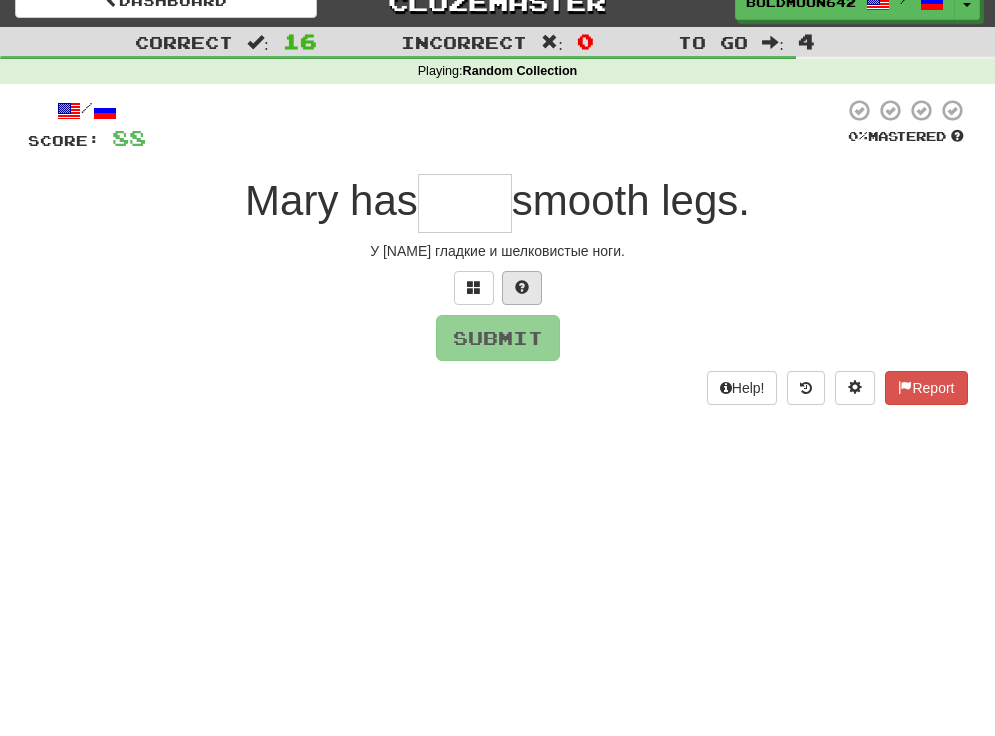 click at bounding box center (522, 287) 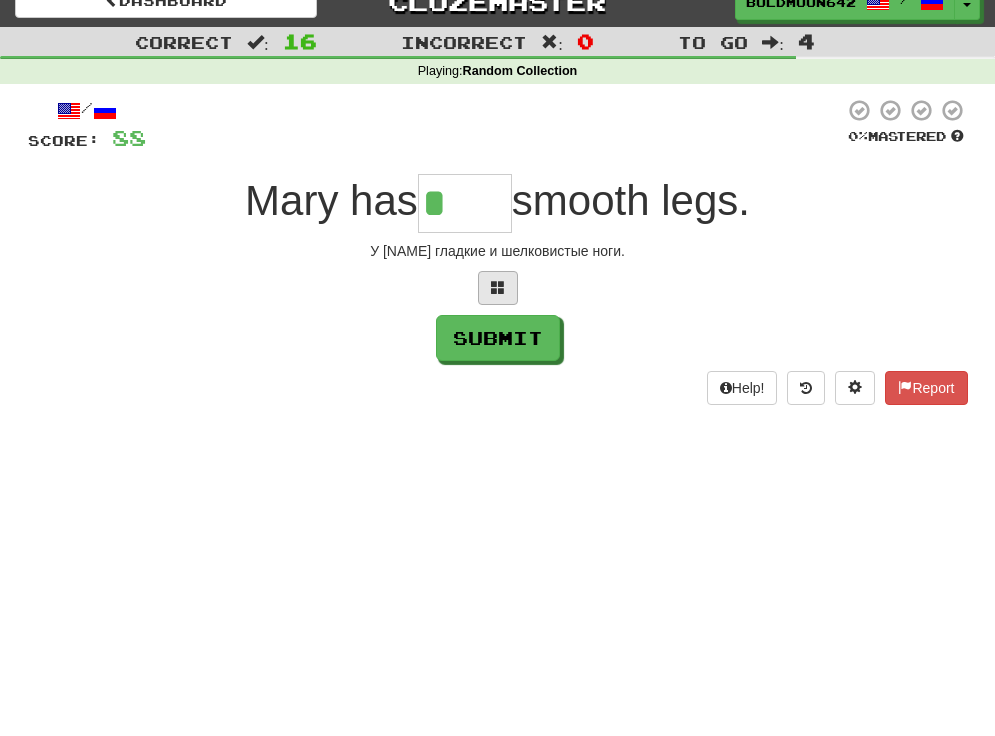 click at bounding box center (498, 287) 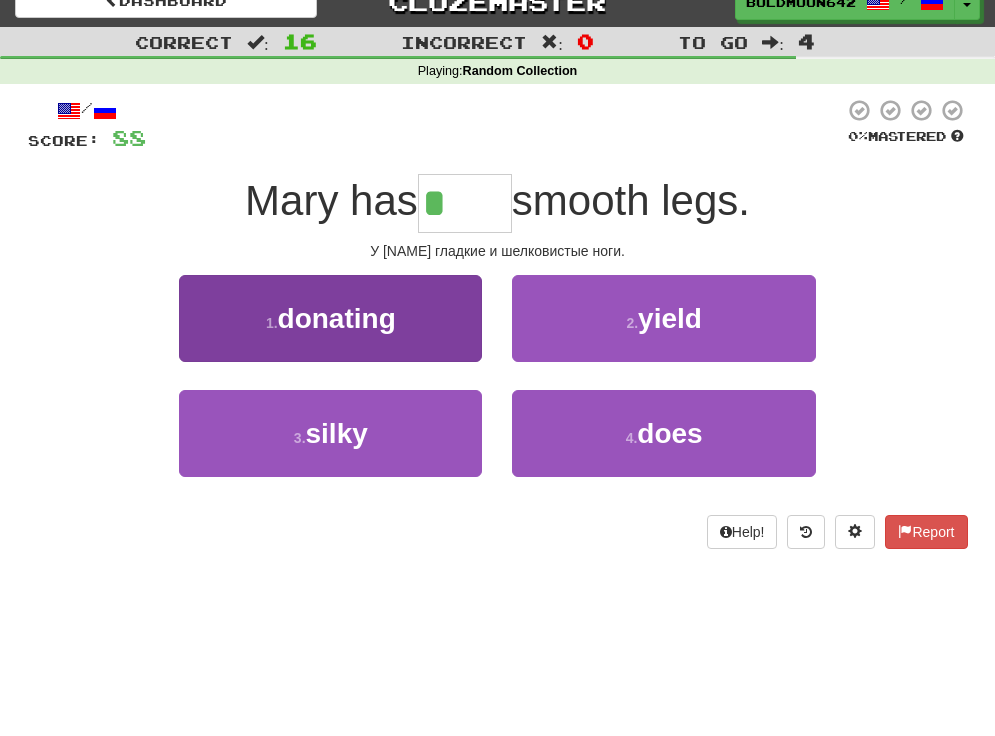 click on "3 .  silky" at bounding box center [330, 433] 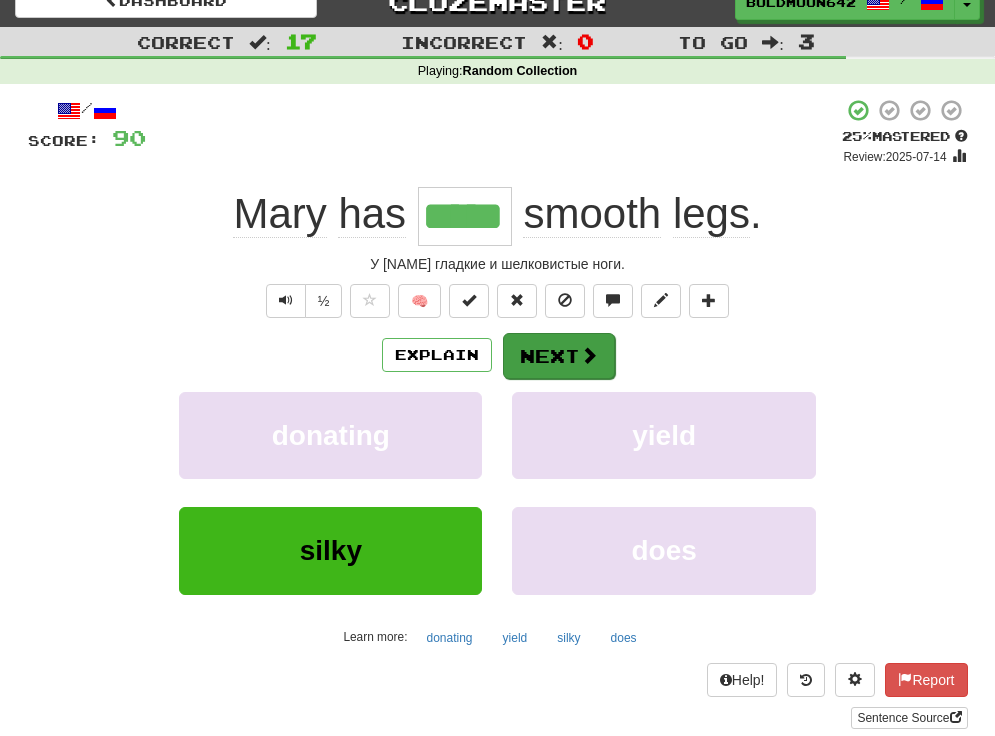 click on "Next" at bounding box center (559, 356) 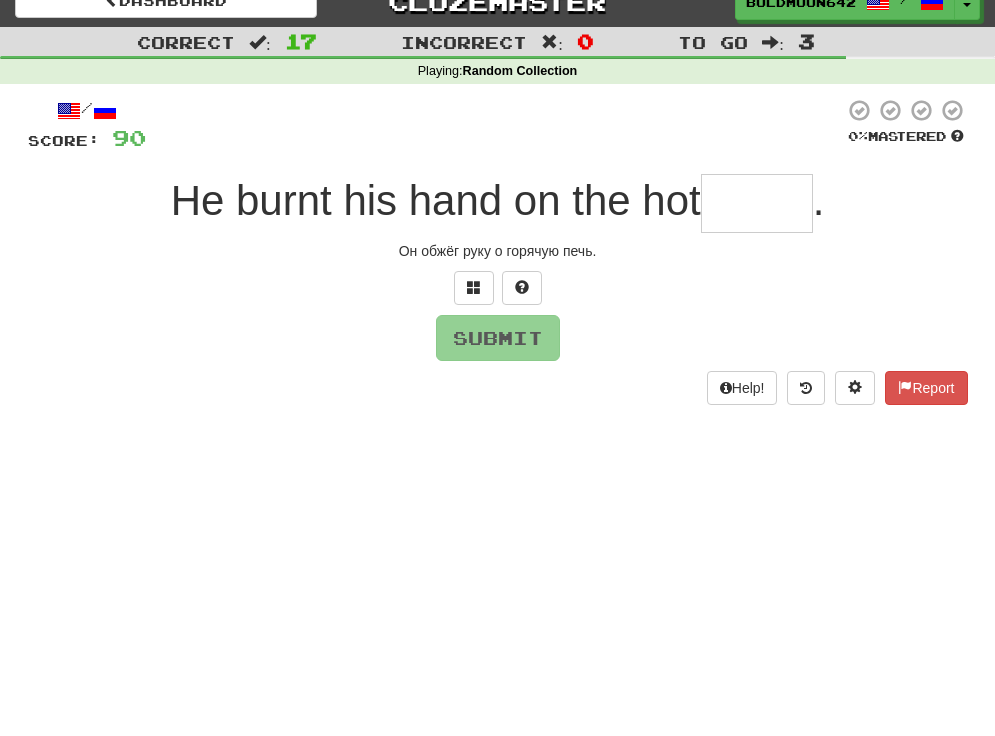 click at bounding box center [757, 203] 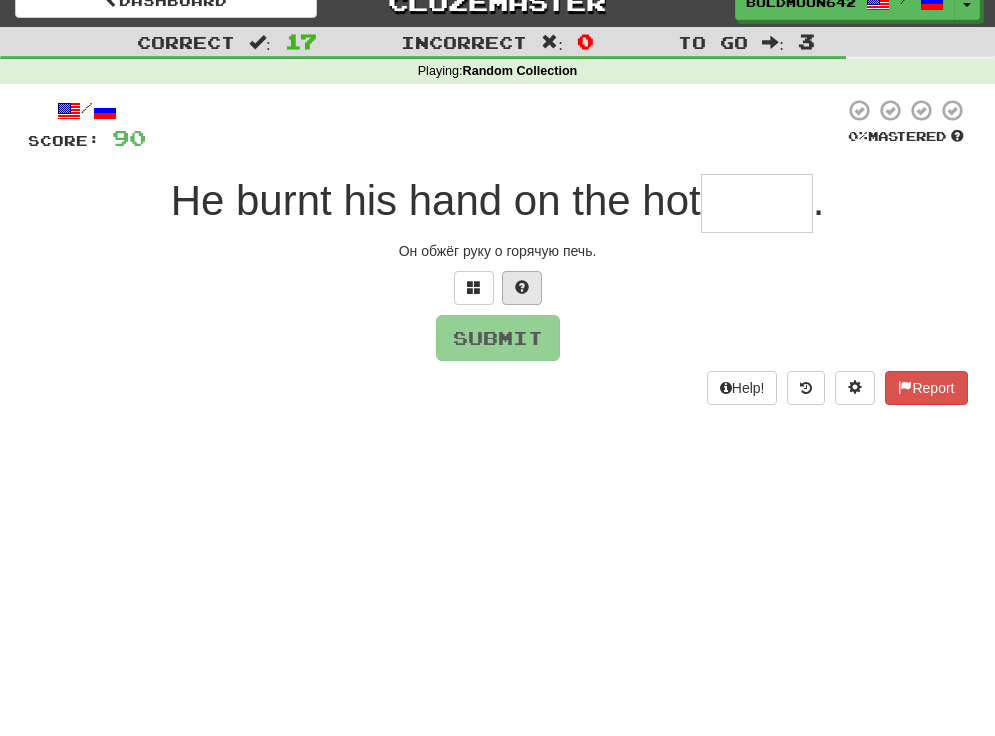 click at bounding box center (522, 288) 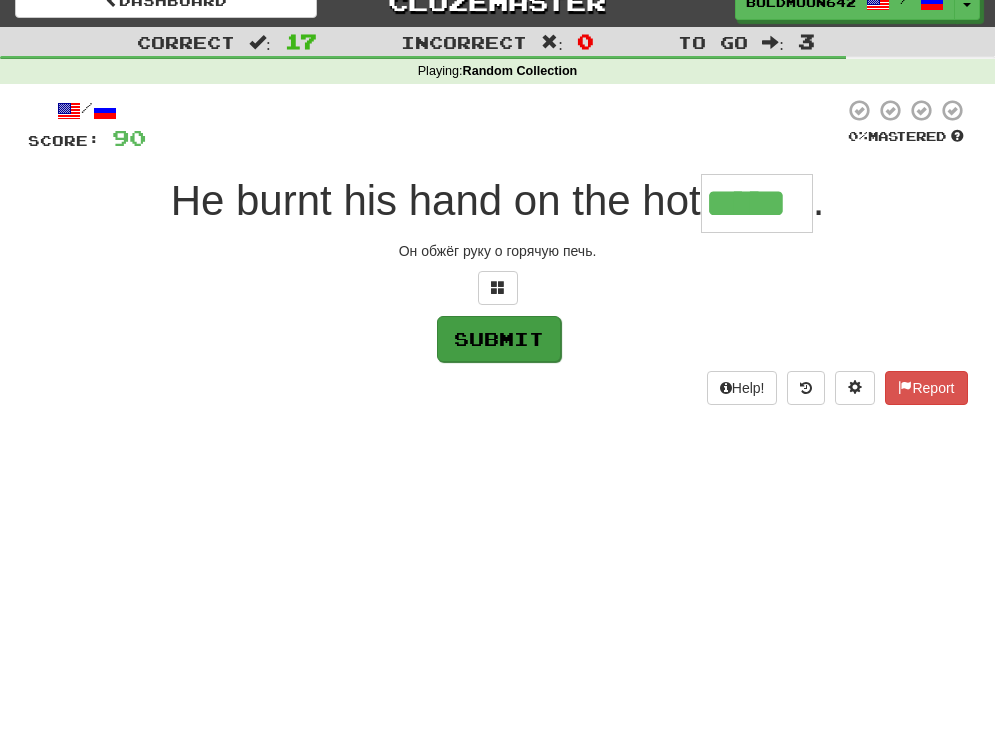 type on "*****" 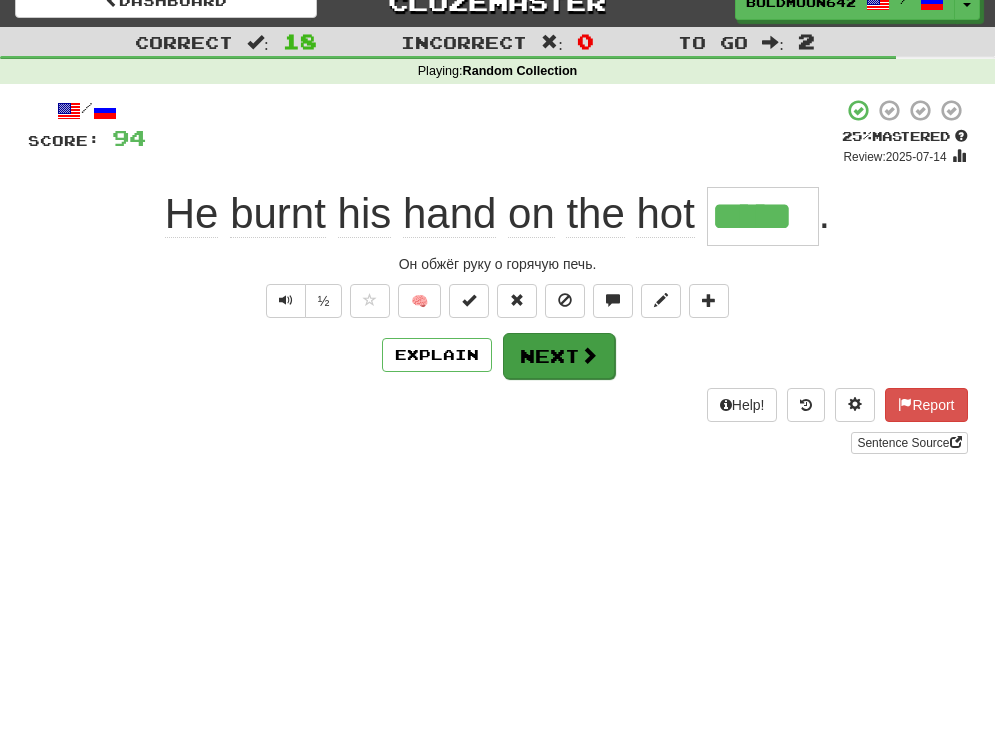 click on "Next" at bounding box center [559, 356] 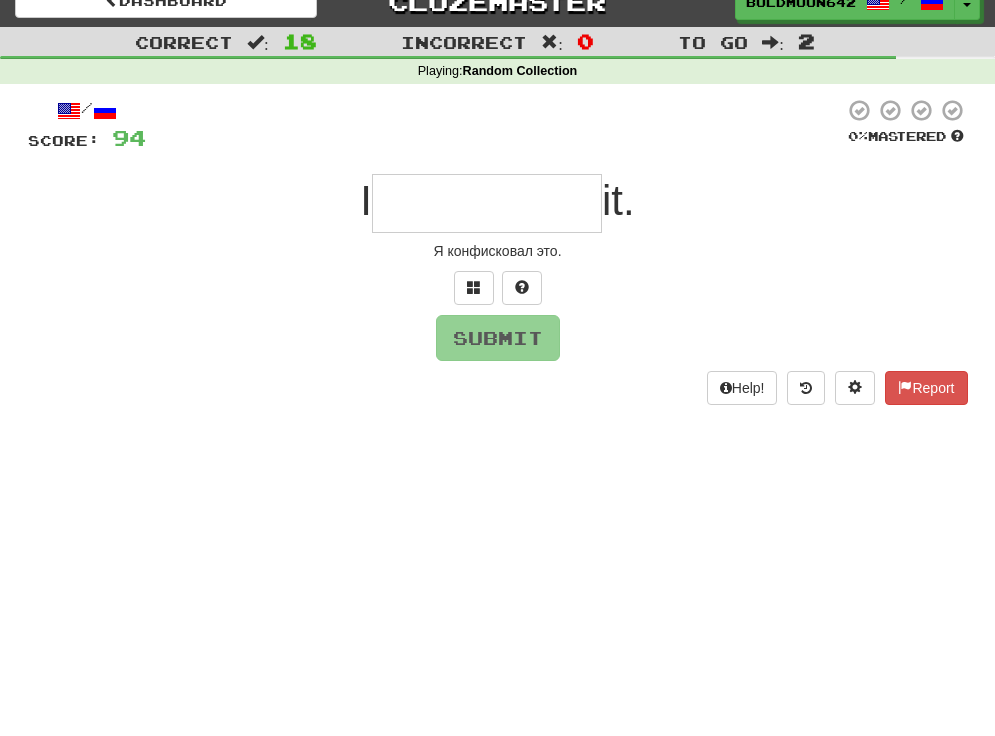 click at bounding box center [487, 203] 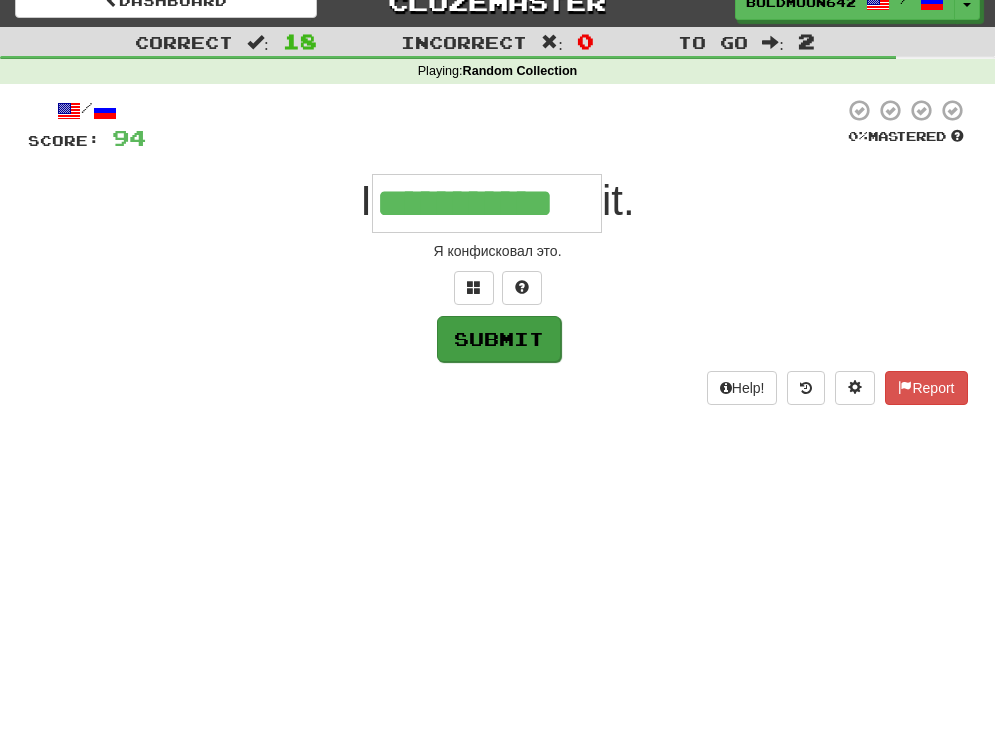 type on "**********" 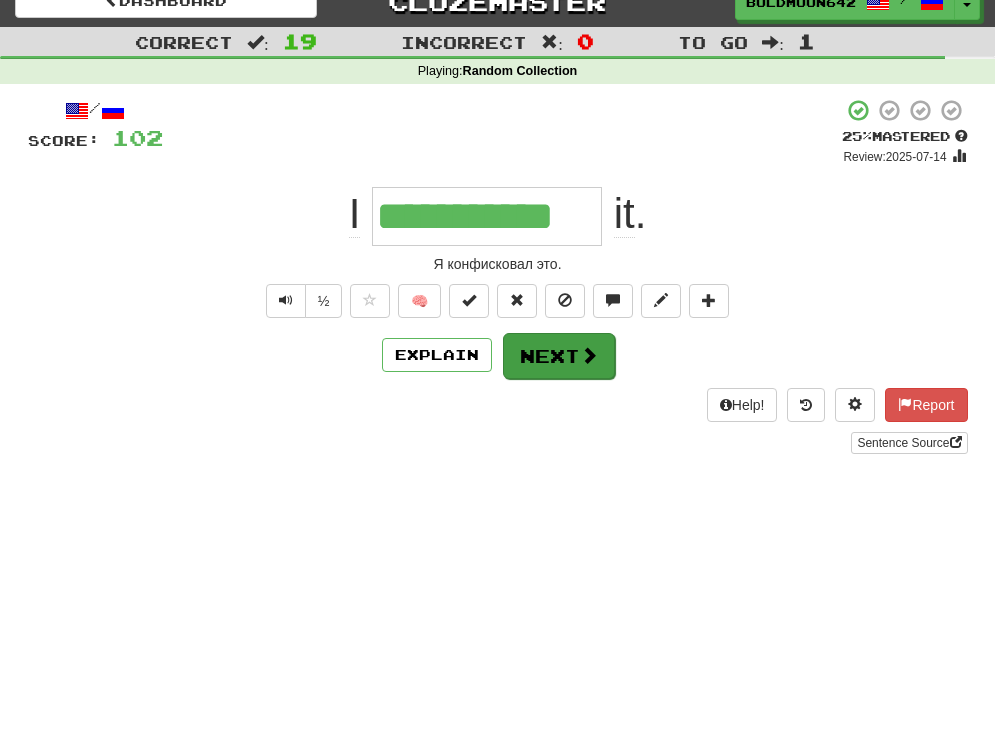 click at bounding box center (589, 355) 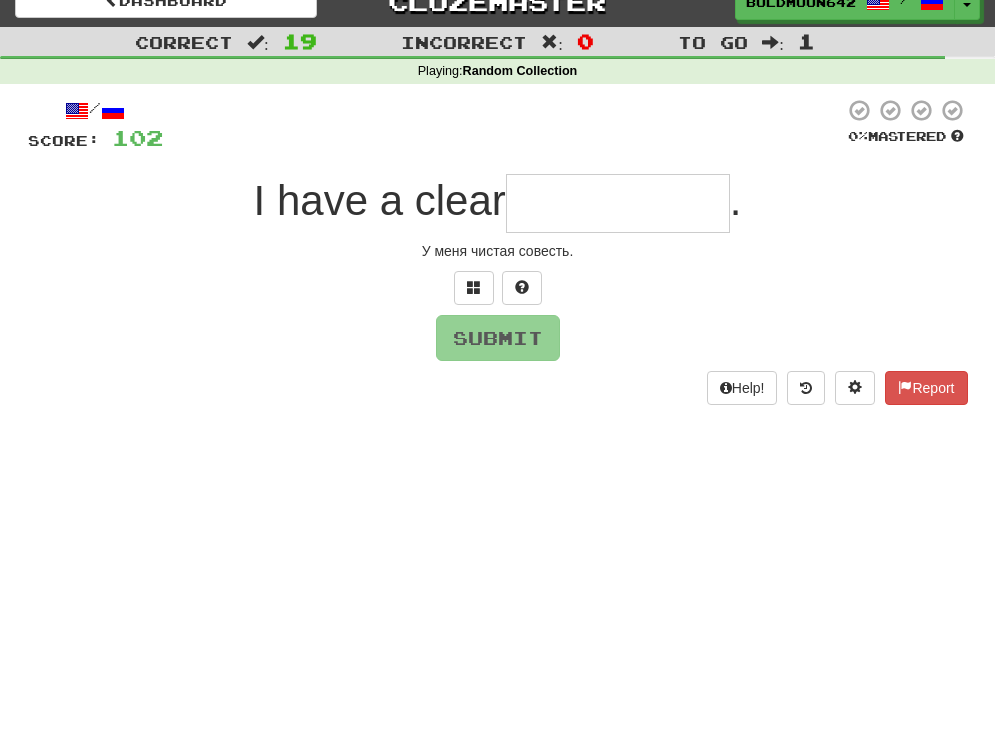 click at bounding box center [618, 203] 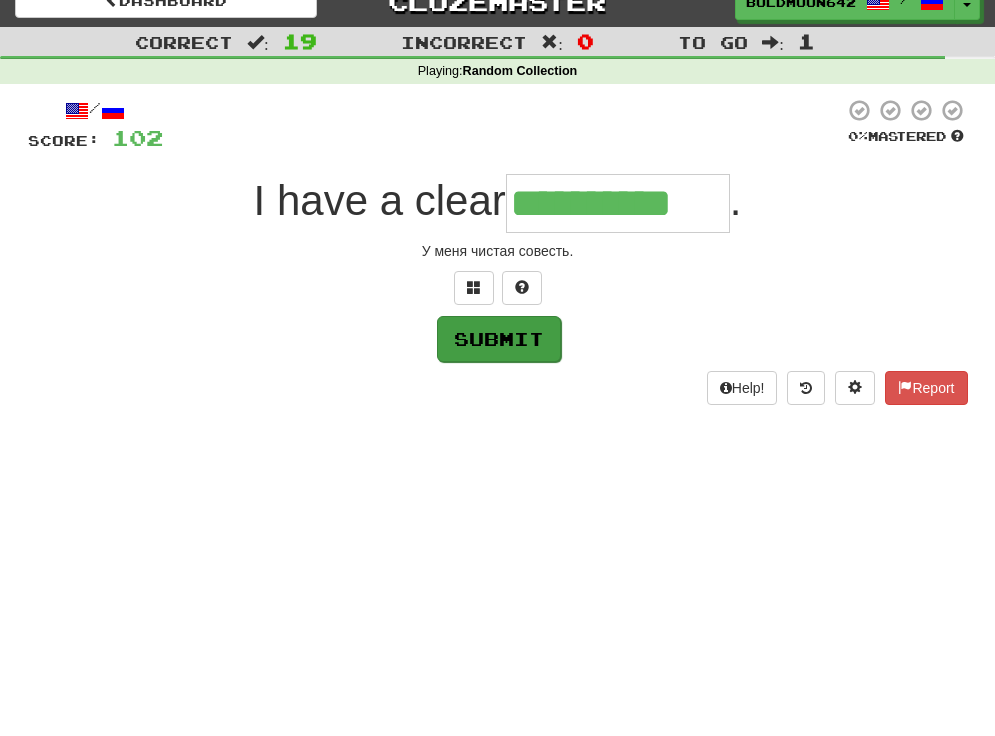 type on "**********" 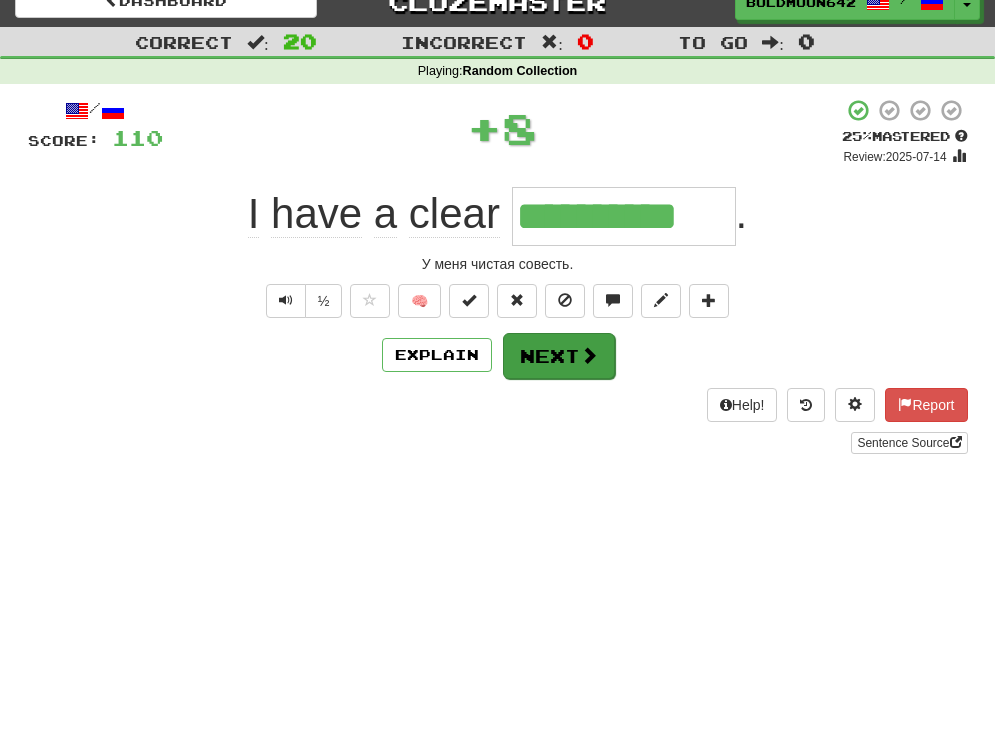 click on "Next" at bounding box center (559, 356) 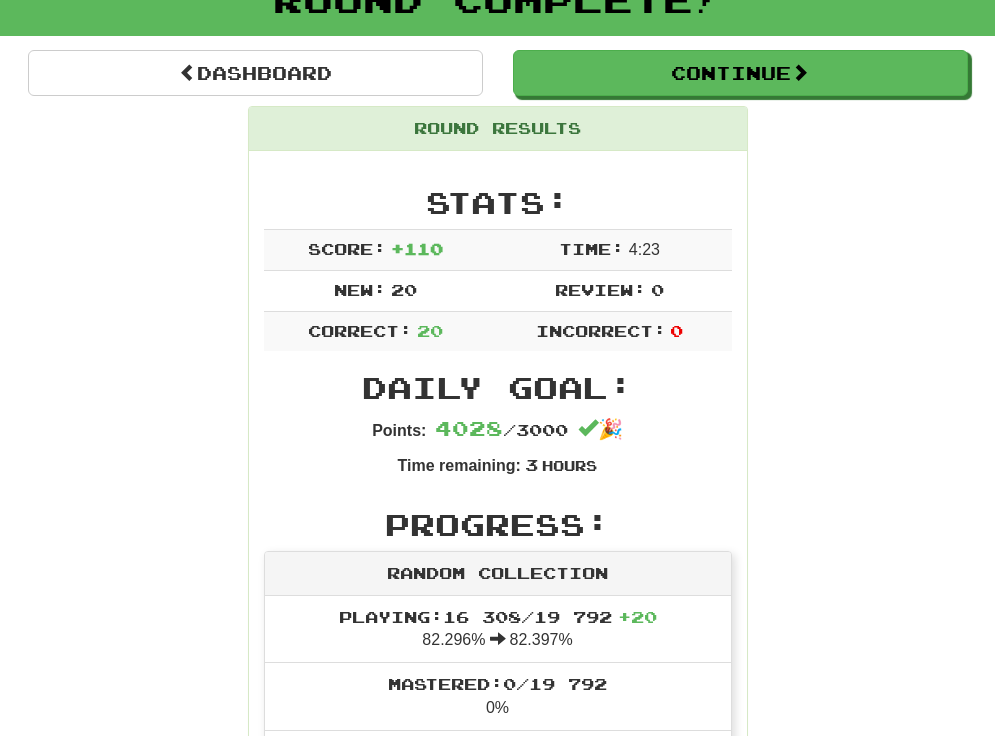 scroll, scrollTop: 104, scrollLeft: 0, axis: vertical 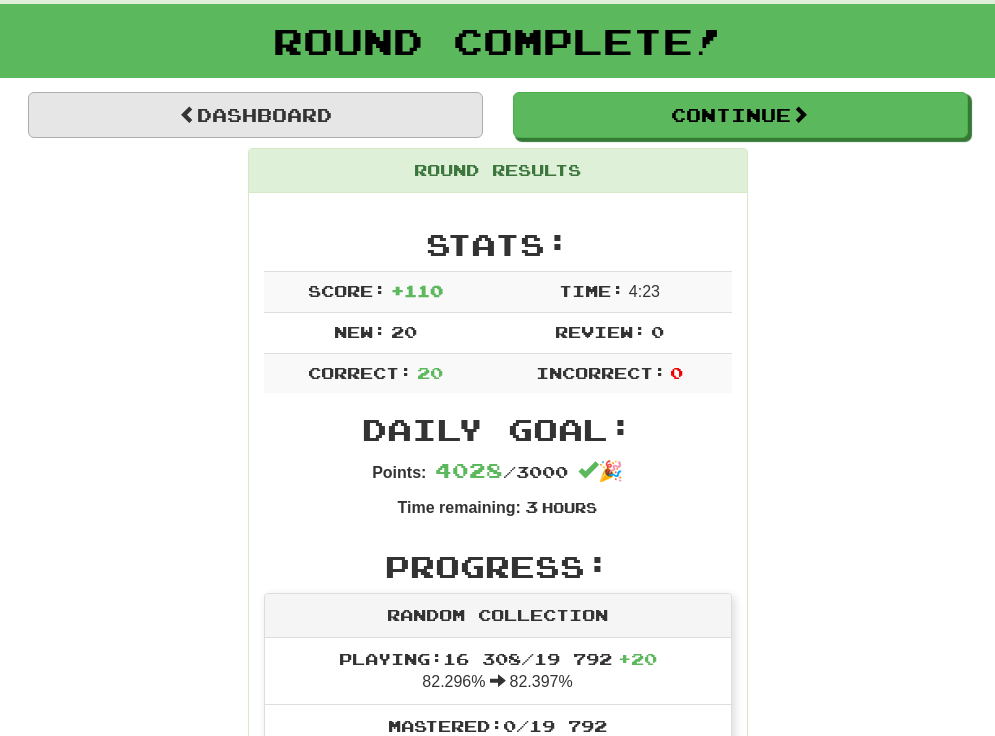 click on "Dashboard" at bounding box center [255, 115] 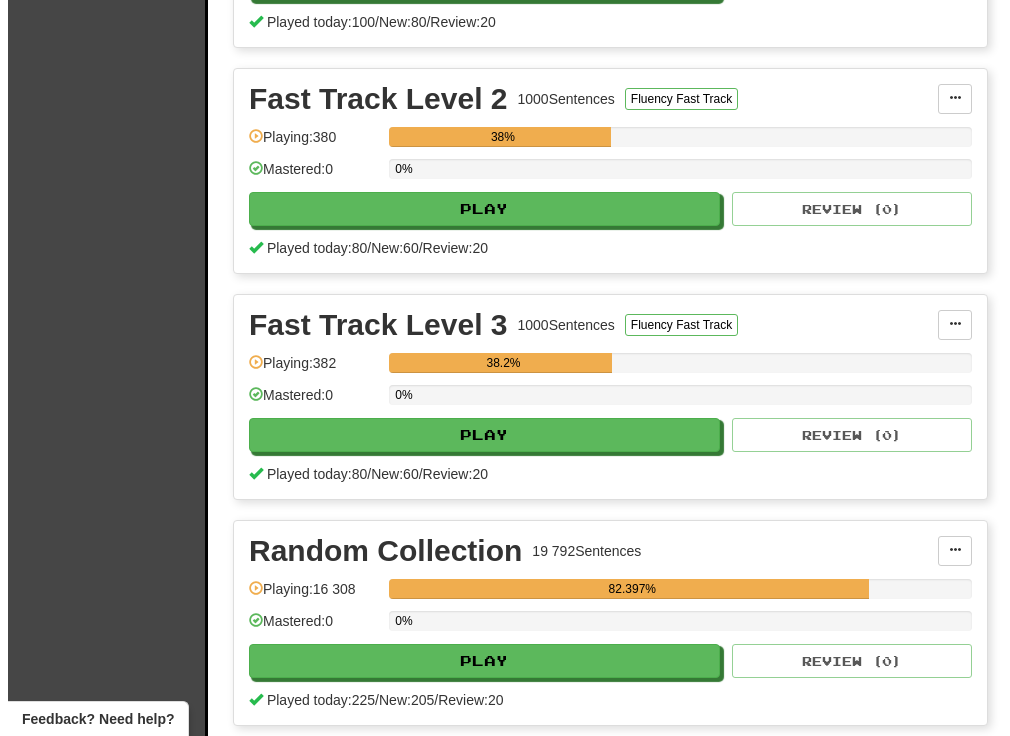 scroll, scrollTop: 694, scrollLeft: 0, axis: vertical 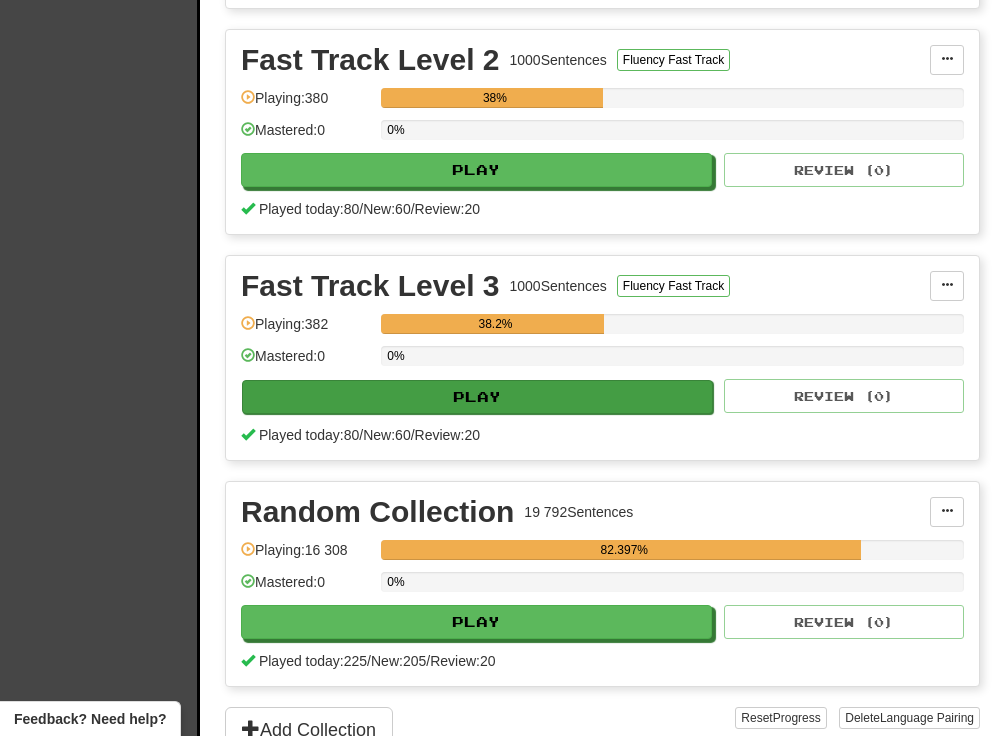 click on "Play" at bounding box center (477, 397) 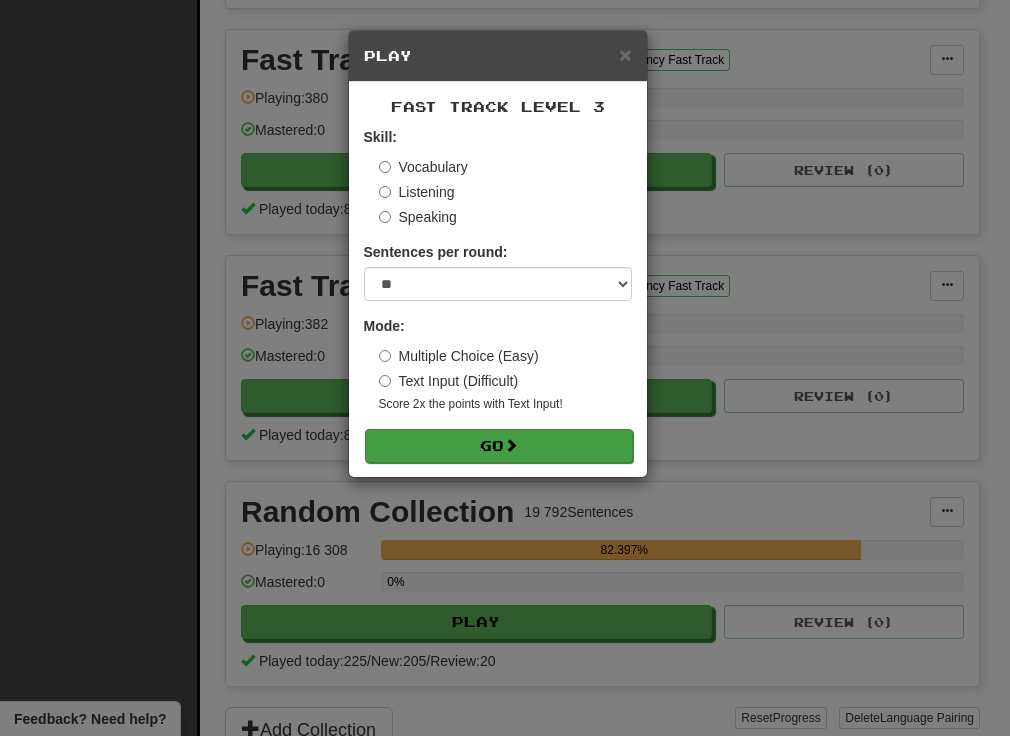 click on "Go" at bounding box center (499, 446) 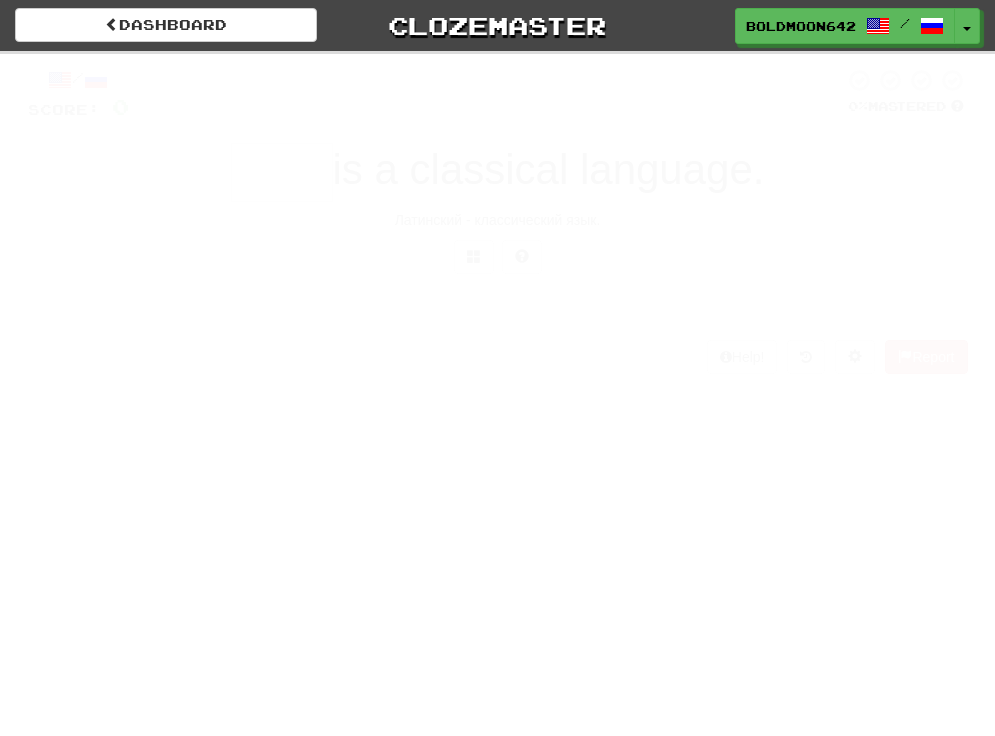 scroll, scrollTop: 0, scrollLeft: 0, axis: both 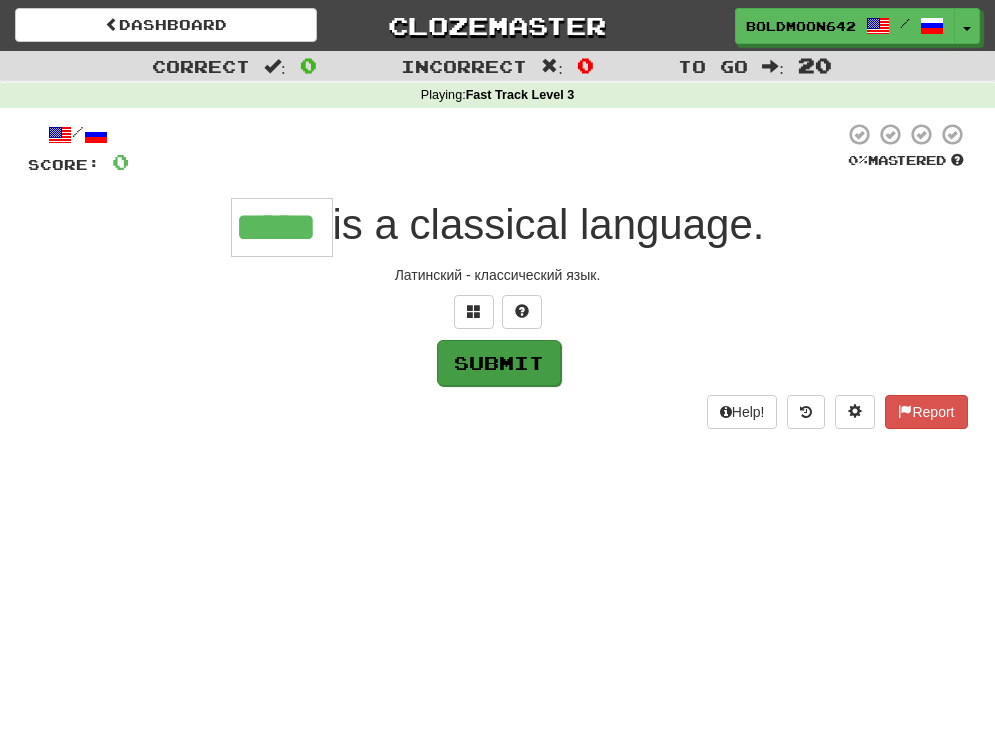 type on "*****" 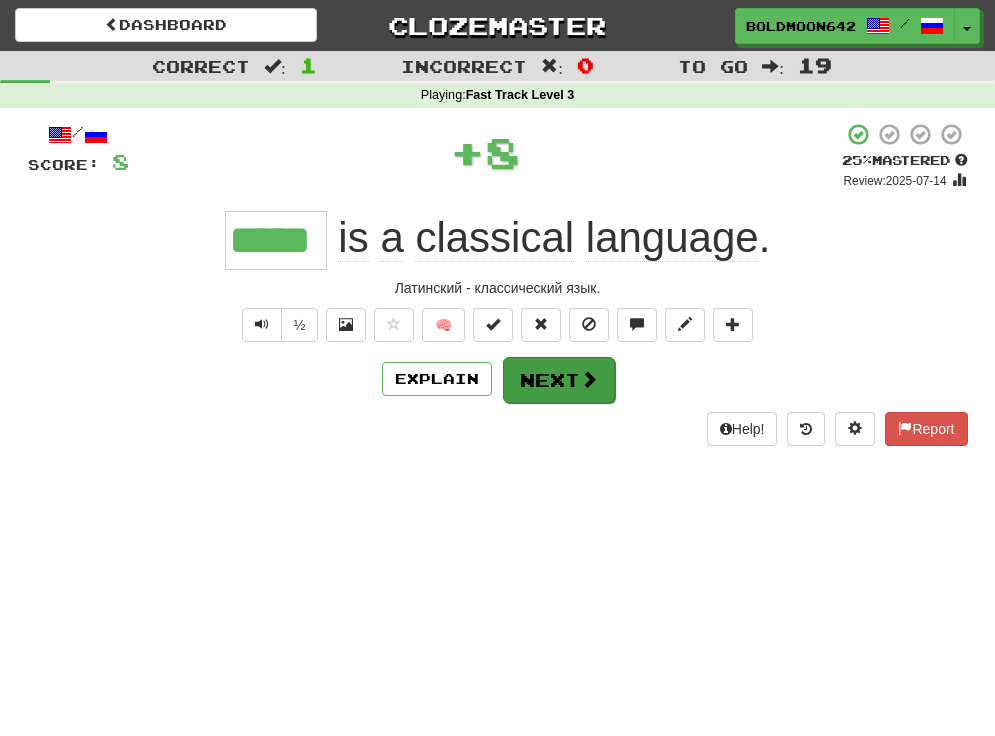 click at bounding box center [589, 379] 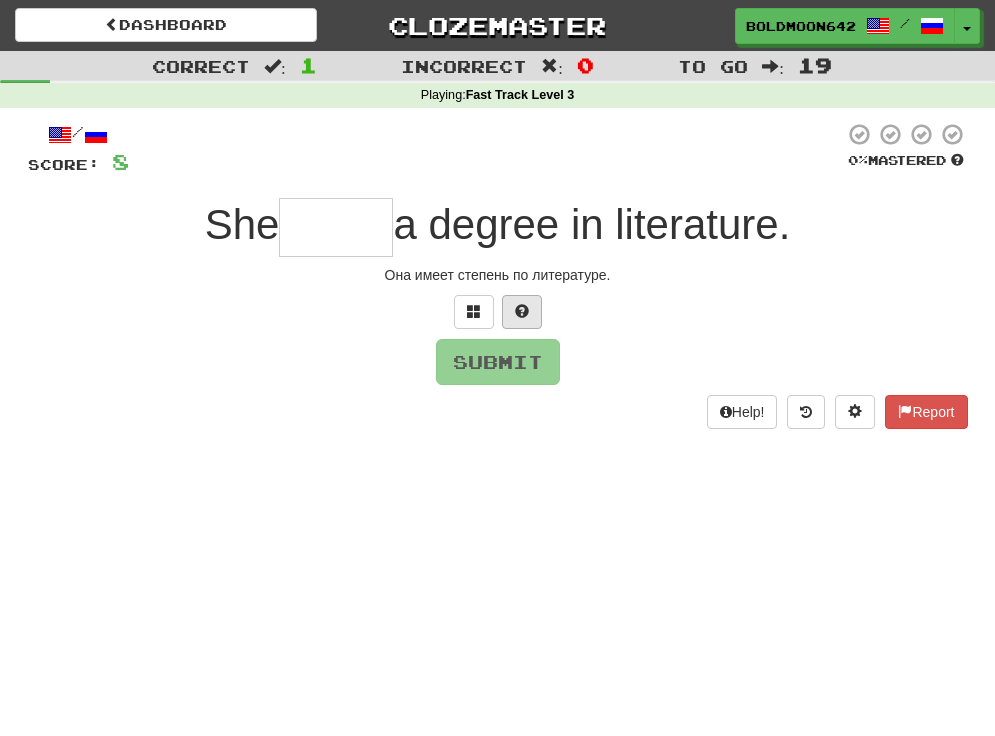 click at bounding box center [522, 312] 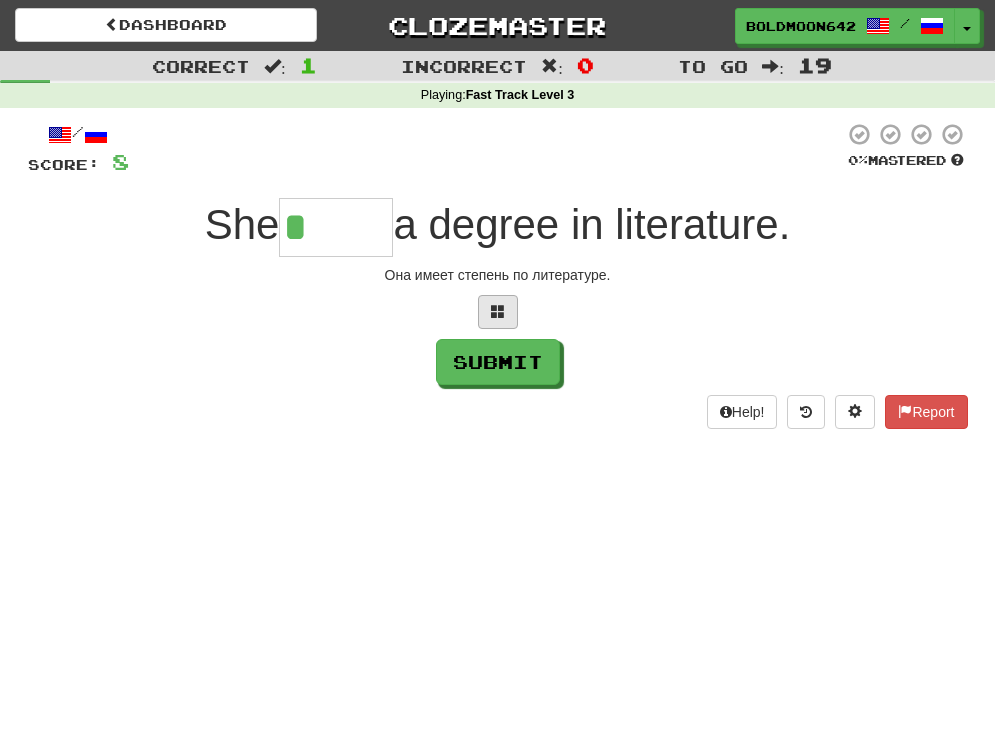 click at bounding box center [498, 311] 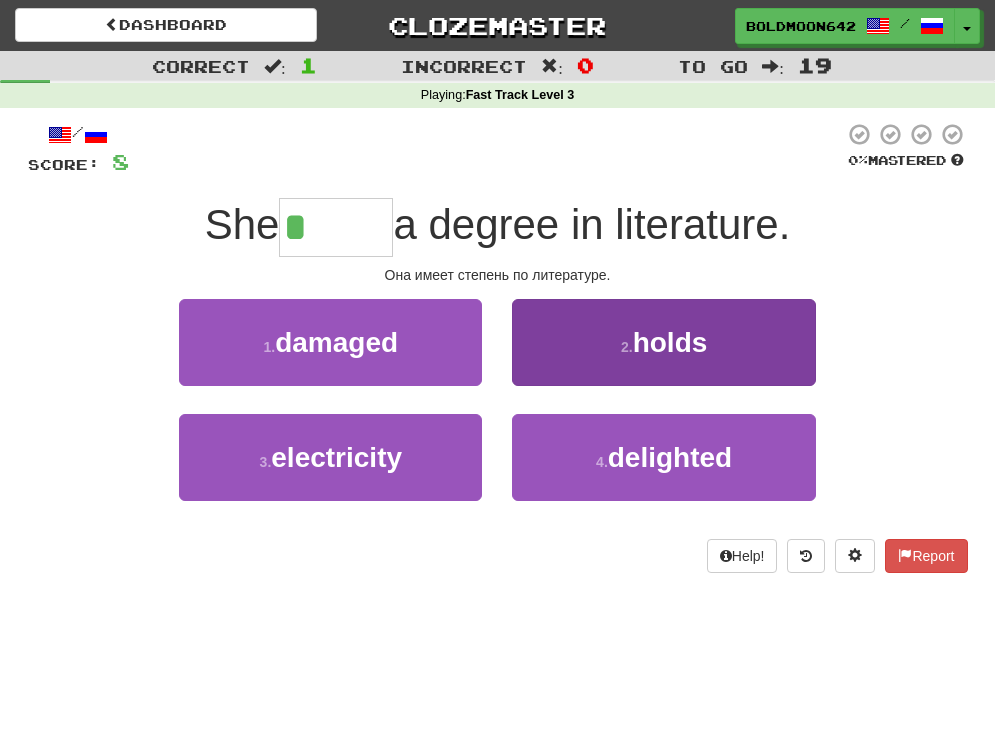 click on "holds" at bounding box center [670, 342] 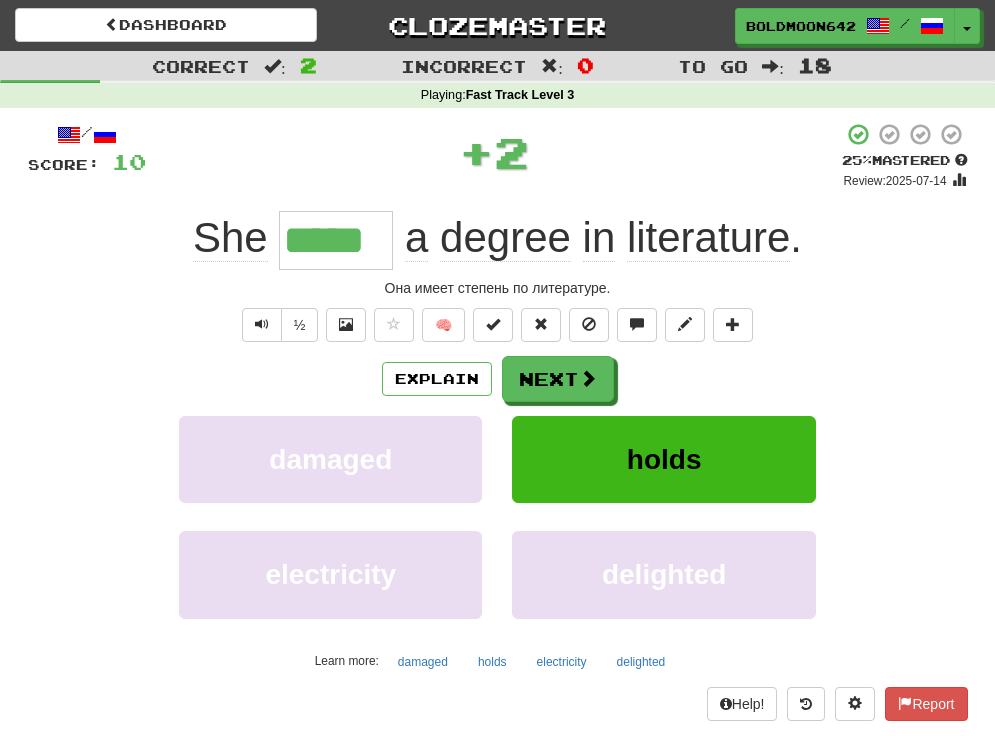 click on "Next" at bounding box center (558, 379) 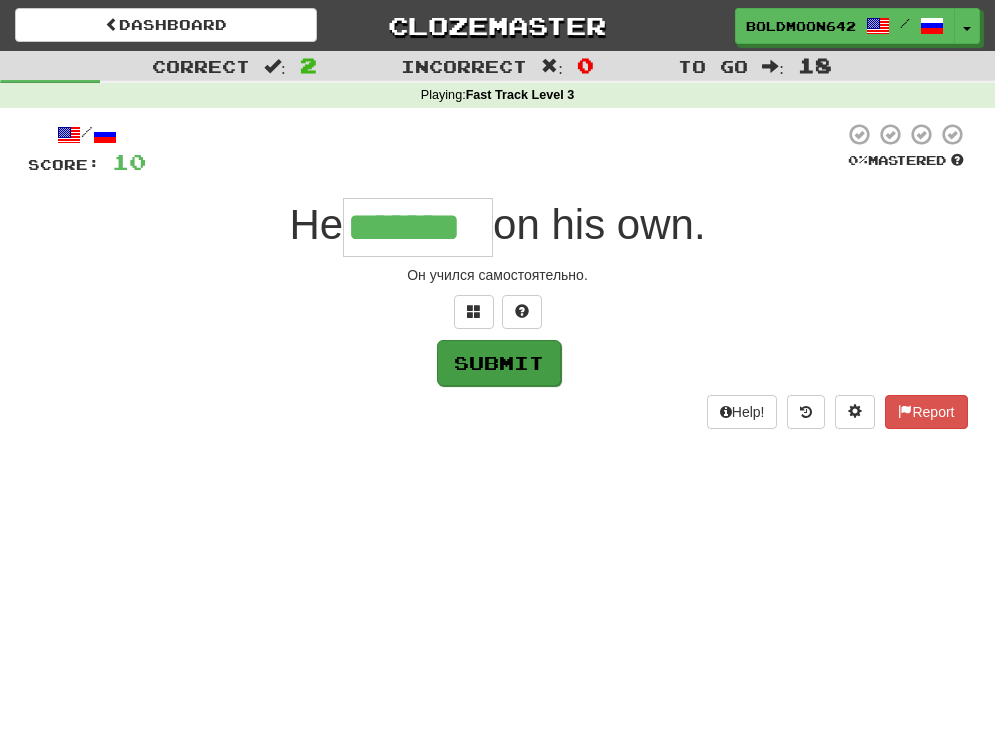 type on "*******" 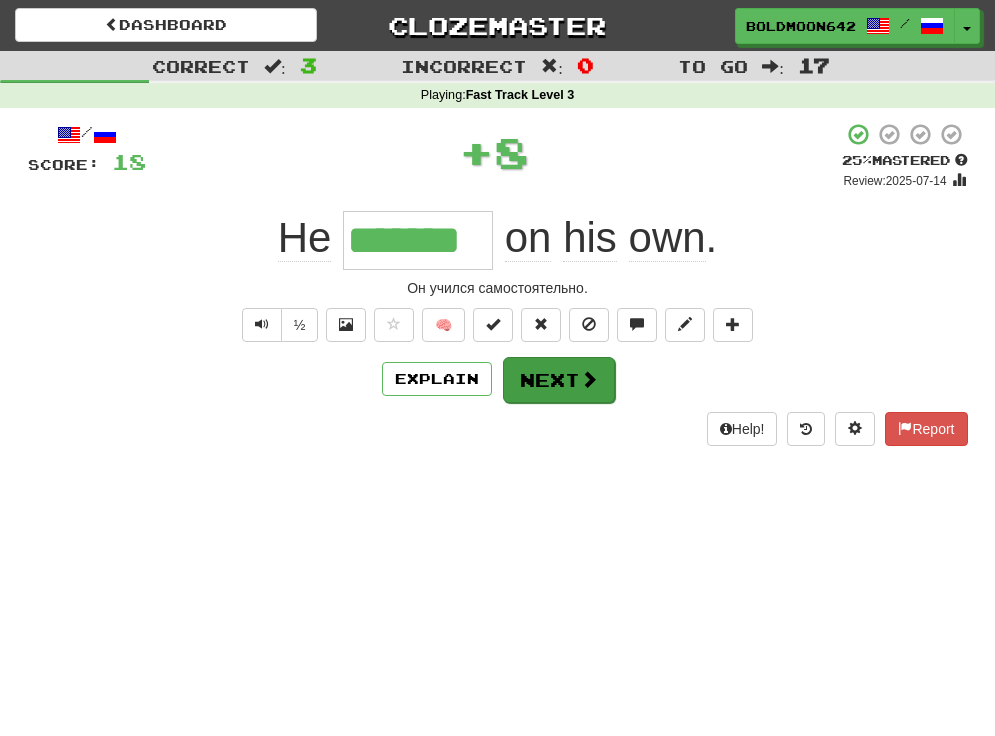 click at bounding box center [589, 379] 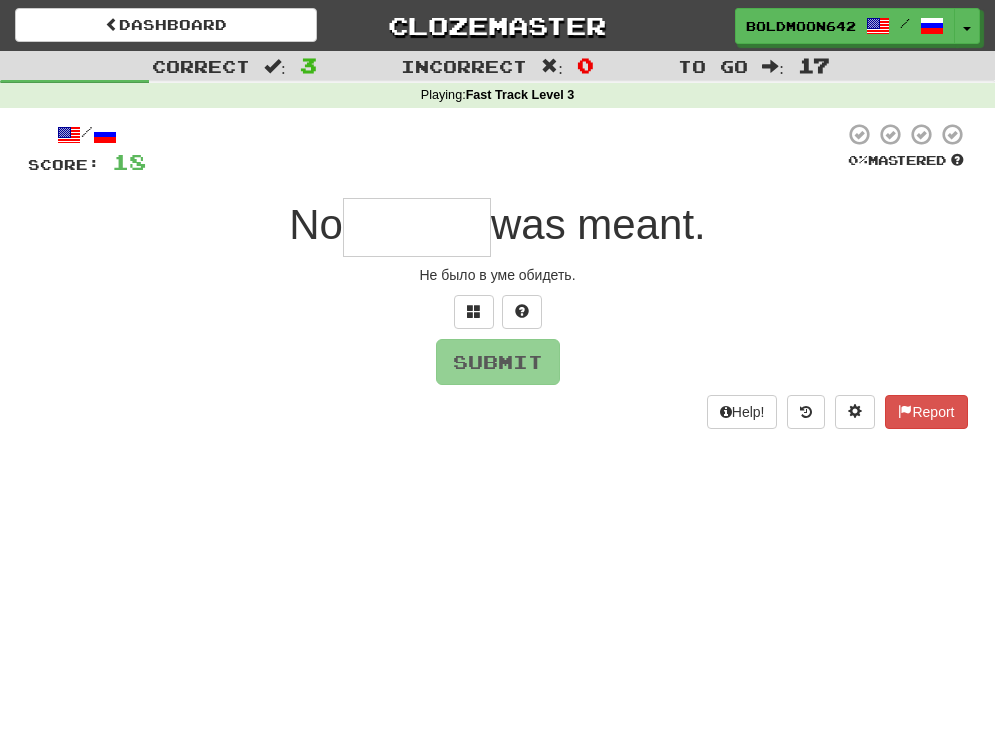 type on "*" 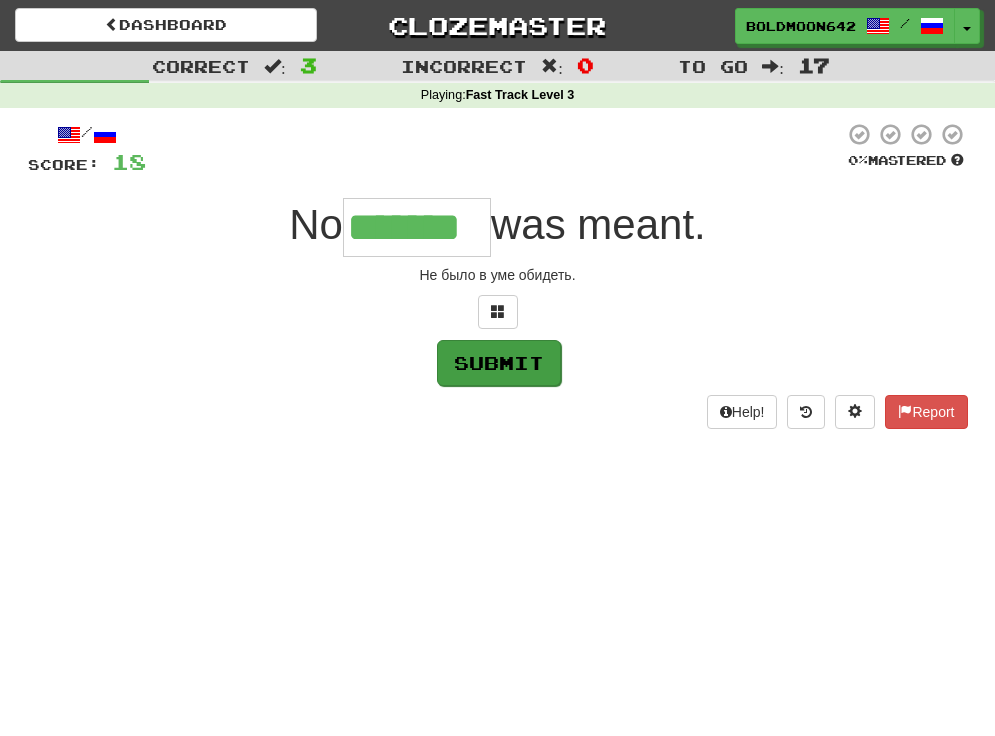 type on "*******" 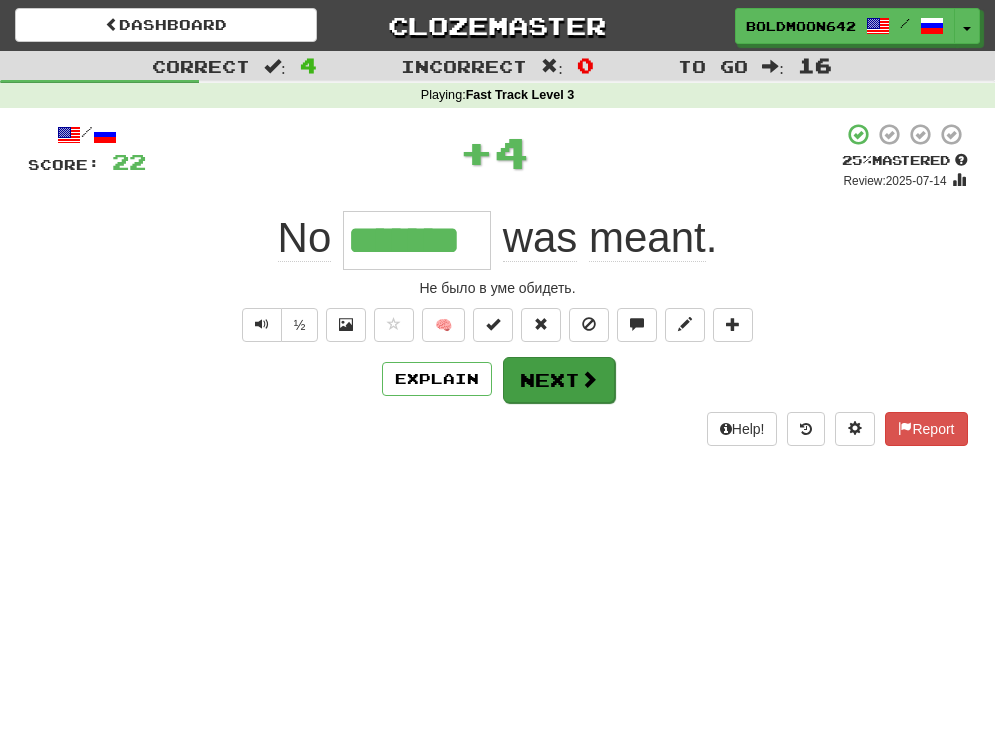 click on "Next" at bounding box center (559, 380) 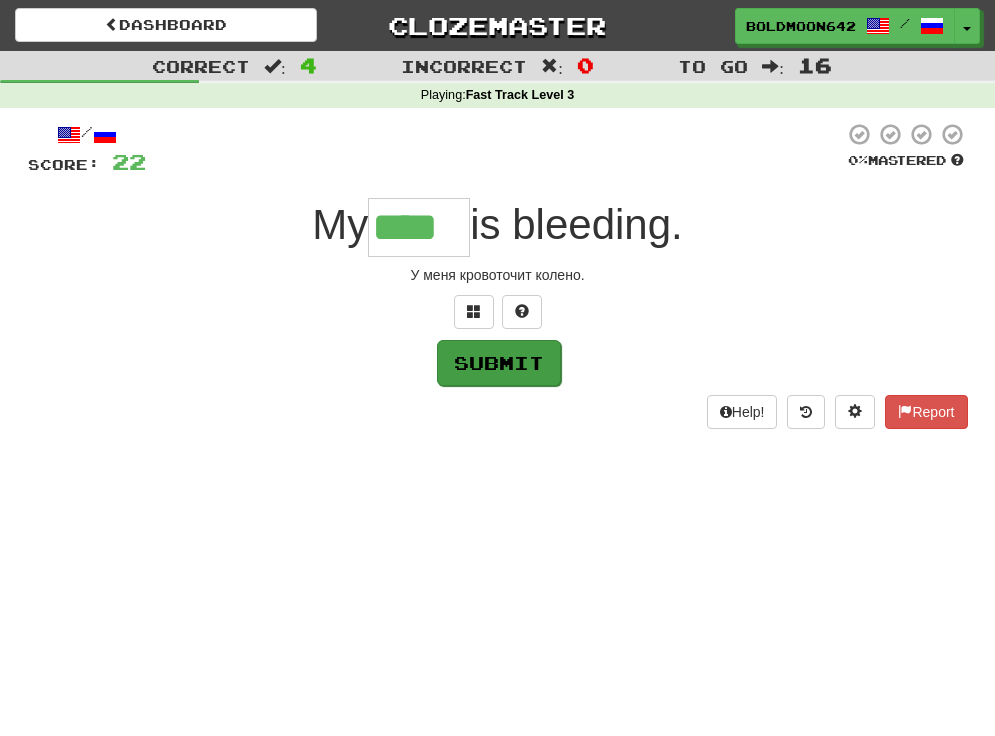 type on "****" 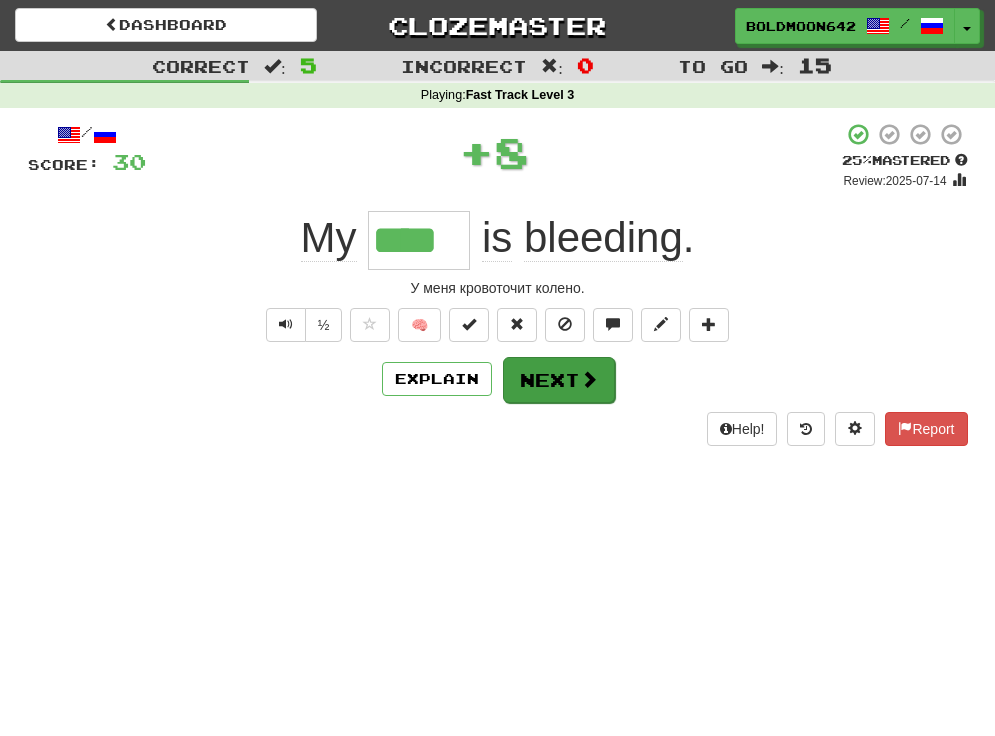 click on "Next" at bounding box center (559, 380) 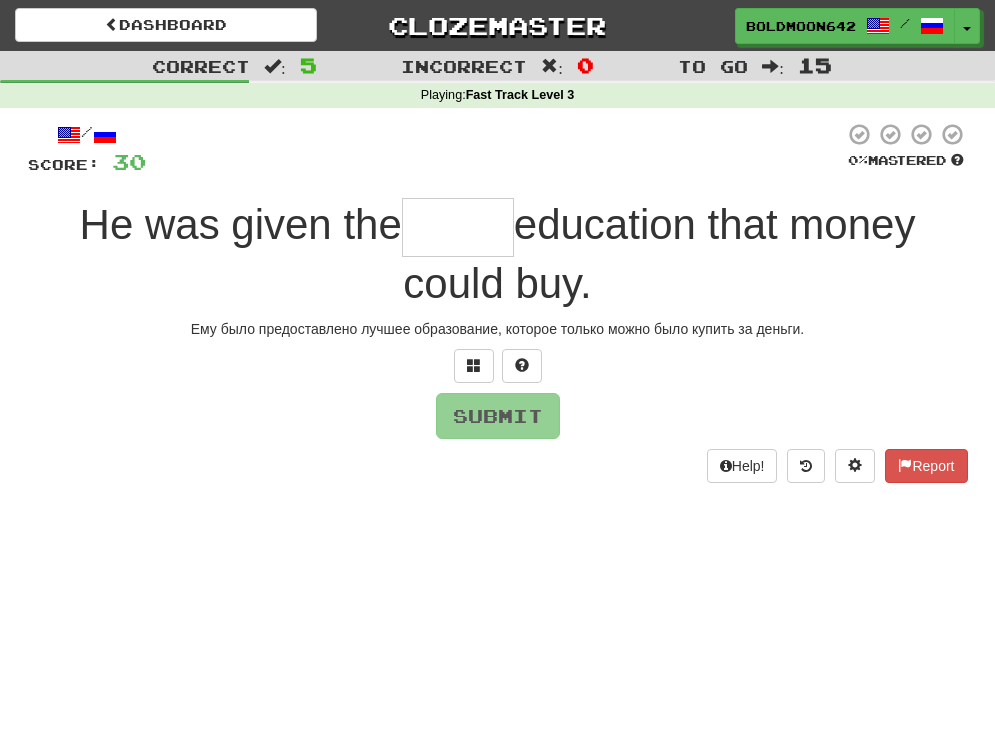 click at bounding box center [458, 227] 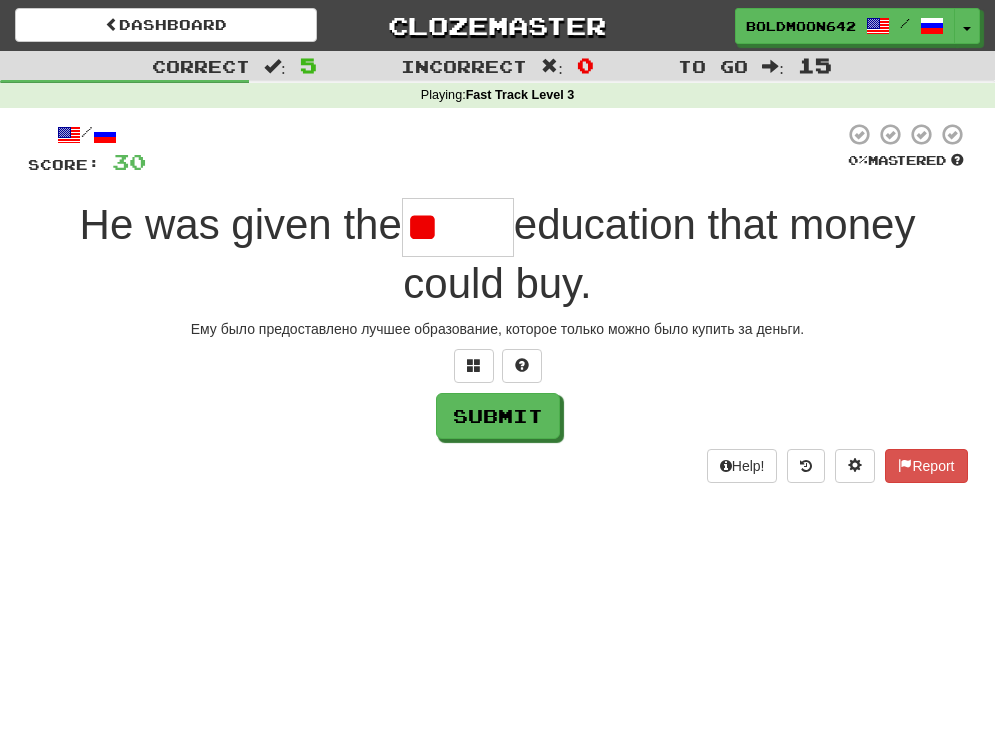 type on "*" 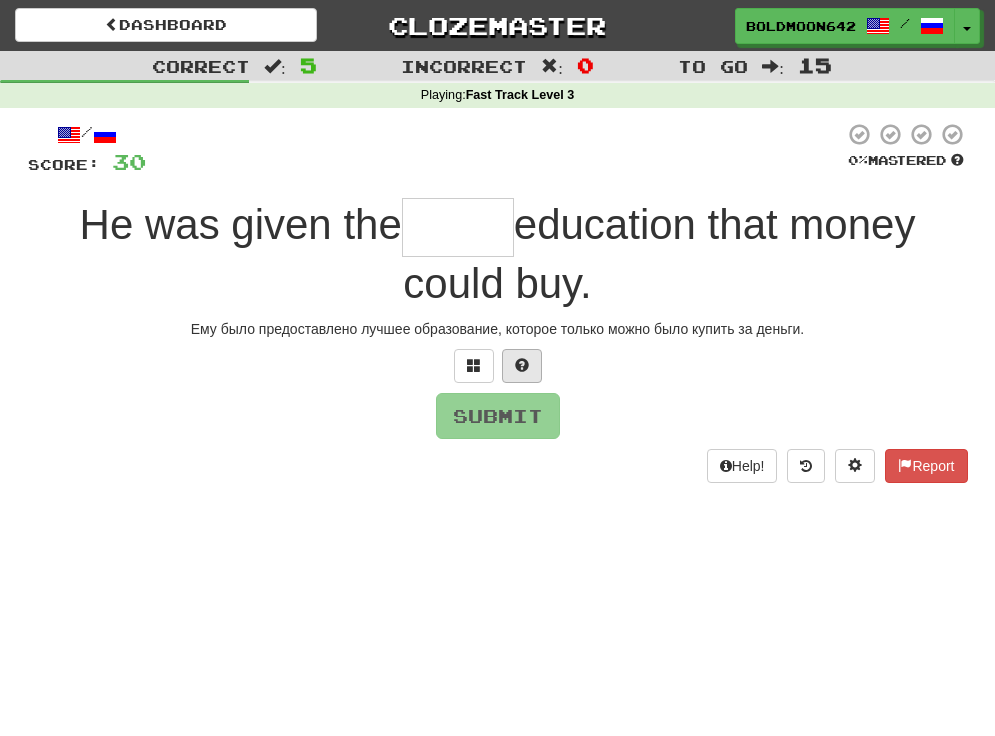 click at bounding box center [522, 365] 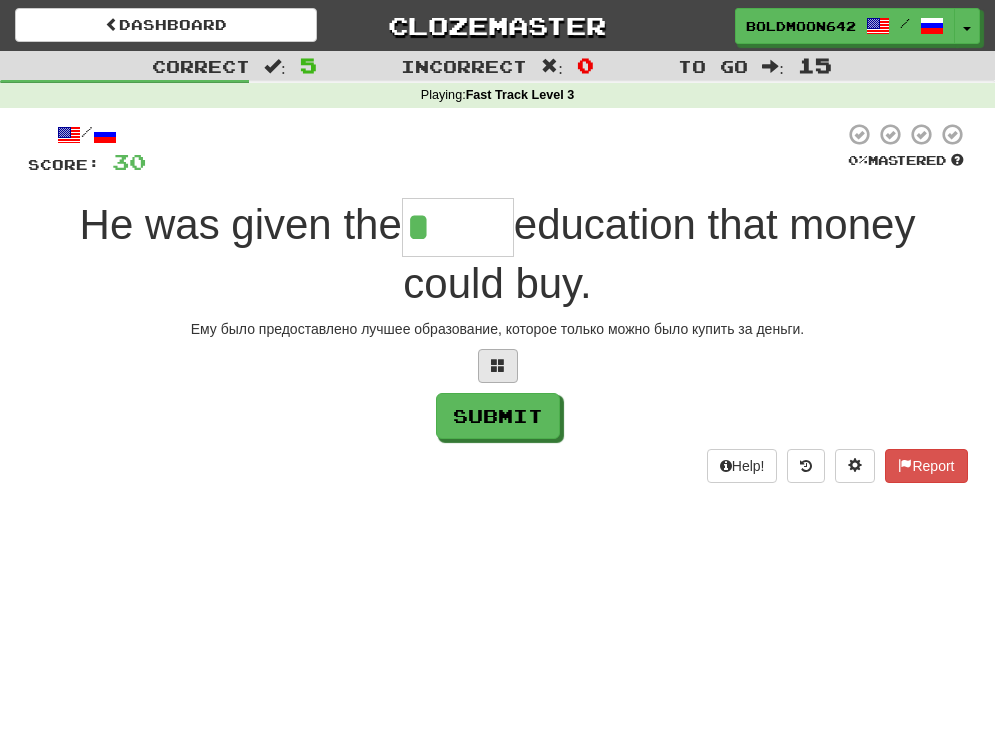 click at bounding box center (498, 365) 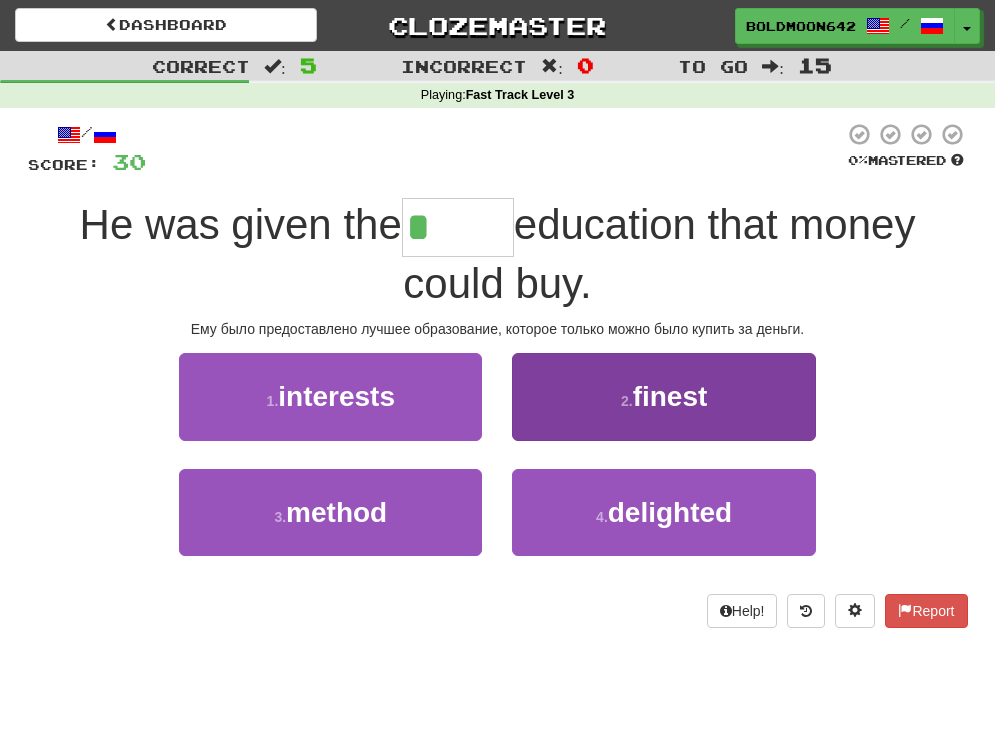 click on "finest" at bounding box center [670, 396] 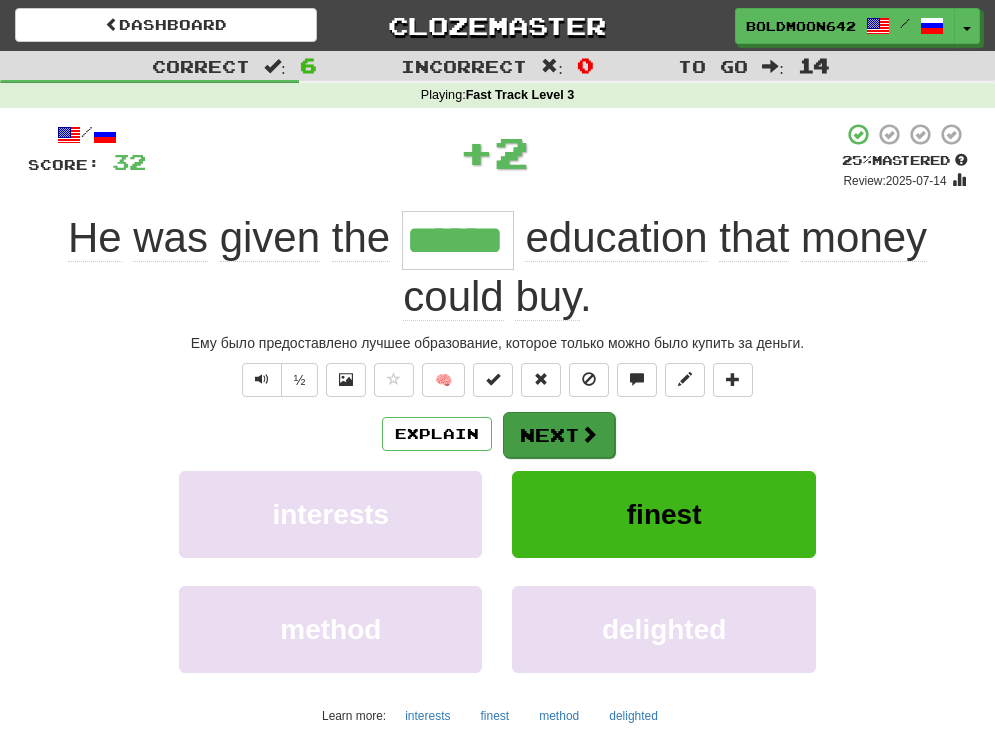 click on "Next" at bounding box center (559, 435) 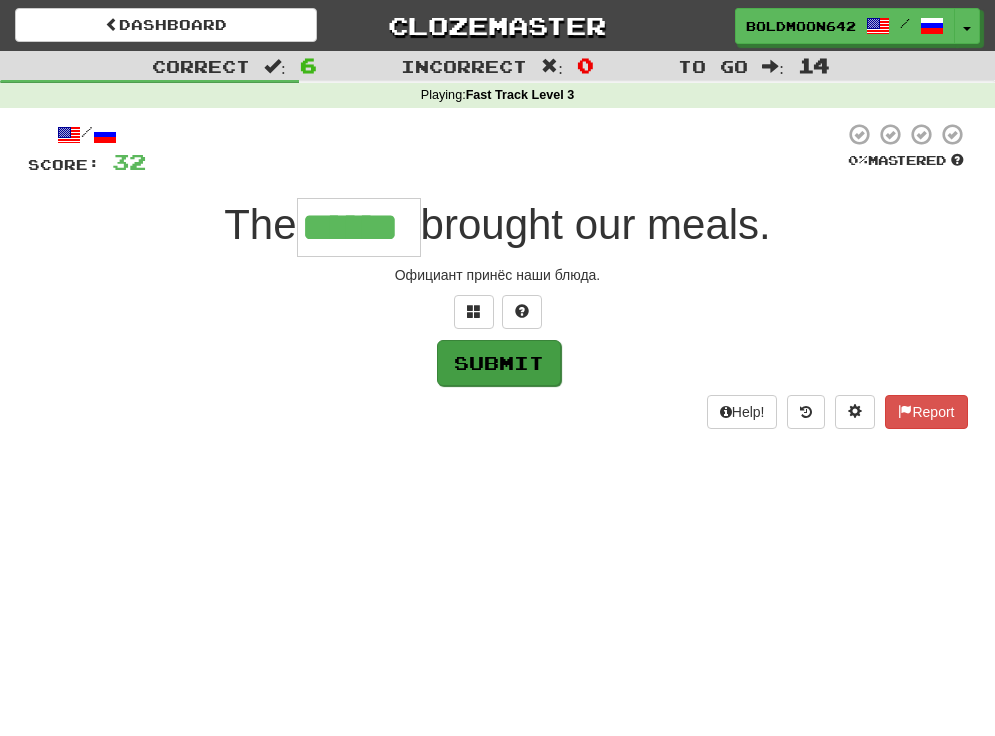 type on "******" 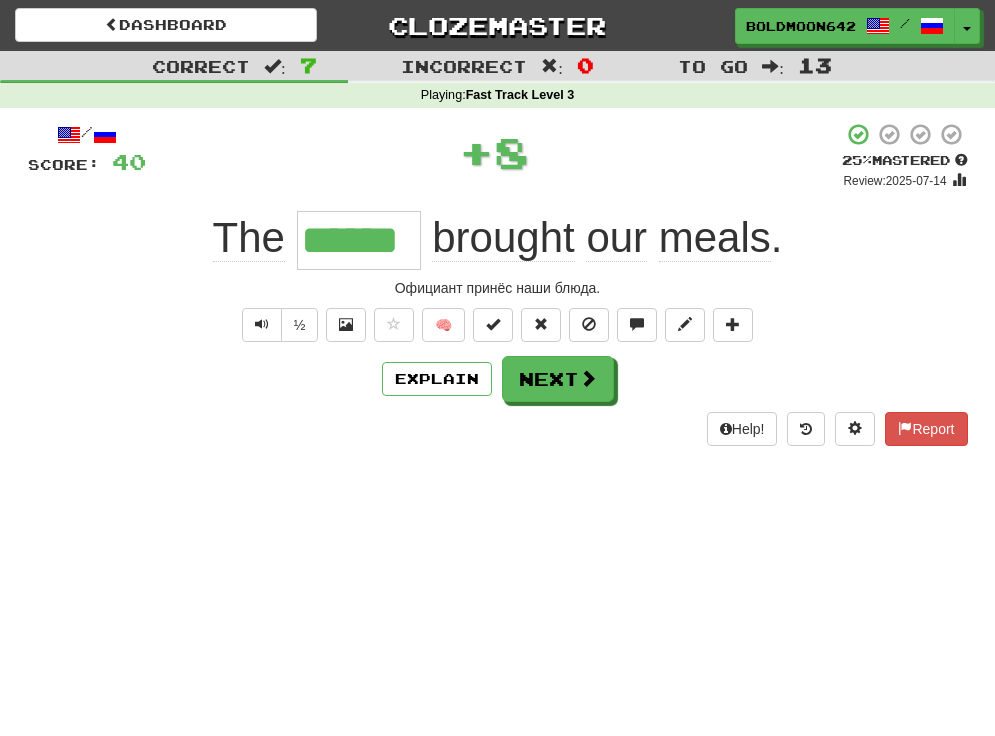 click on "Next" at bounding box center (558, 379) 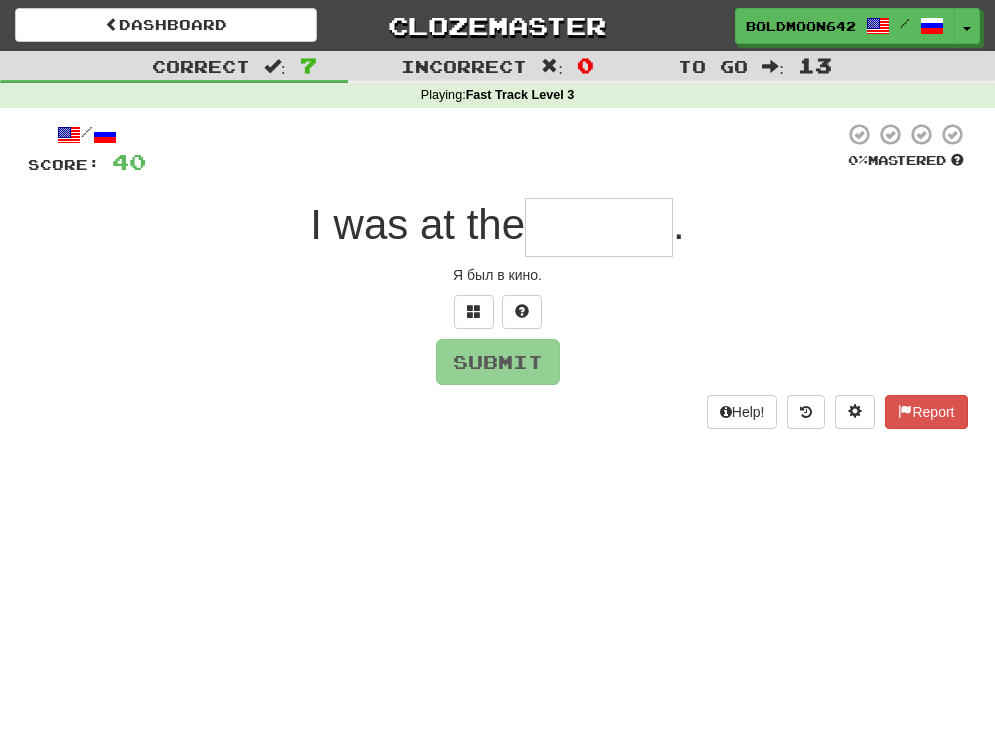 click at bounding box center [599, 227] 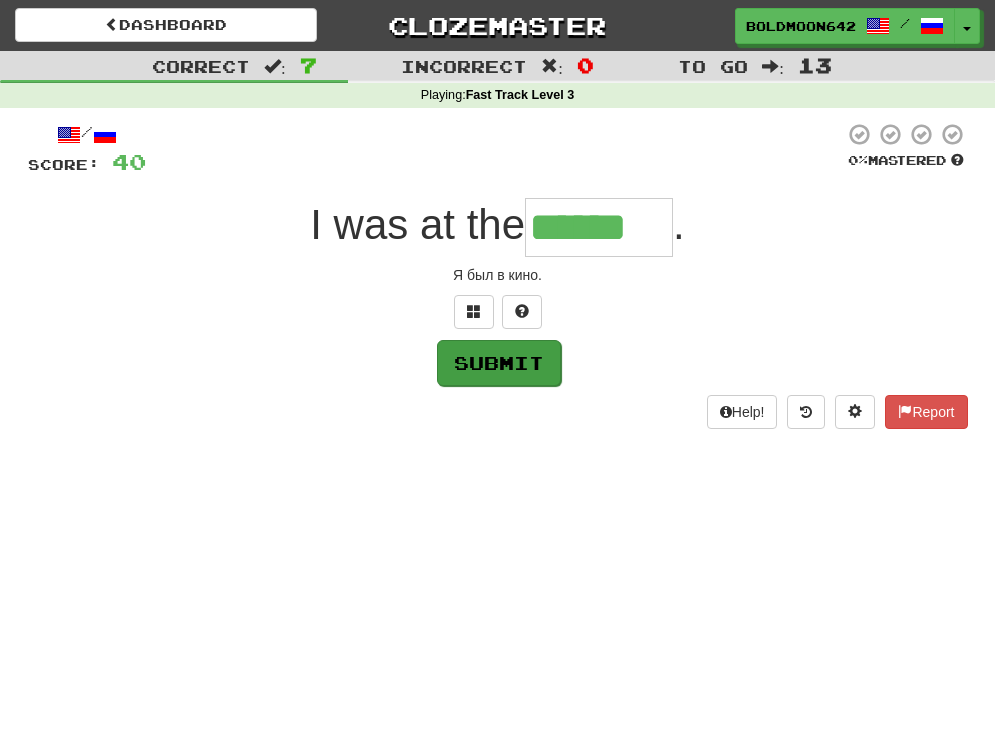 type on "******" 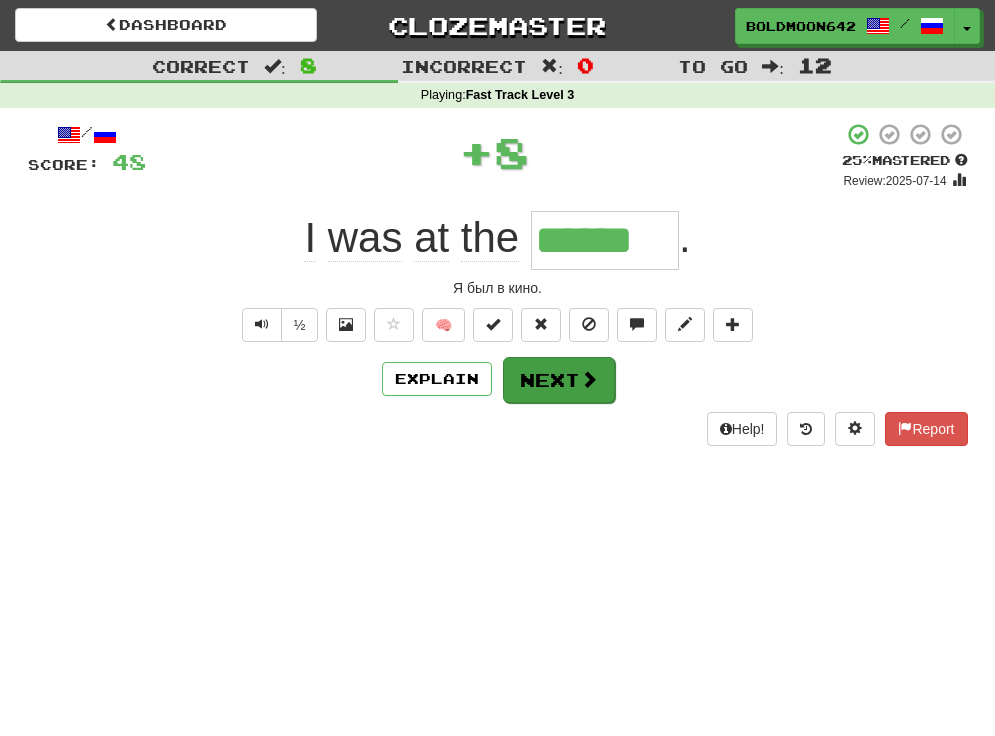 click on "Next" at bounding box center [559, 380] 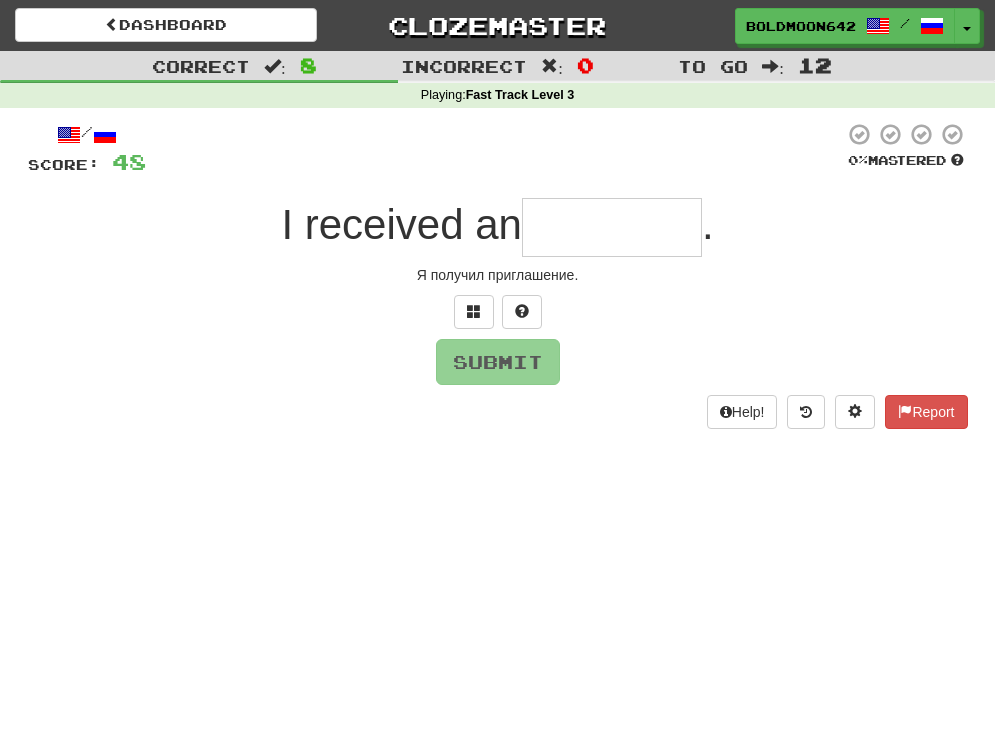 click at bounding box center [612, 227] 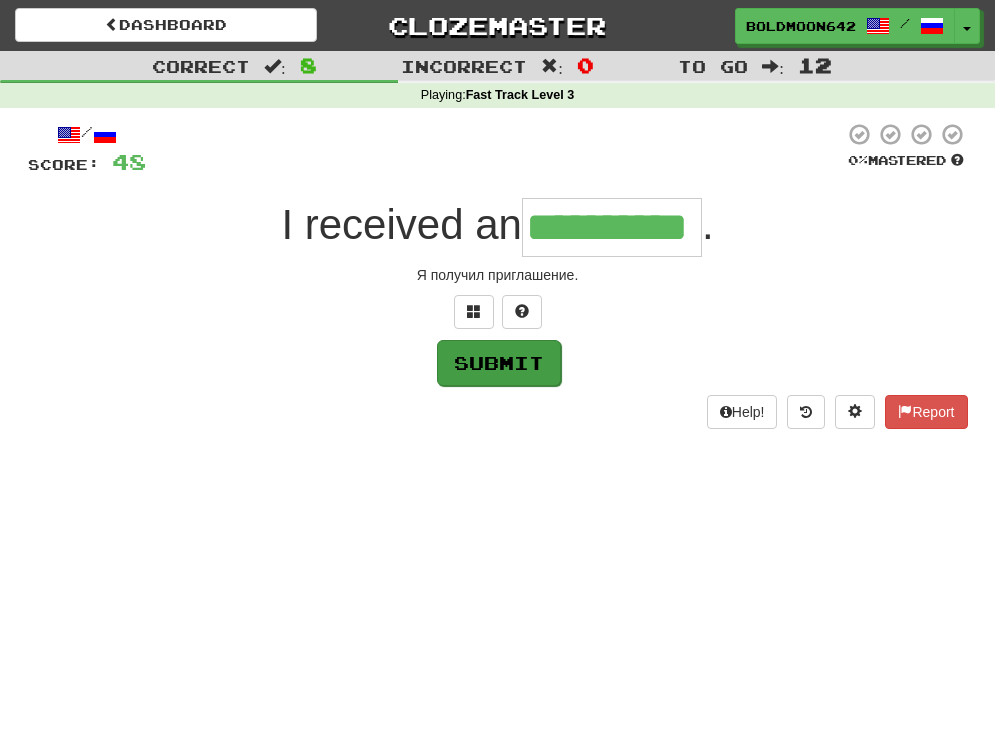 type on "**********" 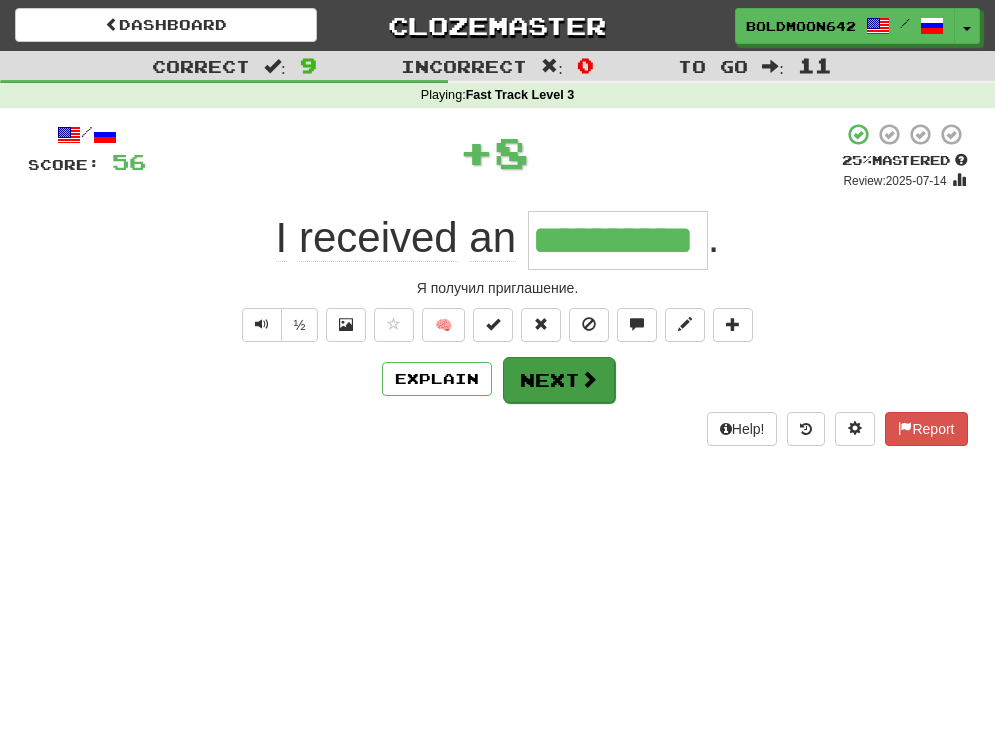 click on "Next" at bounding box center [559, 380] 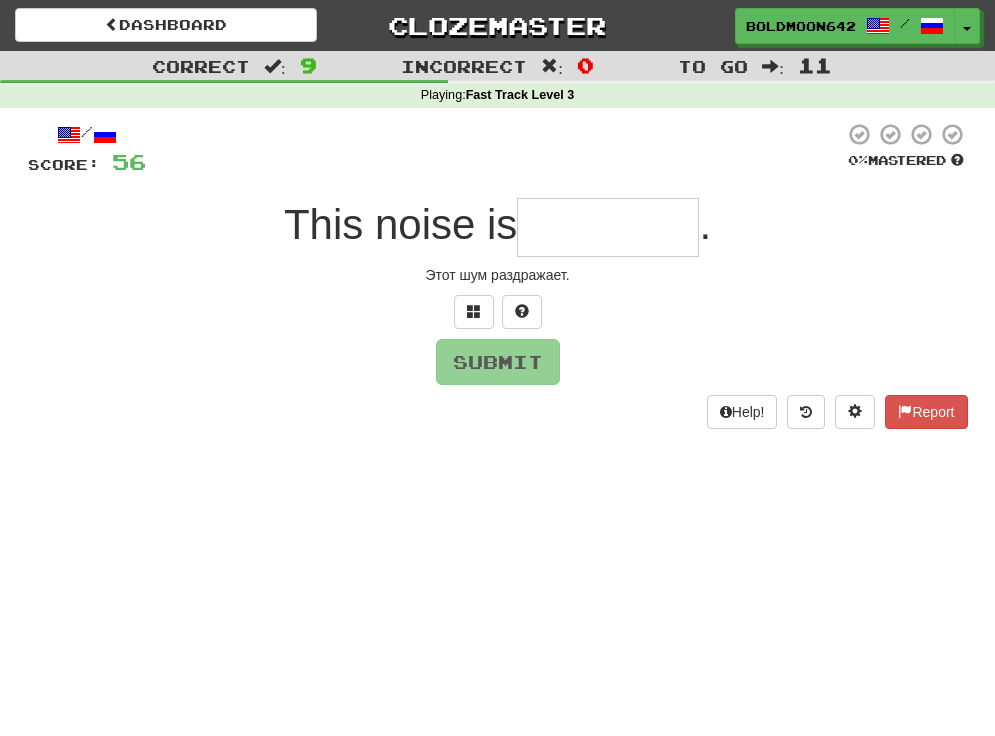 click at bounding box center (608, 227) 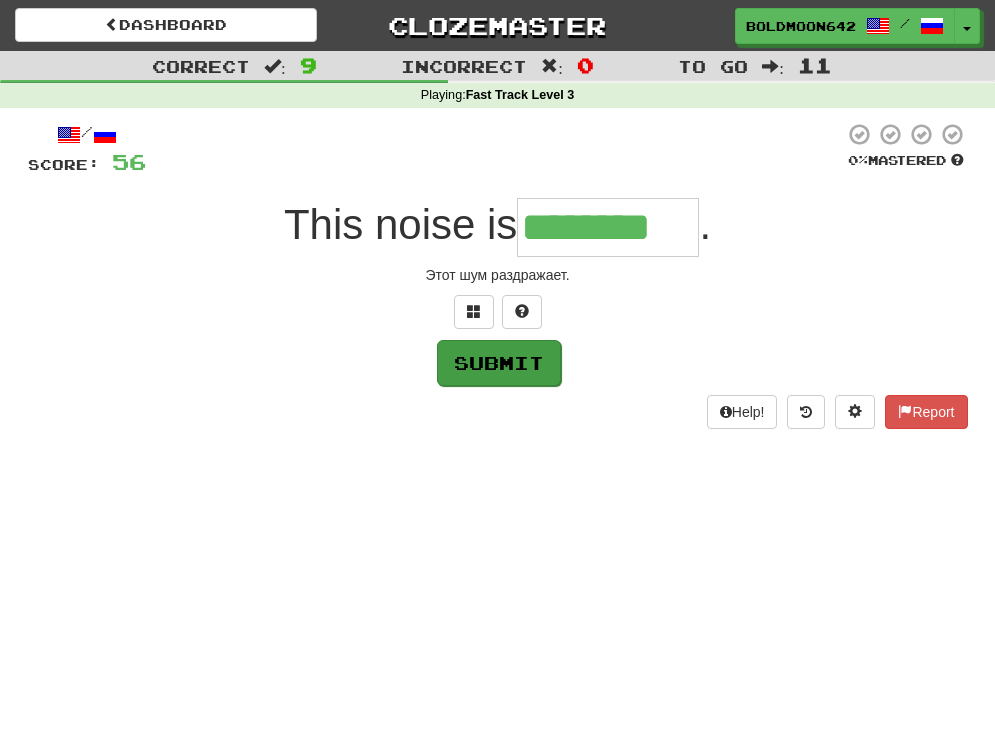 type on "********" 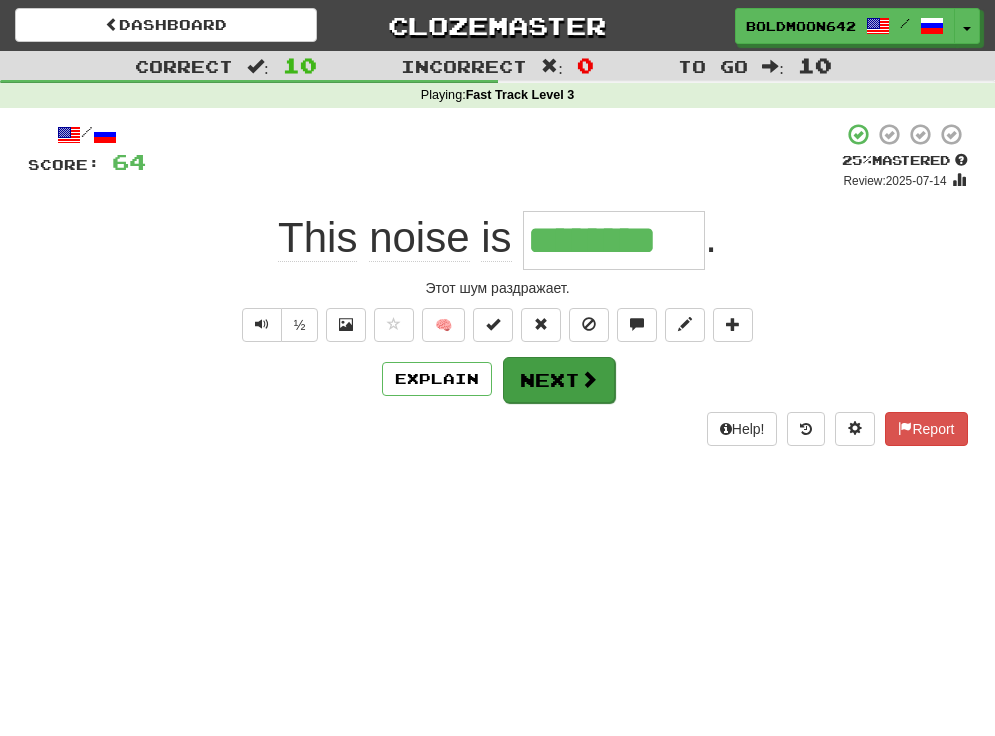 click on "Next" at bounding box center [559, 380] 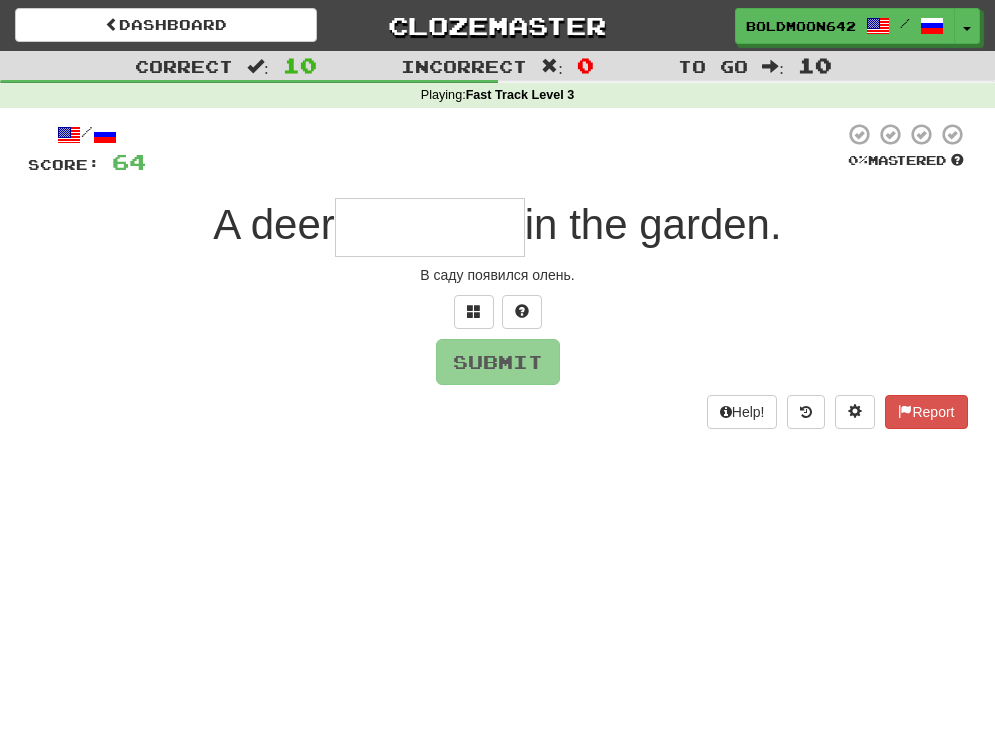 click at bounding box center (430, 227) 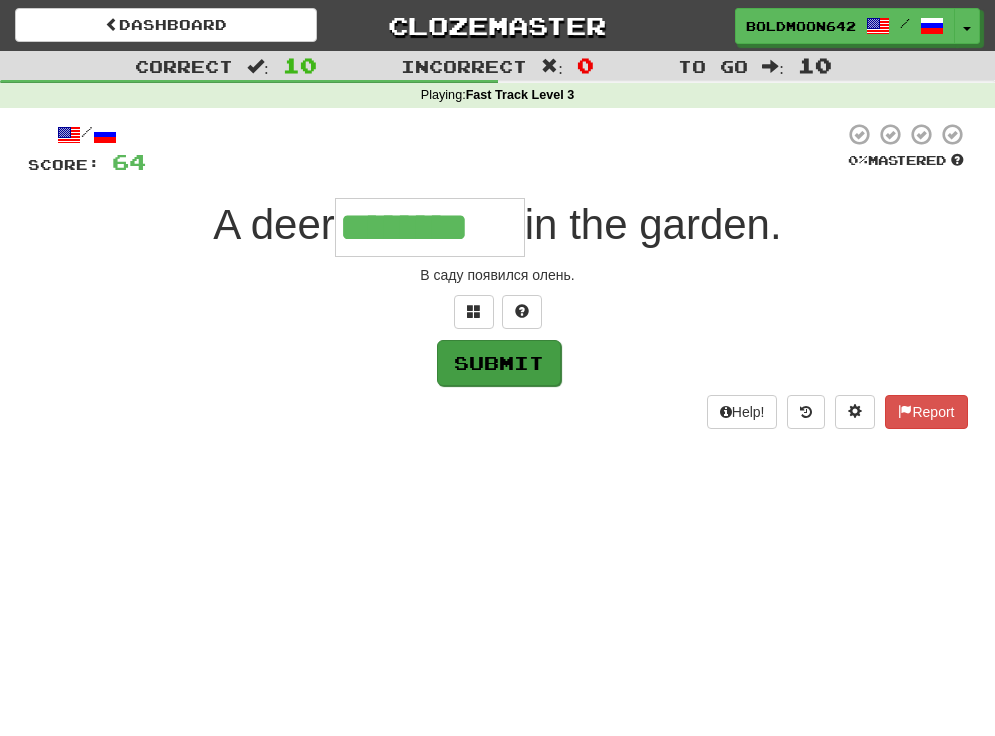 type on "********" 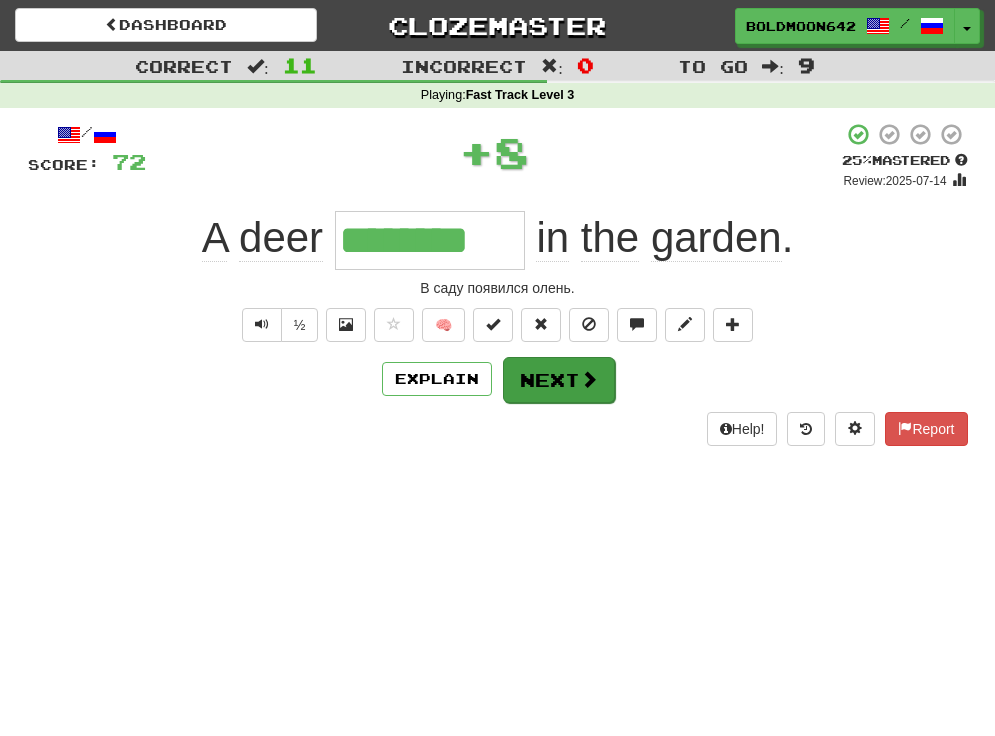 click on "Next" at bounding box center [559, 380] 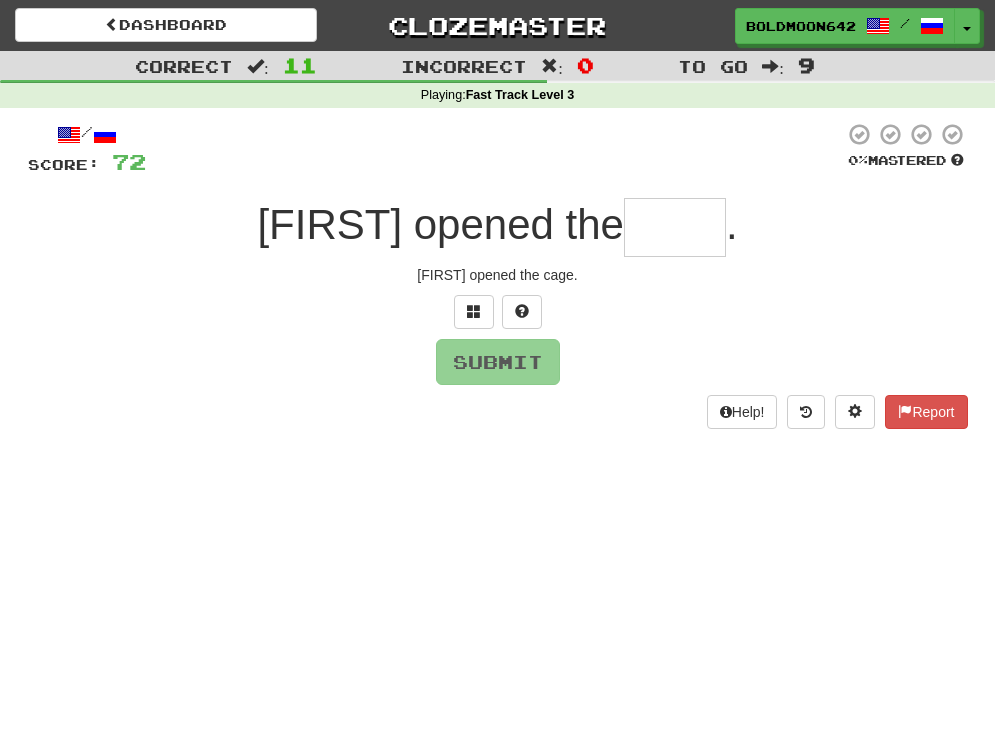 click at bounding box center [675, 227] 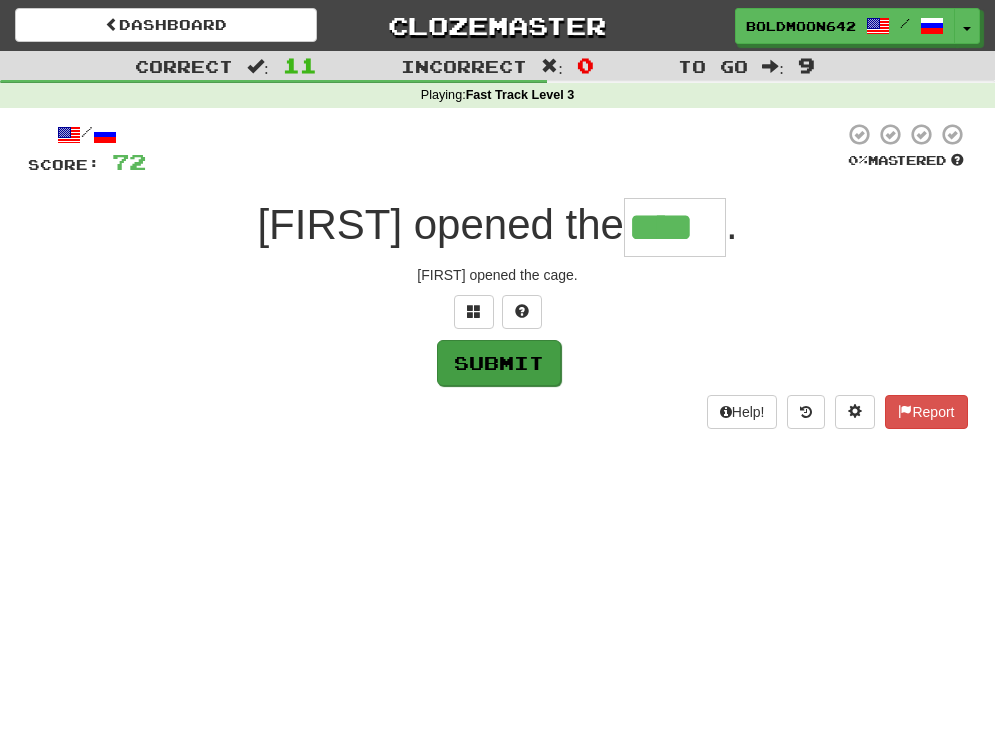 type on "****" 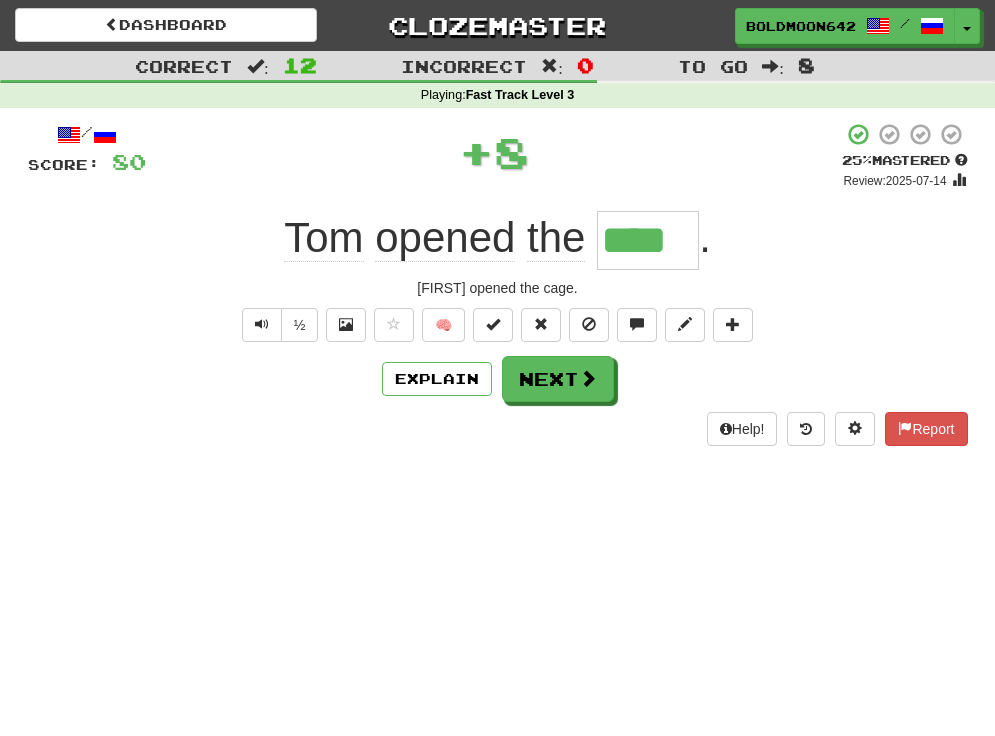 click on "Next" at bounding box center [558, 379] 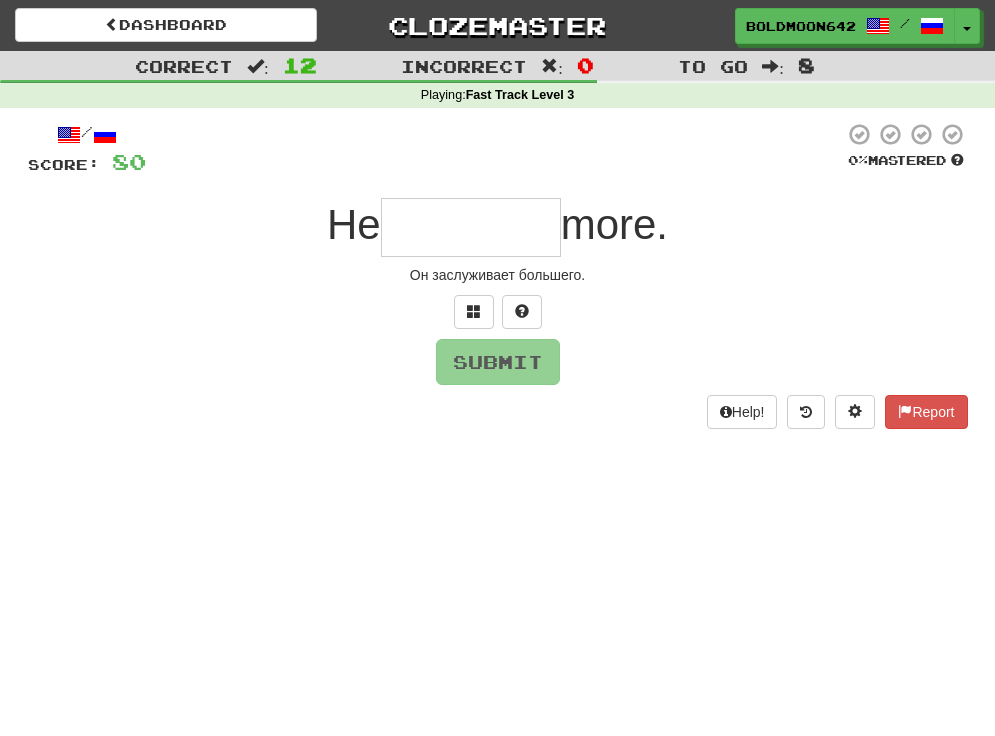 click at bounding box center (471, 227) 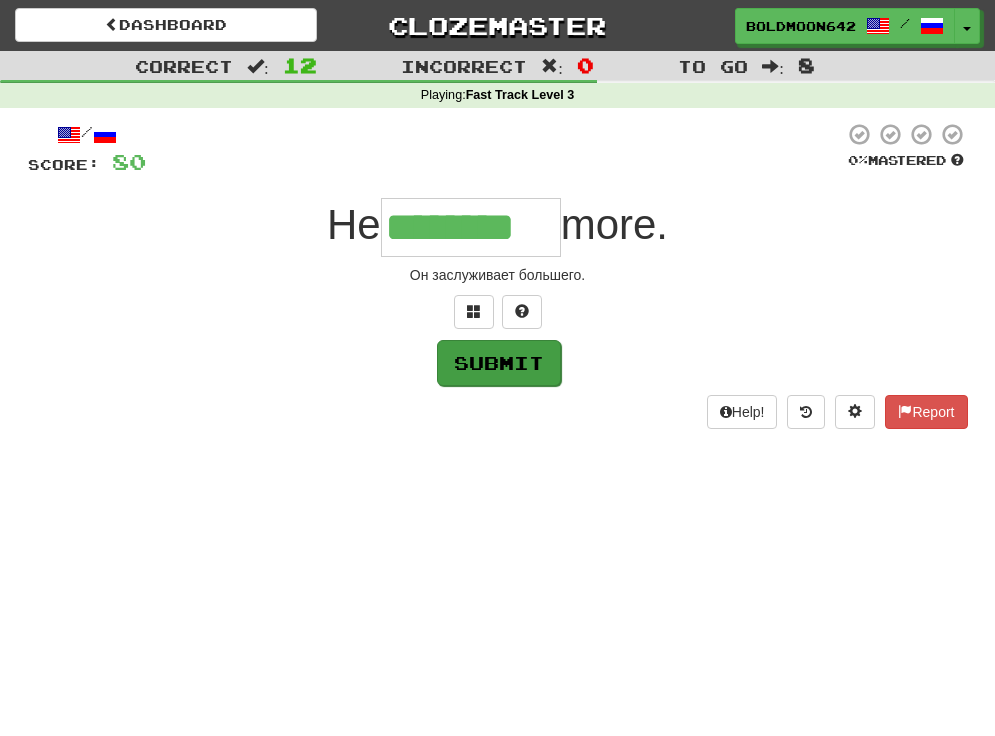 type on "********" 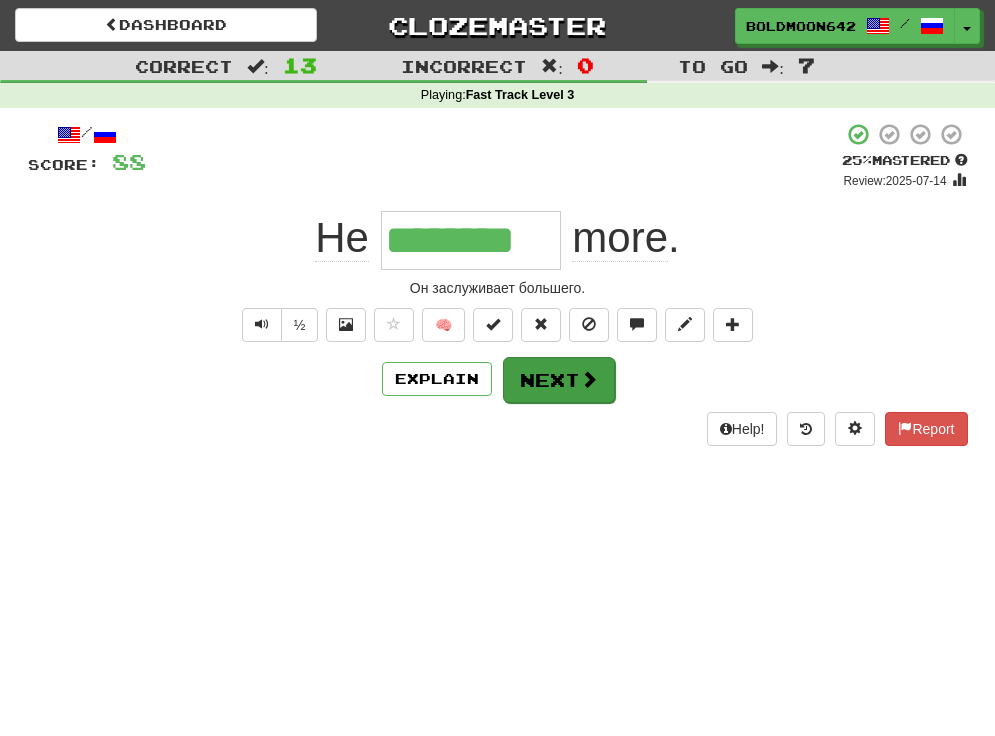 click on "Next" at bounding box center [559, 380] 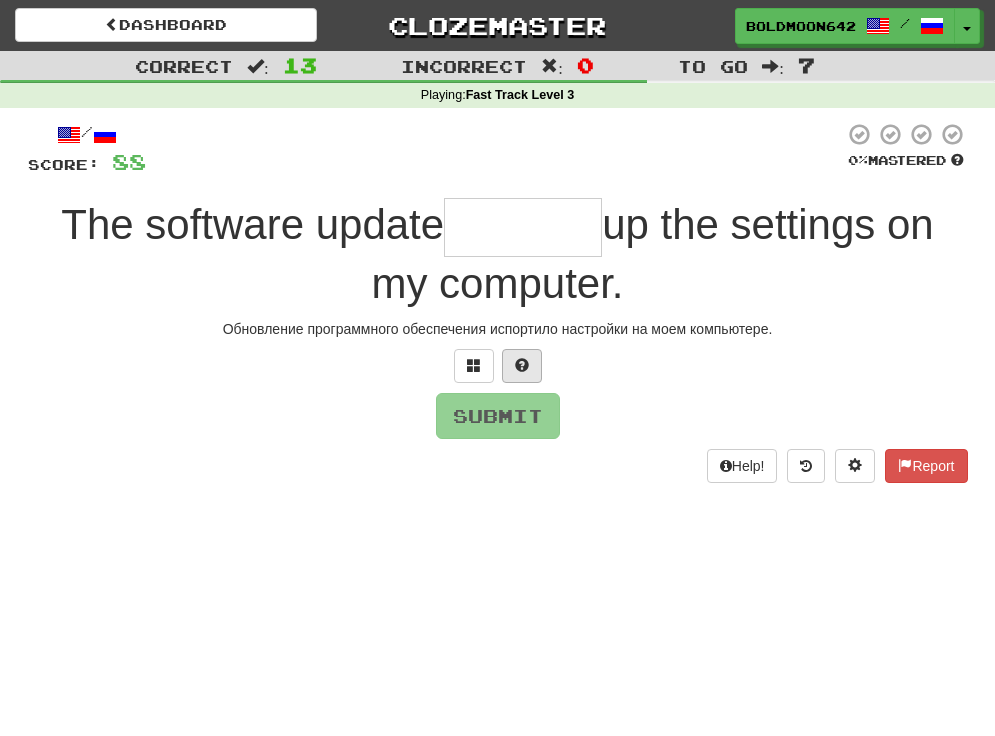 click at bounding box center (522, 366) 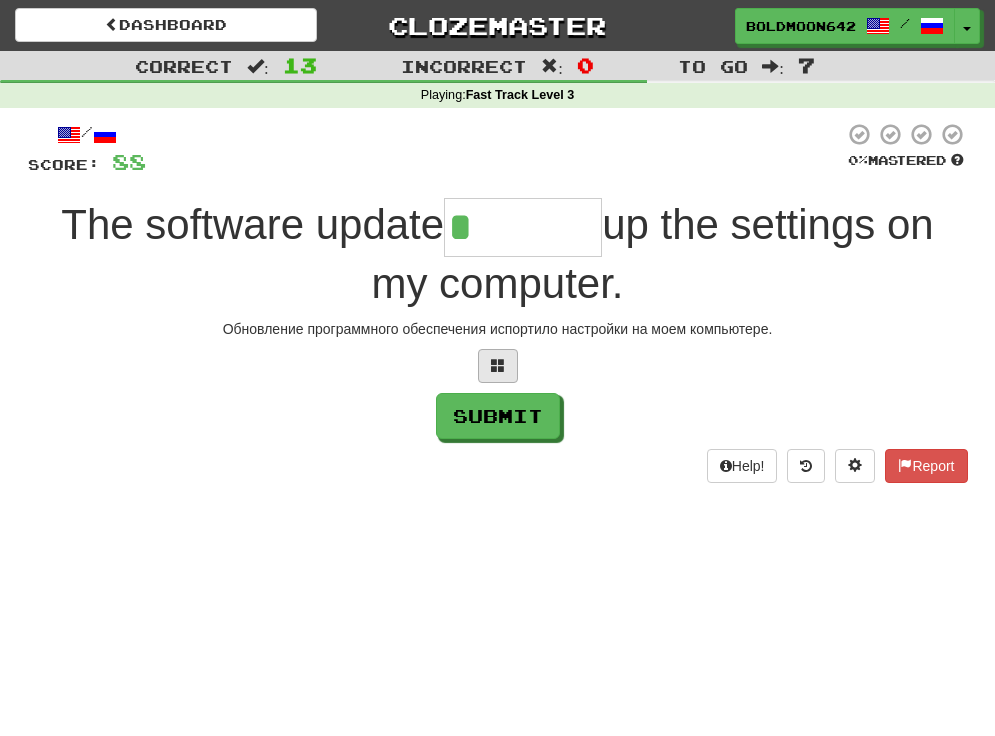 click at bounding box center [498, 365] 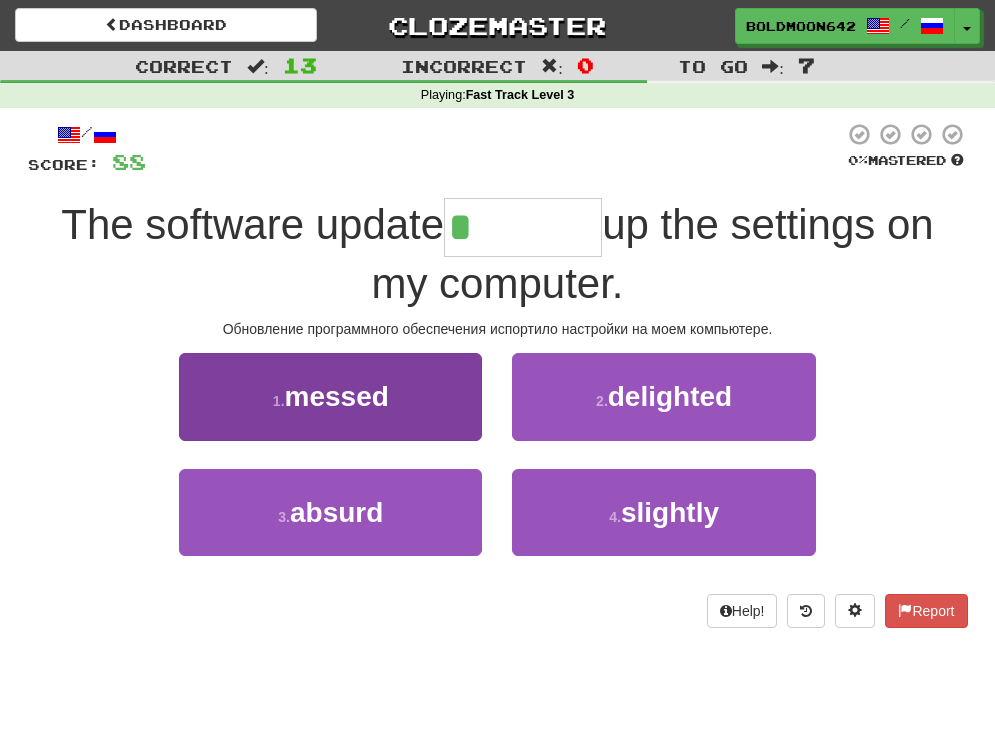 click on "1 .  messed" at bounding box center [330, 396] 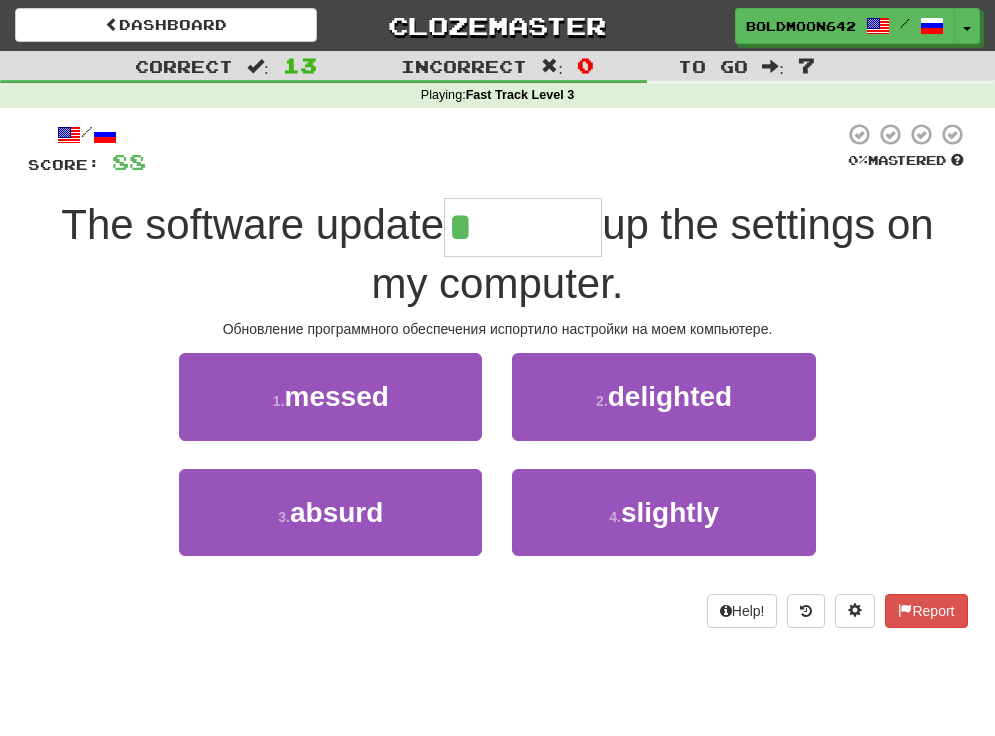 type on "******" 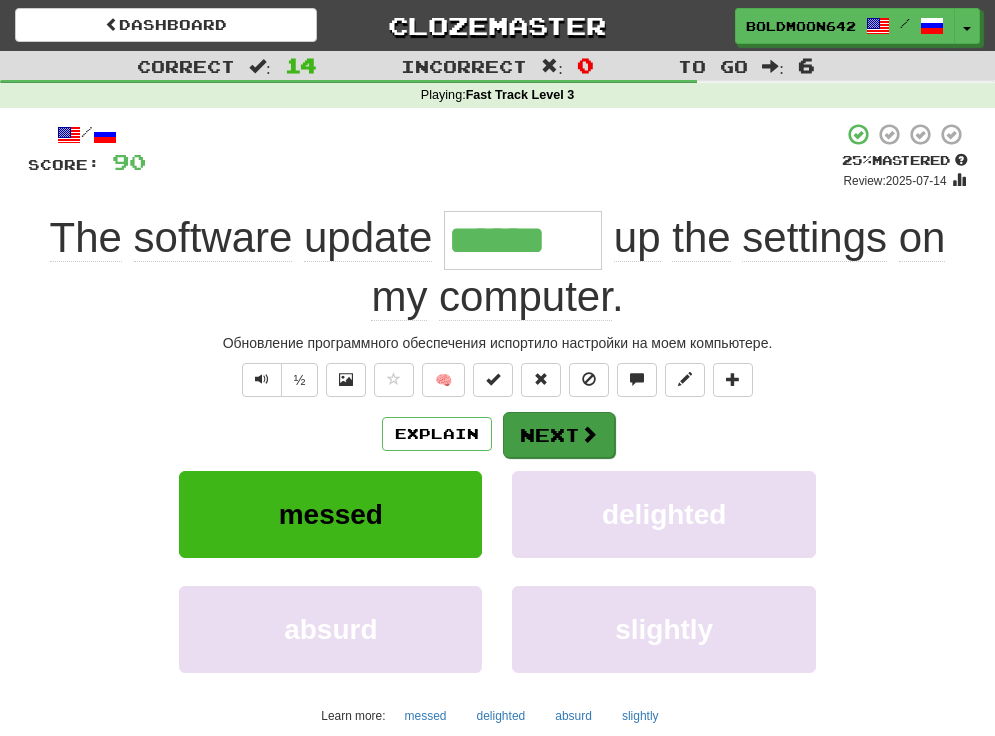 click on "Next" at bounding box center [559, 435] 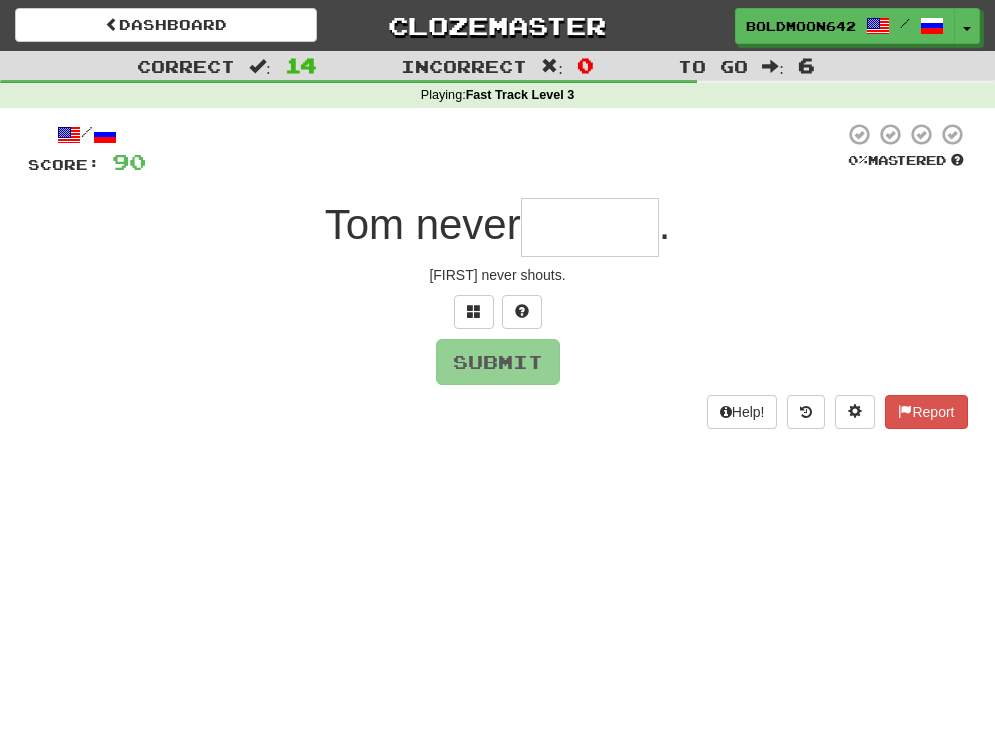 click at bounding box center (590, 227) 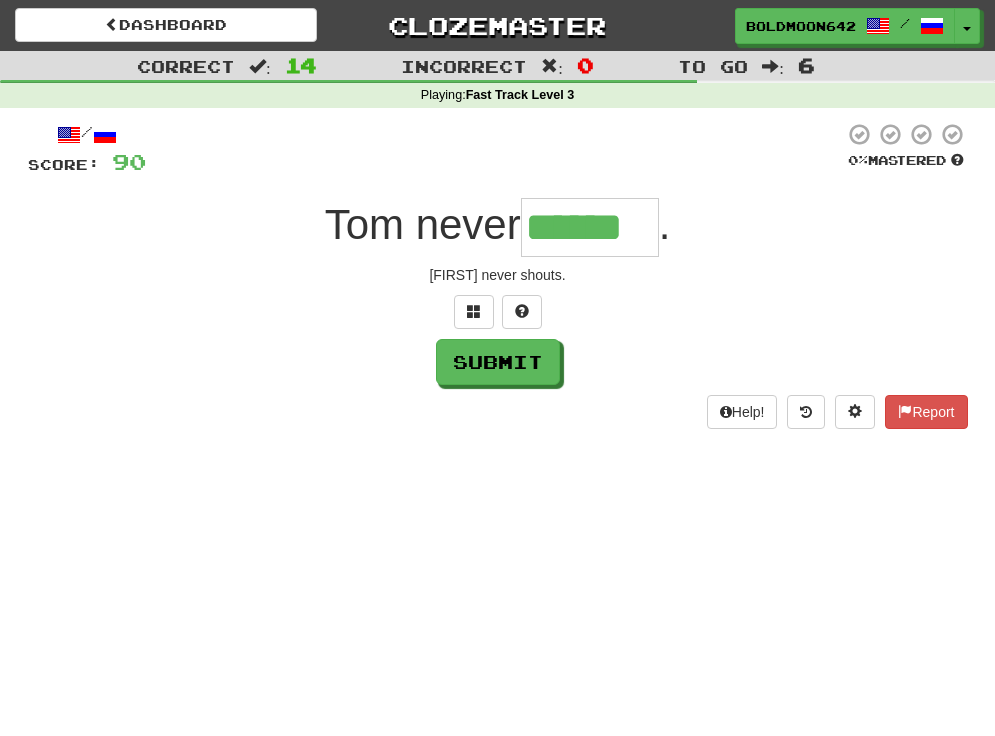 type on "******" 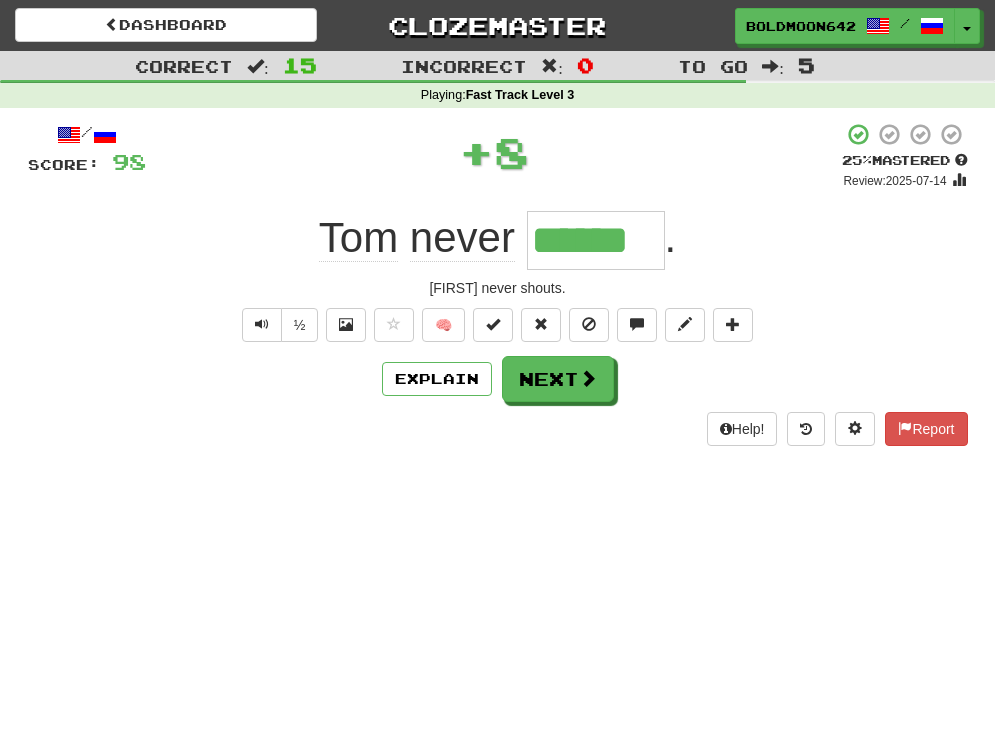 click on "/  Score:   98 + 8 25 %  Mastered Review:  2025-07-14 Tom   never   ****** . Том никогда не кричит. ½ 🧠 Explain Next  Help!  Report" at bounding box center [498, 291] 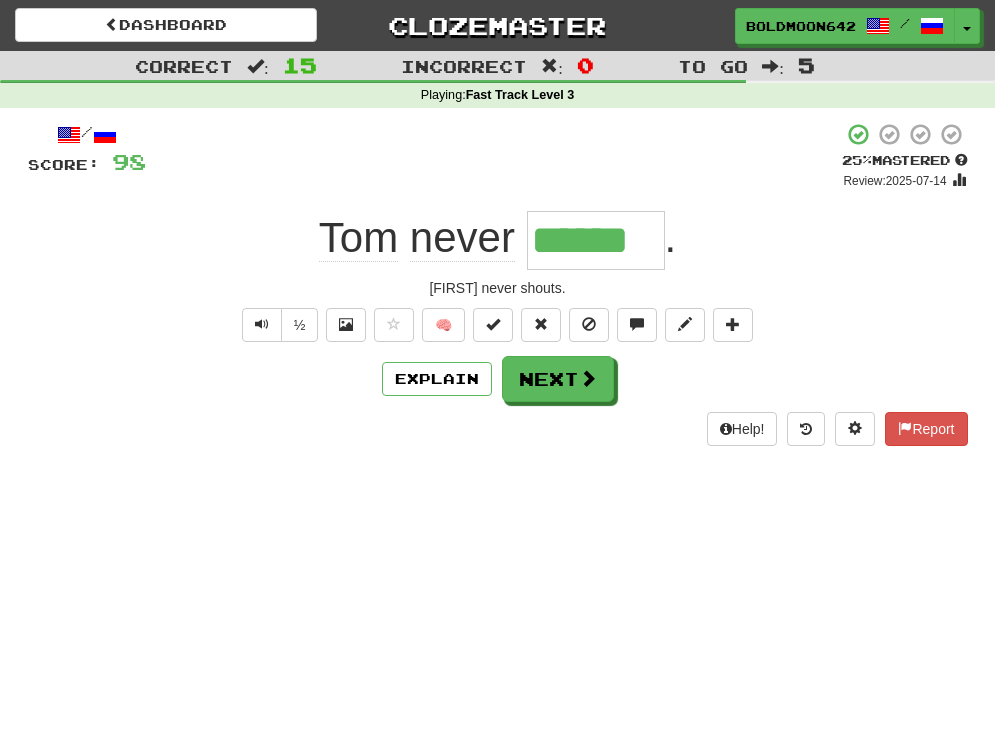 click on "Next" at bounding box center (558, 379) 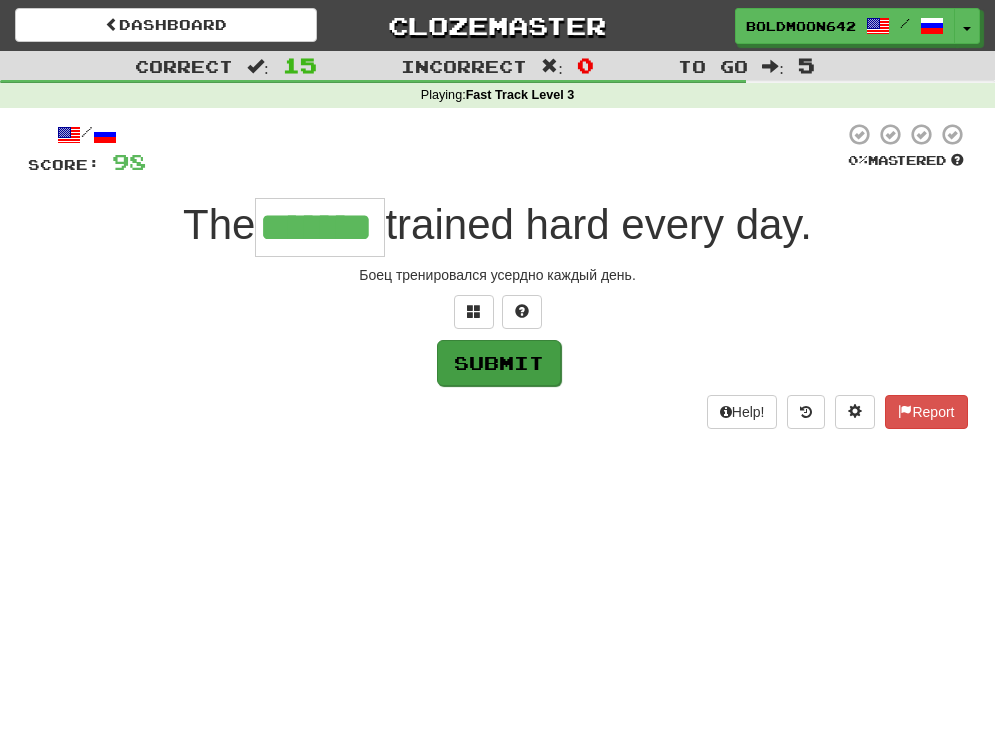 type on "*******" 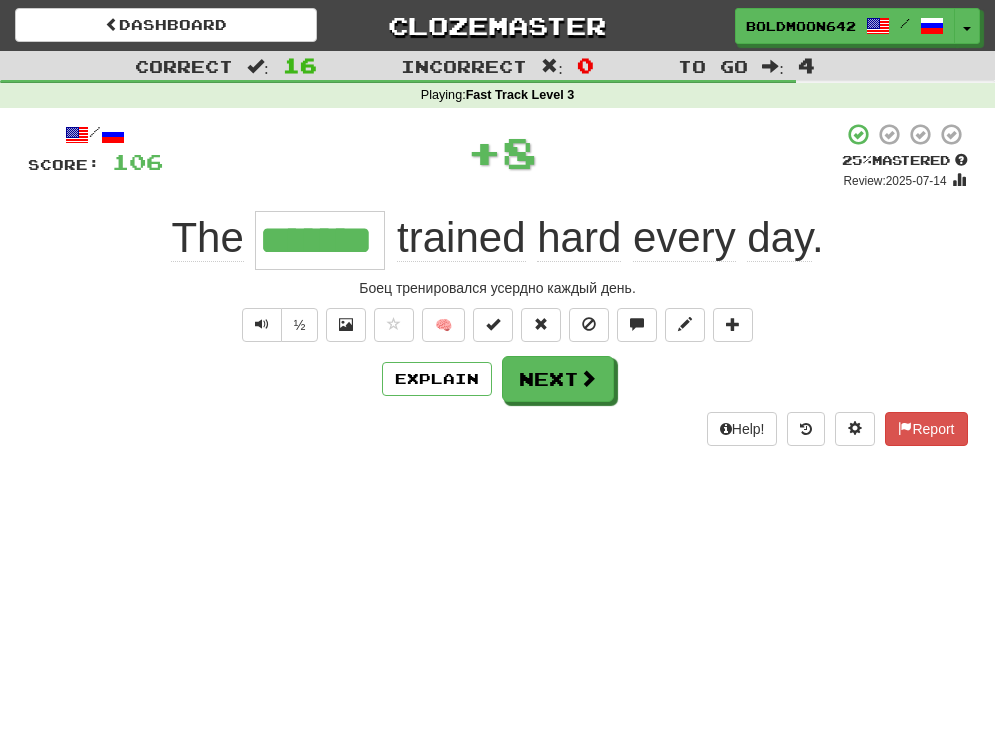 click on "Next" at bounding box center [558, 379] 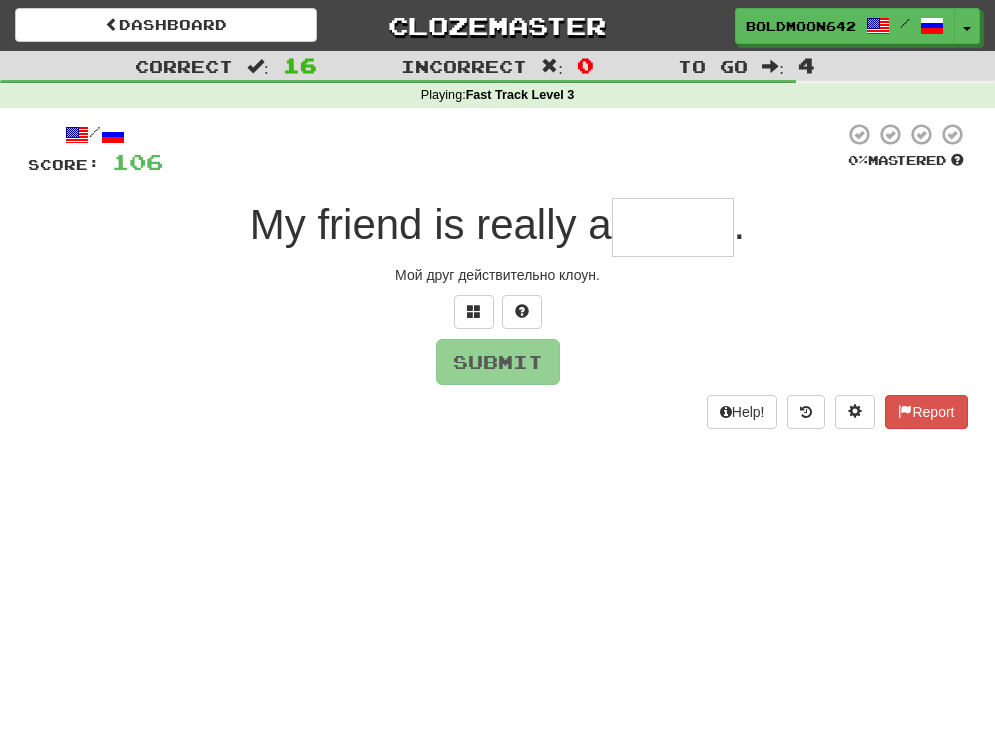 click at bounding box center (673, 227) 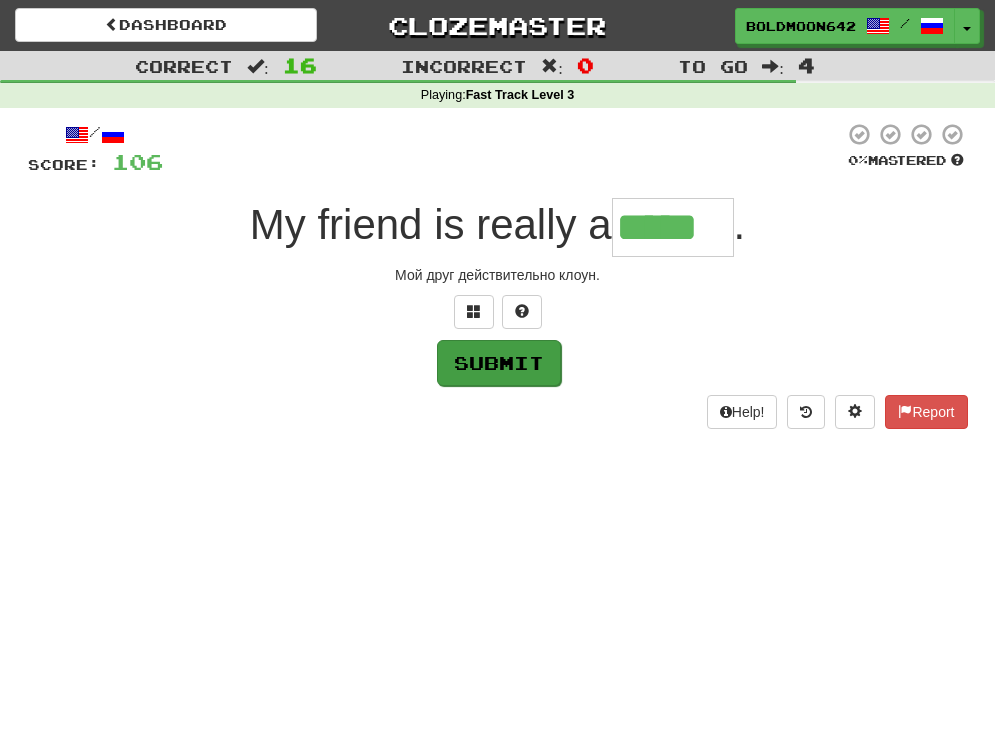 type on "*****" 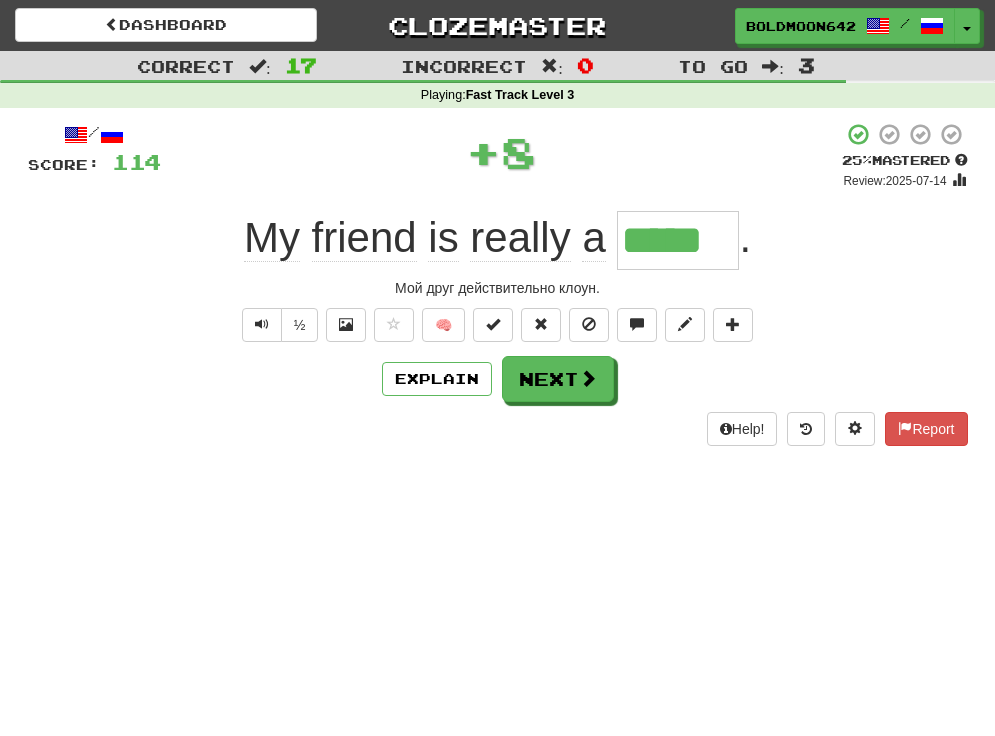 click on "Next" at bounding box center (558, 379) 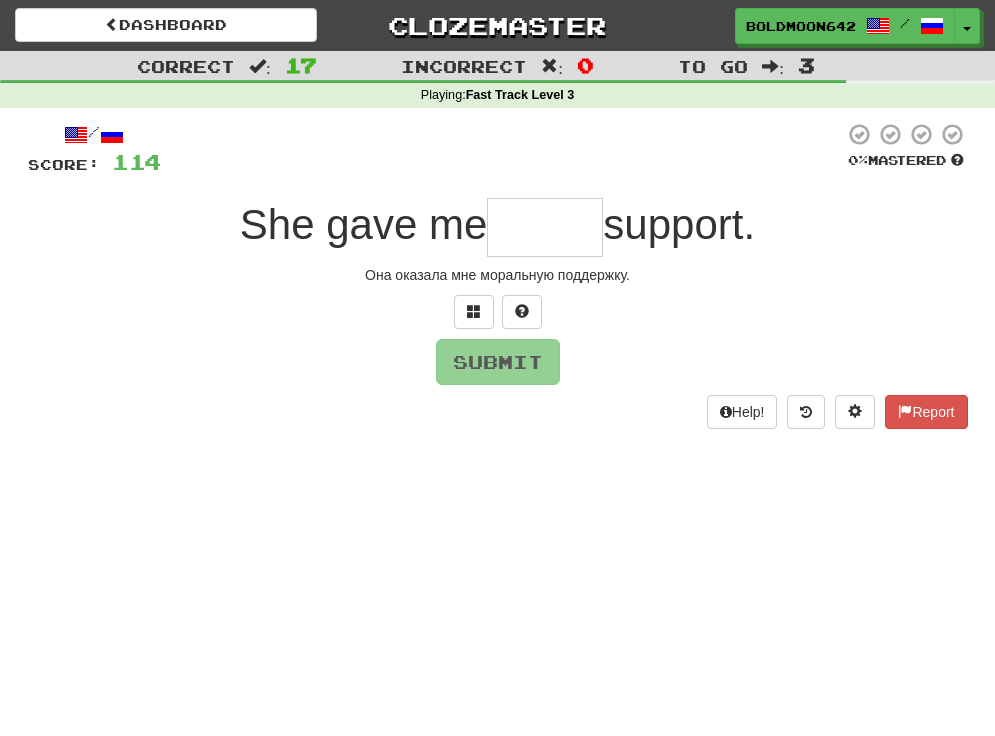 click at bounding box center [545, 227] 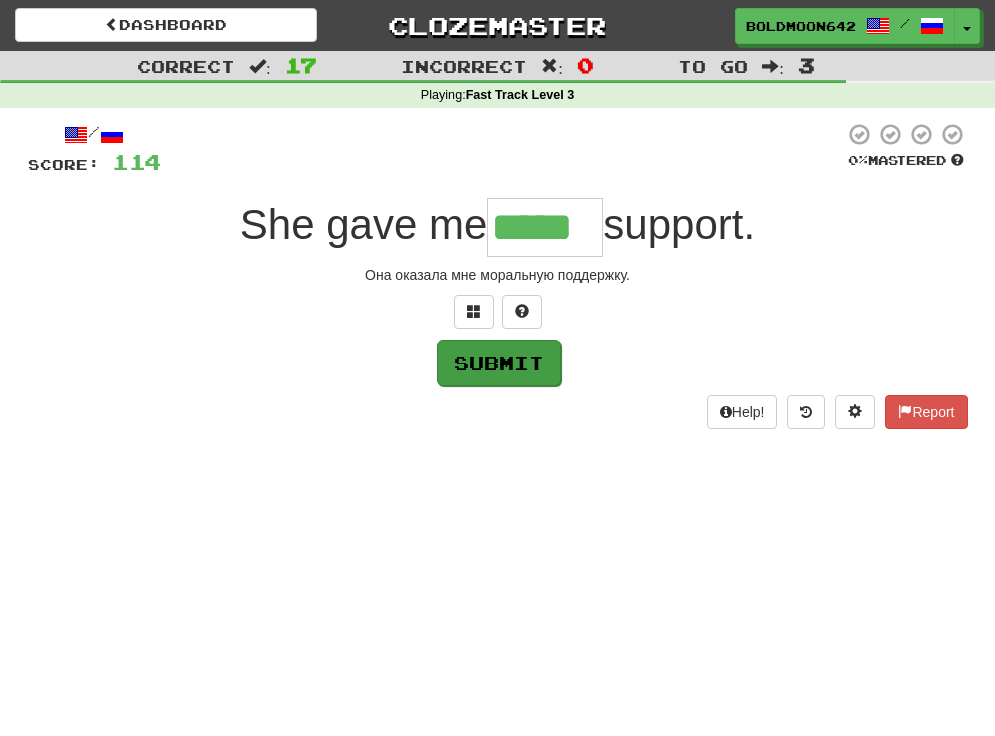 type on "*****" 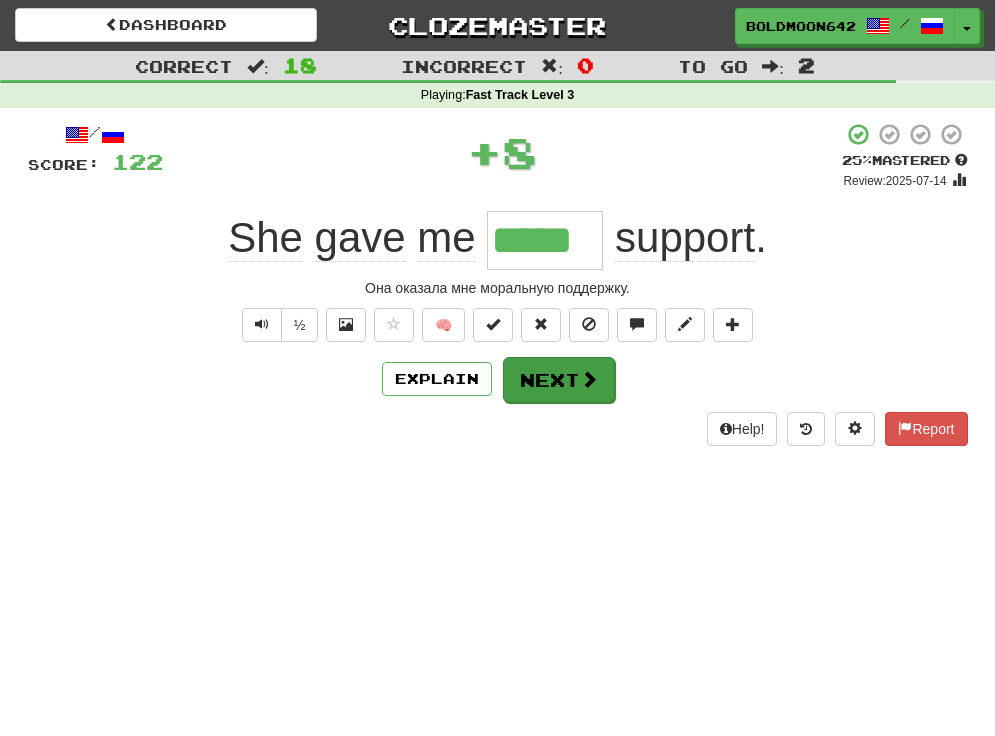 click at bounding box center [589, 379] 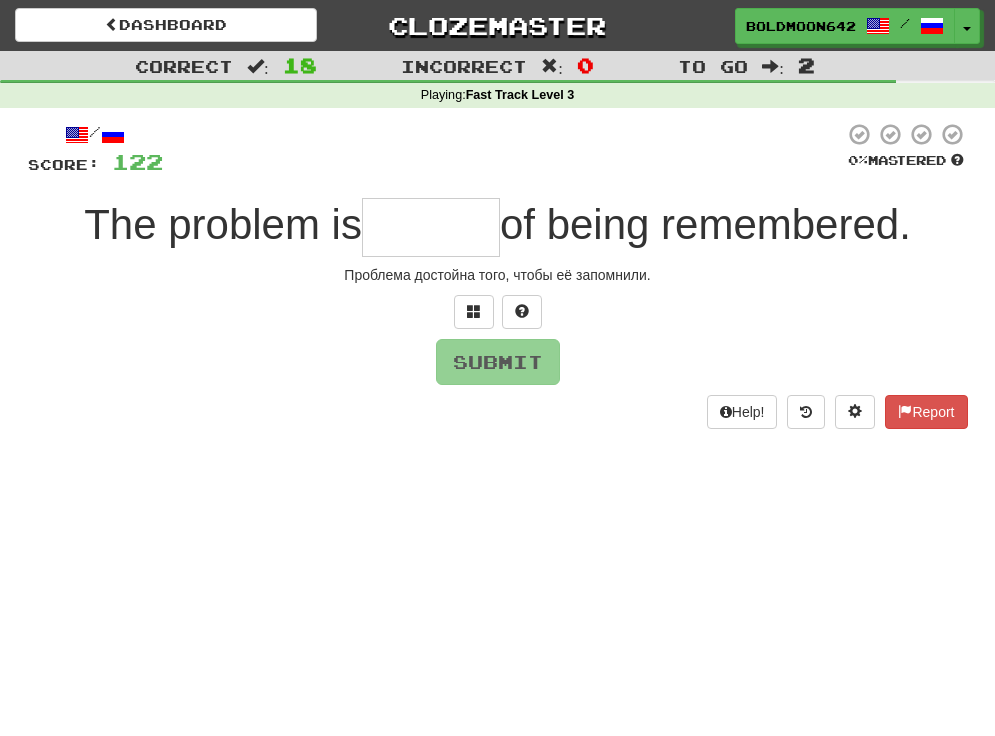 click at bounding box center (431, 227) 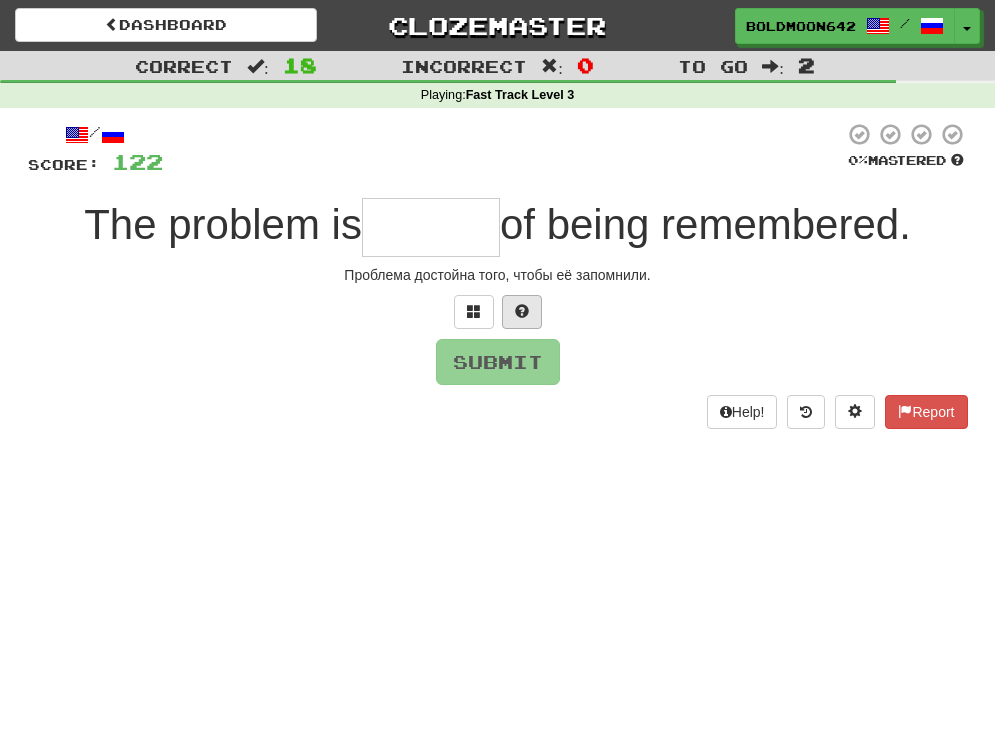 click at bounding box center (522, 311) 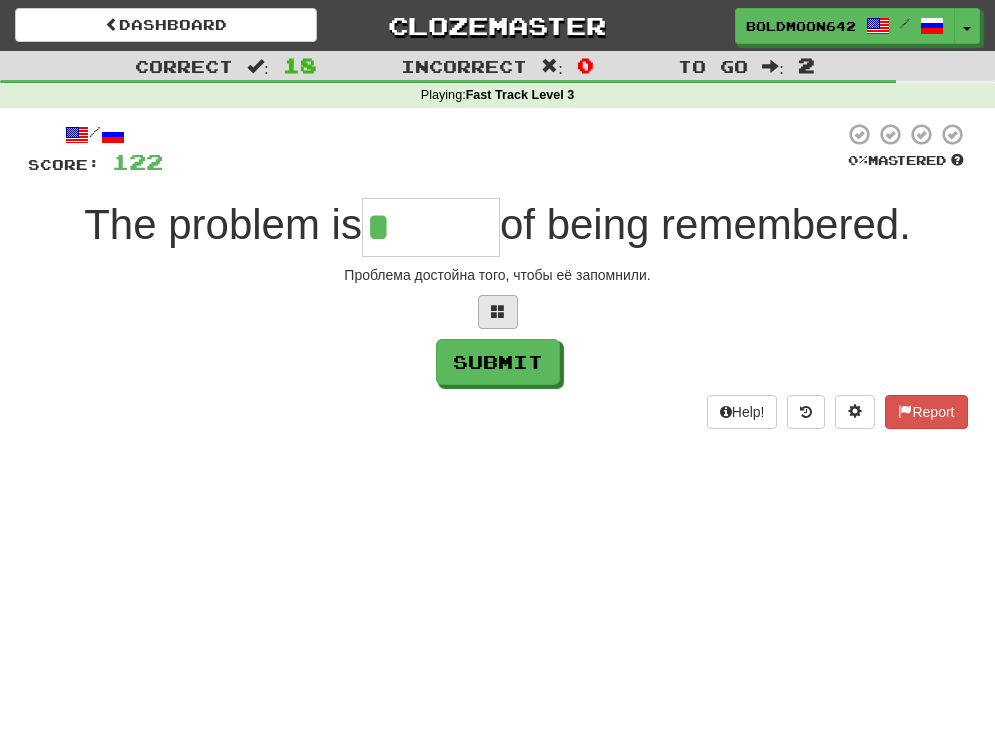 click at bounding box center (498, 311) 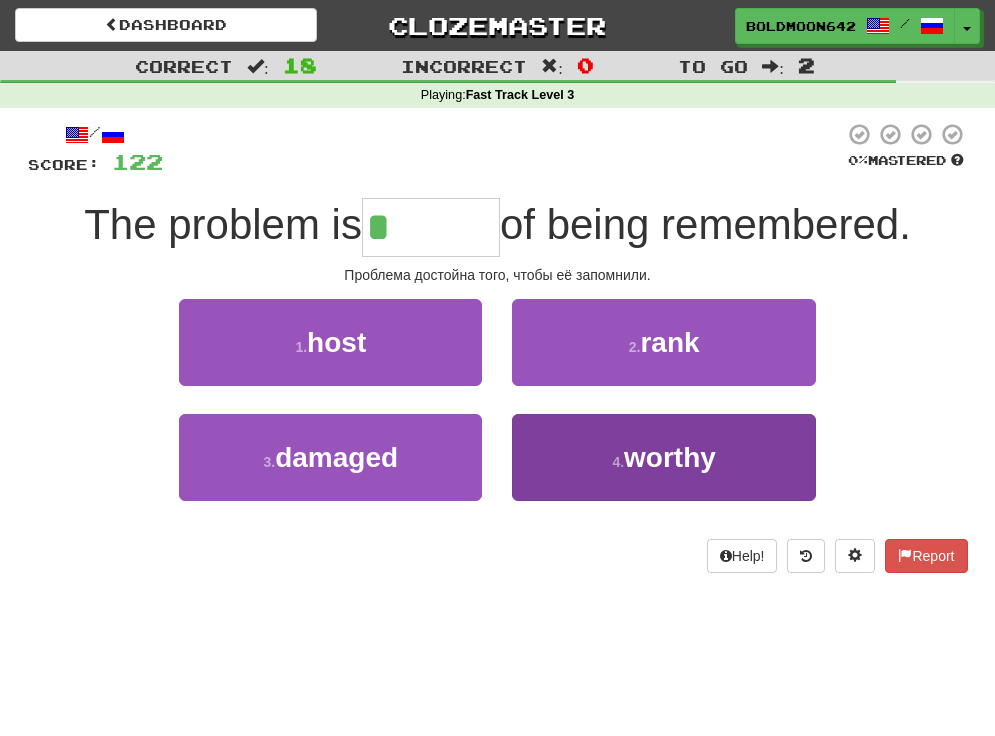 click on "worthy" at bounding box center (670, 457) 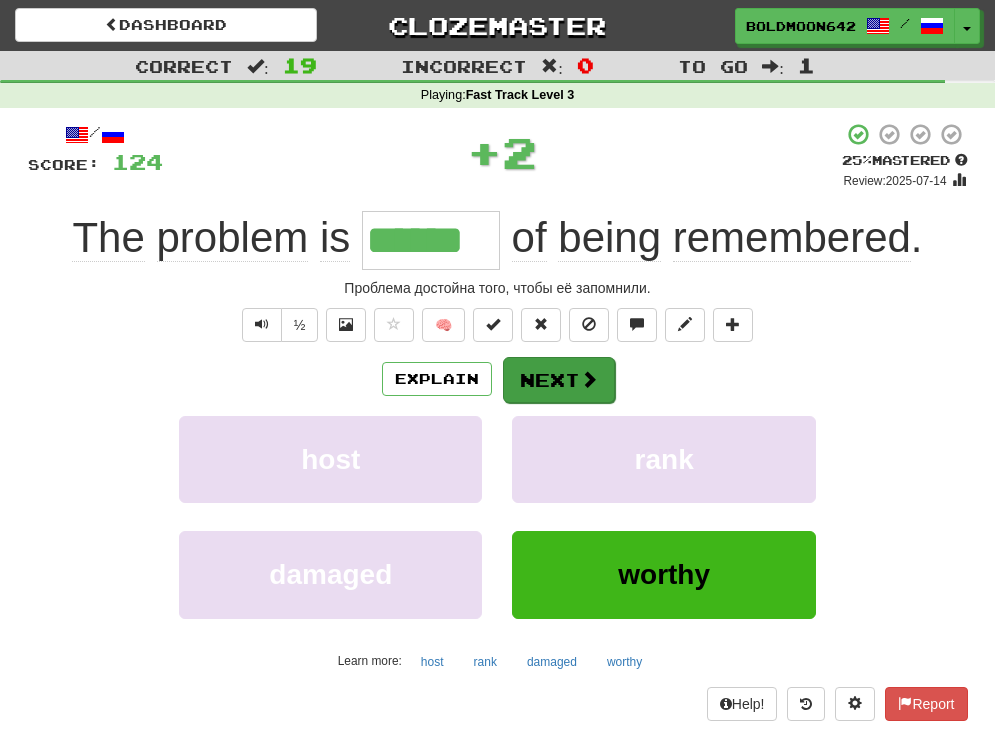 click at bounding box center (589, 379) 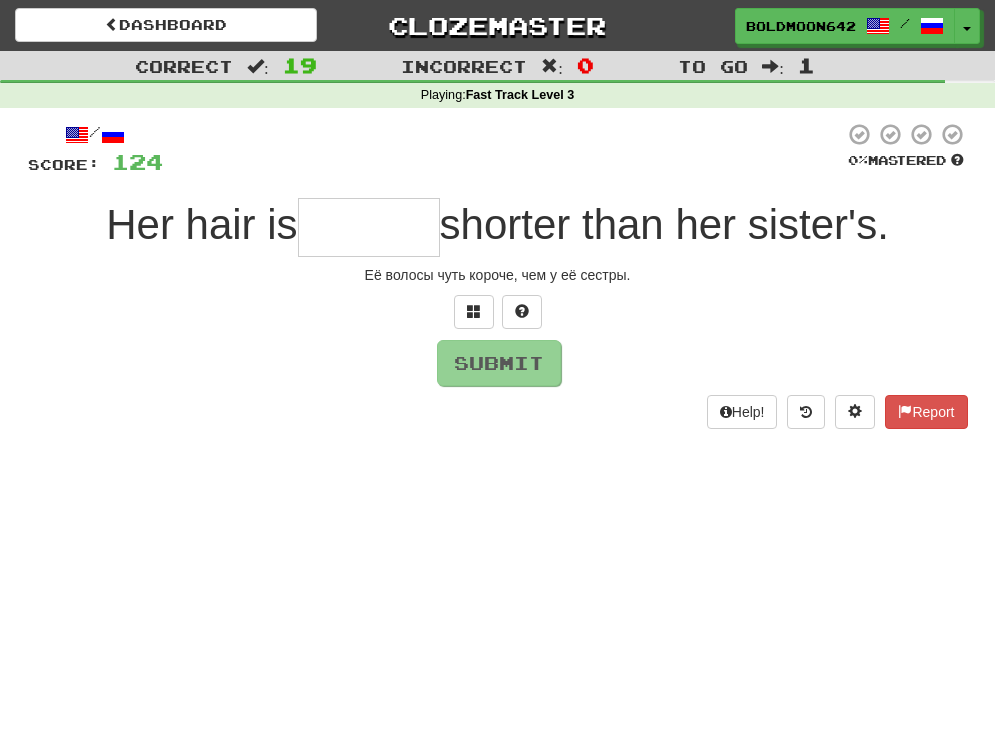 type on "*" 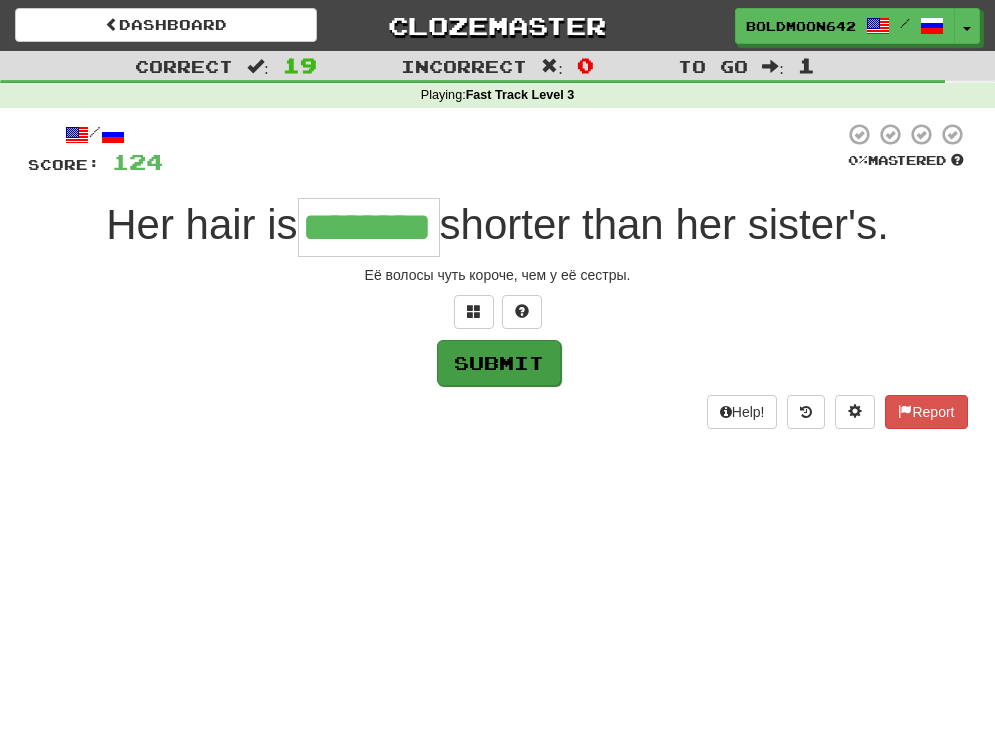 type on "********" 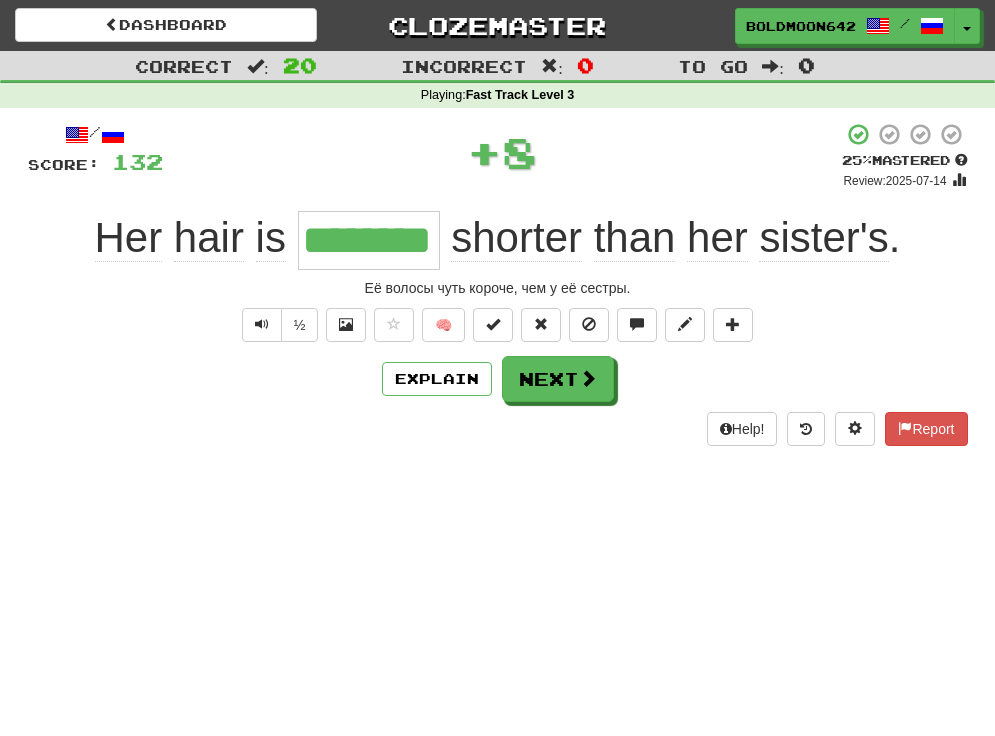 click on "Next" at bounding box center (558, 379) 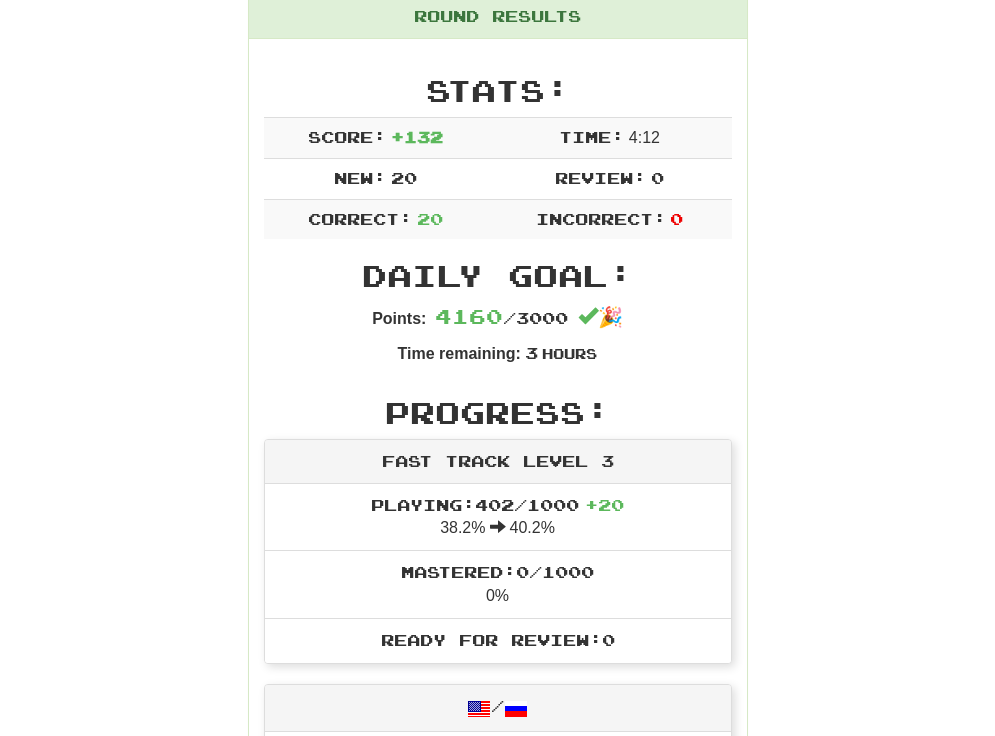 scroll, scrollTop: 0, scrollLeft: 0, axis: both 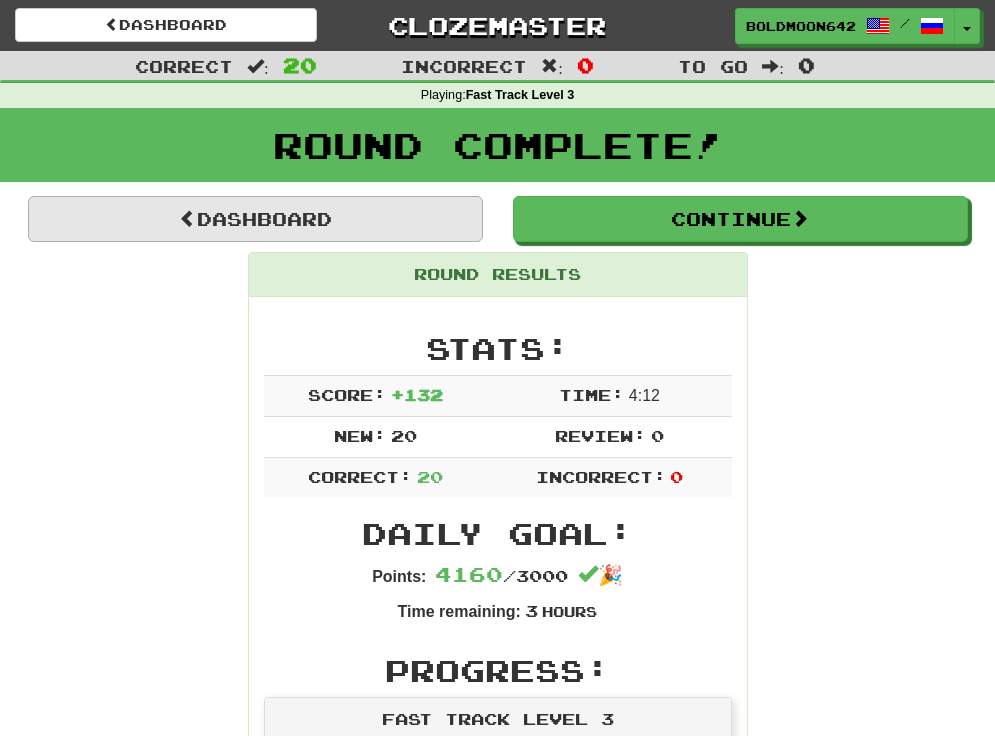 click on "Dashboard" at bounding box center [255, 219] 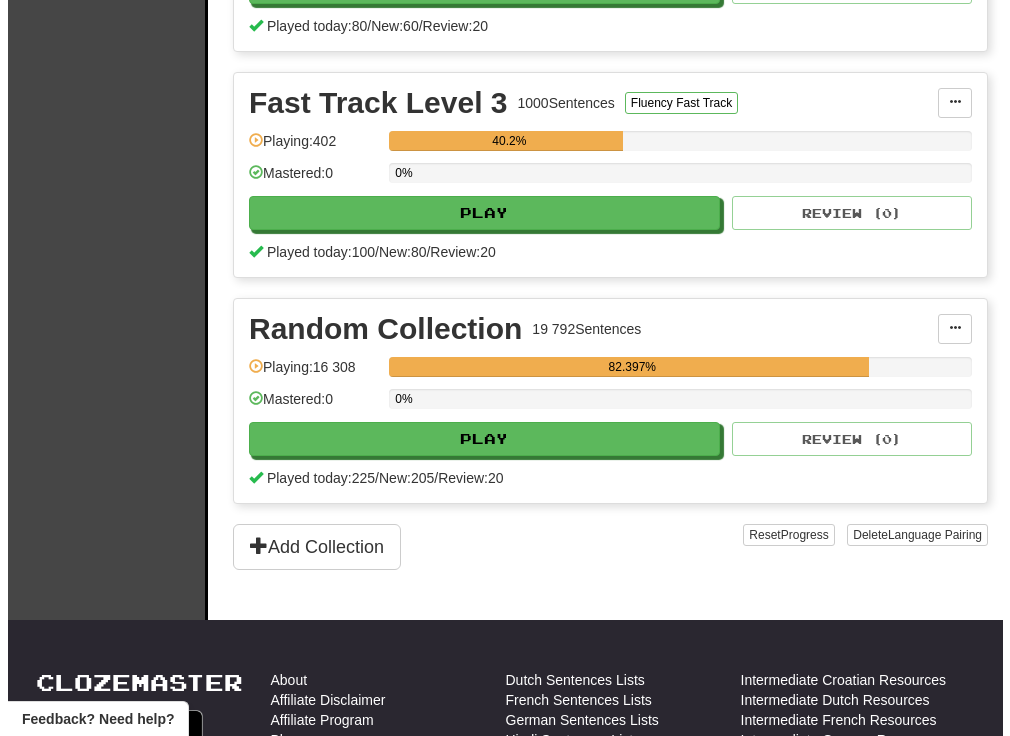 scroll, scrollTop: 707, scrollLeft: 0, axis: vertical 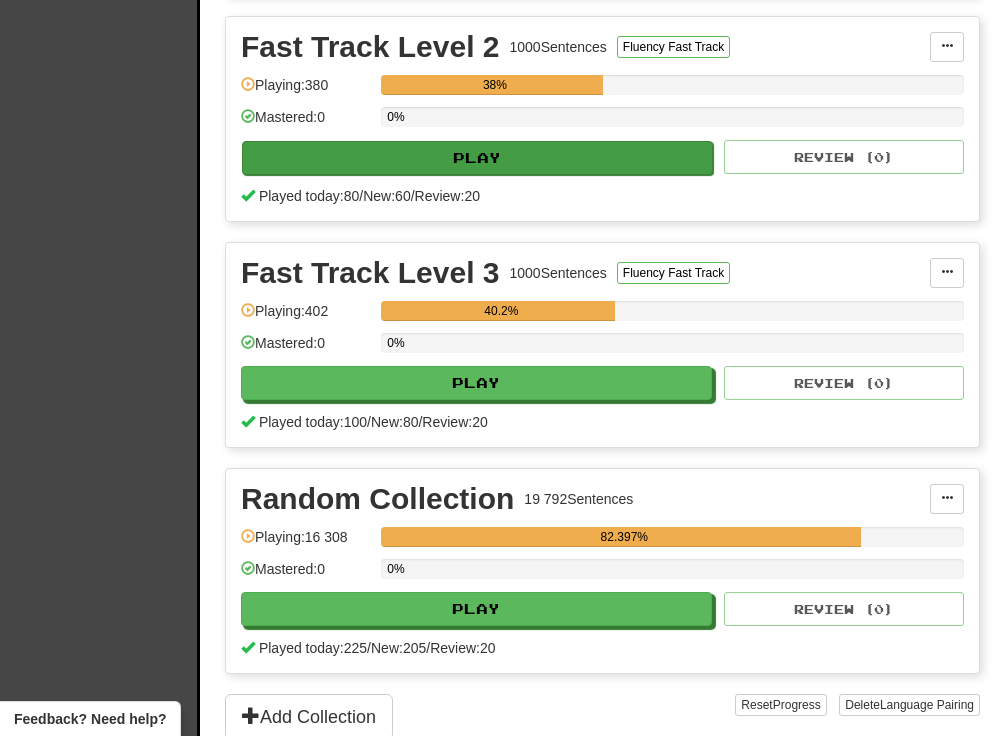 click on "Play" at bounding box center (477, 158) 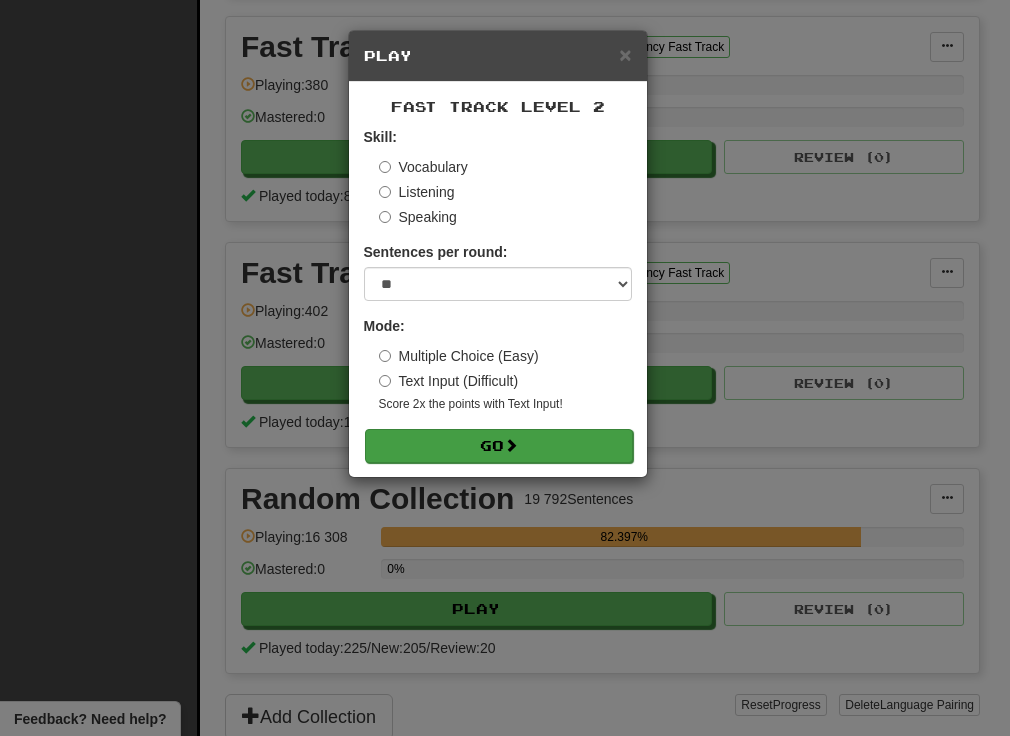 click on "Go" at bounding box center (499, 446) 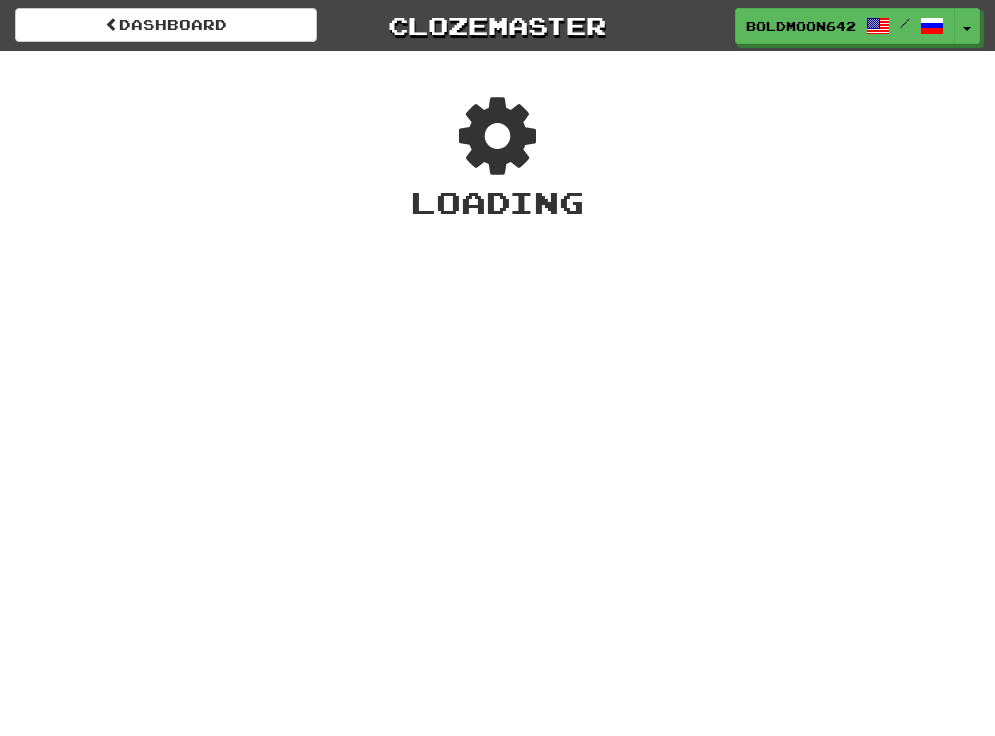 scroll, scrollTop: 0, scrollLeft: 0, axis: both 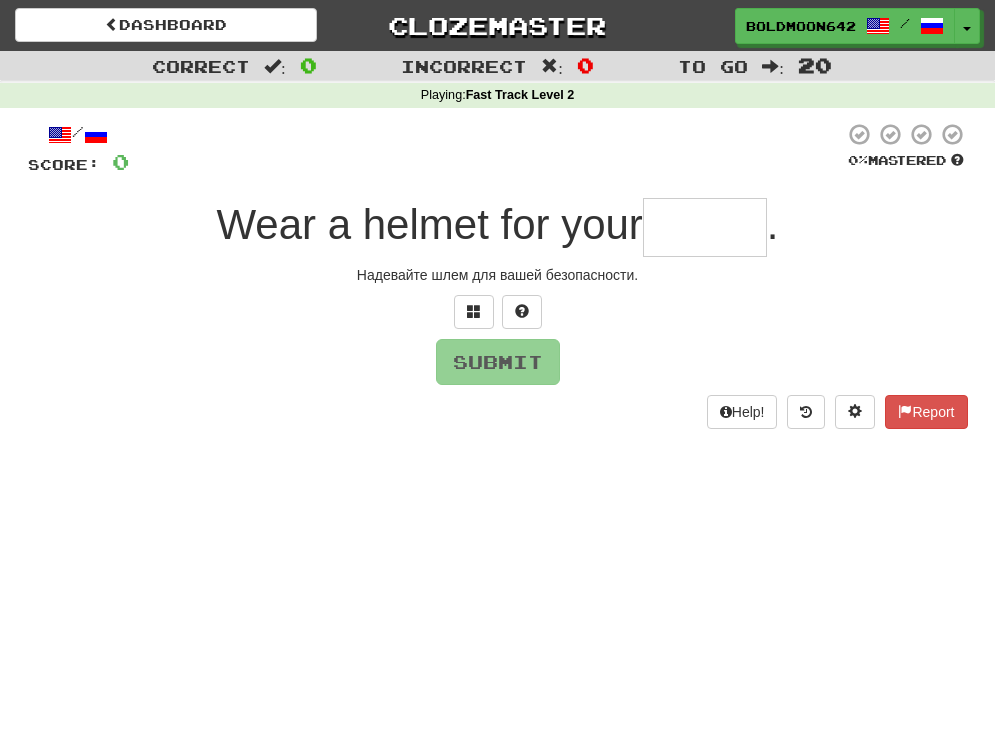 click at bounding box center [705, 227] 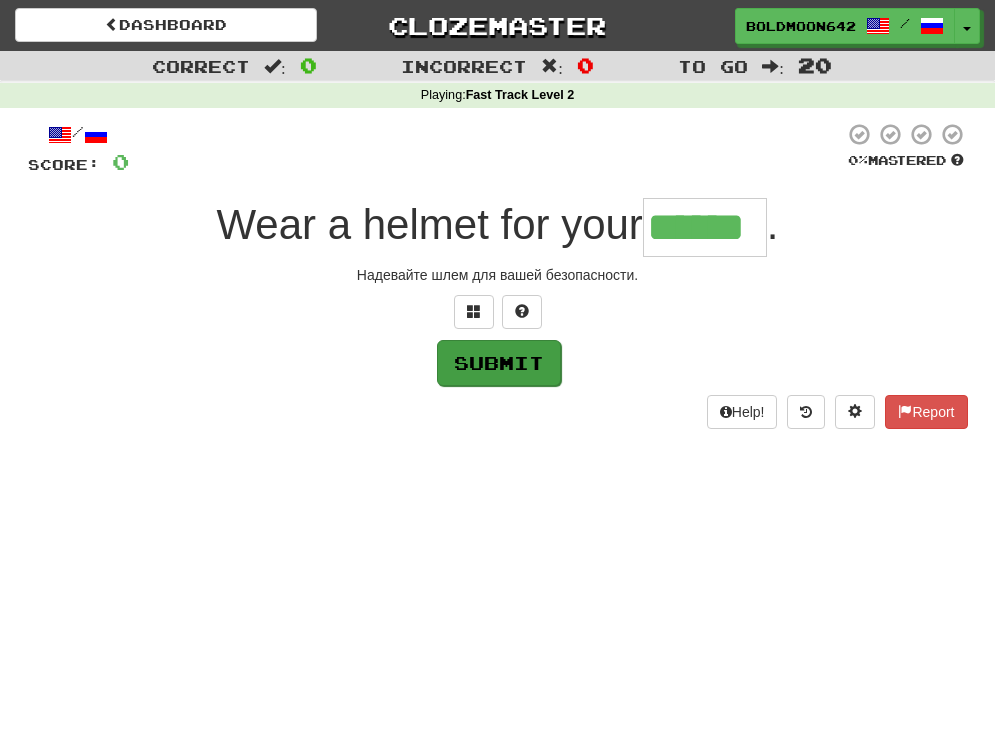 type on "******" 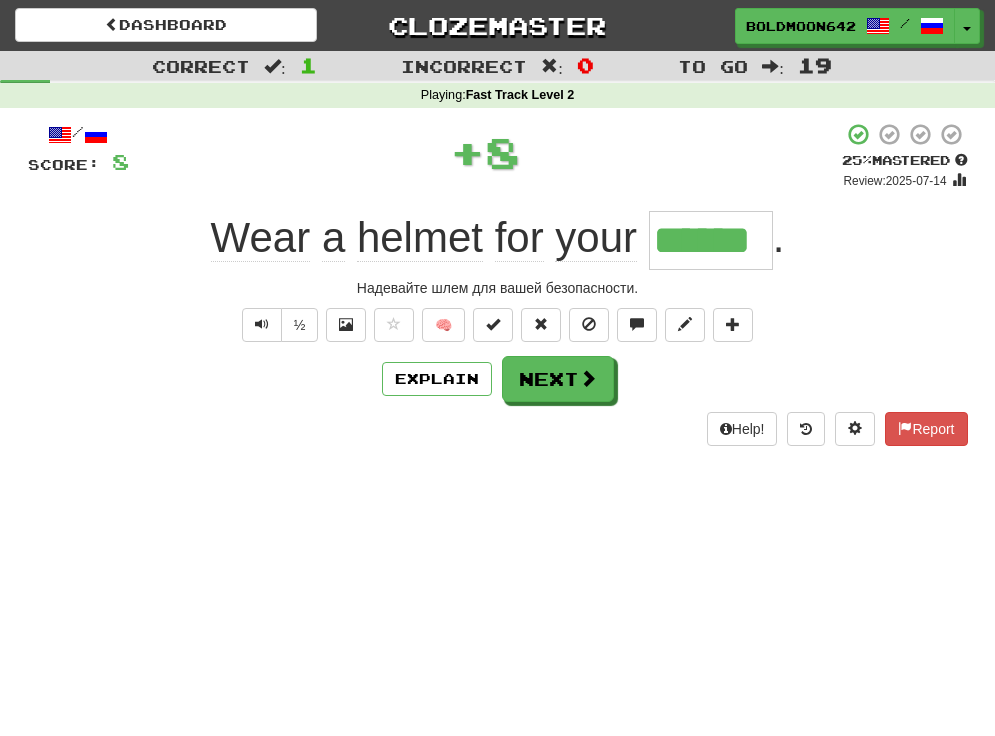 click on "Next" at bounding box center [558, 379] 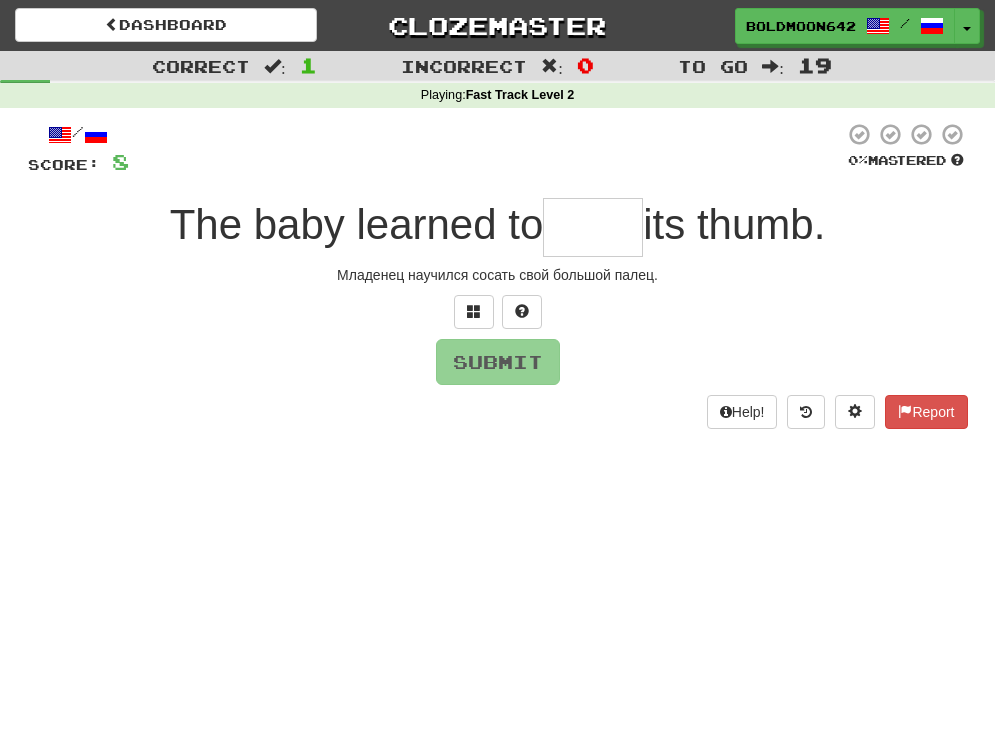 click at bounding box center [593, 227] 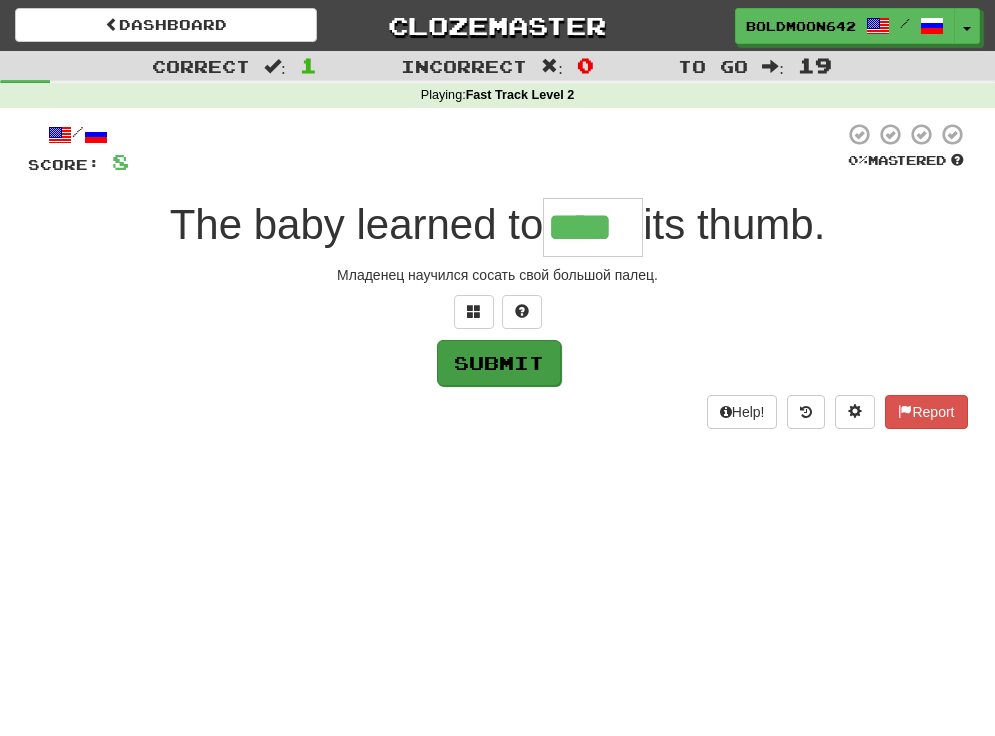type on "****" 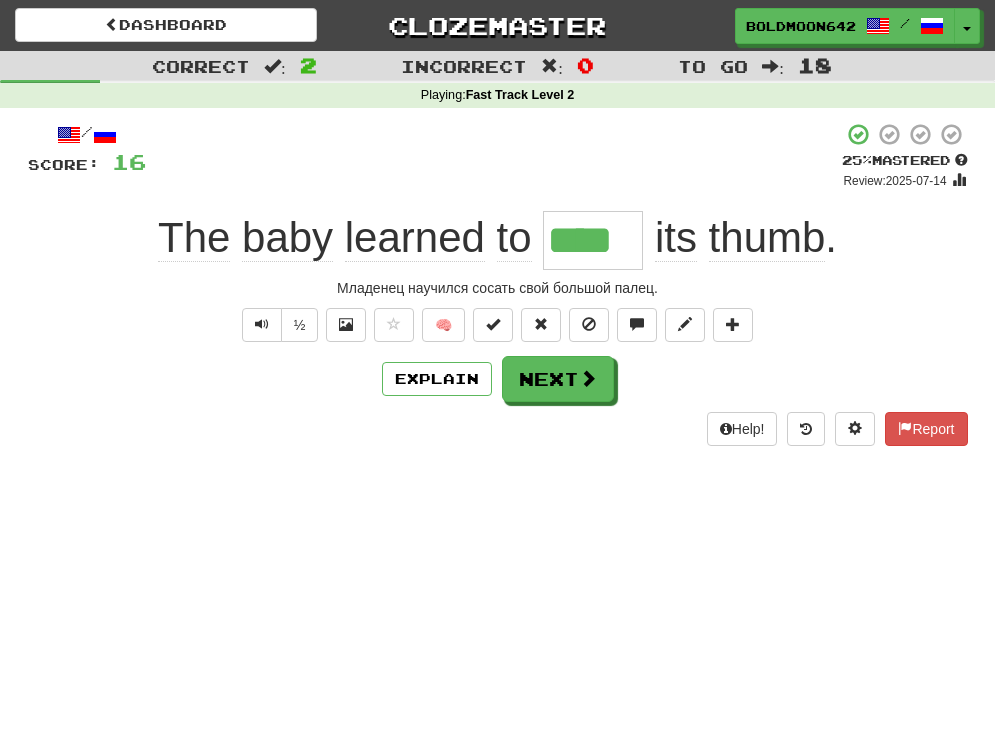 drag, startPoint x: 586, startPoint y: 382, endPoint x: 576, endPoint y: 377, distance: 11.18034 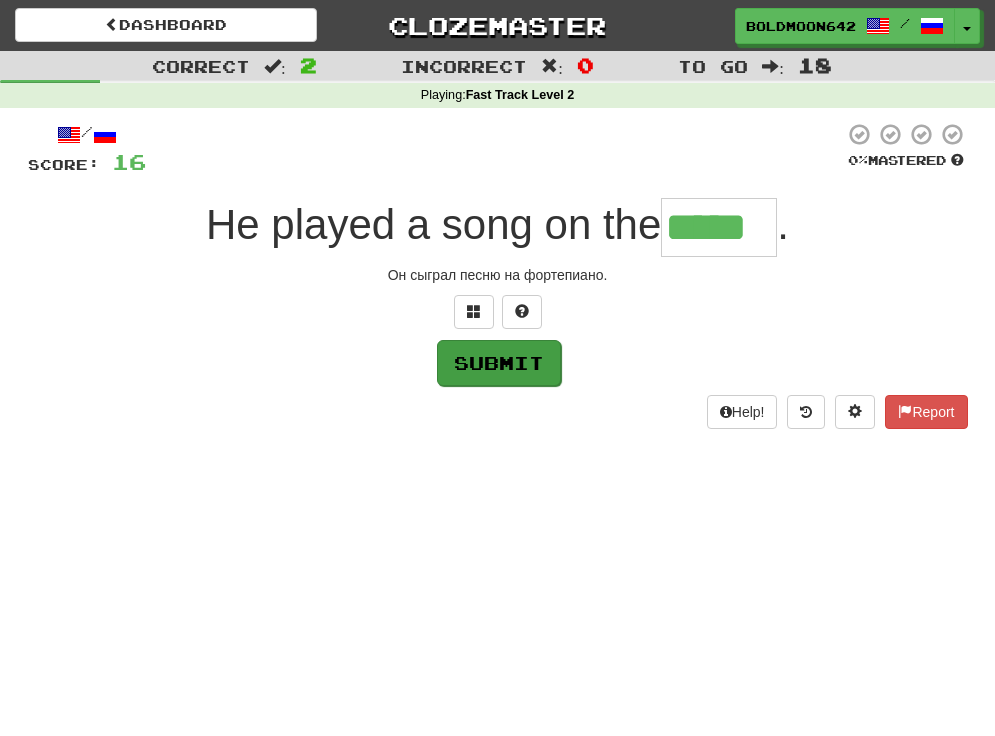 type on "*****" 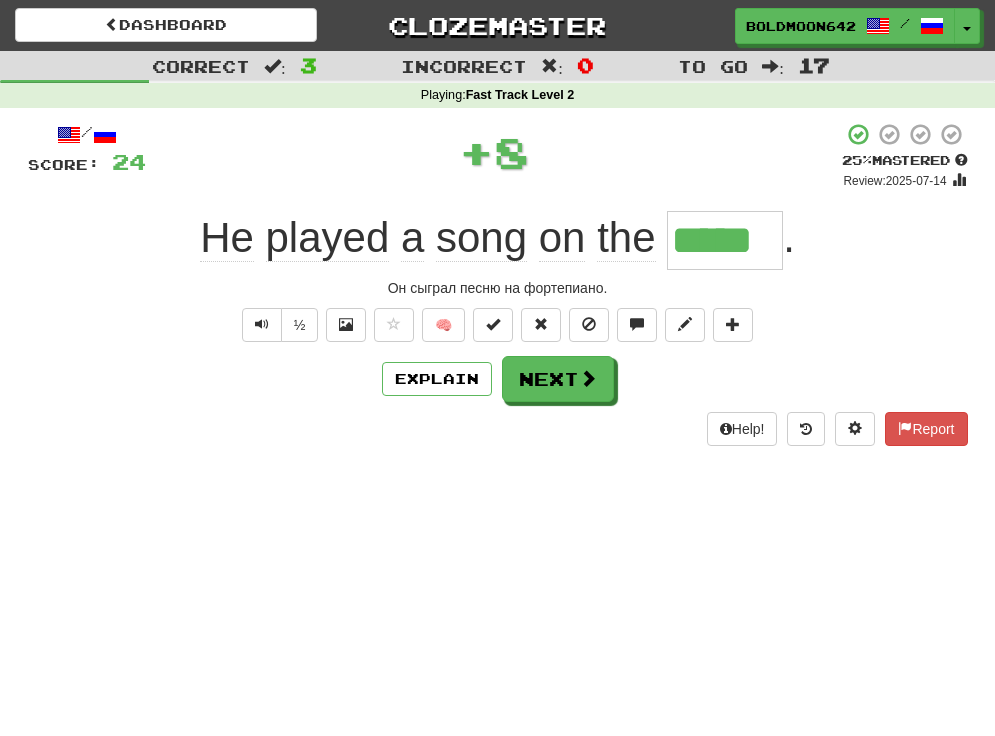 click at bounding box center (588, 378) 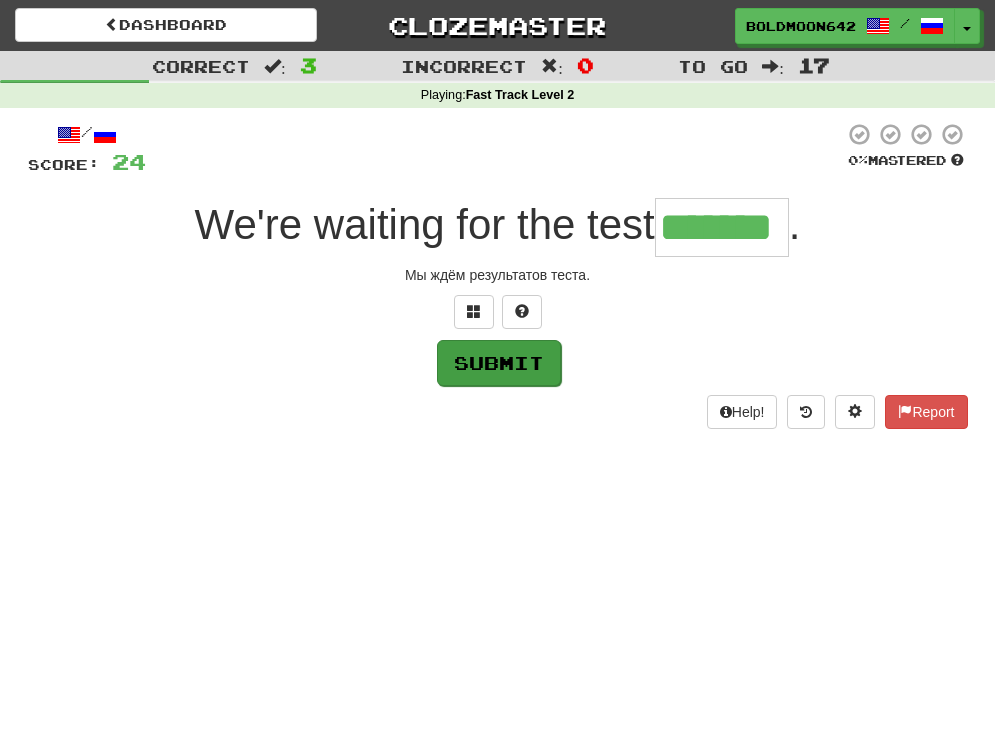 type on "*******" 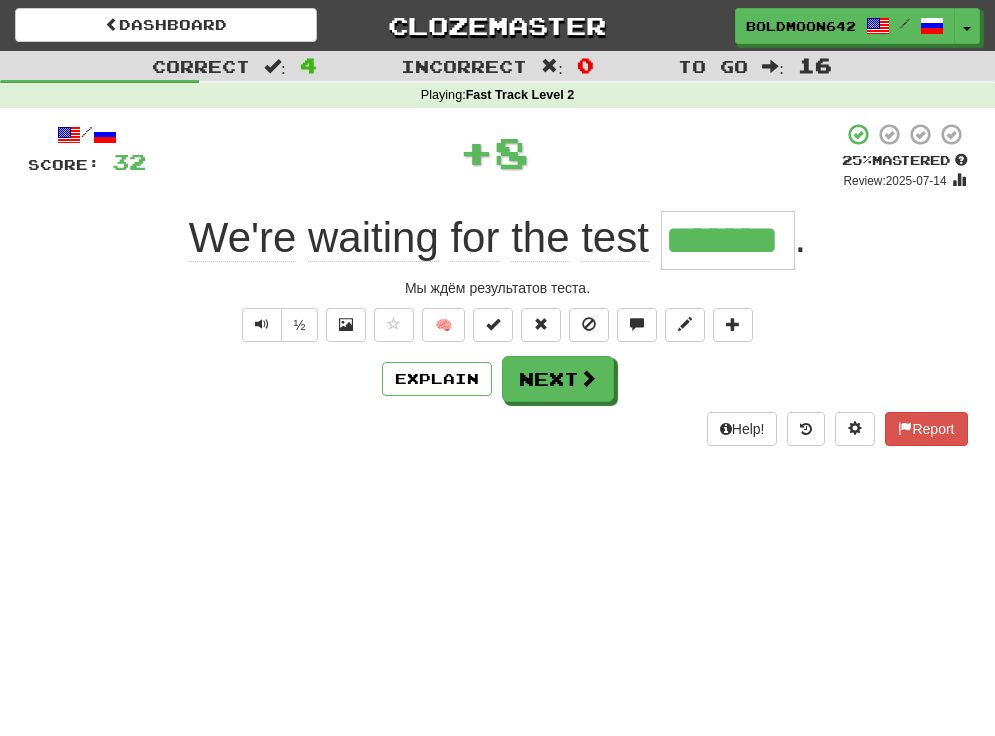click at bounding box center [588, 378] 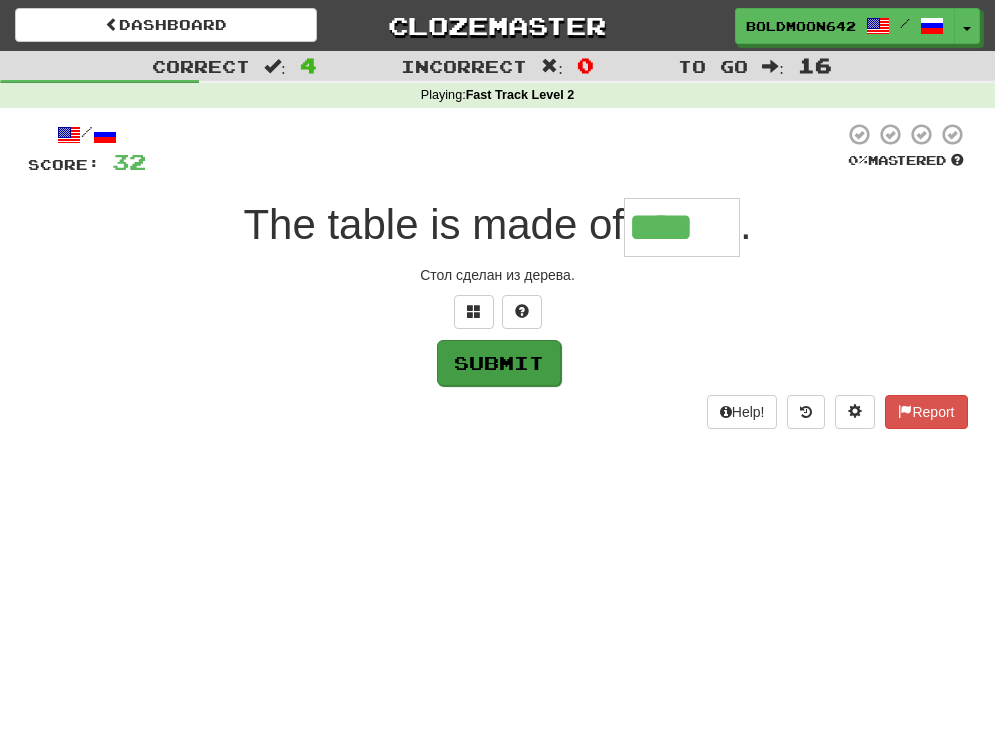 type on "****" 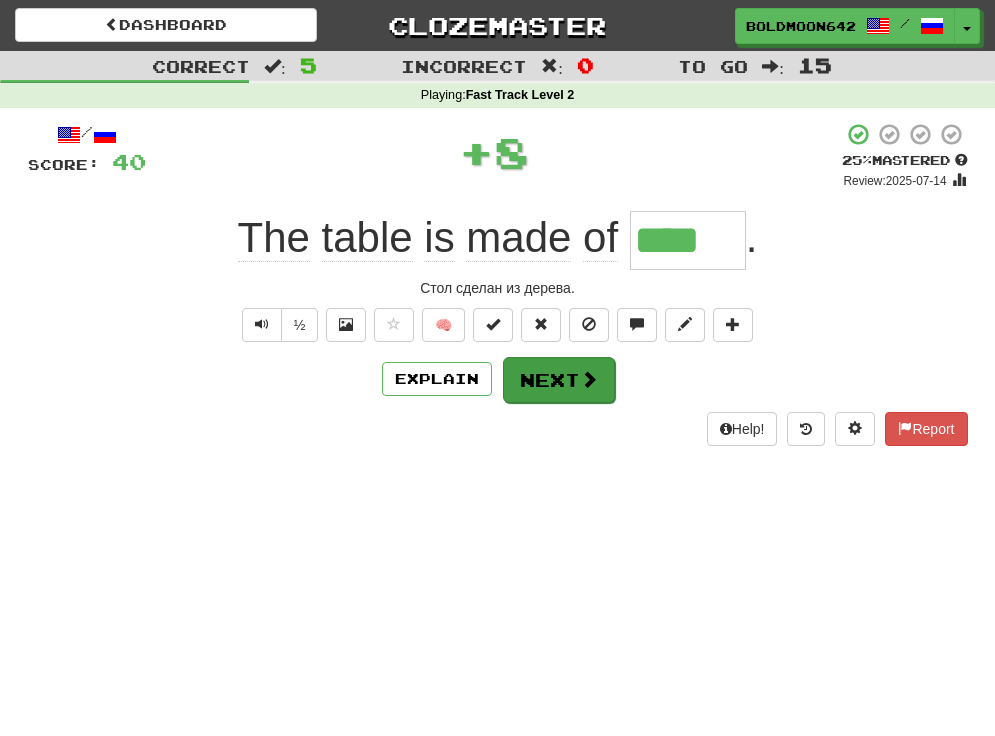 click at bounding box center (589, 379) 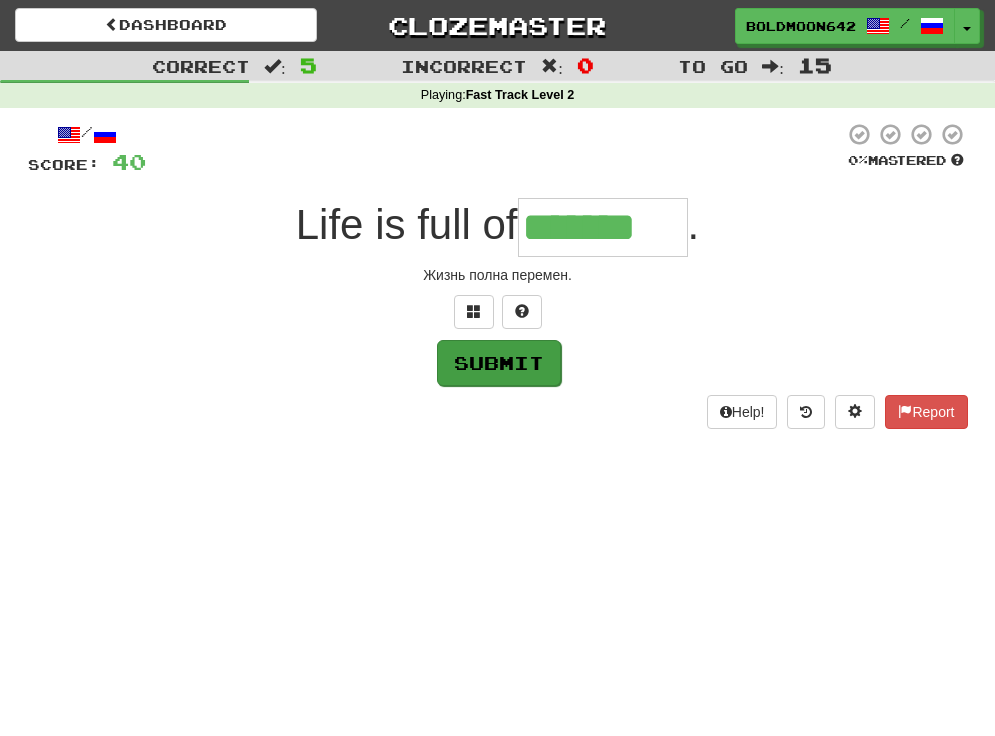 type on "*******" 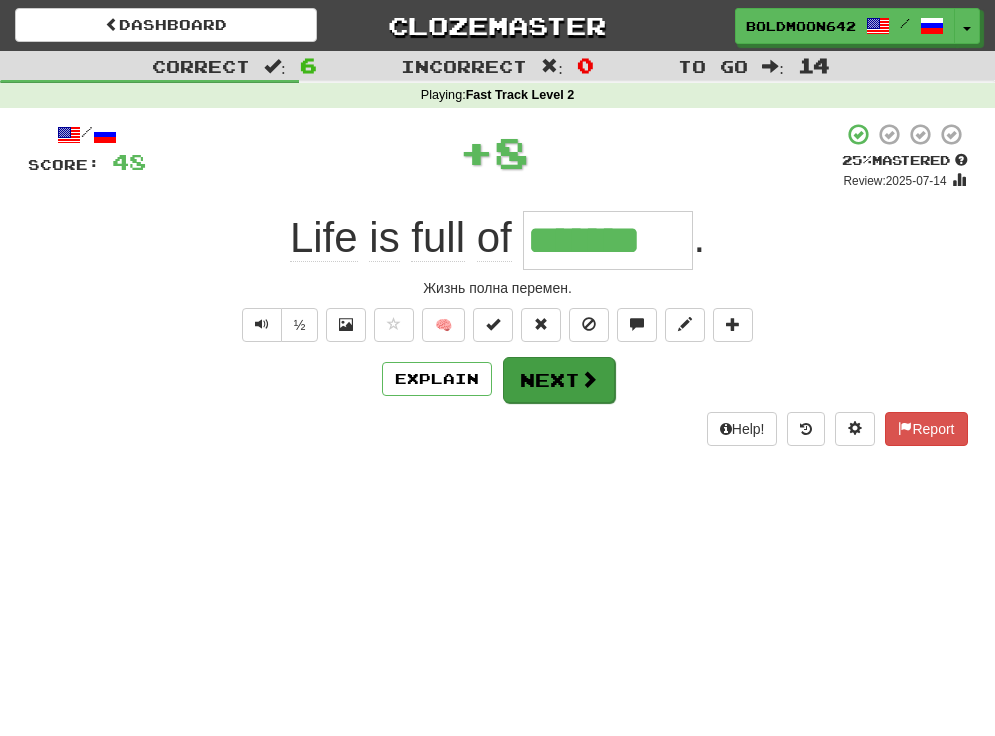 click on "Next" at bounding box center [559, 380] 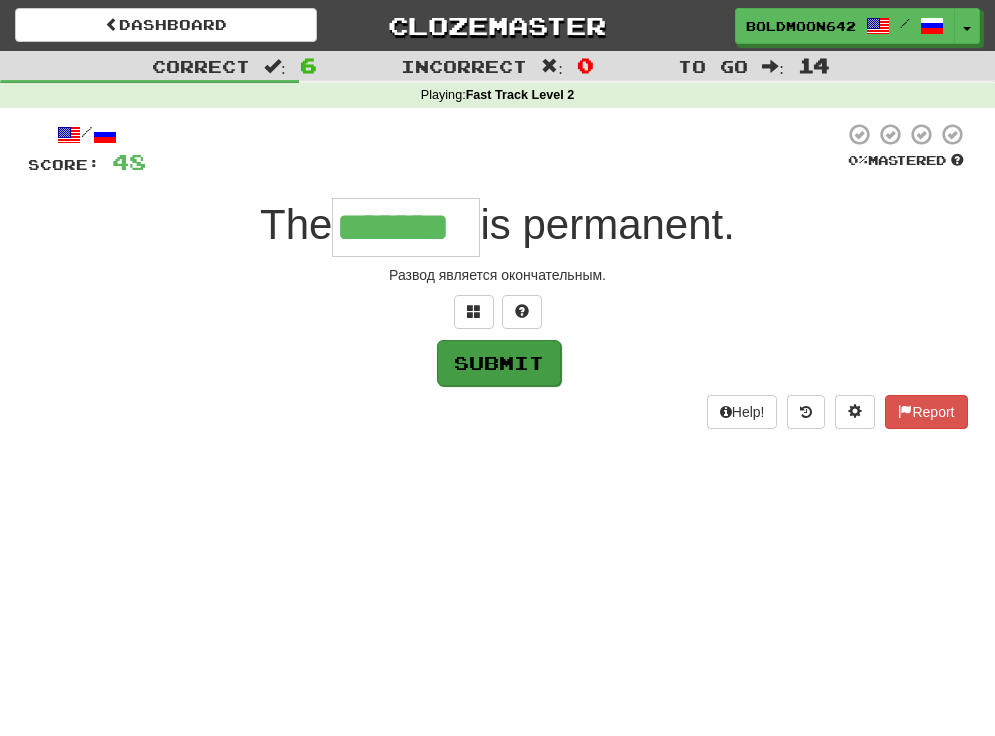 type on "*******" 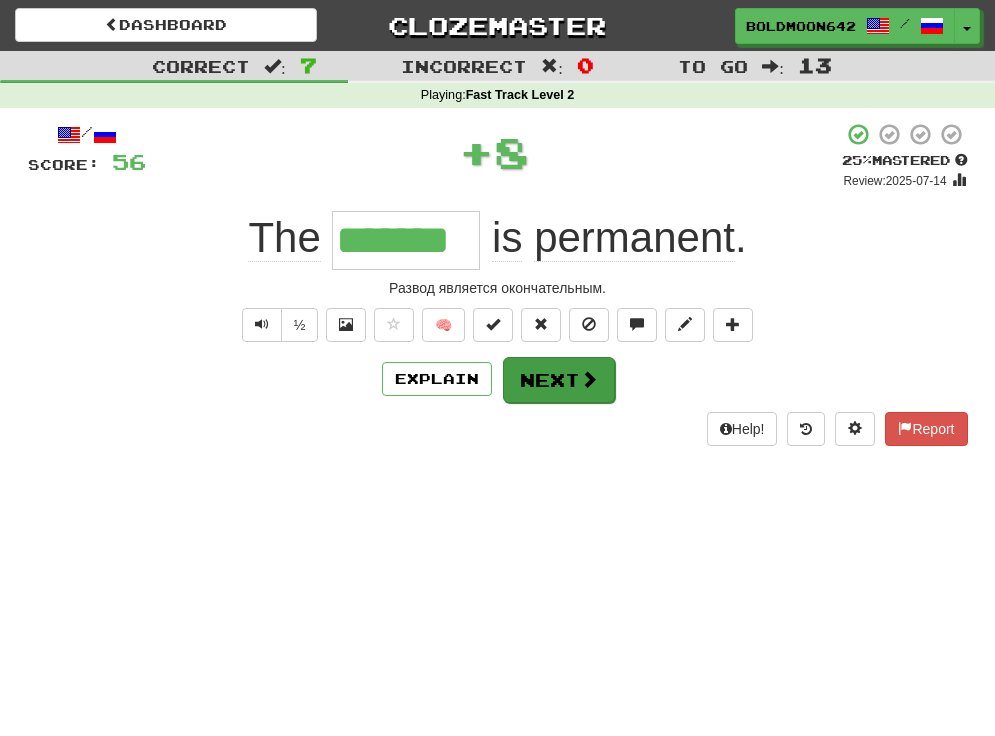 click on "Next" at bounding box center [559, 380] 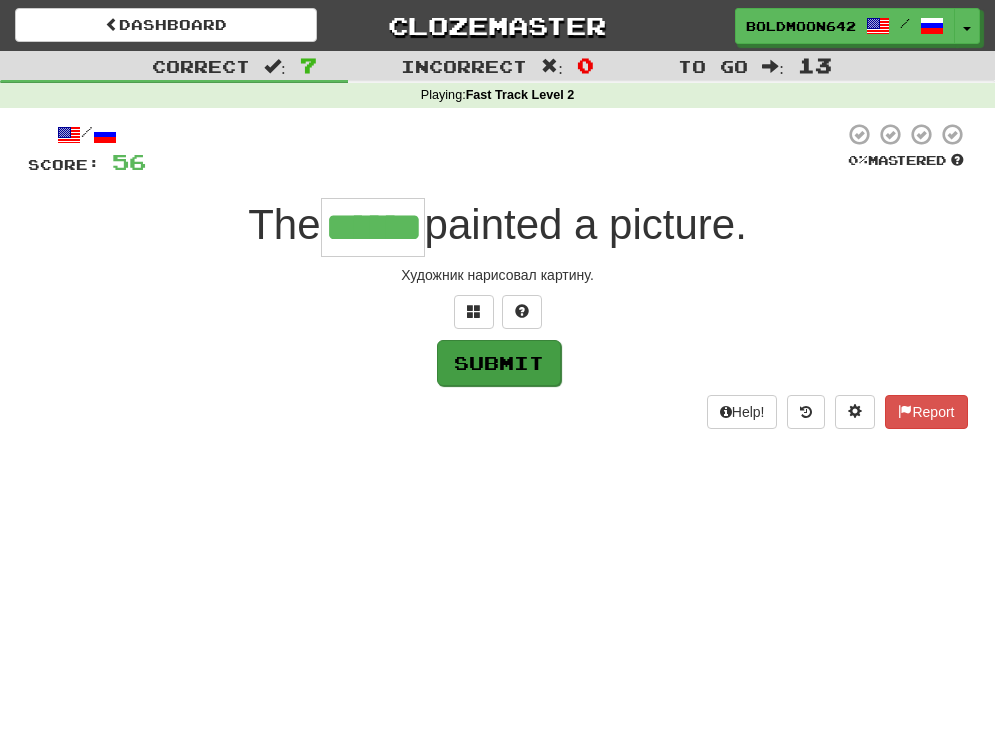 type on "******" 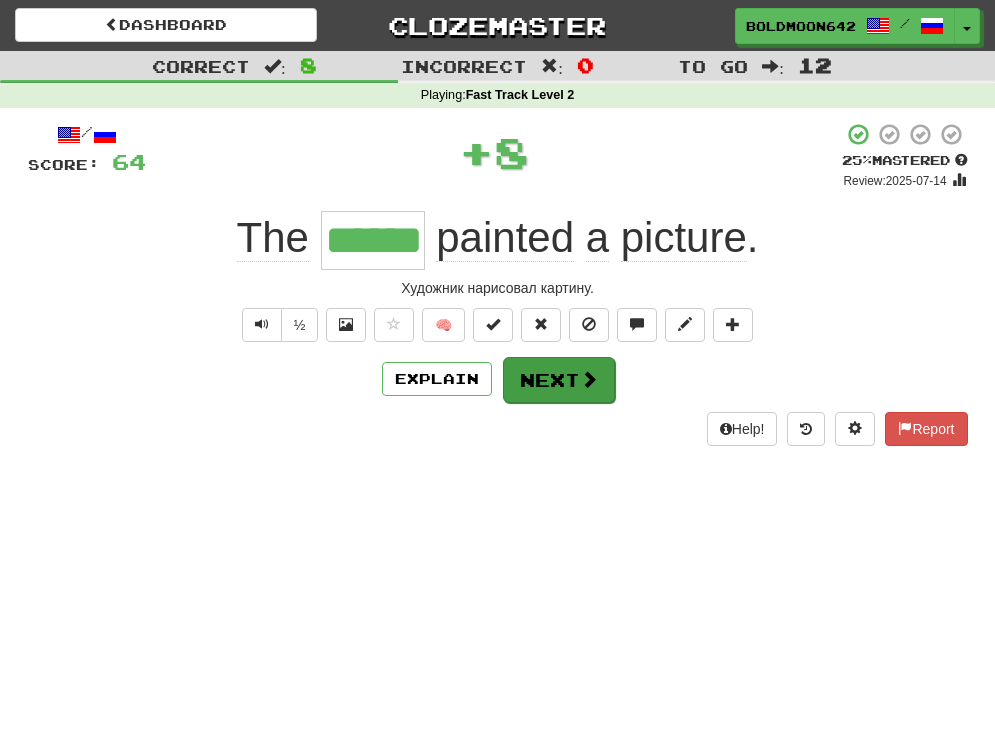 click on "Next" at bounding box center (559, 380) 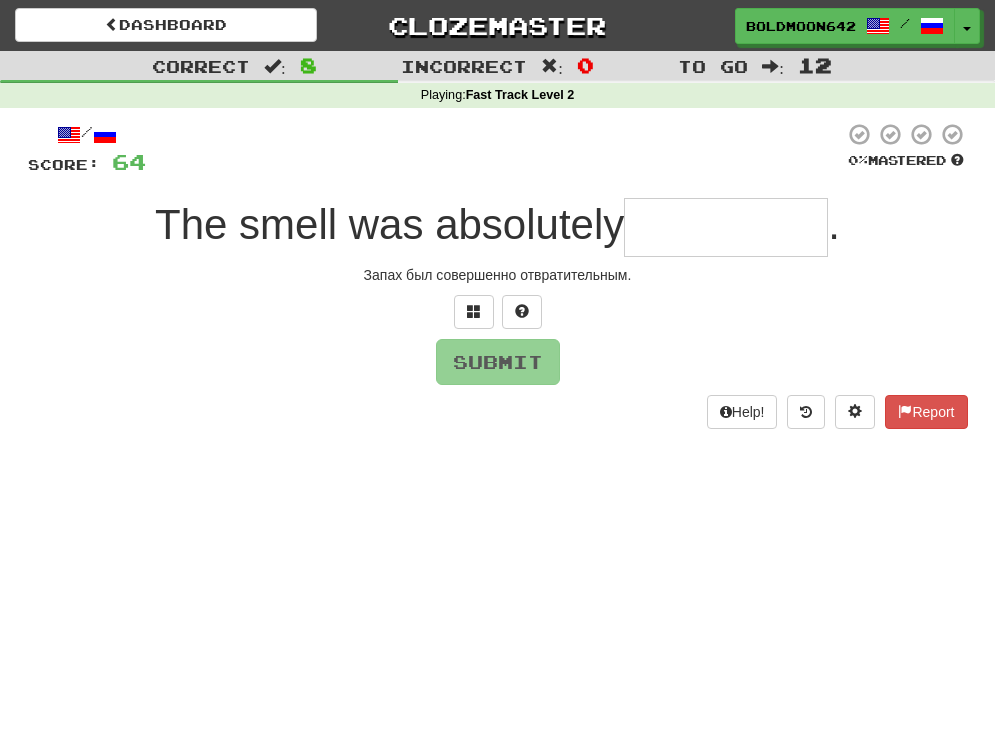 click at bounding box center [726, 227] 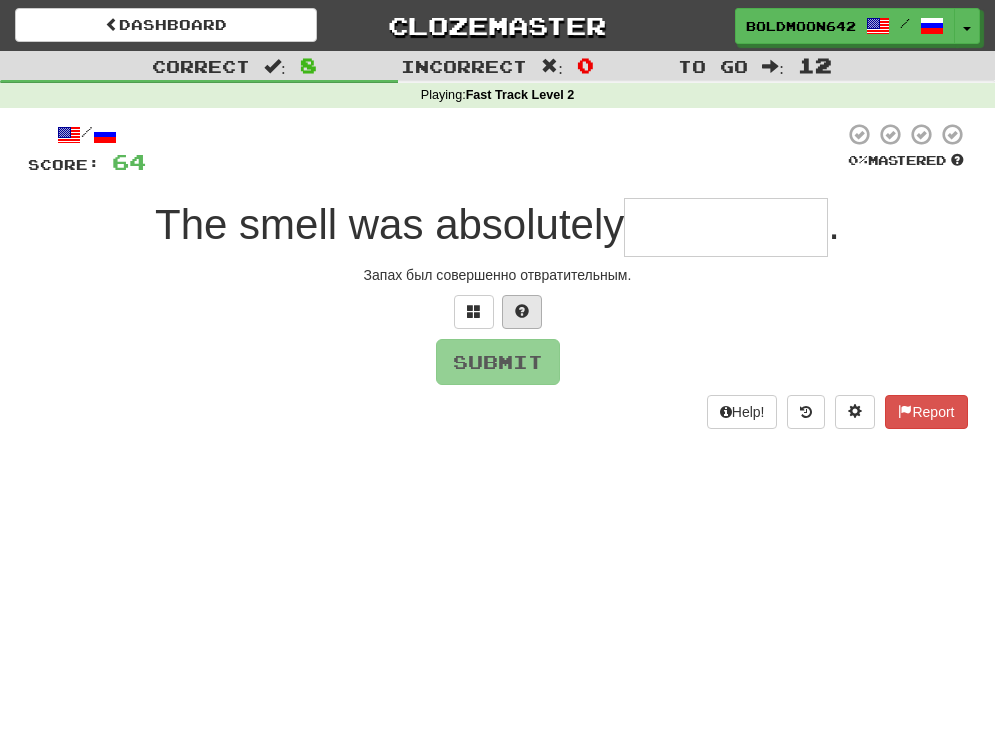 click at bounding box center [522, 312] 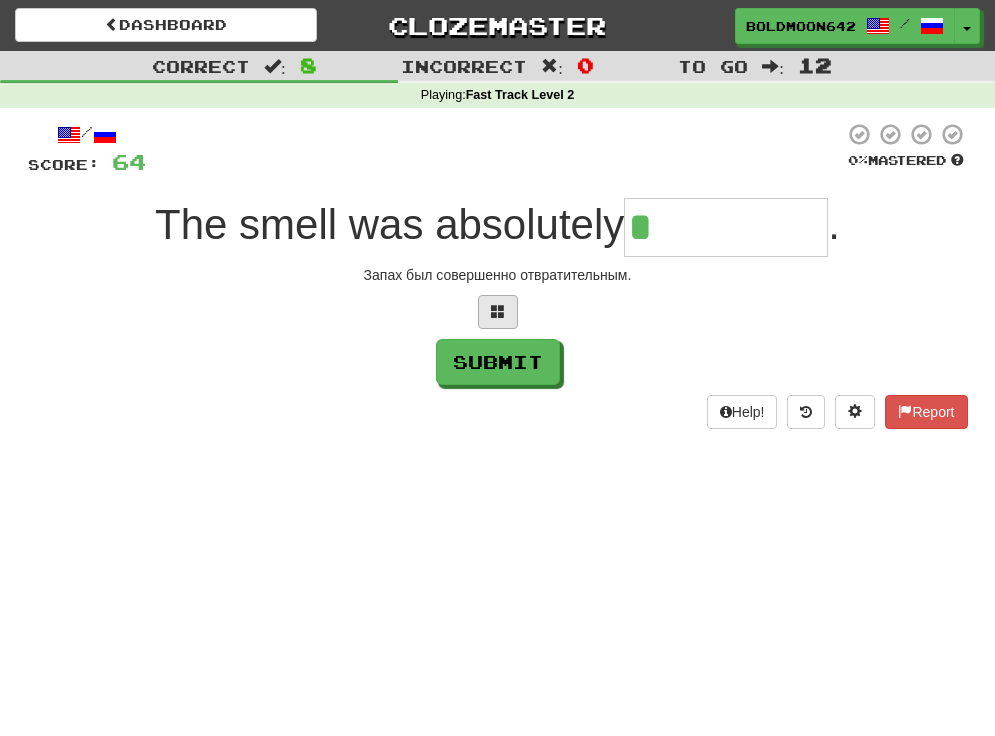 click at bounding box center [498, 311] 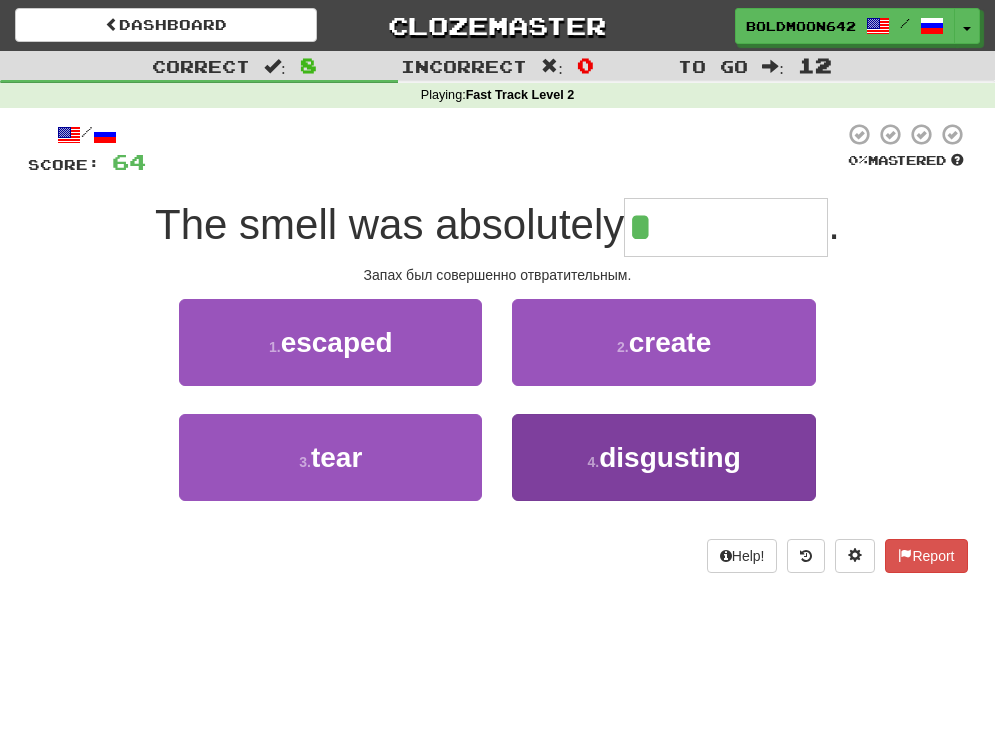 click on "4 .  disgusting" at bounding box center (663, 457) 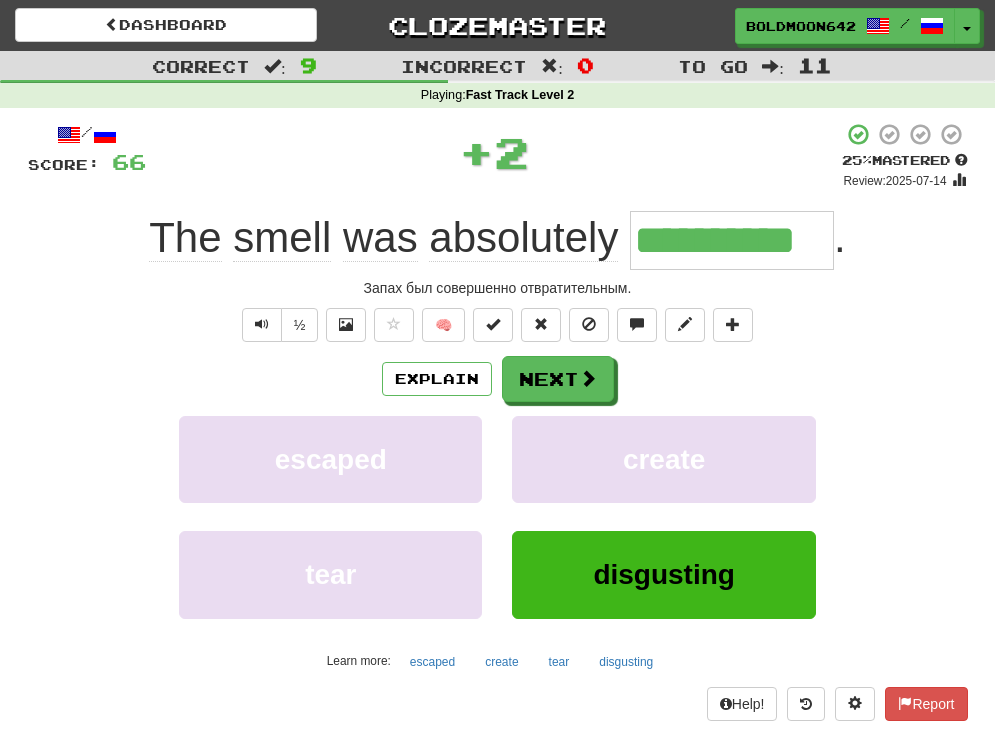 click on "Next" at bounding box center (558, 379) 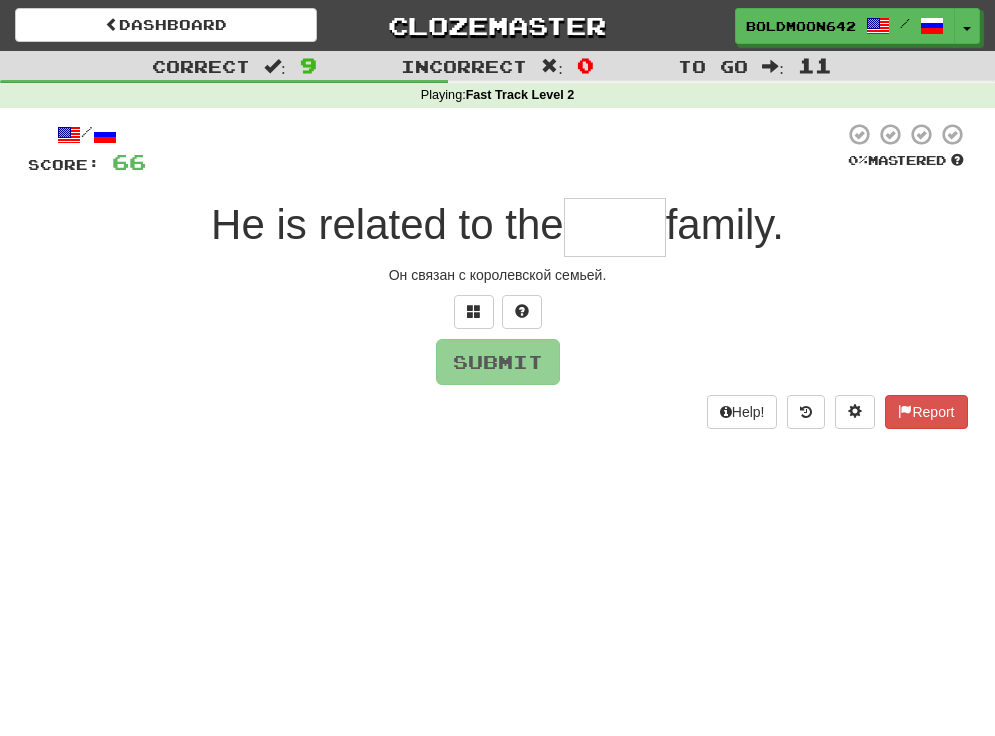 click at bounding box center [615, 227] 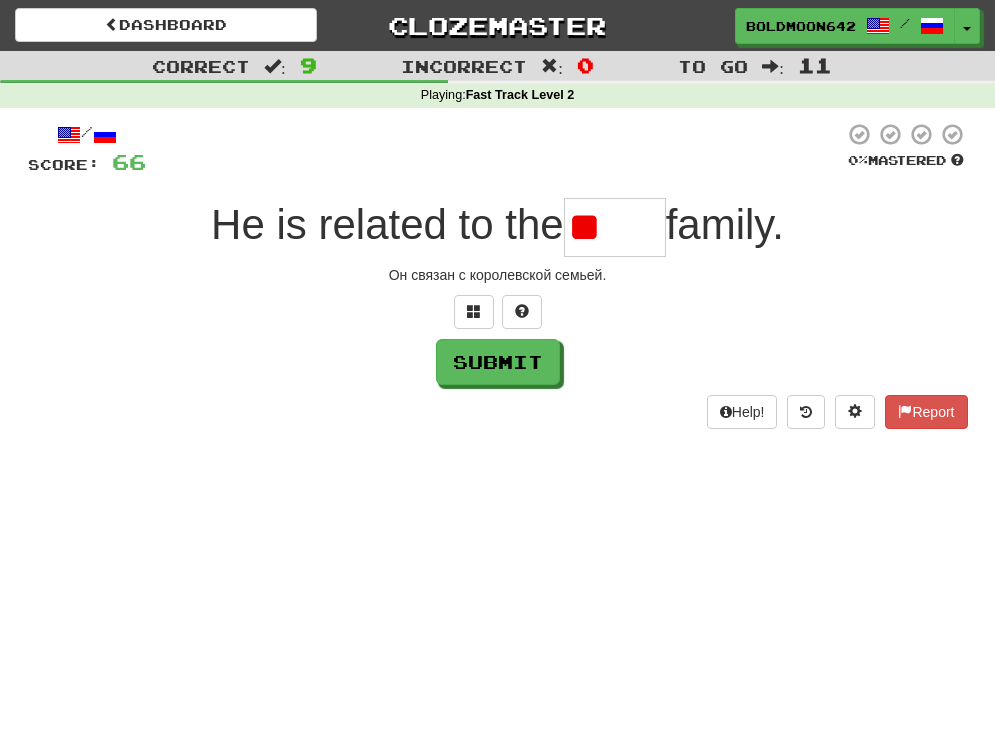 type on "*" 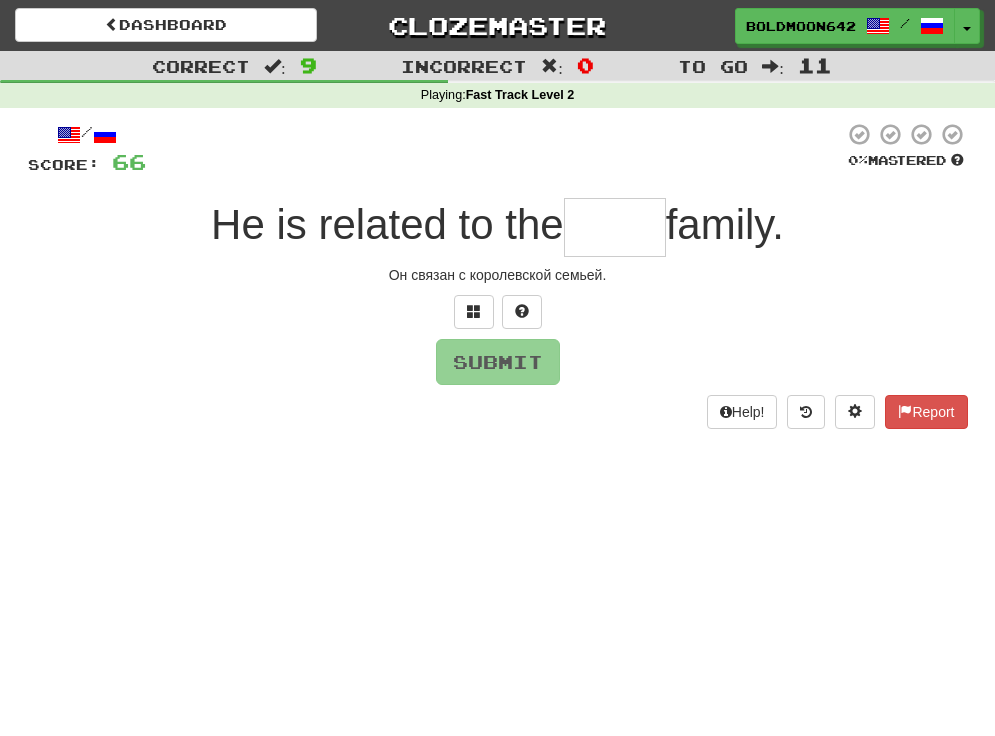 type on "*" 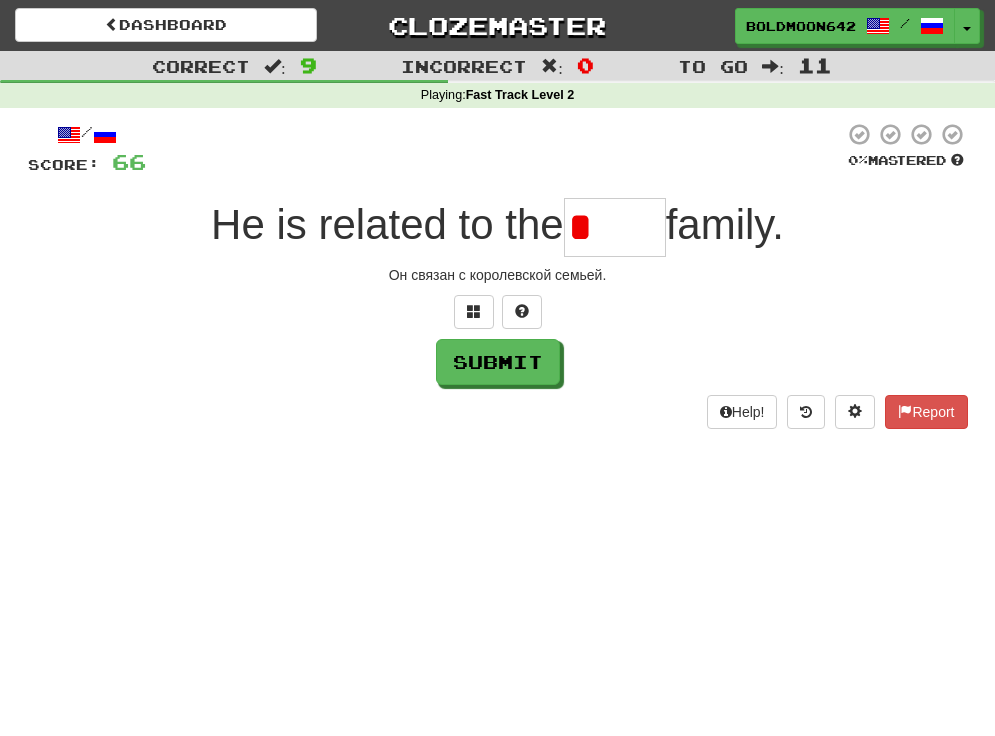 click on "*" at bounding box center (615, 227) 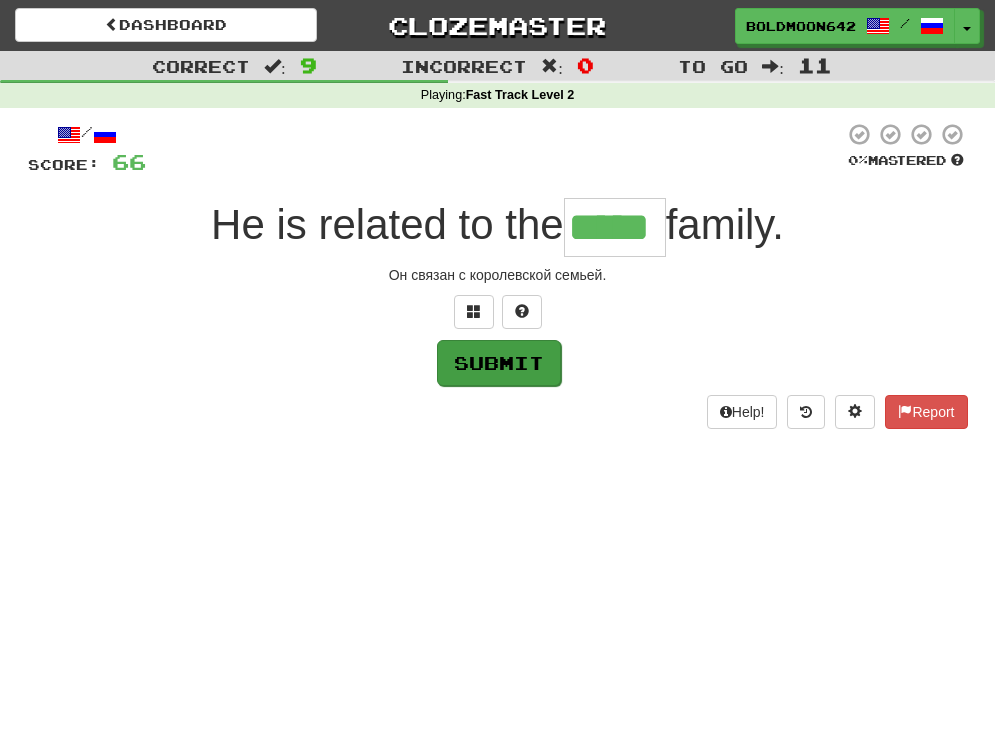 type on "*****" 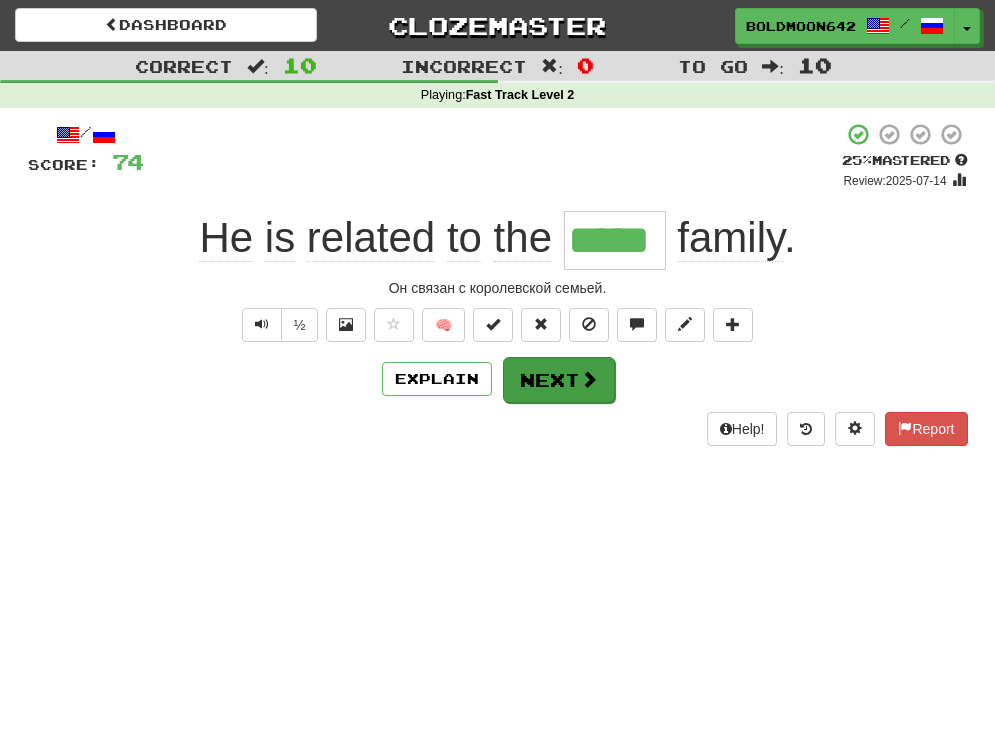 click at bounding box center (589, 379) 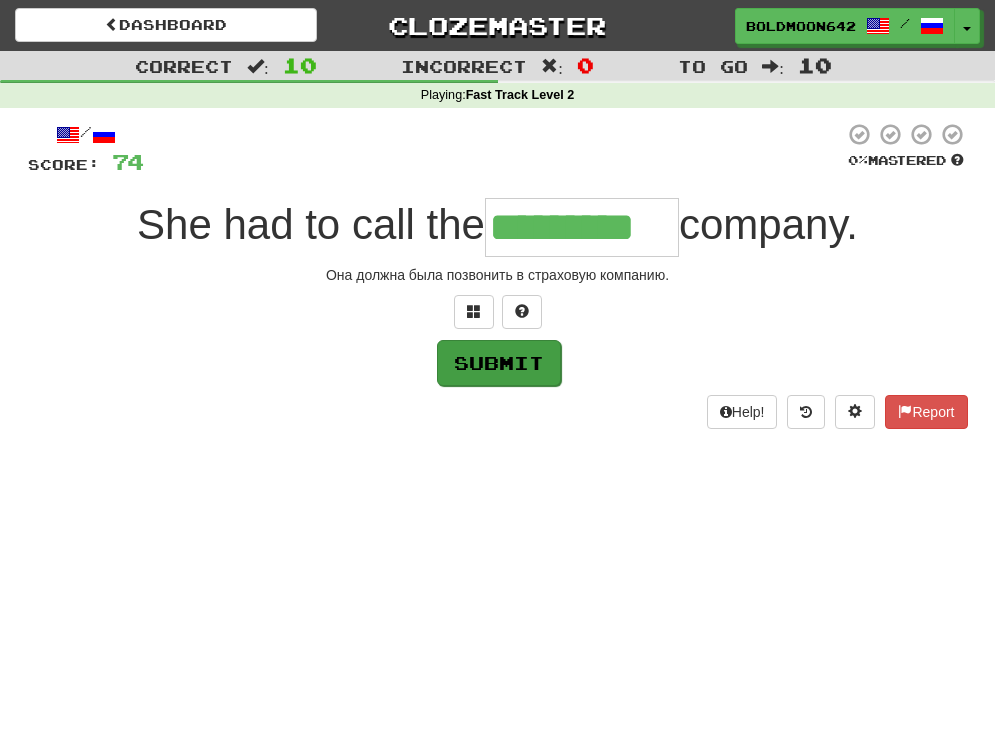 type on "*********" 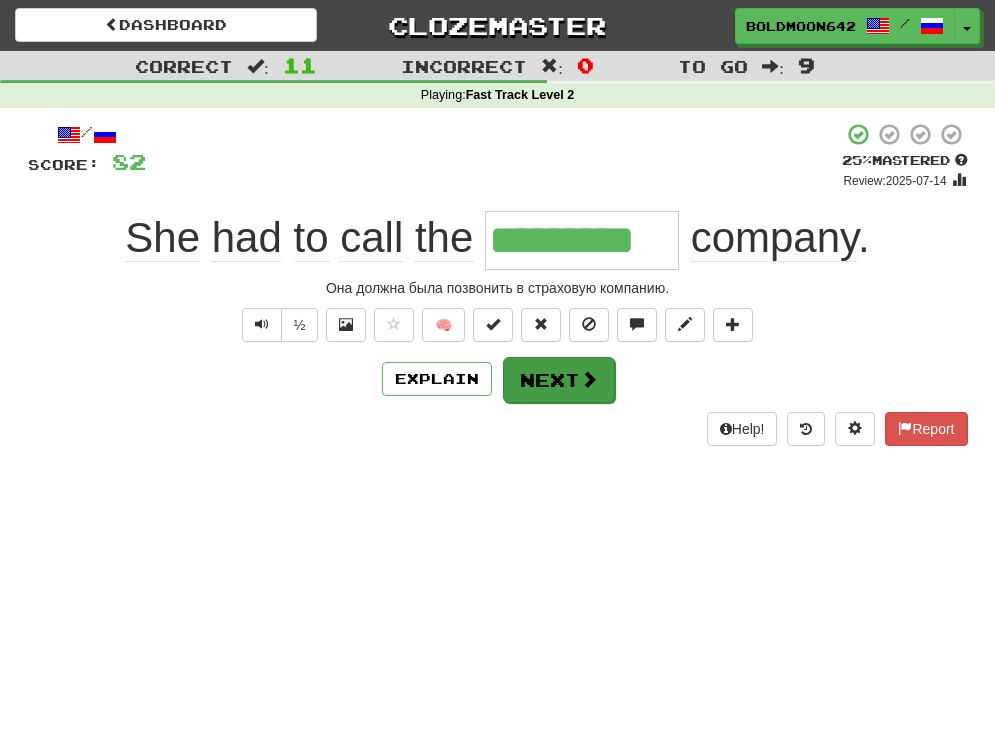 click on "Next" at bounding box center [559, 380] 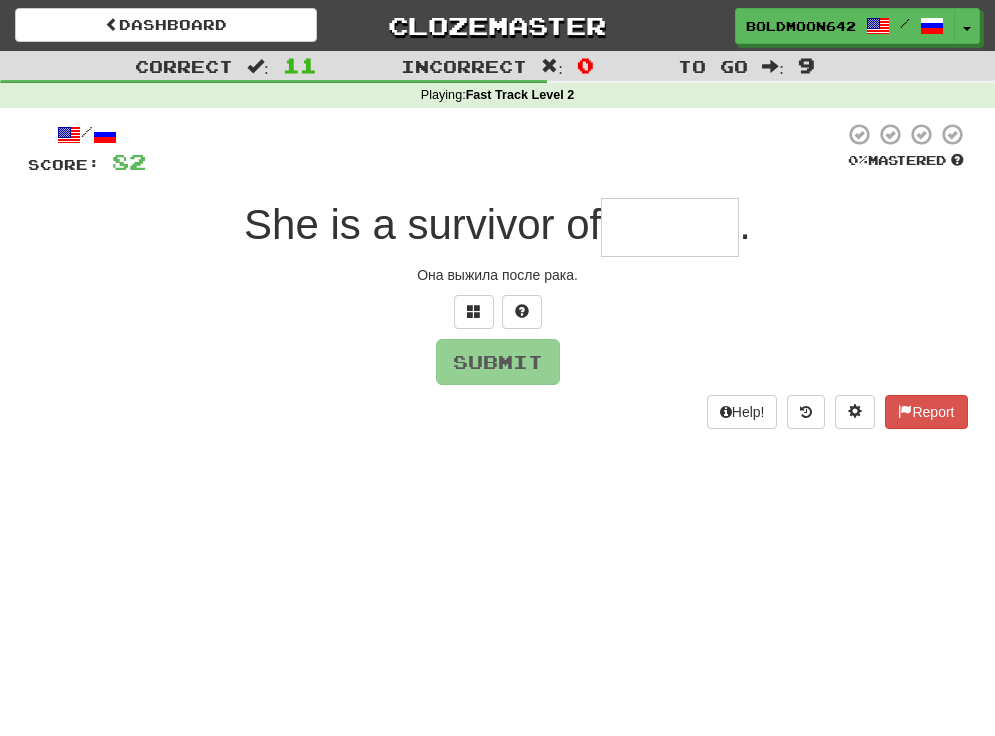 click at bounding box center [670, 227] 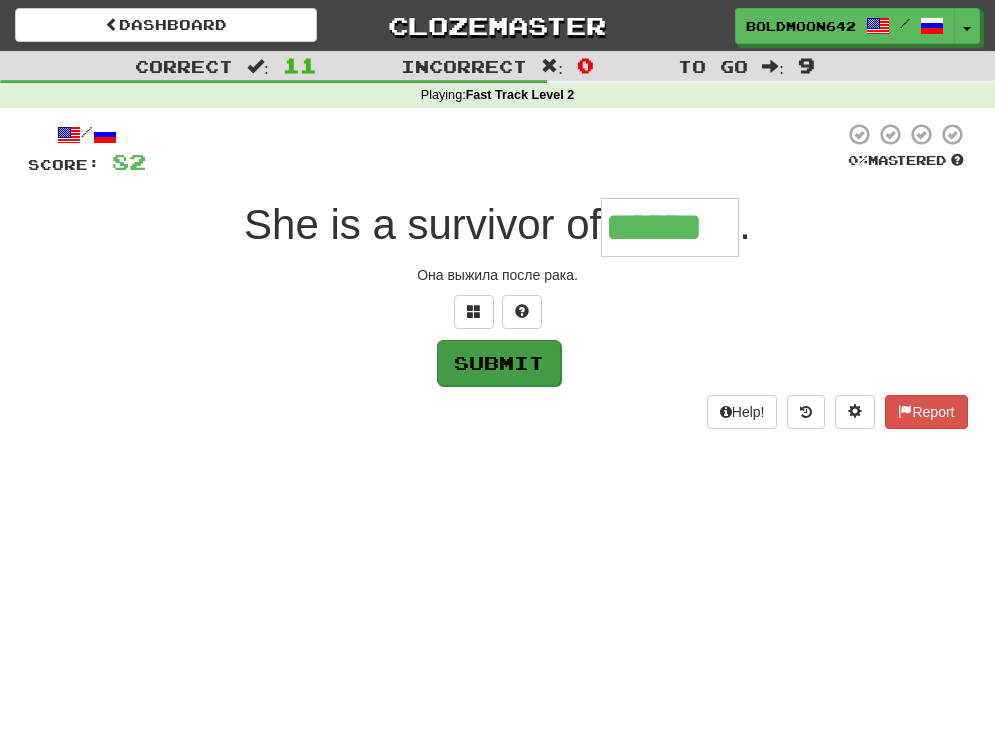 type on "******" 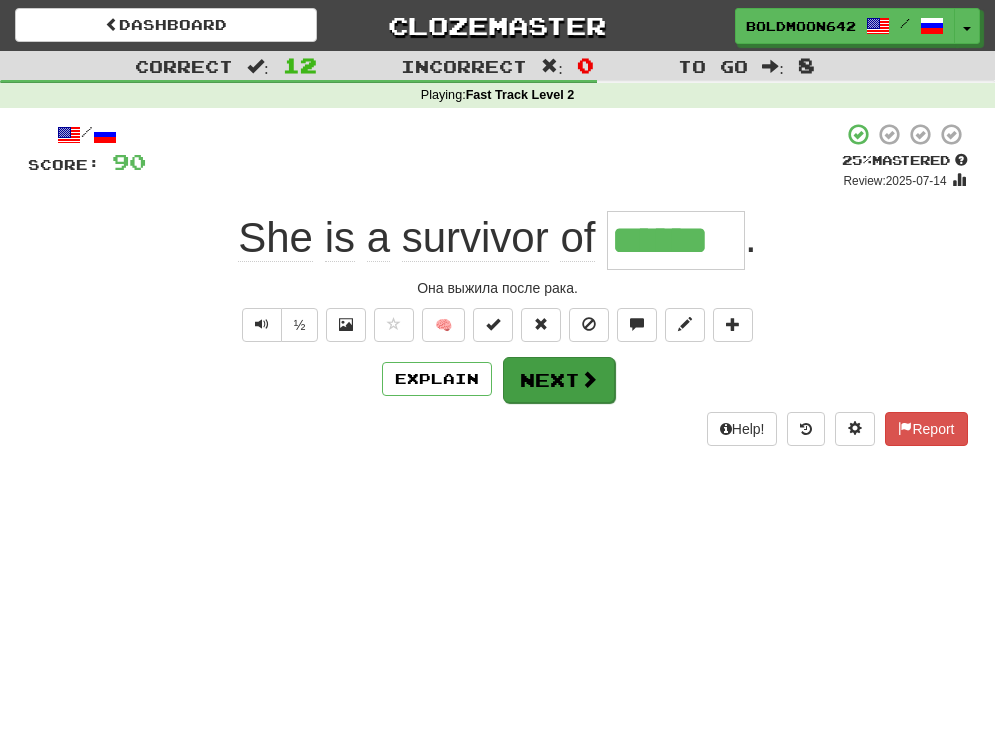 click on "Next" at bounding box center [559, 380] 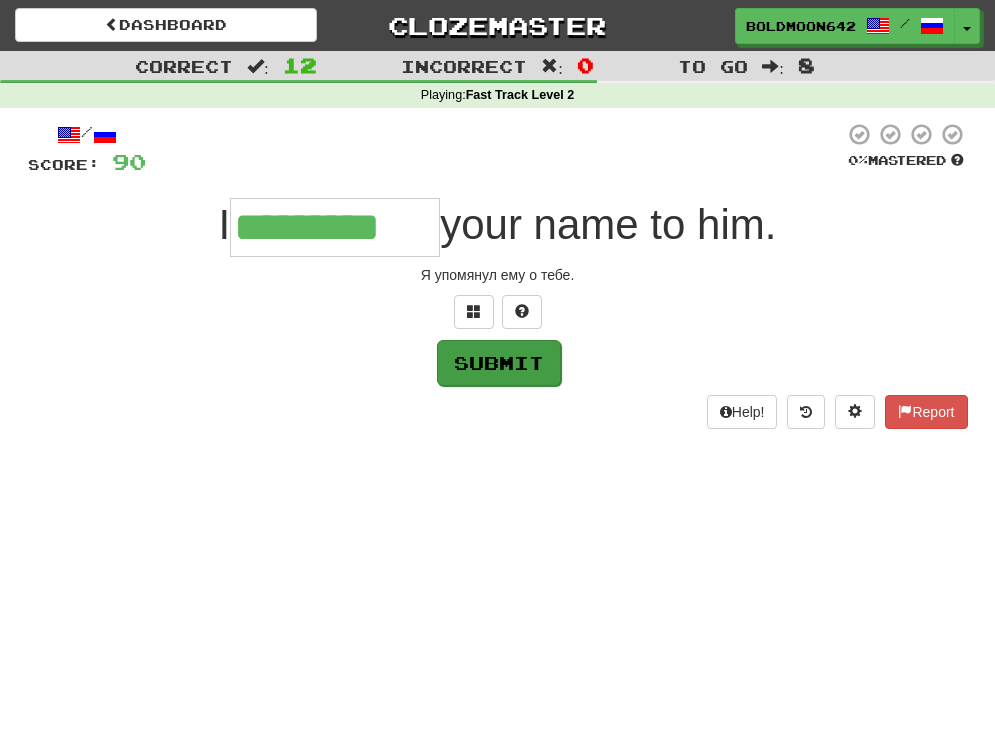 type on "*********" 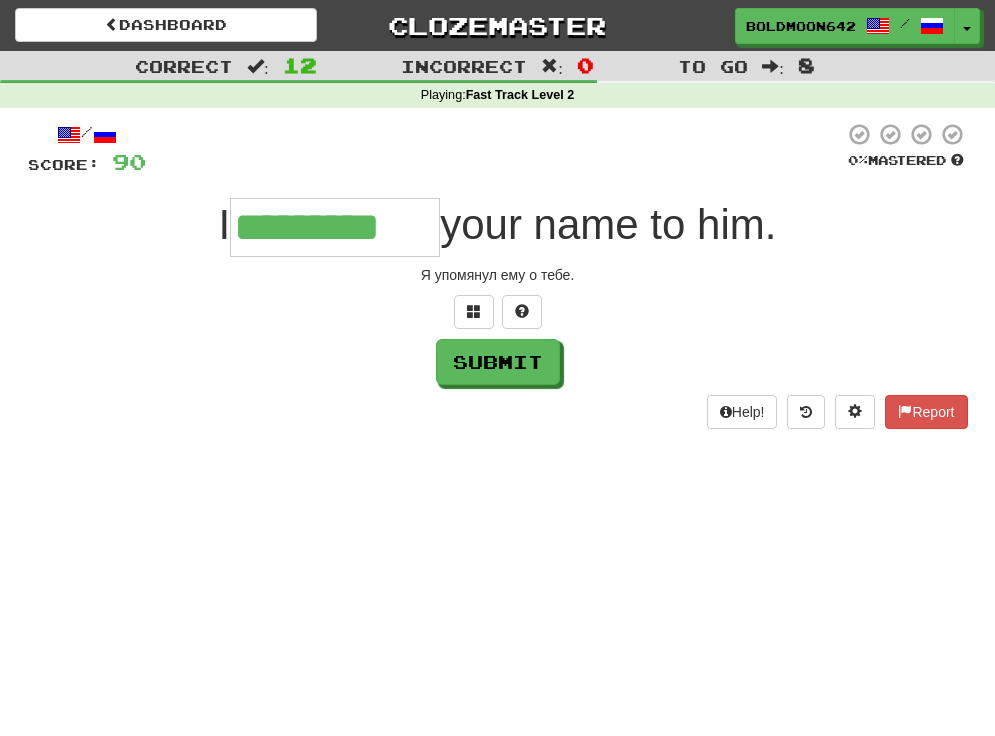 drag, startPoint x: 522, startPoint y: 362, endPoint x: 528, endPoint y: 351, distance: 12.529964 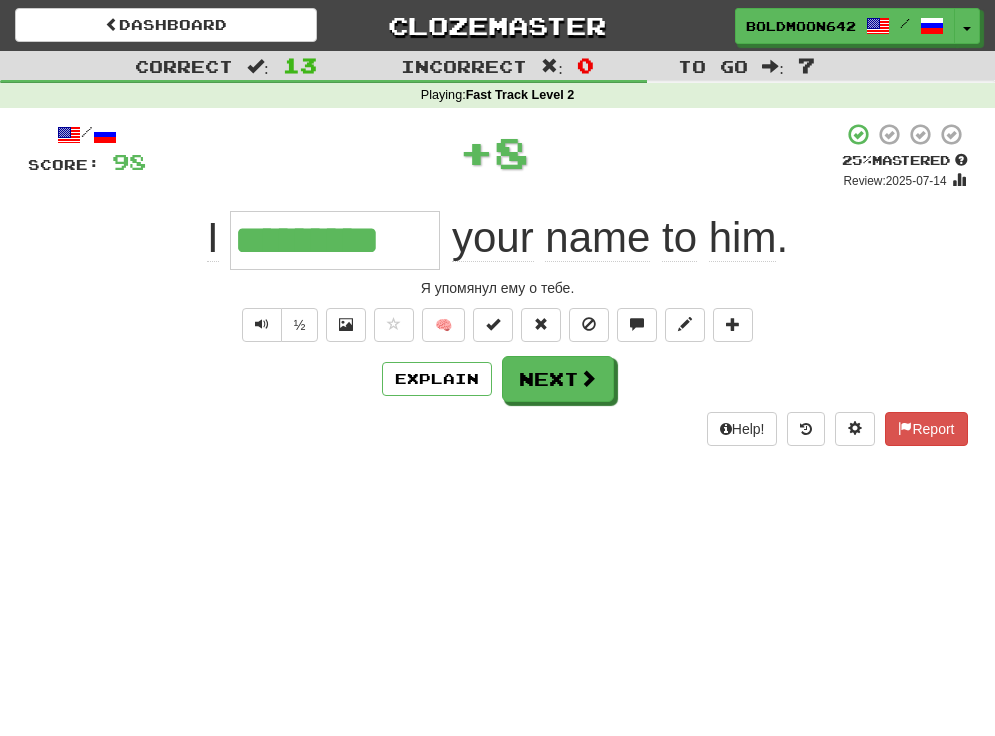 click at bounding box center (588, 378) 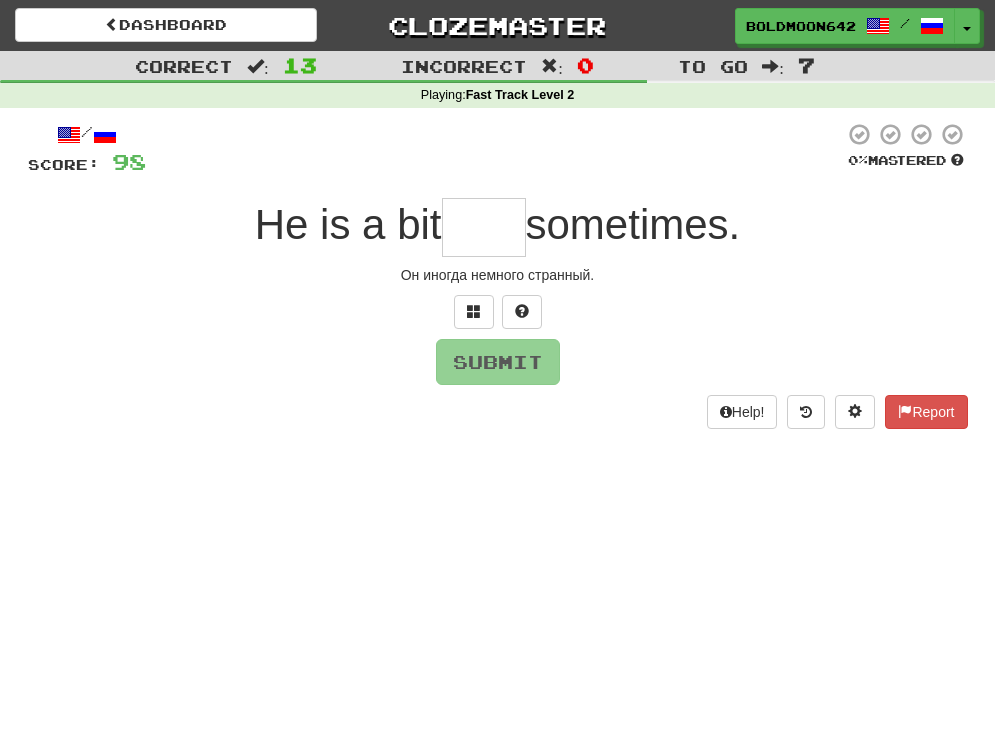 click at bounding box center [484, 227] 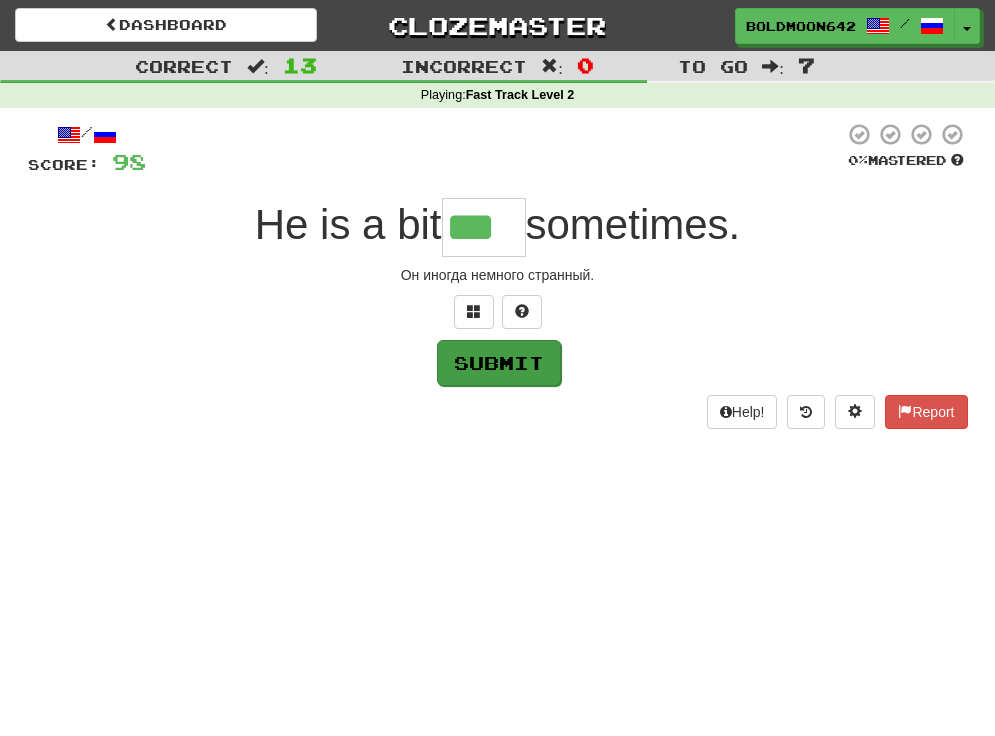 type on "***" 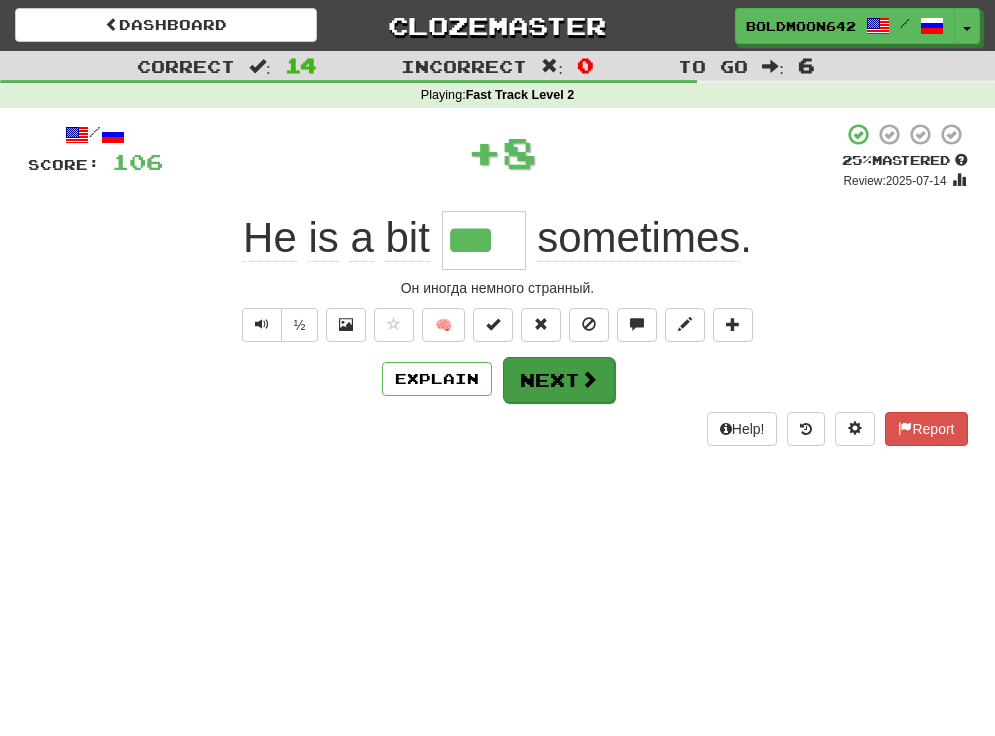click on "Next" at bounding box center [559, 380] 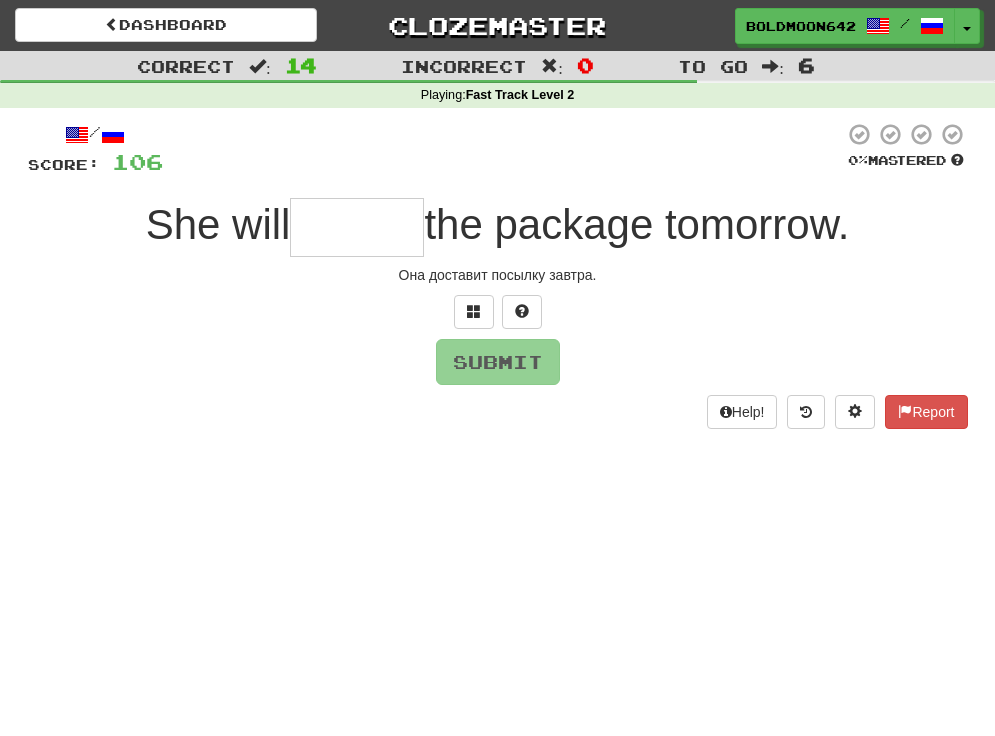 click at bounding box center [357, 227] 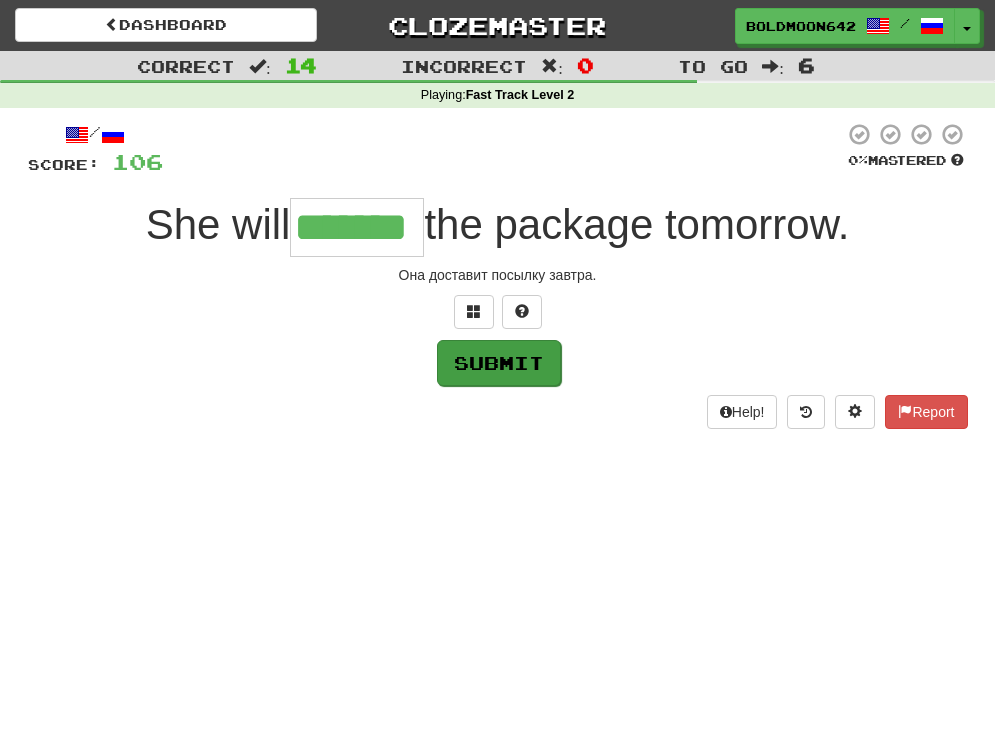 type on "*******" 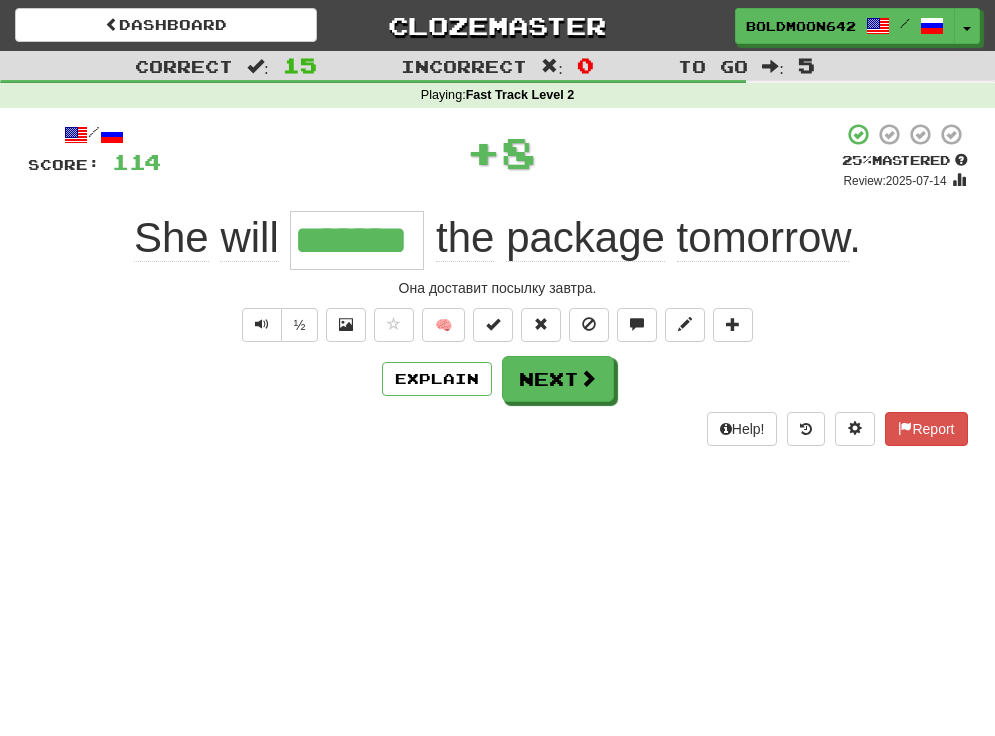 click on "Next" at bounding box center [558, 379] 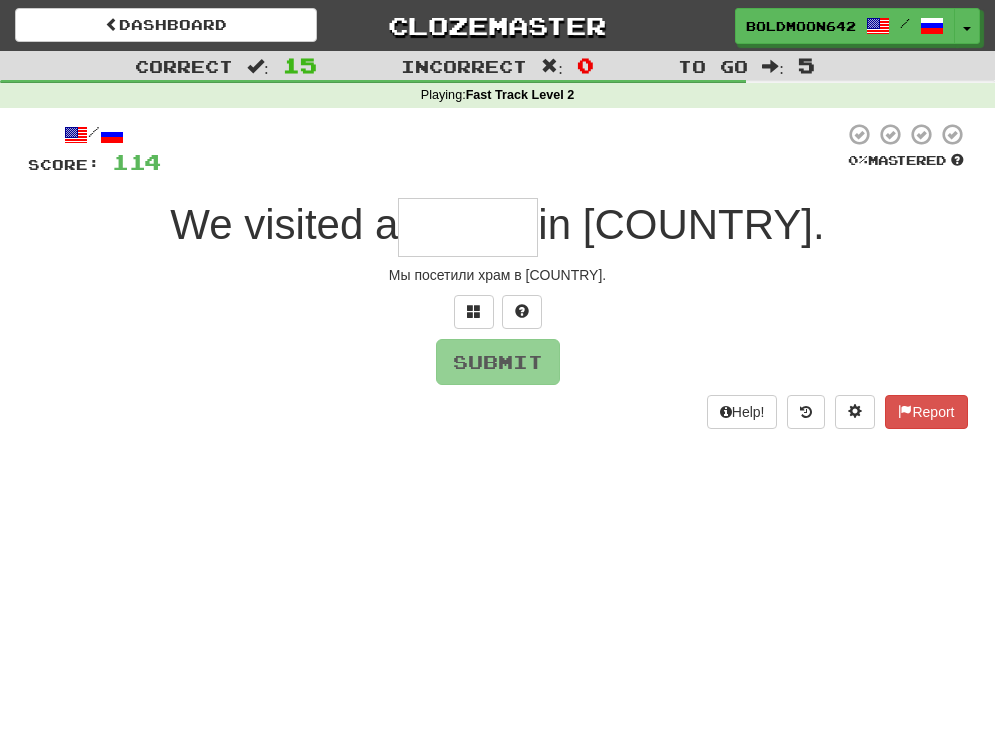 click at bounding box center (468, 227) 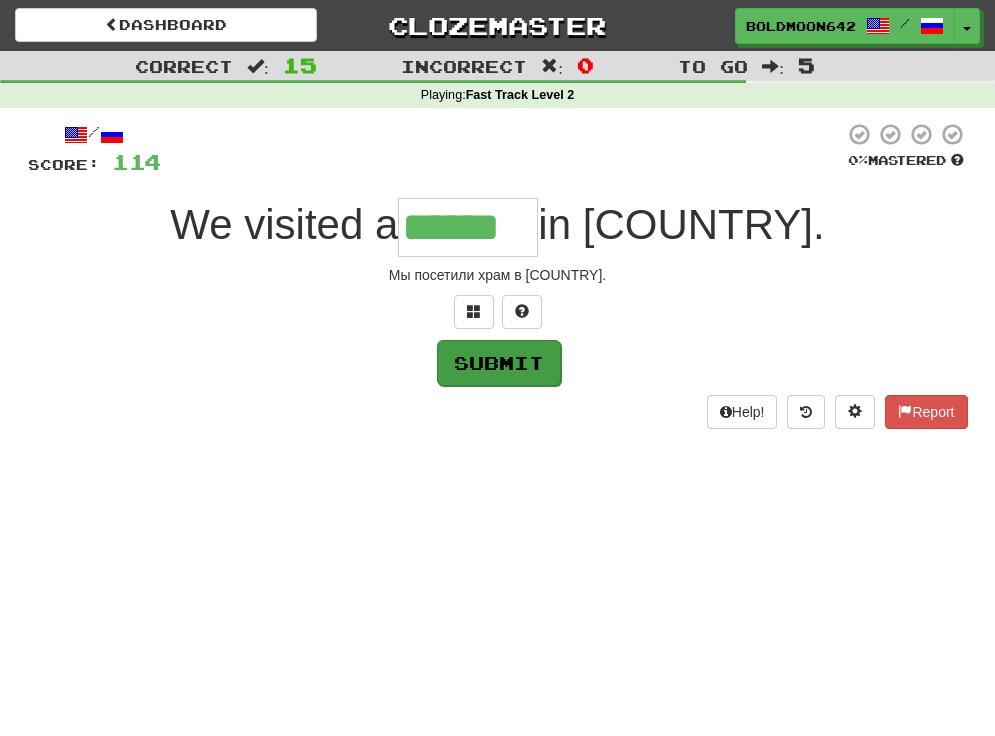 type on "******" 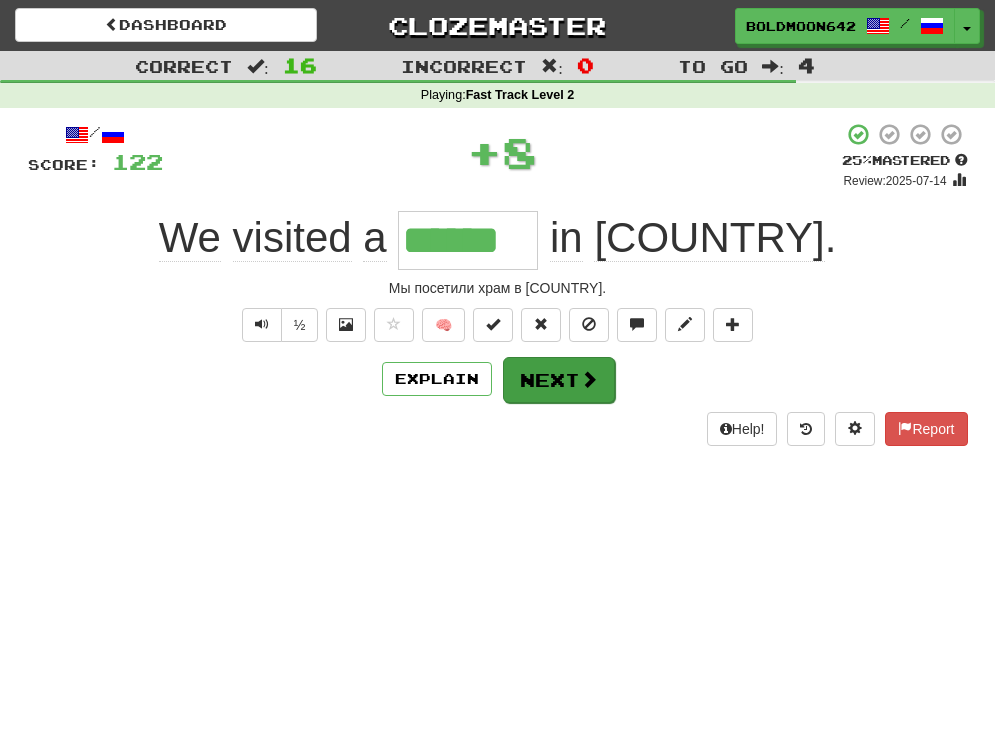 click on "Next" at bounding box center (559, 380) 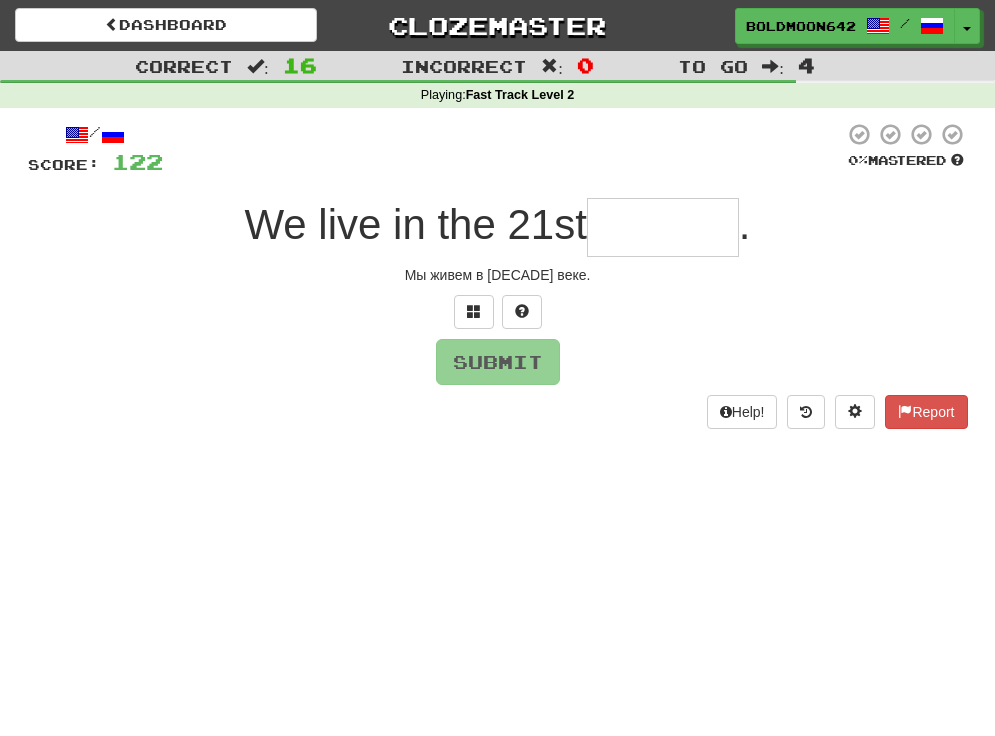 click at bounding box center (663, 227) 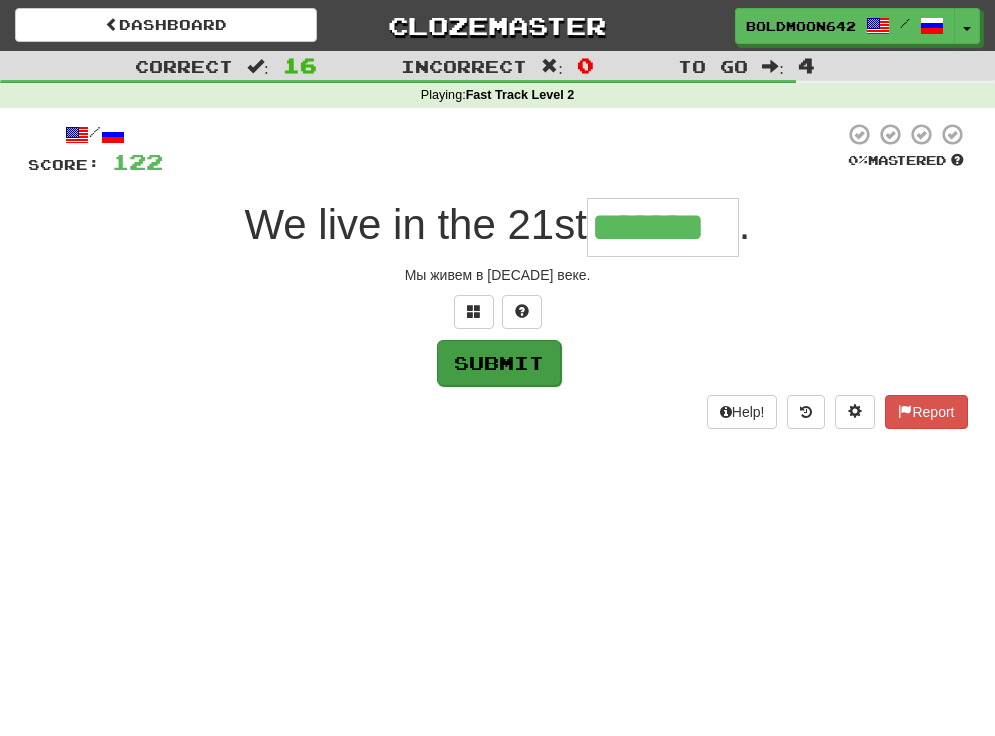 type on "*******" 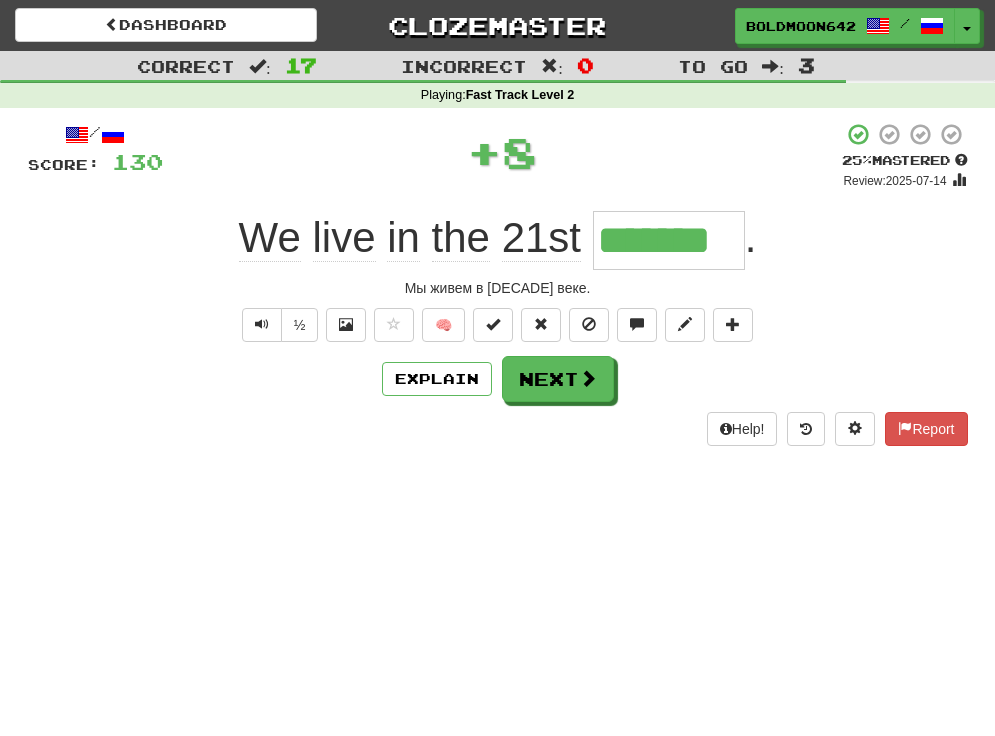 click on "Next" at bounding box center [558, 379] 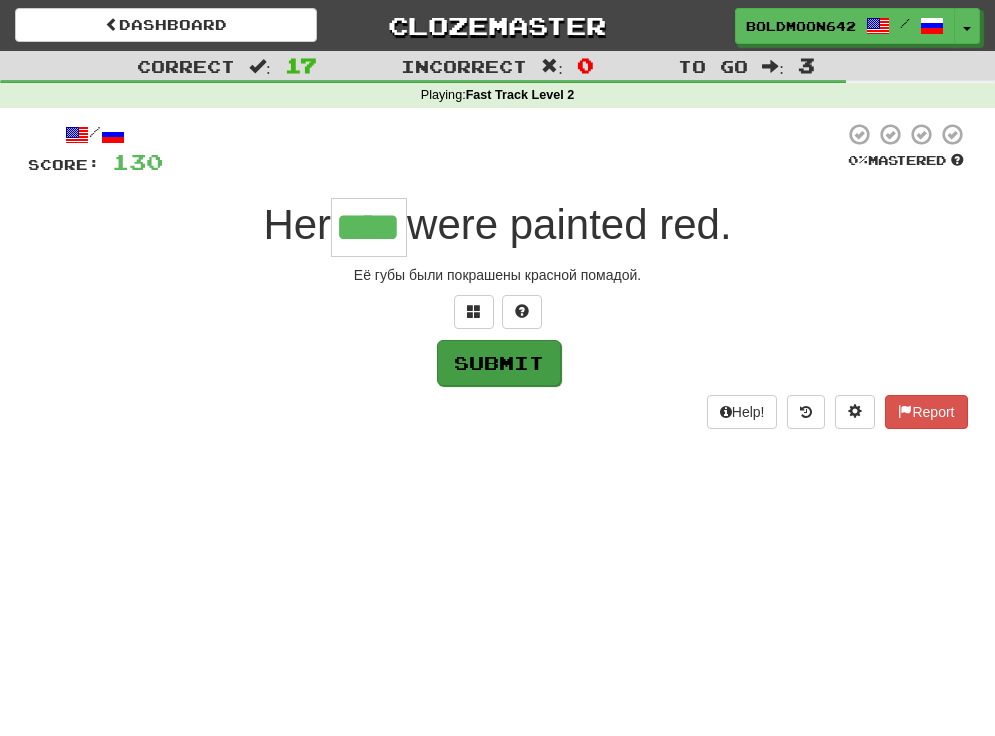 type on "****" 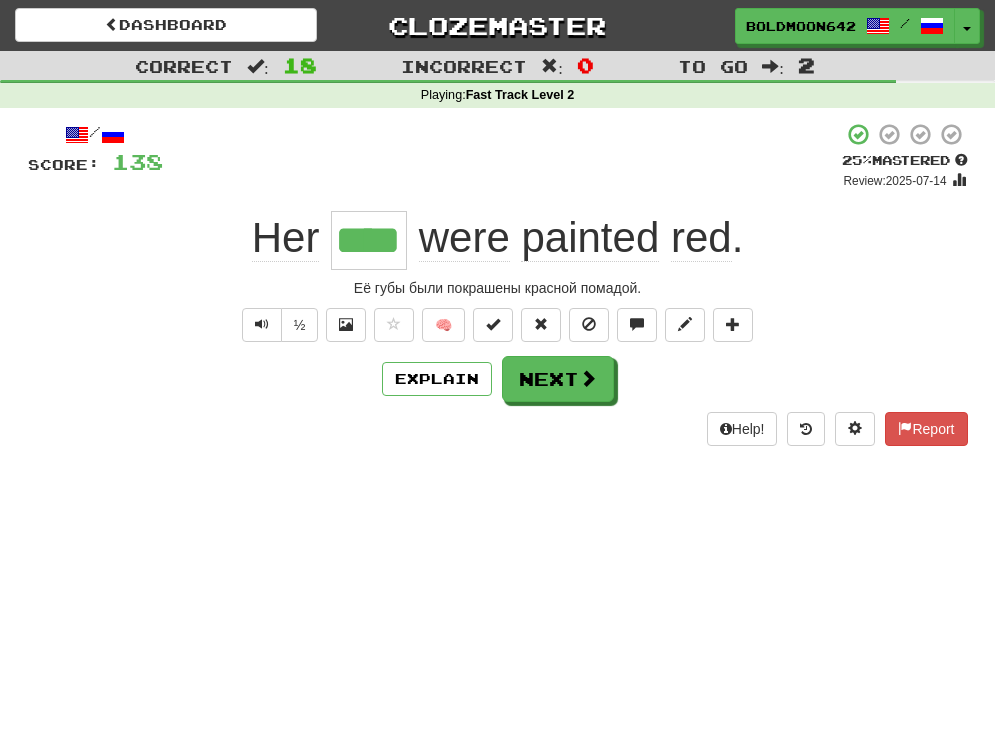 click on "Next" at bounding box center [558, 379] 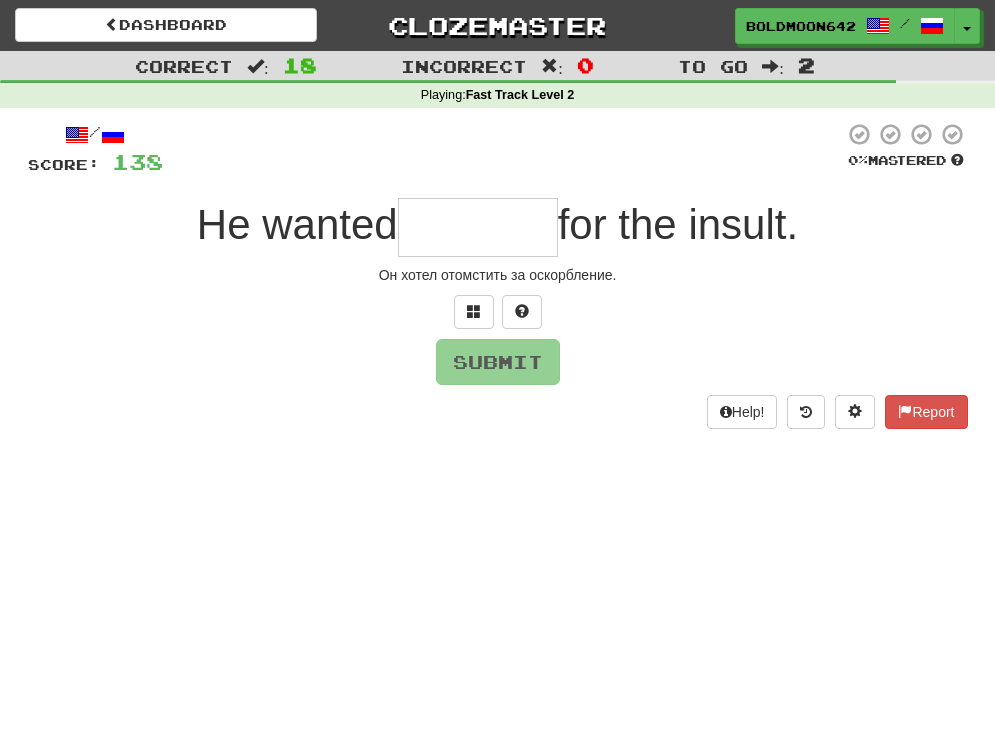 click at bounding box center (478, 227) 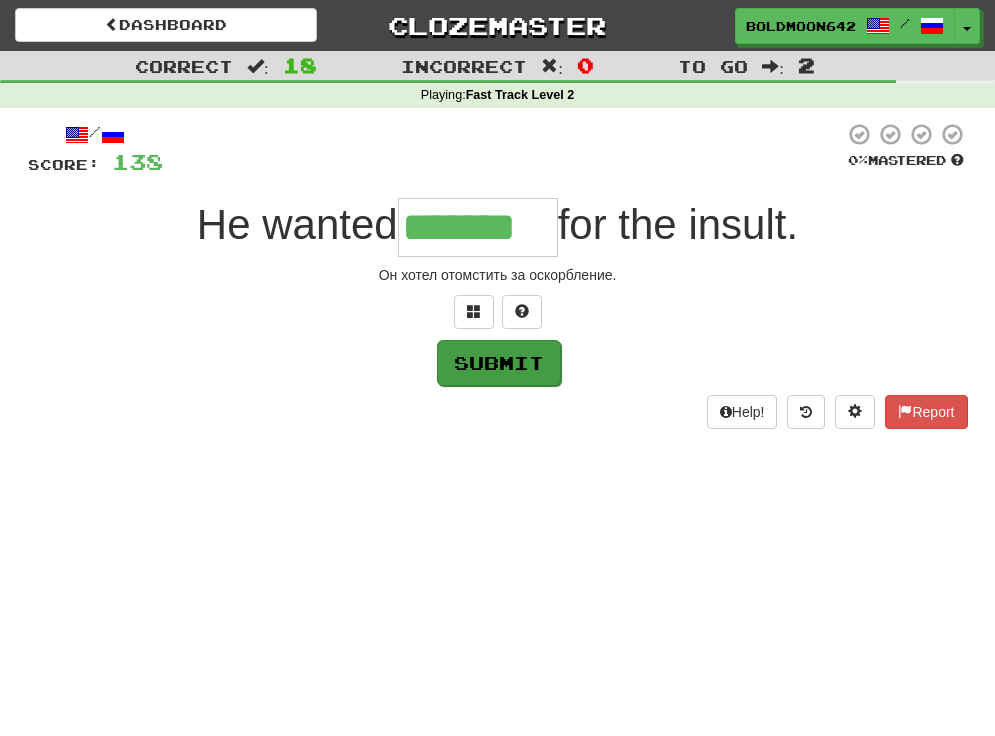type on "*******" 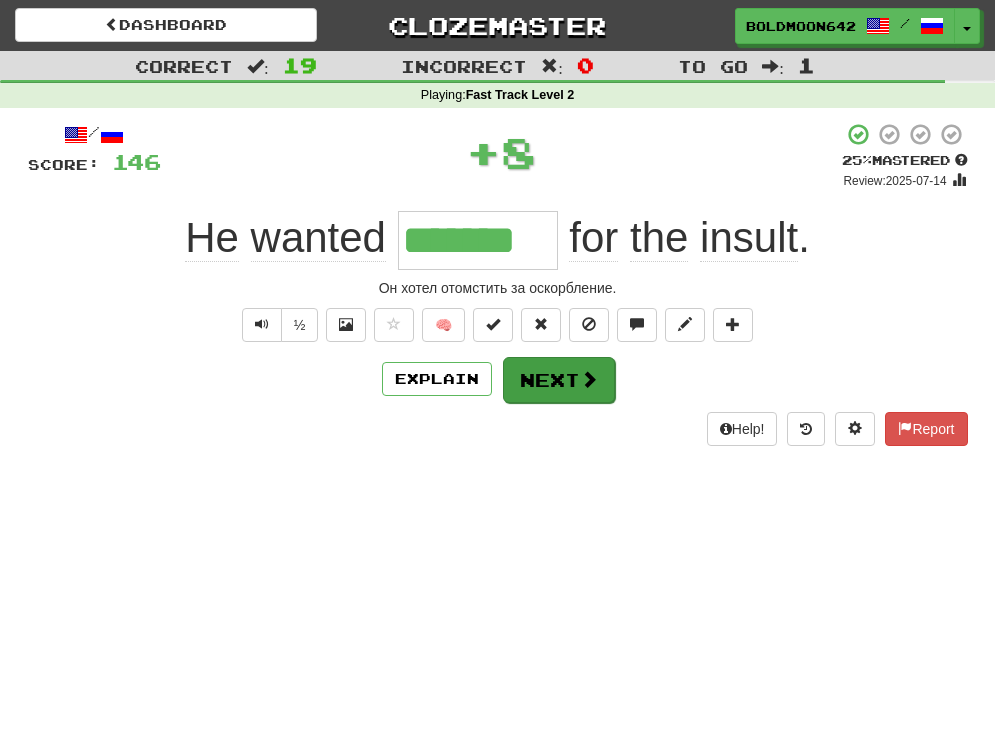 click on "Next" at bounding box center (559, 380) 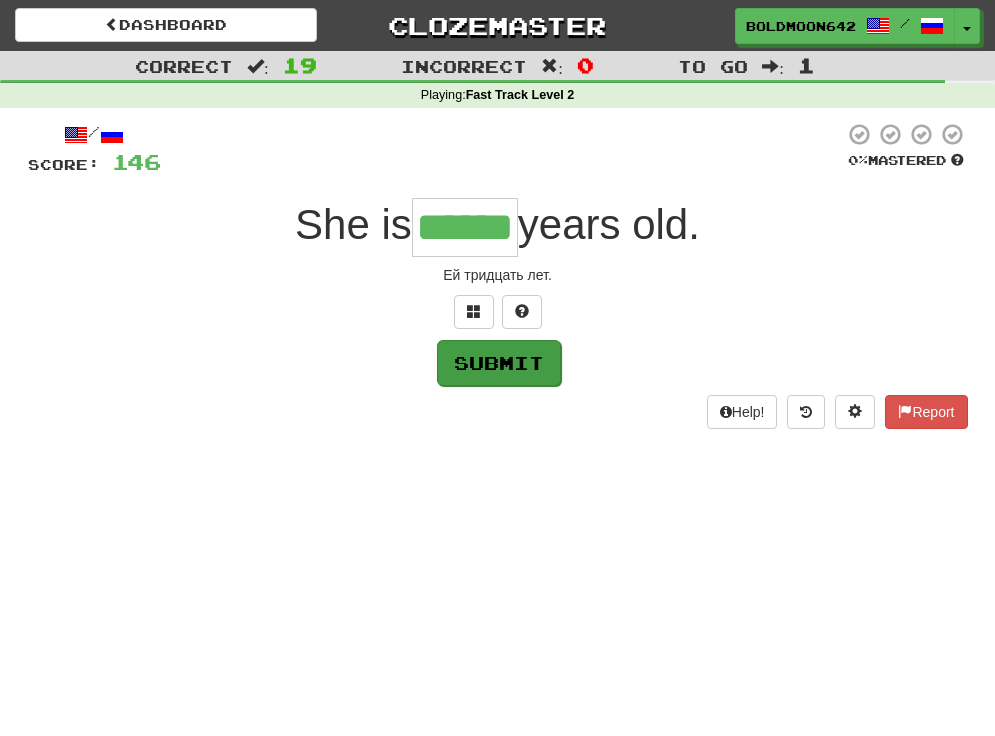 type on "******" 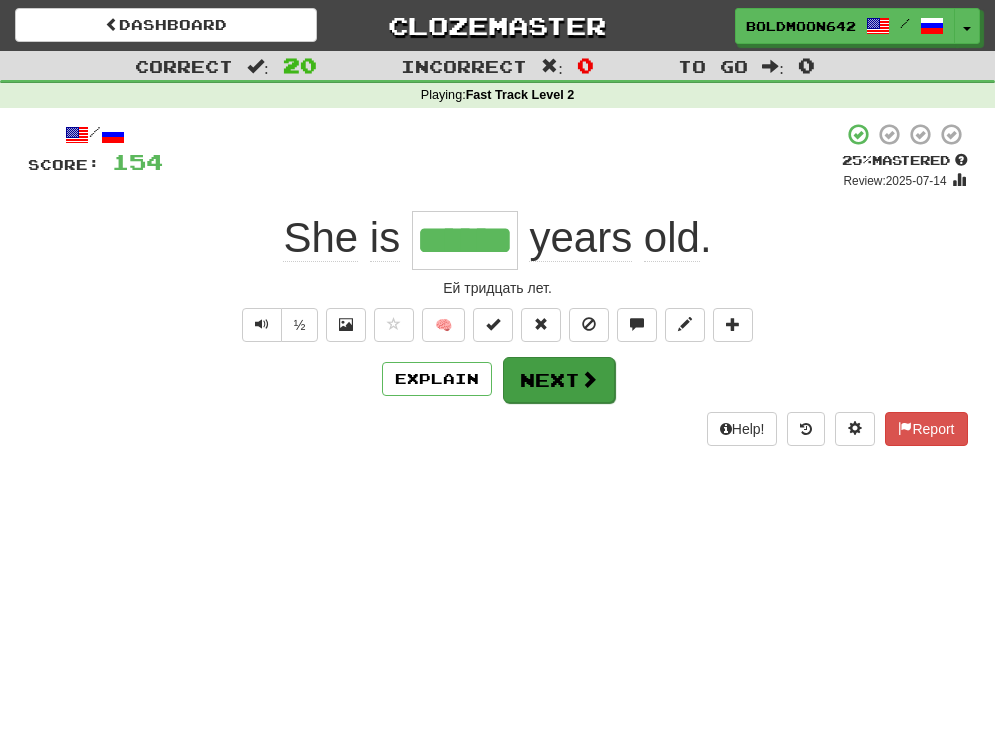 click at bounding box center [589, 379] 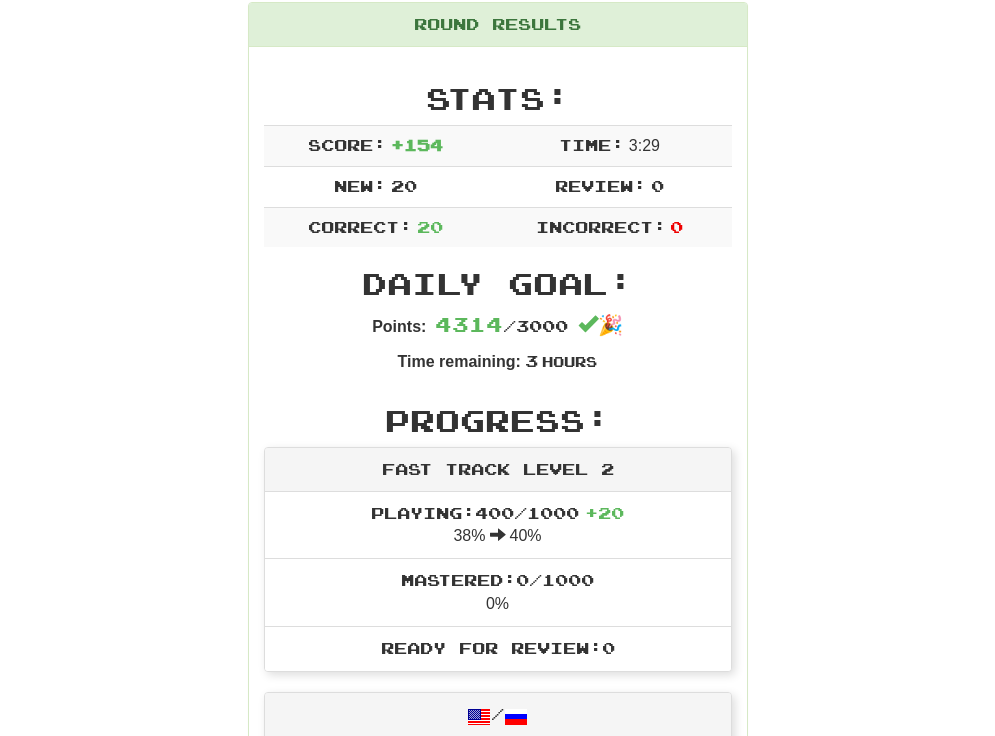 scroll, scrollTop: 0, scrollLeft: 0, axis: both 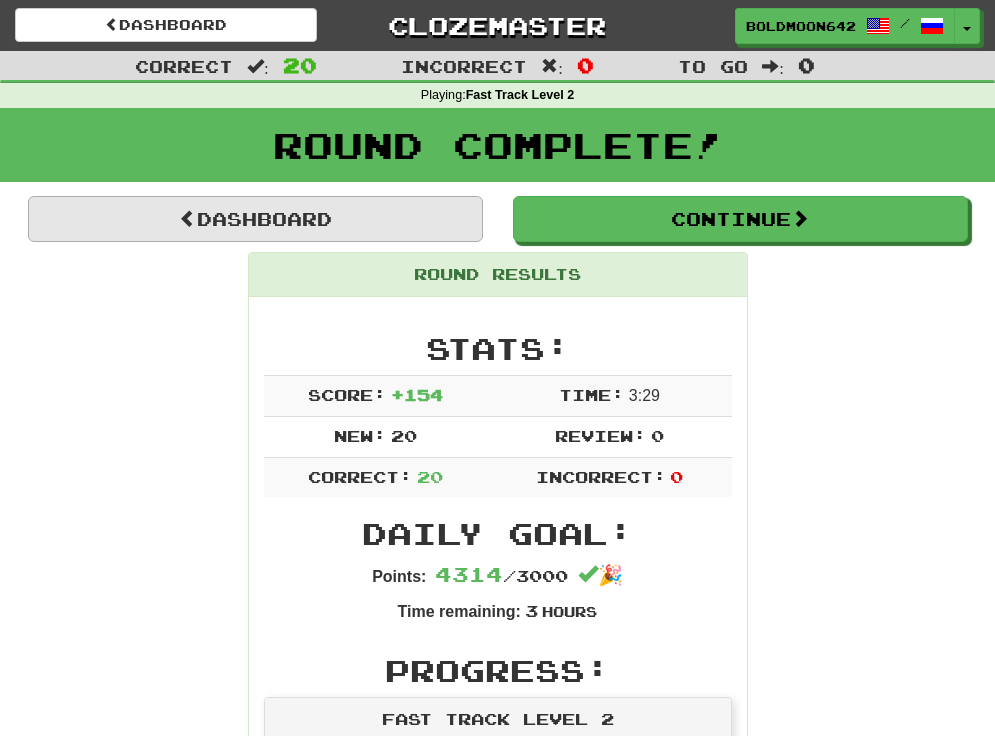 click on "Dashboard Continue Round Results Stats: Score: + 154 Time: 3 : 29 New: 20 Review: 0 Correct: 20 Incorrect: 0 Daily Goal: Points: 4314 / 3000 🎉 Time remaining: 3 Hours Progress: Fast Track Level 2 Playing: 400 / 1000 + 20 38% 40% Mastered: 0 / 1000 0% Ready for Review: 0 / Level: 95 3676 points to level 96 - keep going! Ranked: 3 rd this week (3084 points to 2 nd ) Sentences: Report Wear a helmet for your safety. Надевайте шлем для вашей безопасности. Report The baby learned to suck its thumb. Младенец научился сосать свой большой палец. Report He played a song on the piano. Он сыграл песню на фортепиано. Report We're waiting for the test results. Мы ждём результатов теста. Report The table is made of wood. Стол сделан из дерева. Report Life is full of changes. Жизнь полна перемен. Report The The ." at bounding box center (498, 1660) 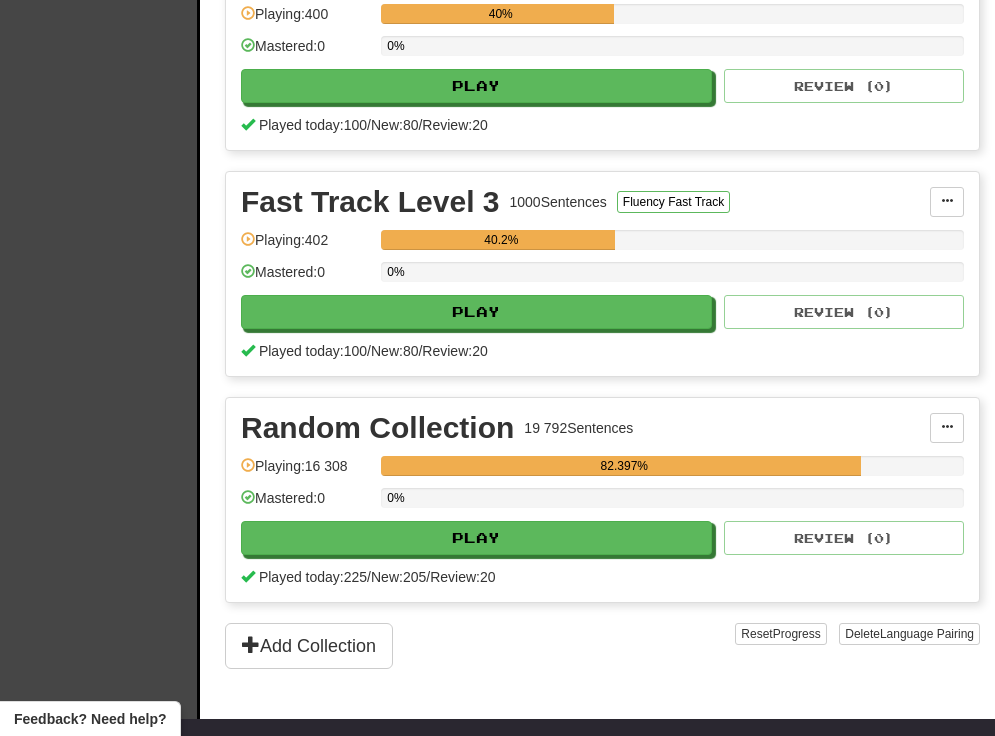 scroll, scrollTop: 0, scrollLeft: 0, axis: both 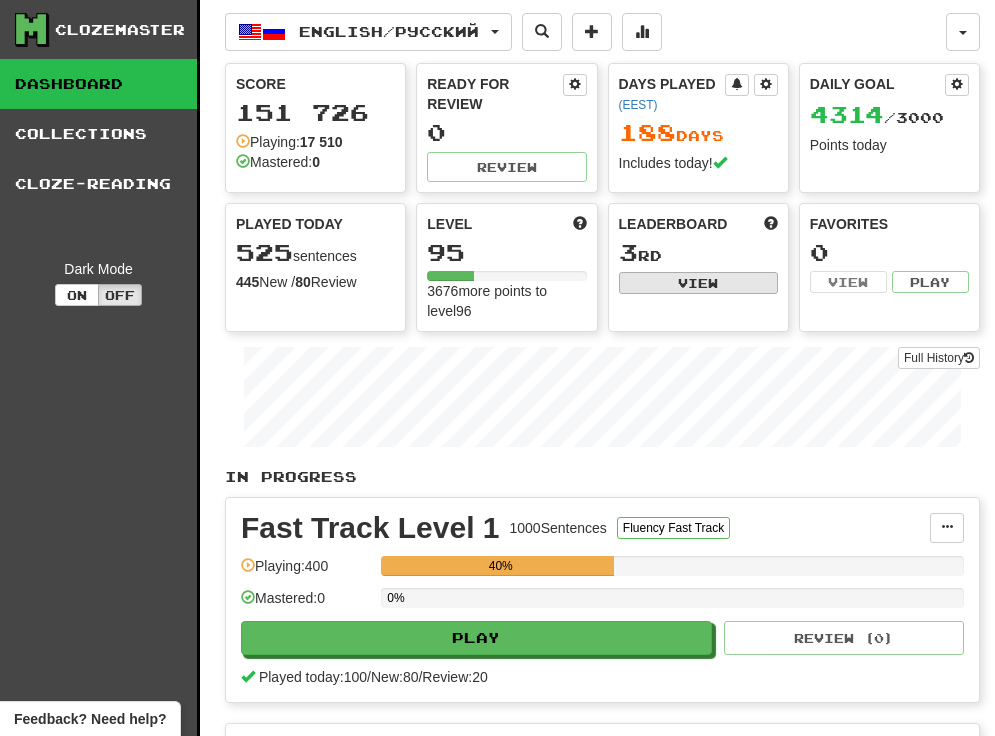 click on "View" at bounding box center [698, 283] 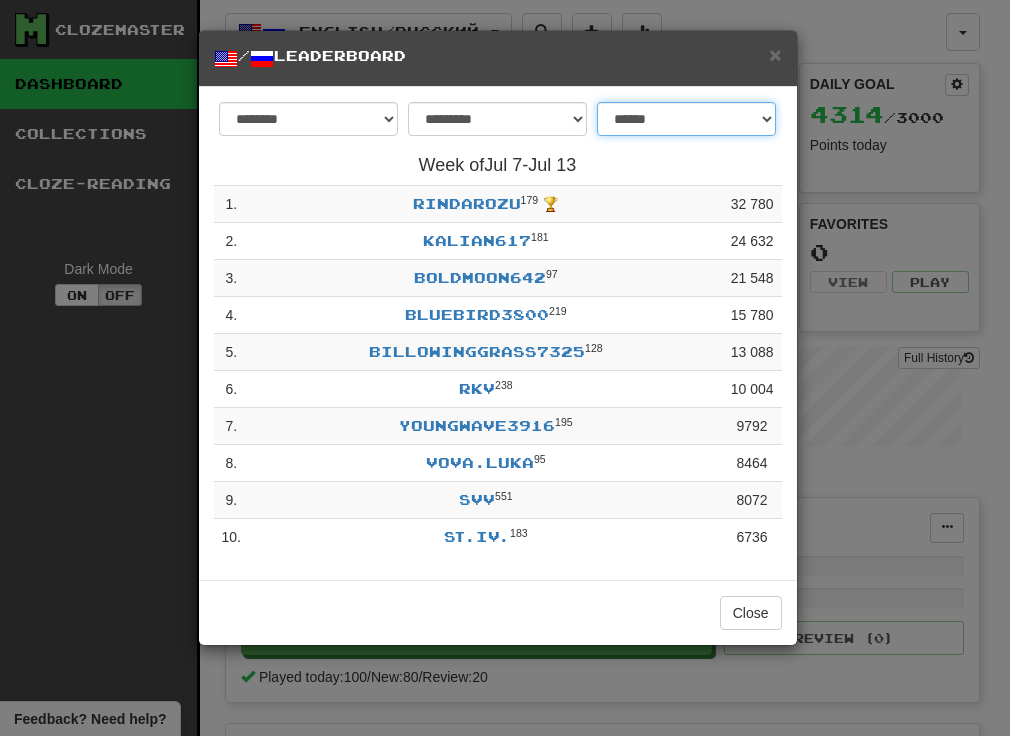 select on "*******" 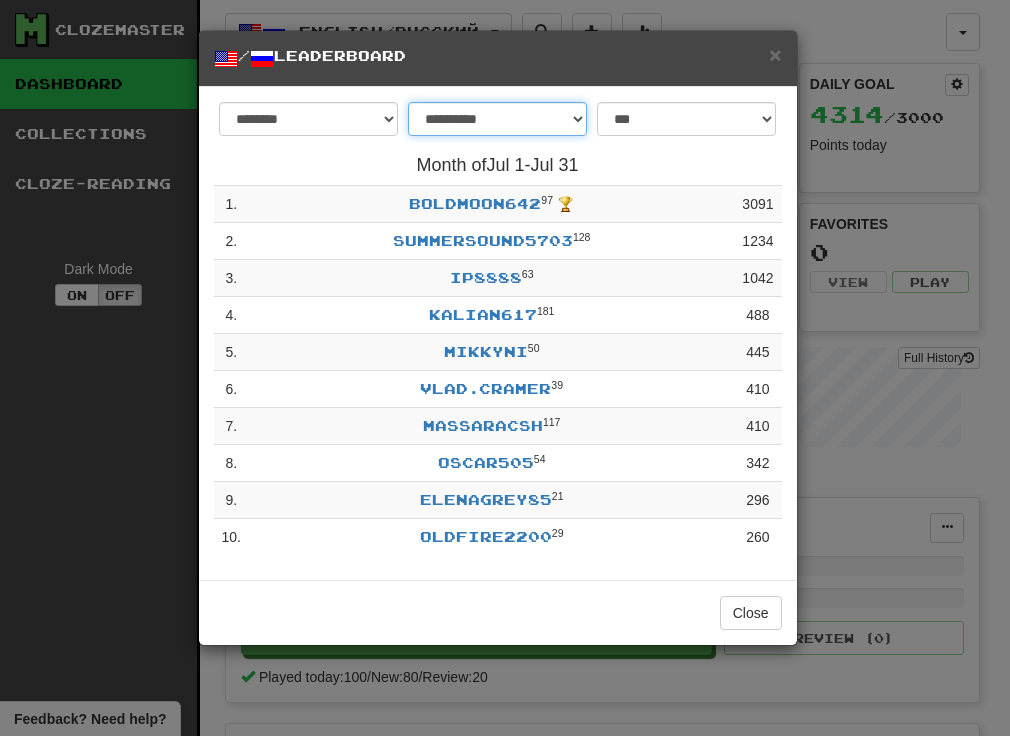 select on "******" 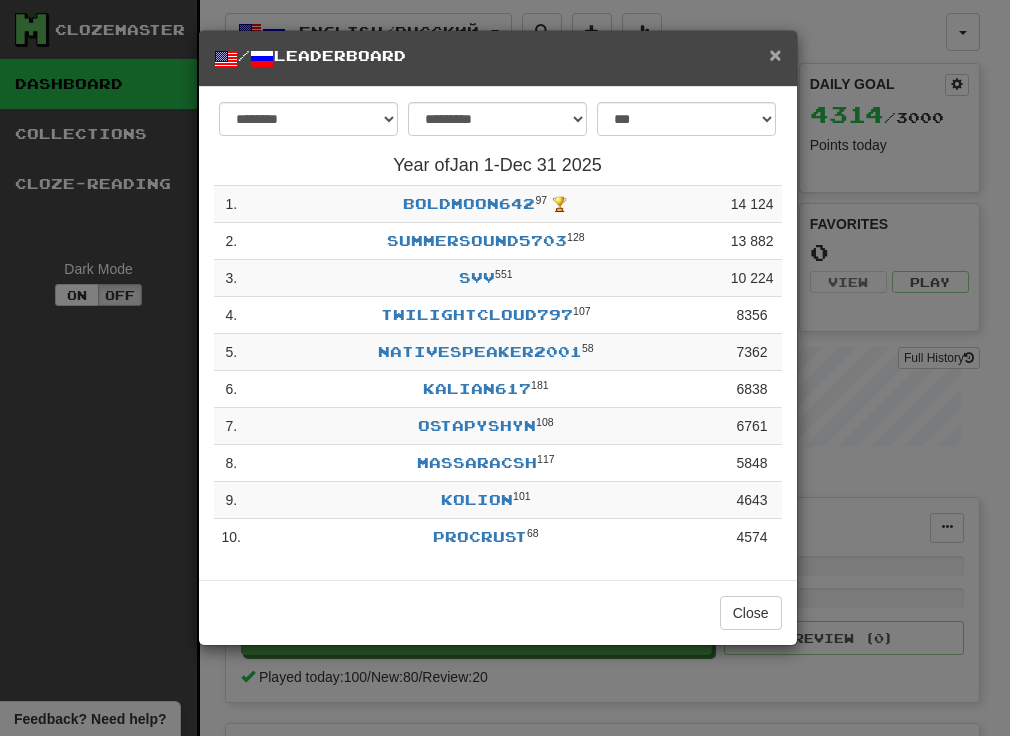 click on "×" at bounding box center [775, 54] 